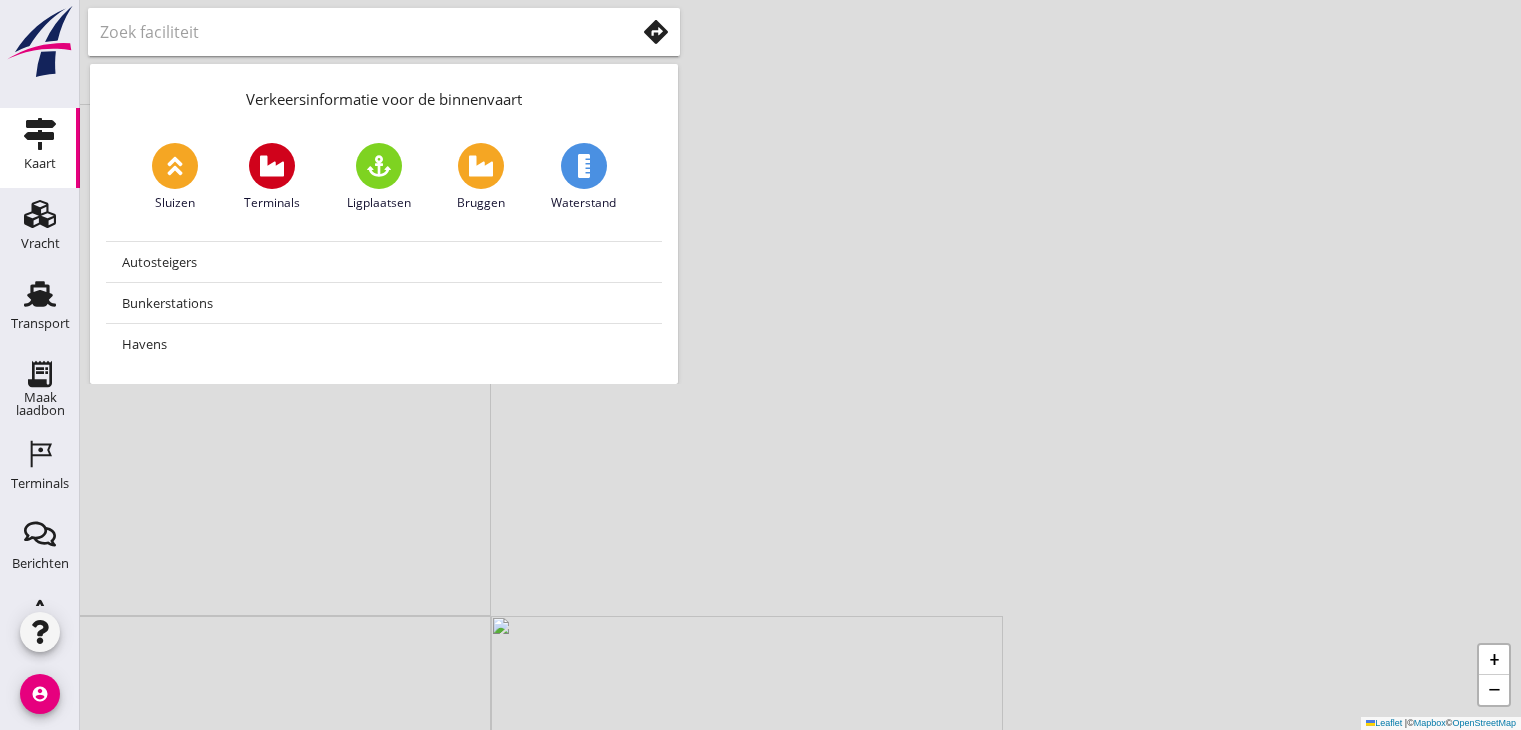 scroll, scrollTop: 0, scrollLeft: 0, axis: both 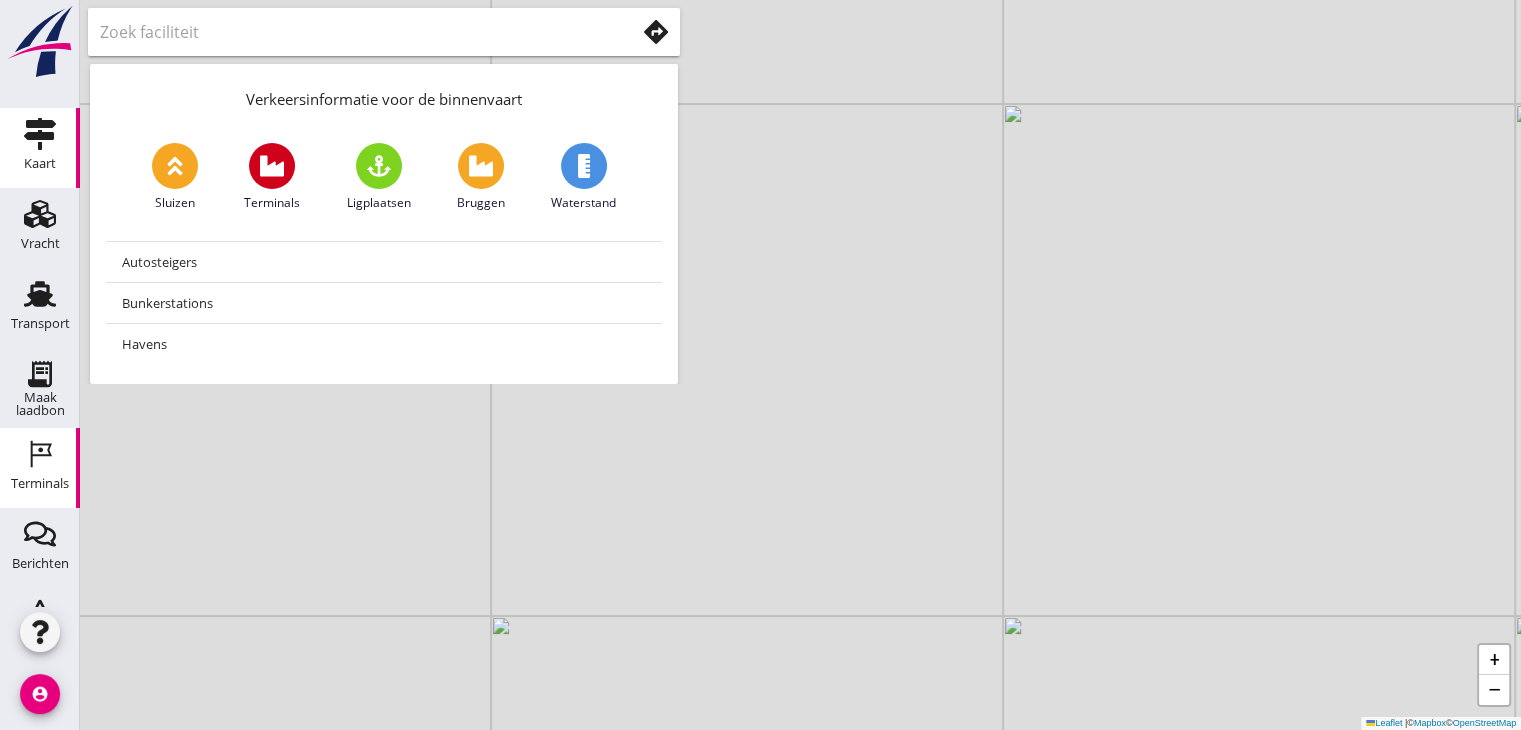 click on "Terminals  Terminals" at bounding box center (40, 468) 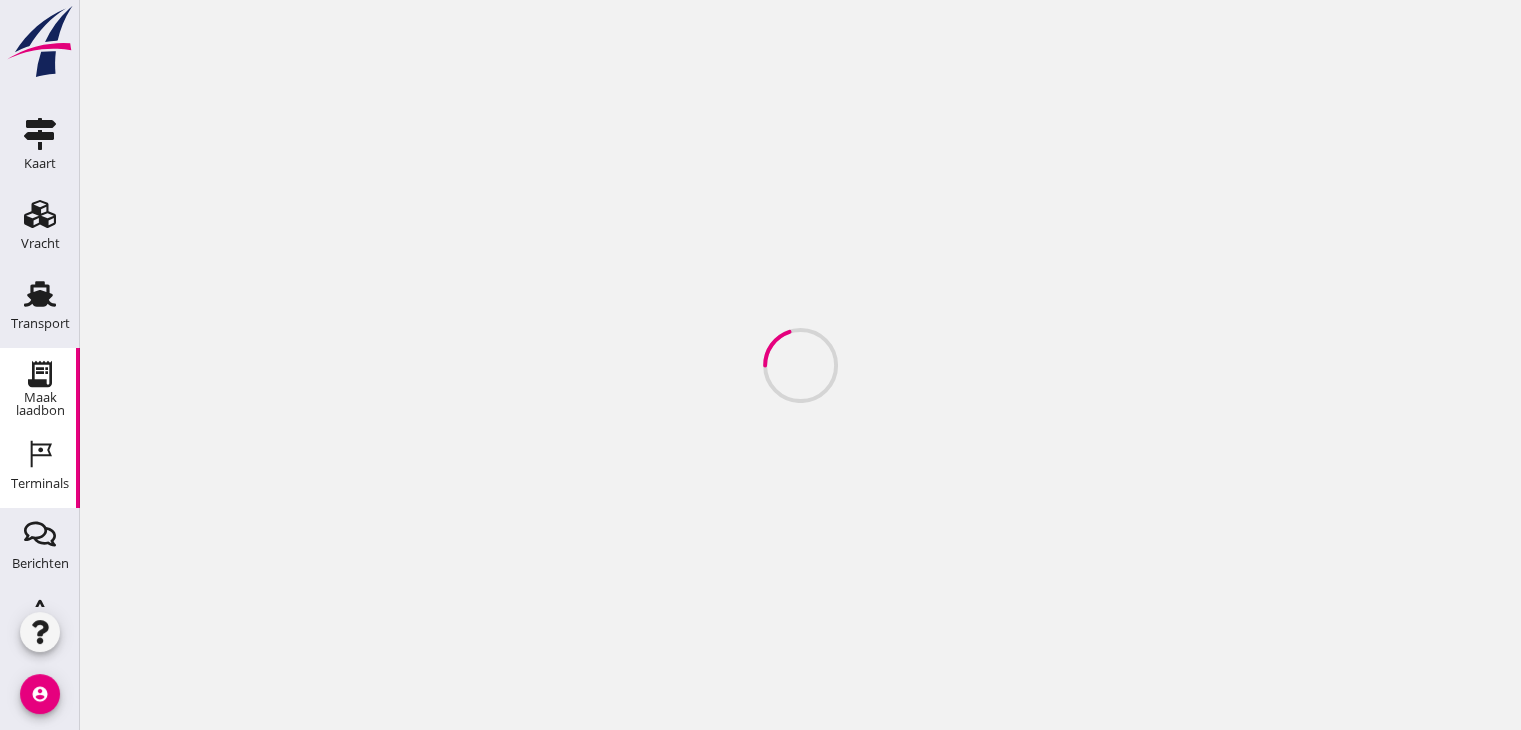 scroll, scrollTop: 0, scrollLeft: 0, axis: both 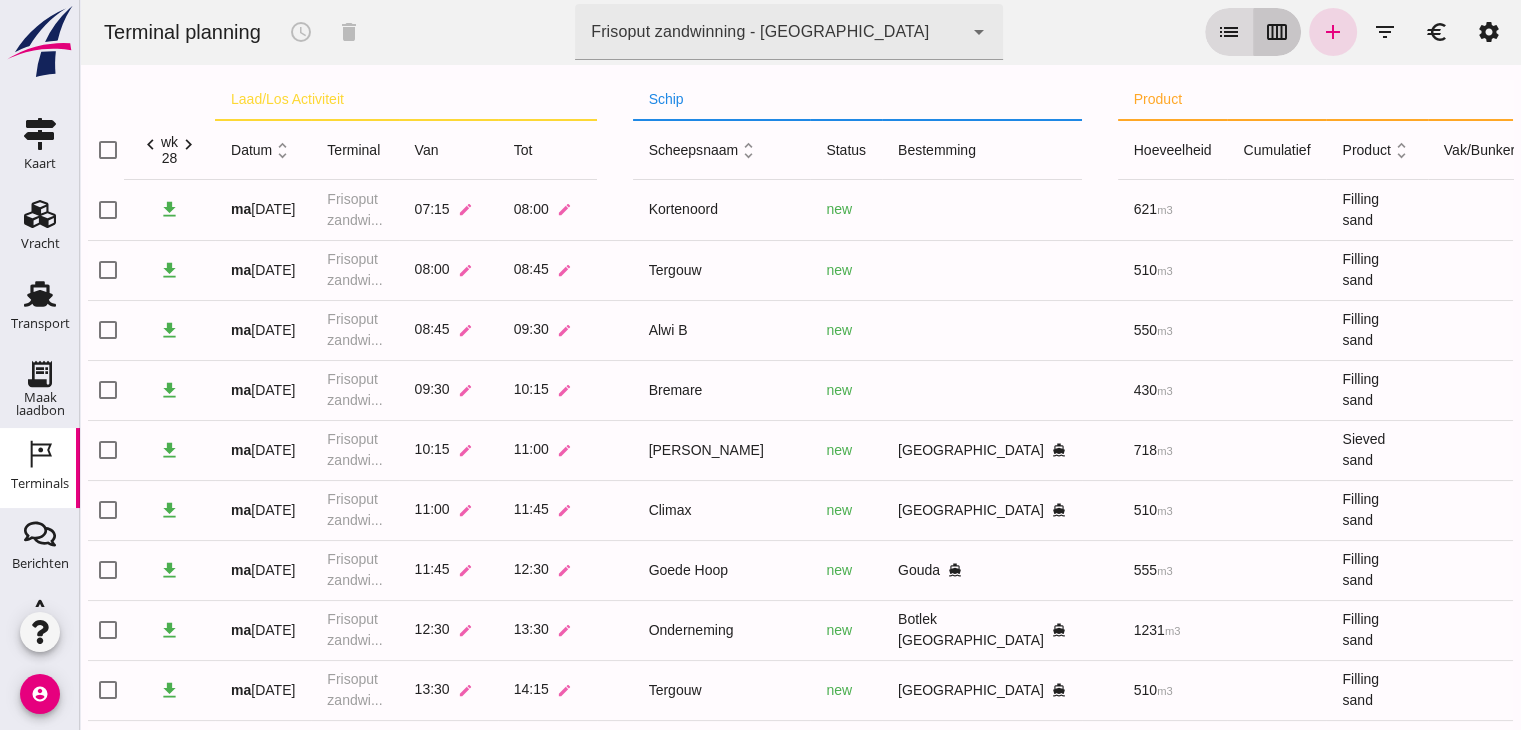 click on "calendar_view_week" at bounding box center (1277, 32) 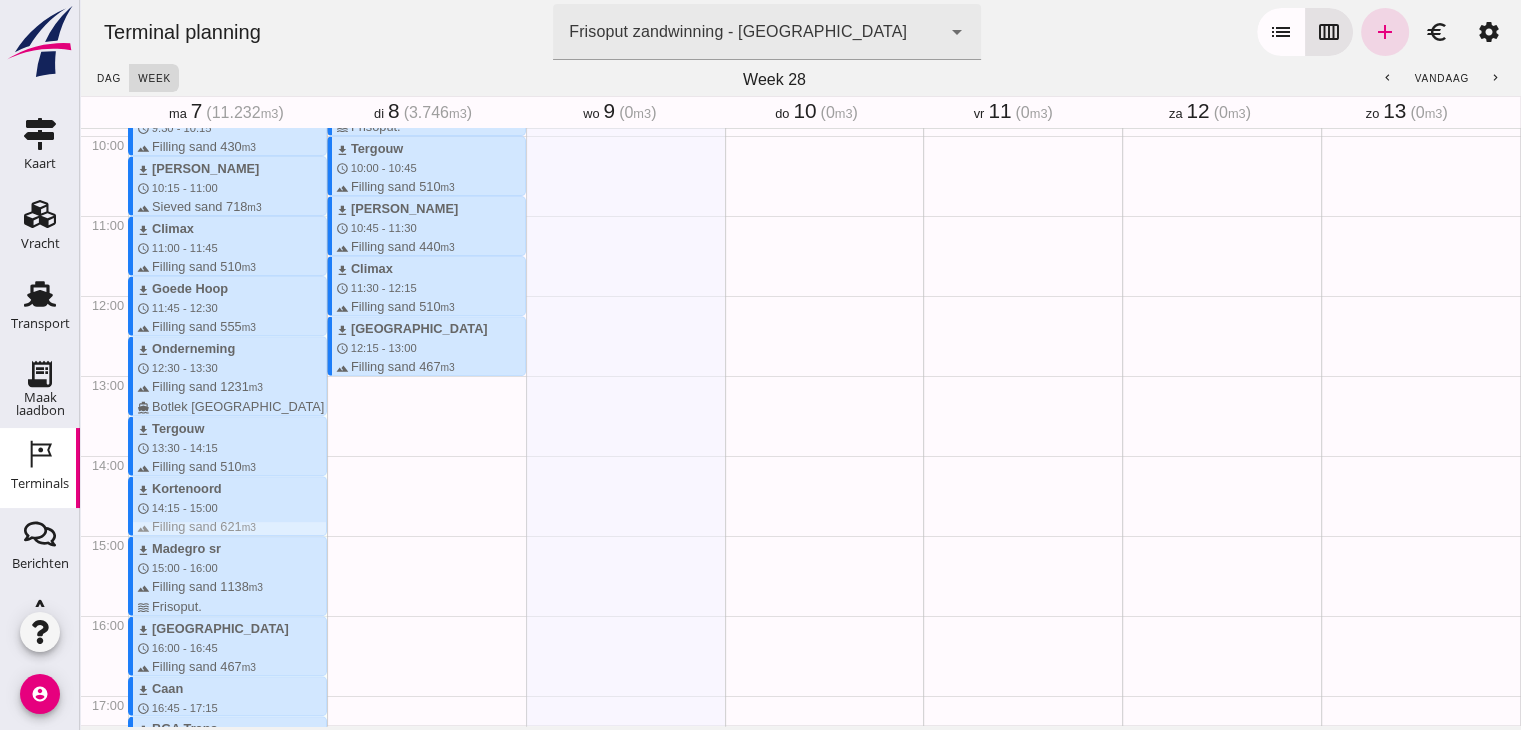 scroll, scrollTop: 806, scrollLeft: 0, axis: vertical 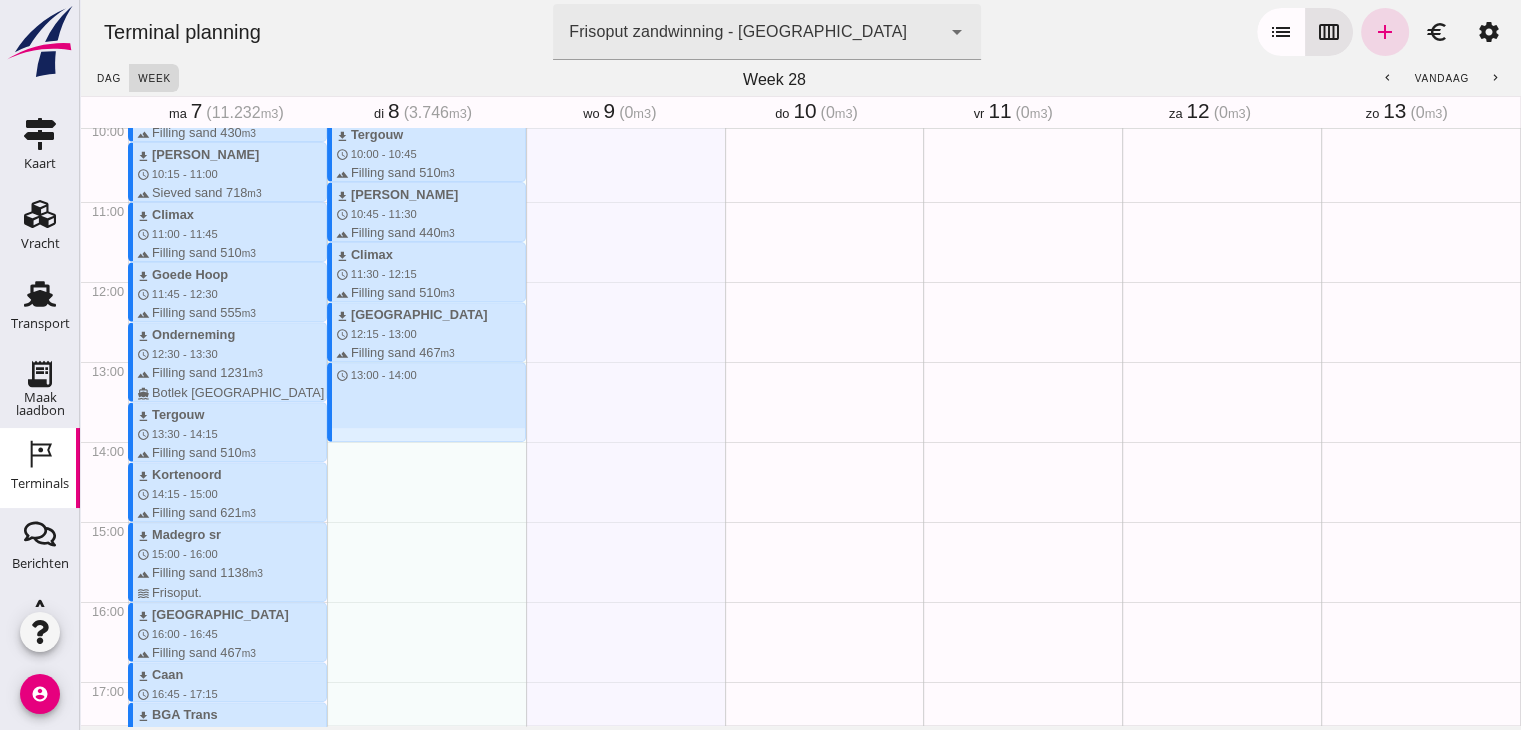 drag, startPoint x: 383, startPoint y: 366, endPoint x: 373, endPoint y: 438, distance: 72.691124 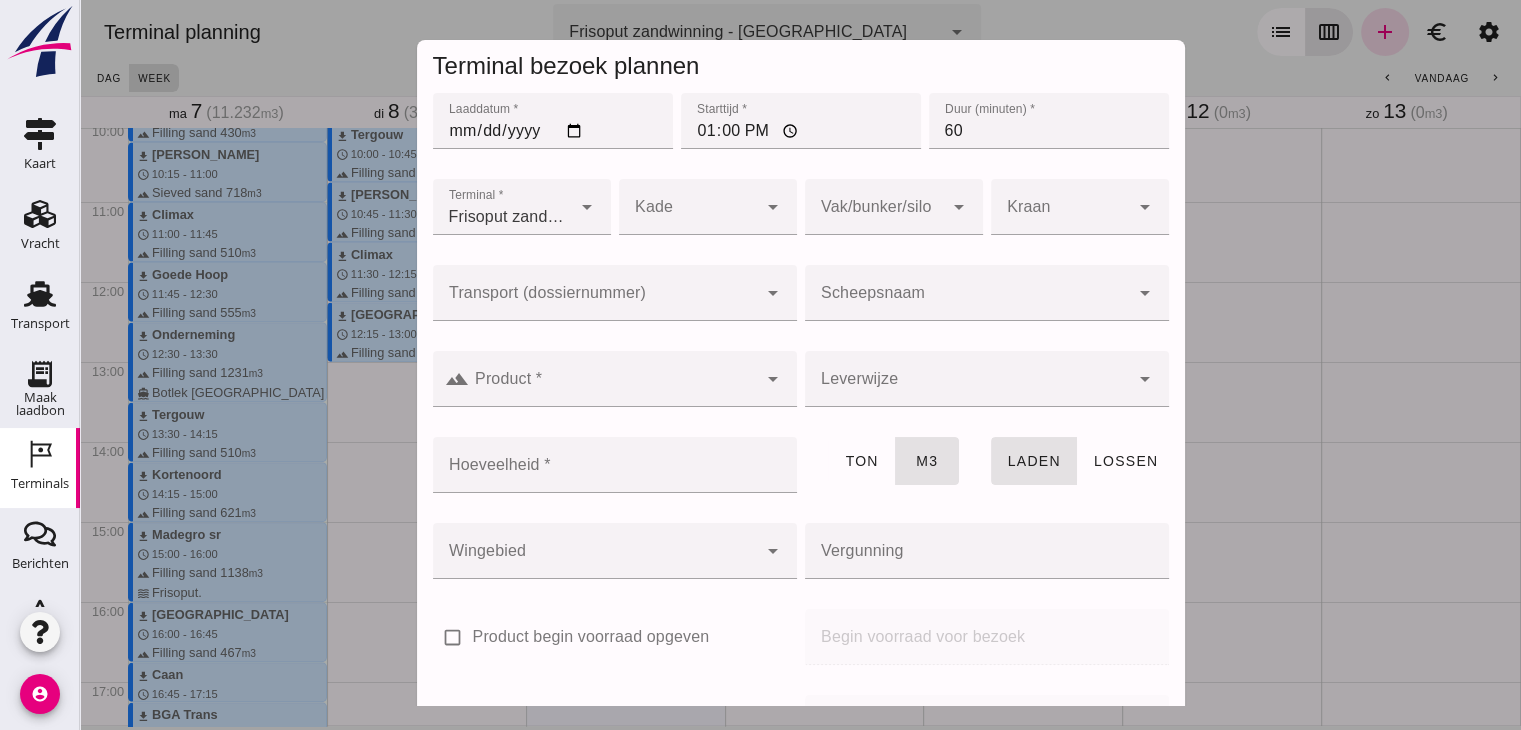 click 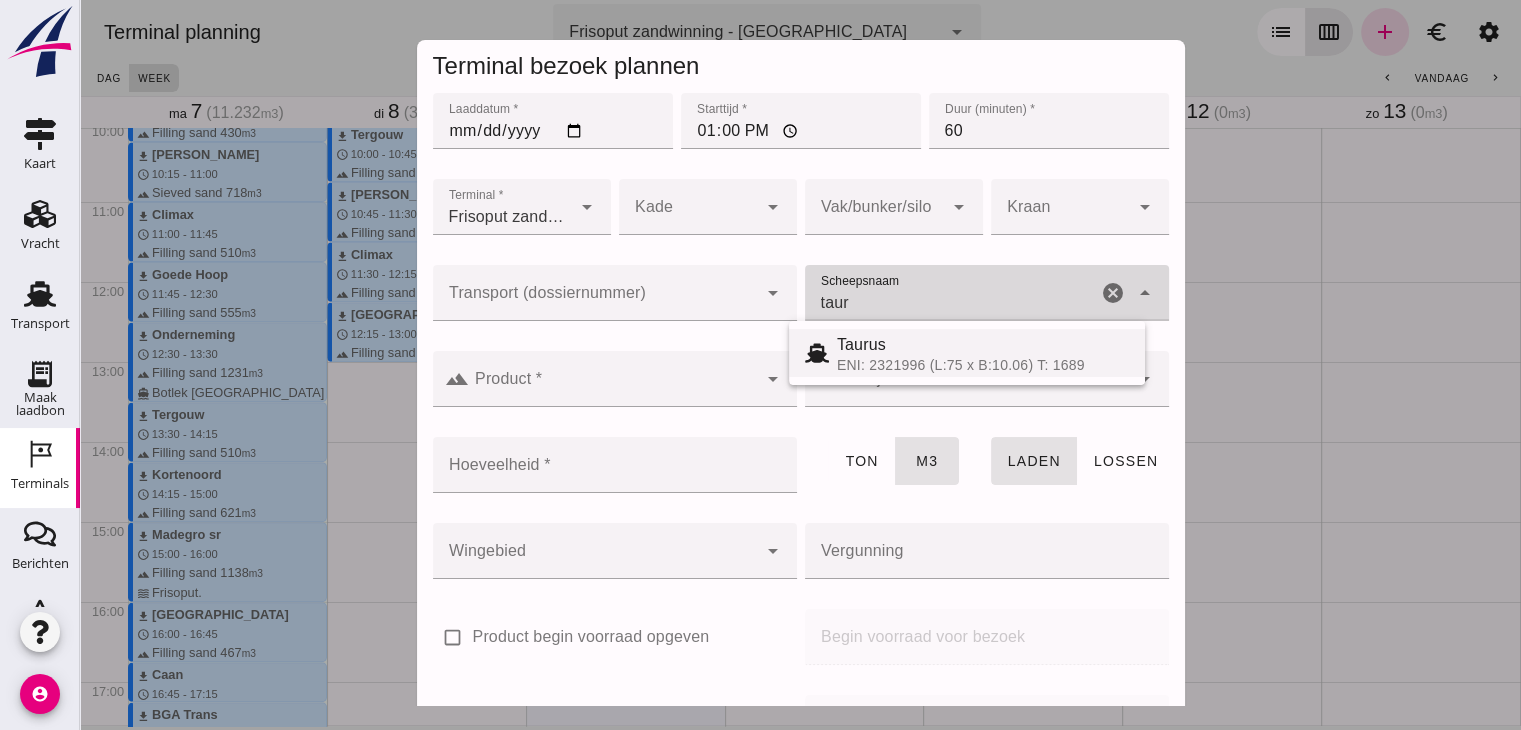 click on "Taurus" at bounding box center [983, 345] 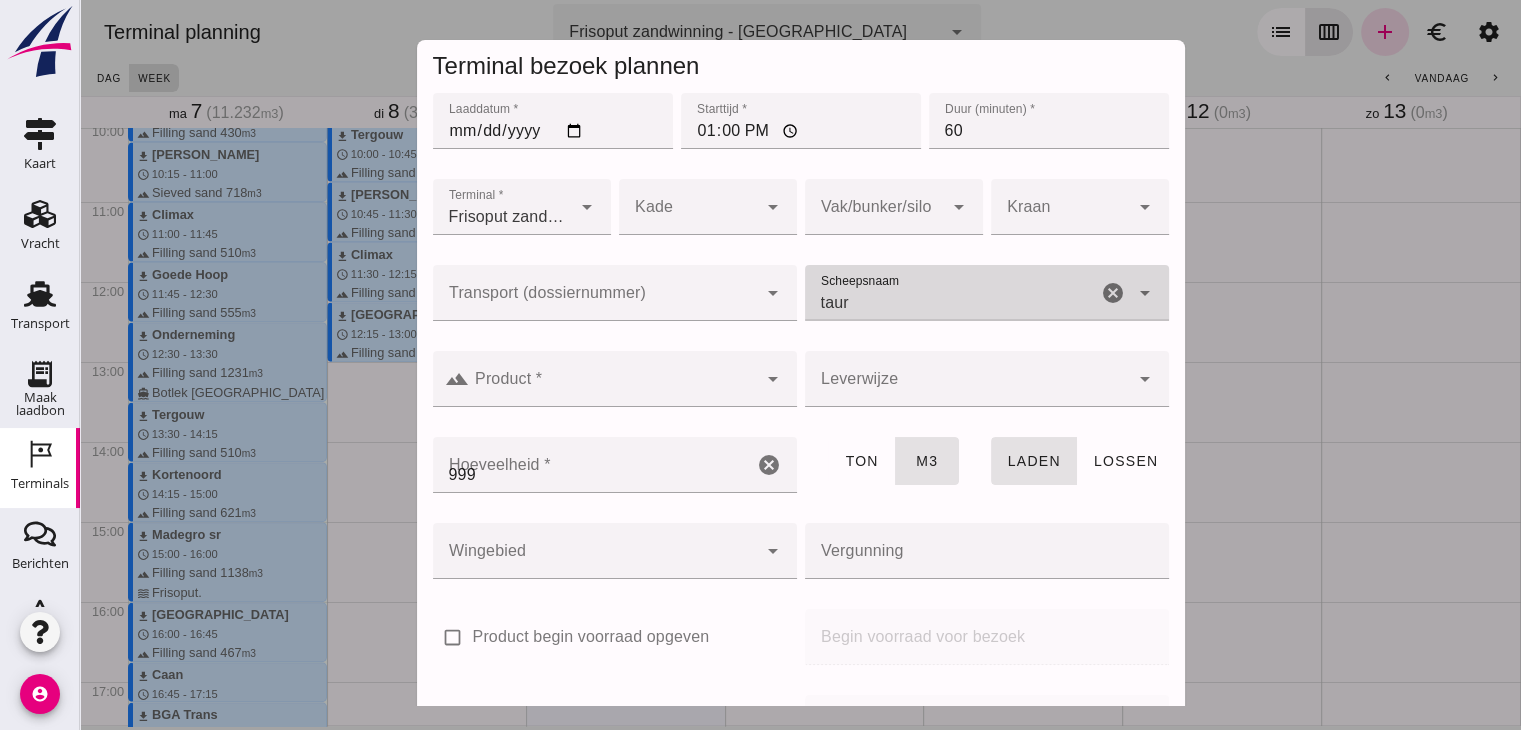 type on "Taurus" 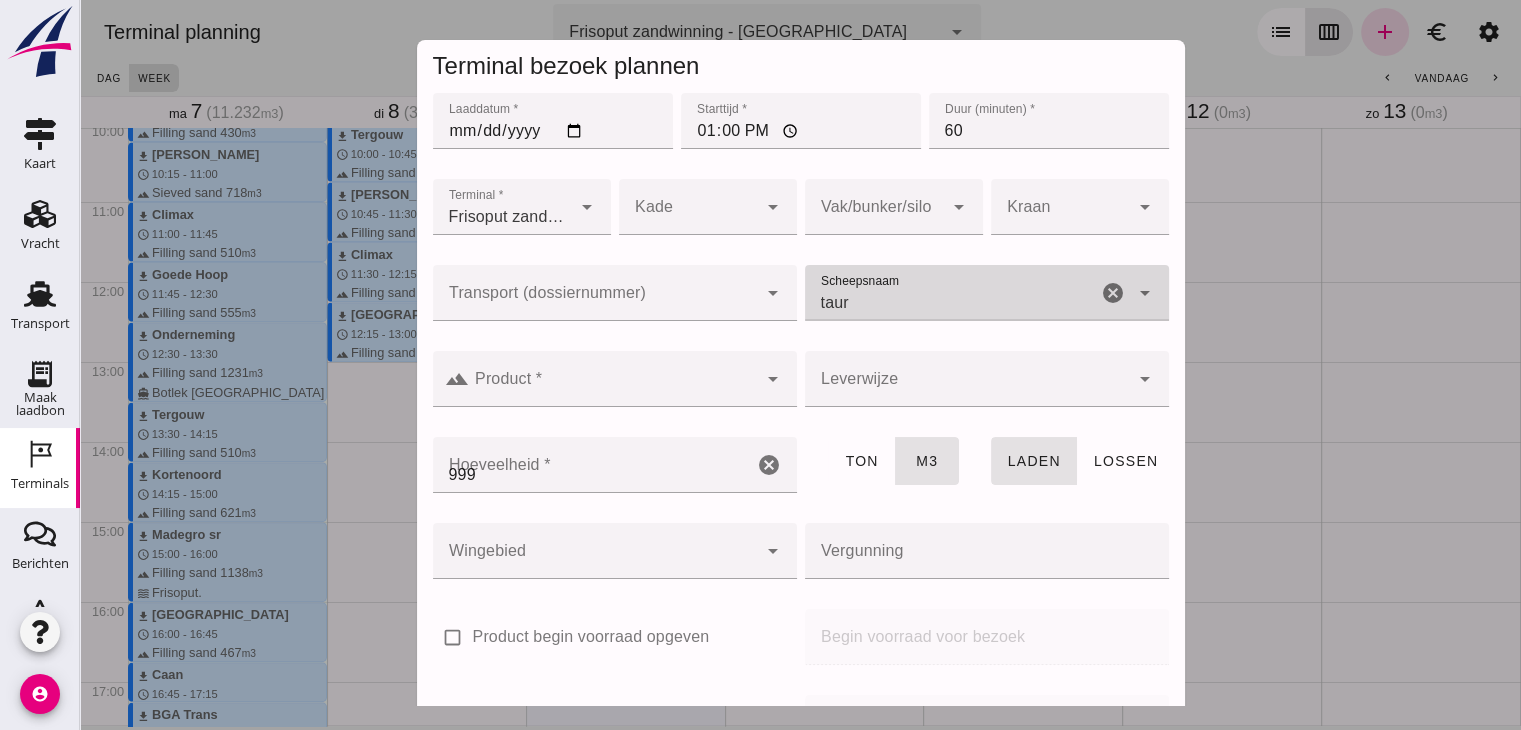 type on "999" 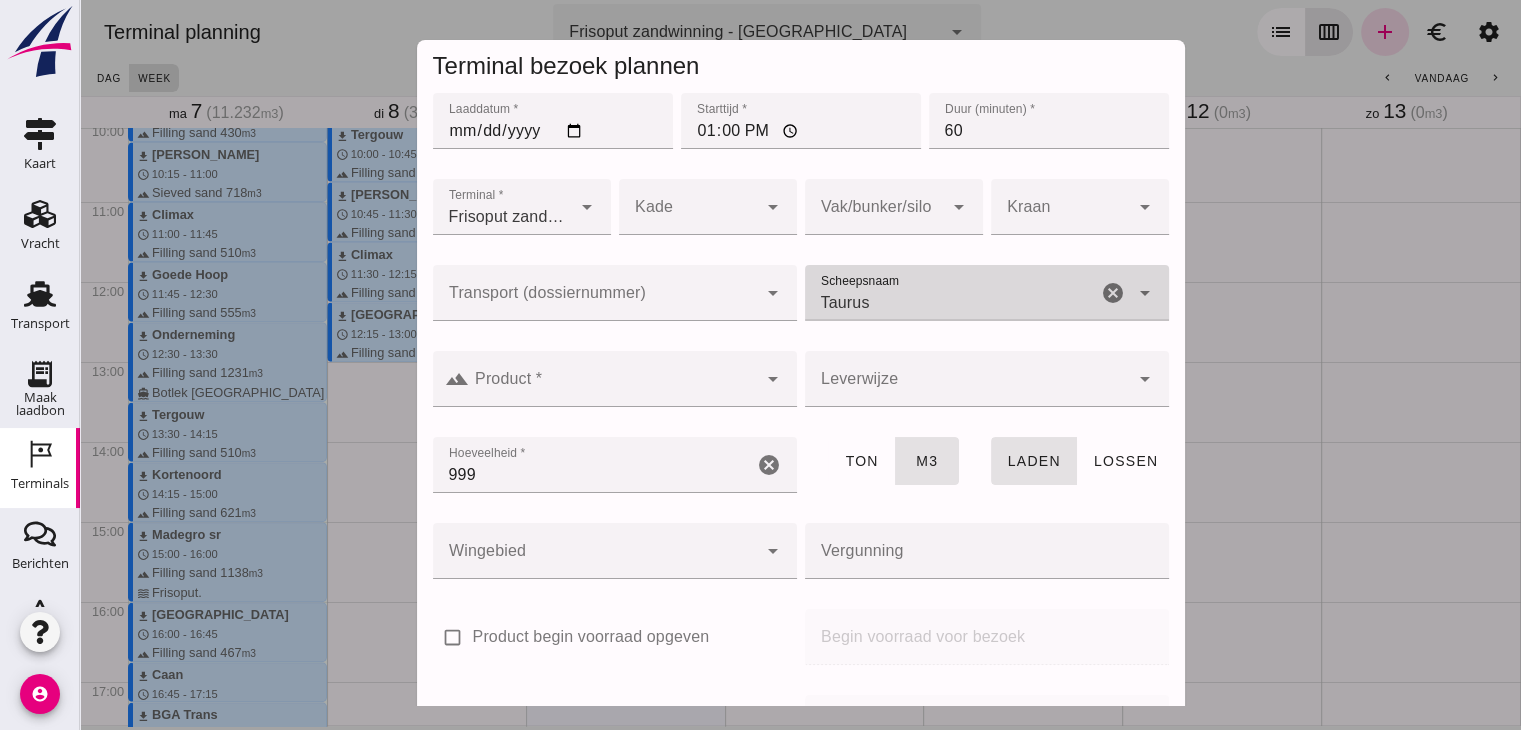 type on "Taurus" 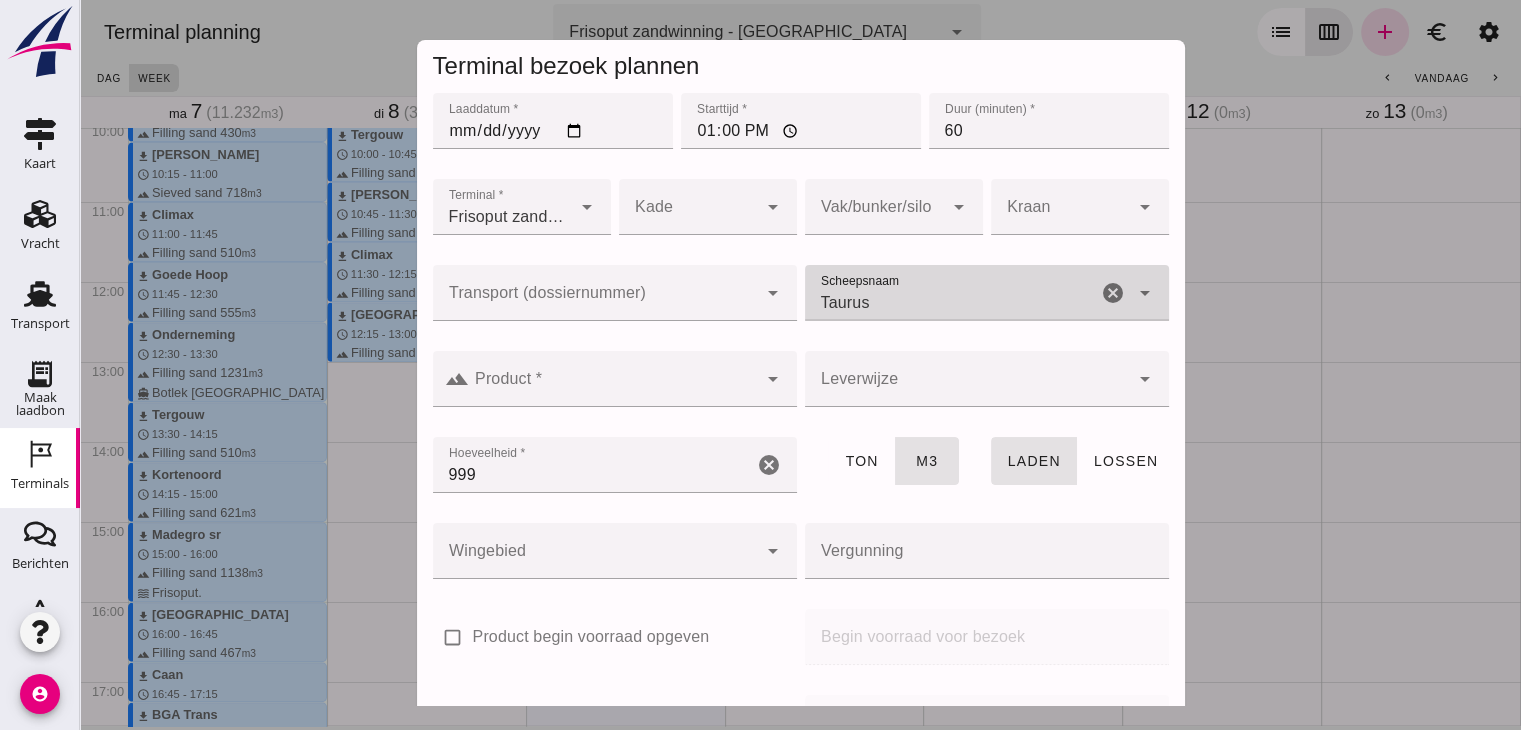 click on "Product *" 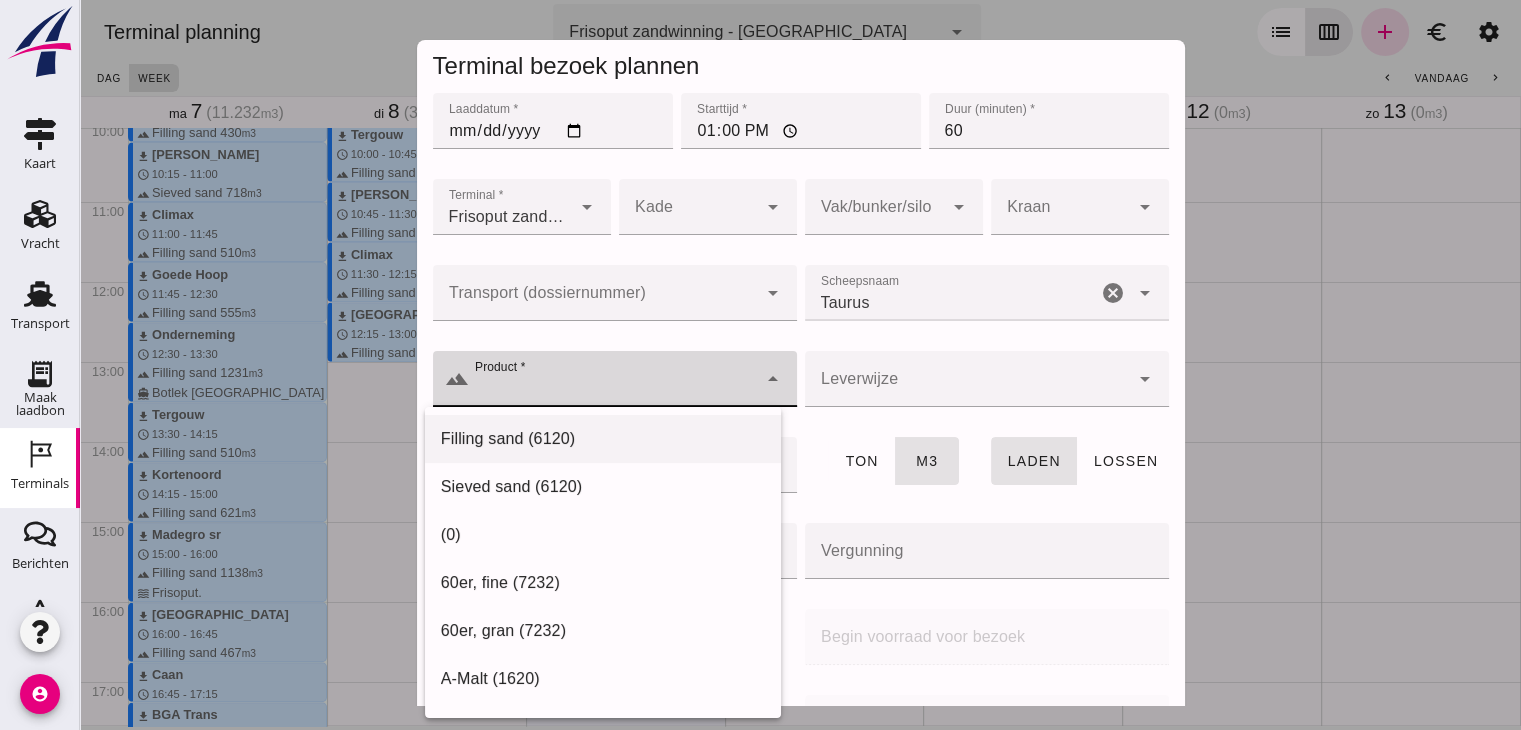 click on "Filling sand (6120)" at bounding box center (603, 439) 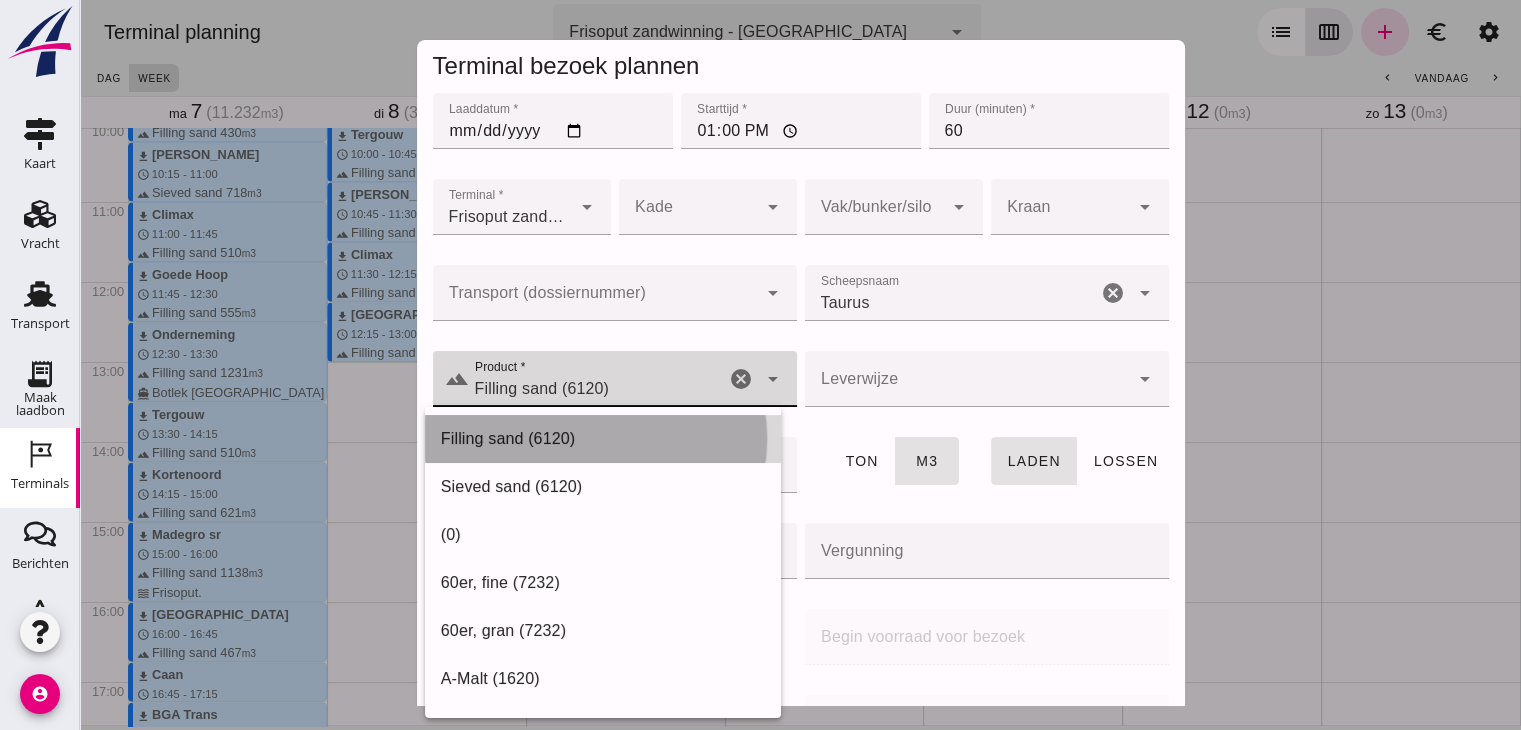 type on "Filling sand (6120)" 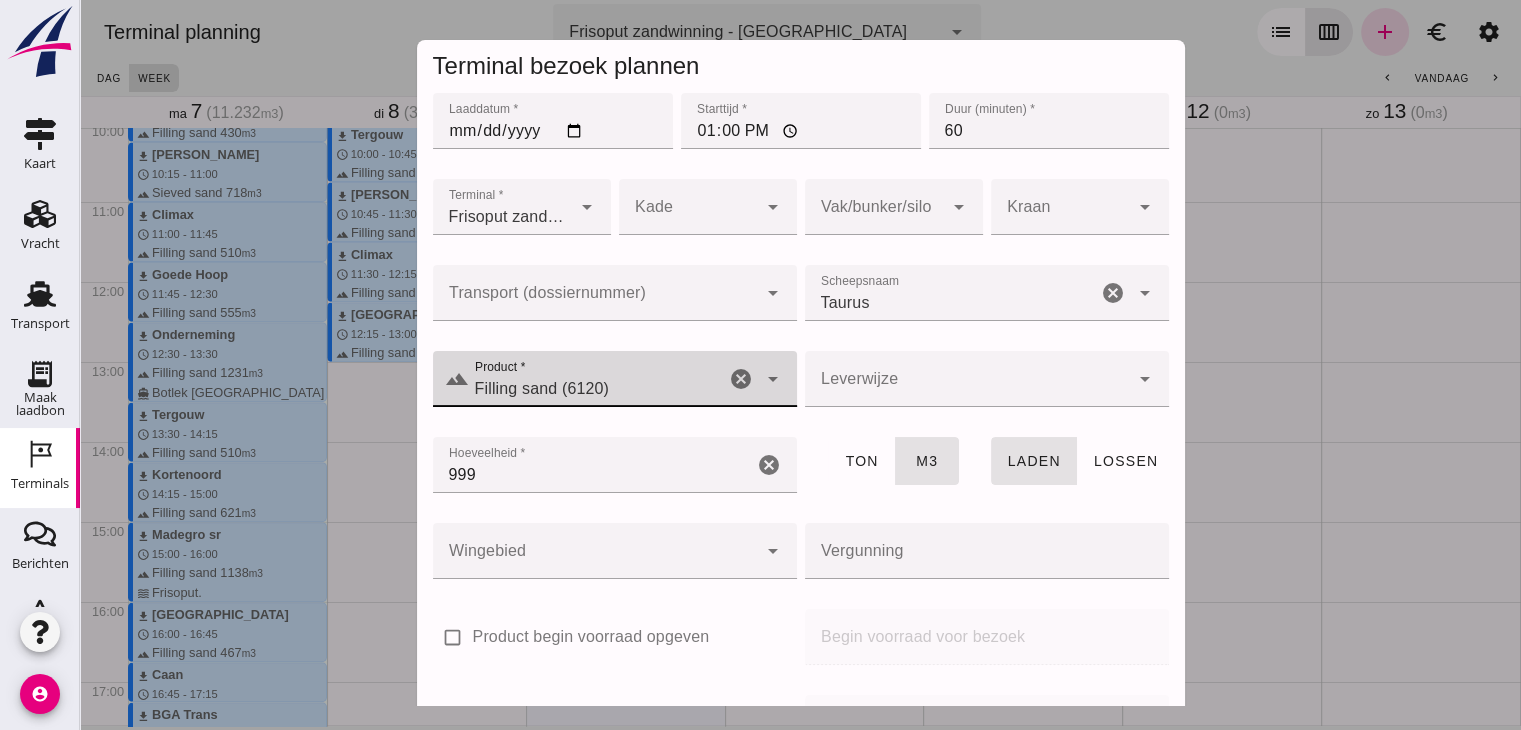 click on "Vergunning" 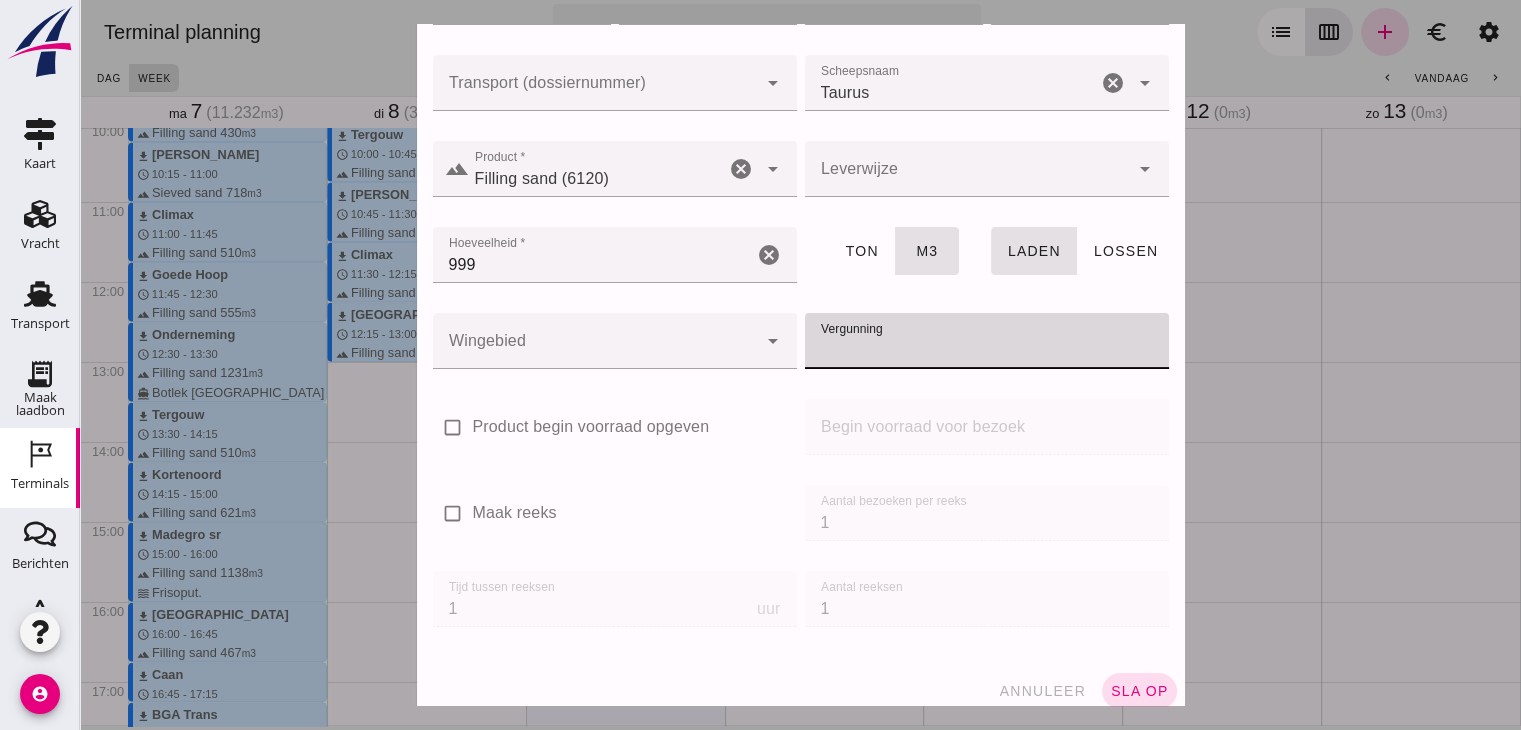 scroll, scrollTop: 215, scrollLeft: 0, axis: vertical 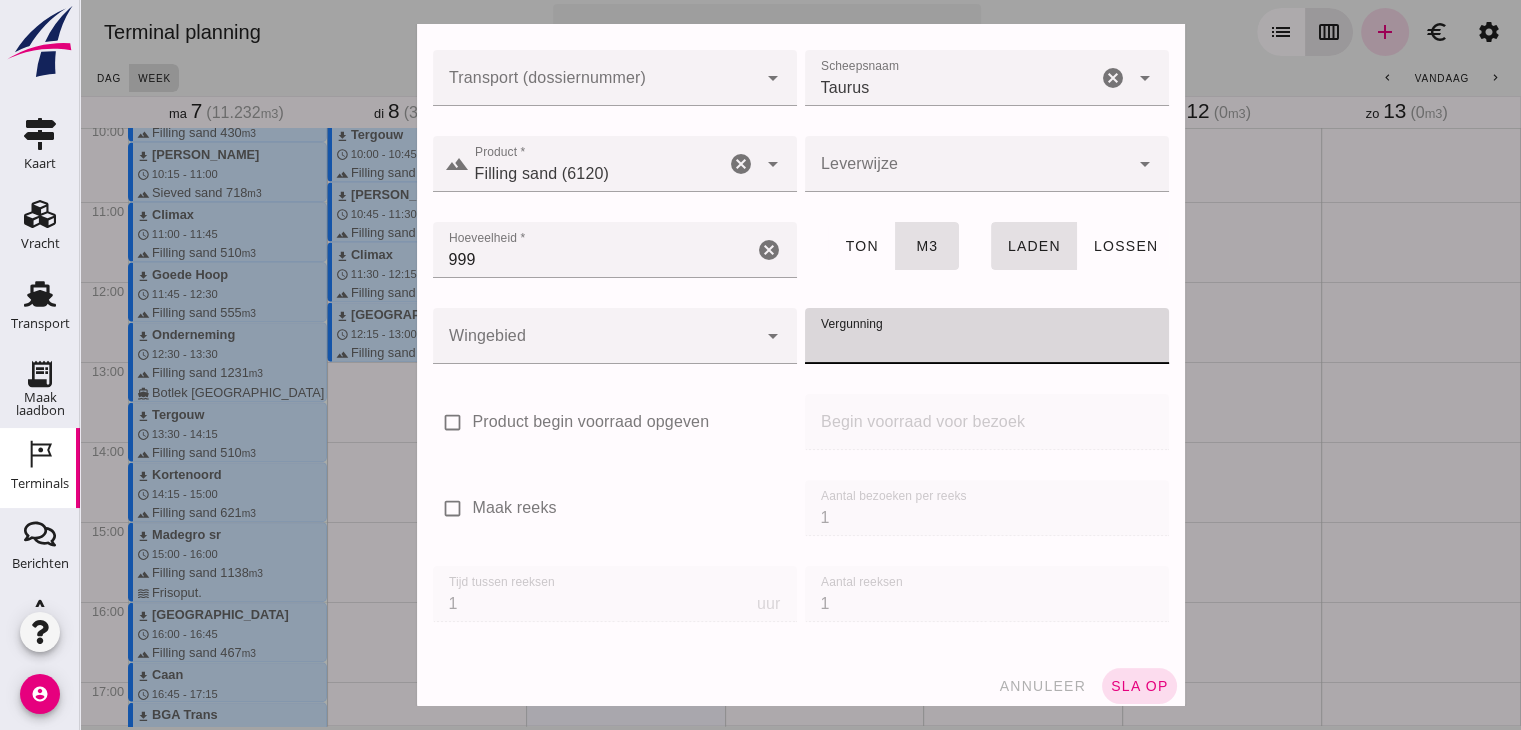click on "sla op" 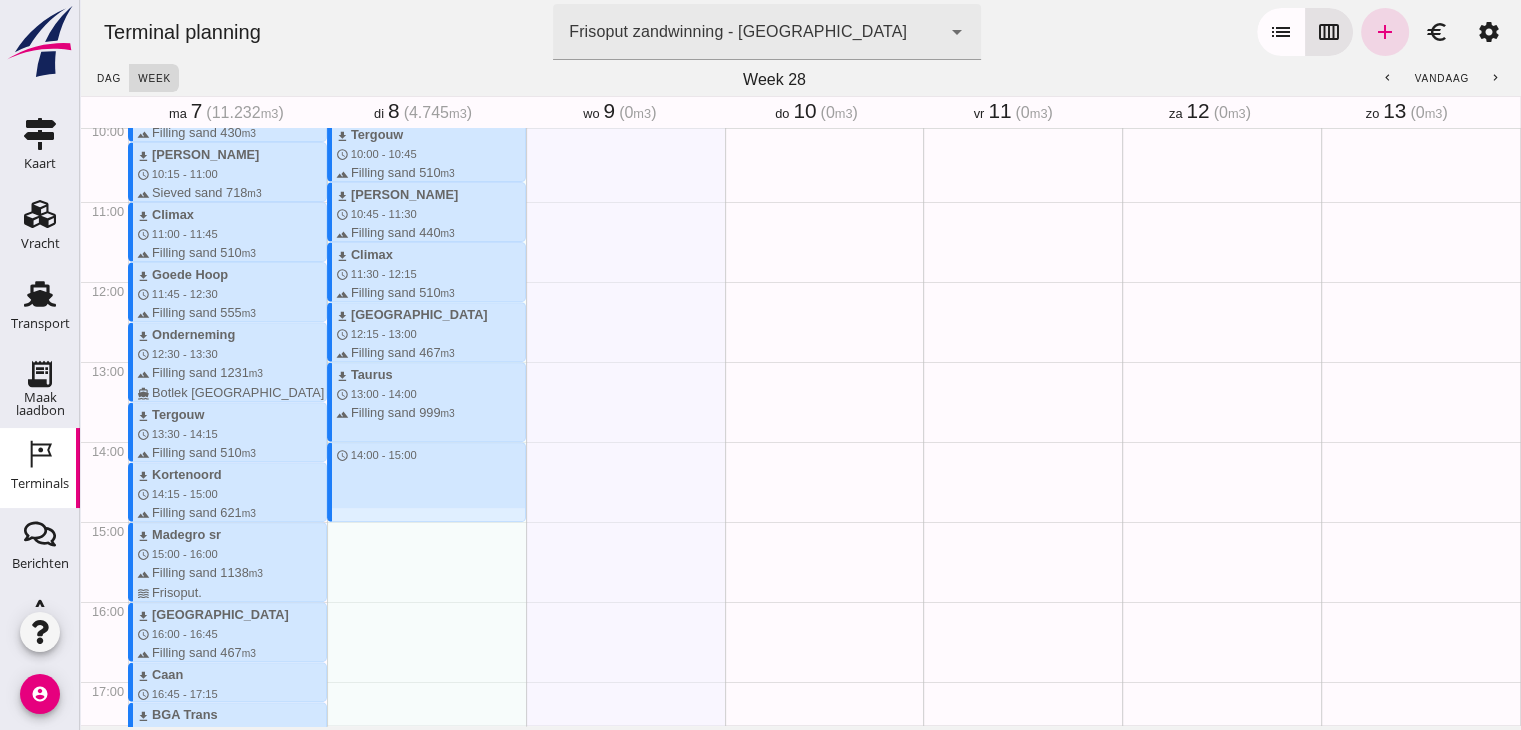 drag, startPoint x: 379, startPoint y: 444, endPoint x: 366, endPoint y: 515, distance: 72.18033 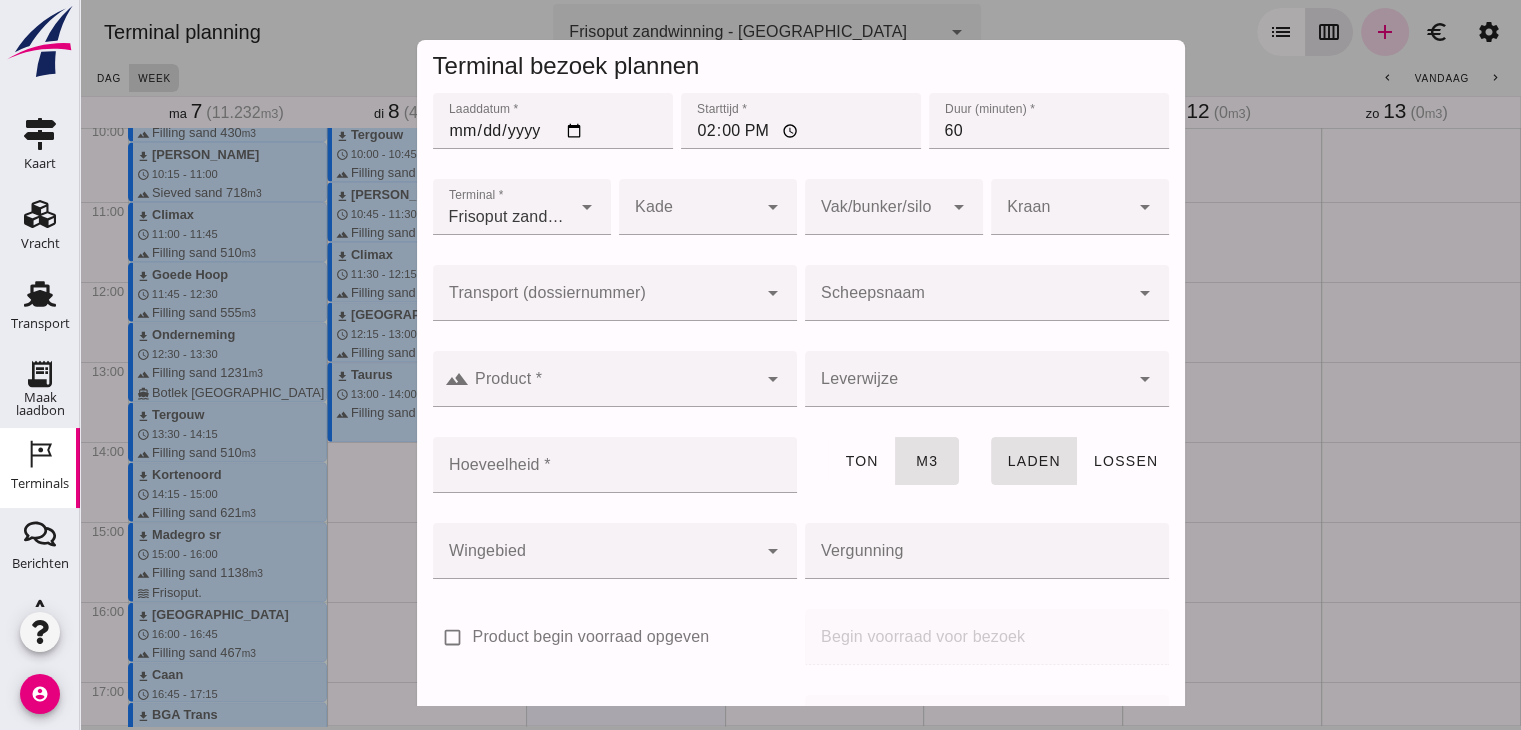 click 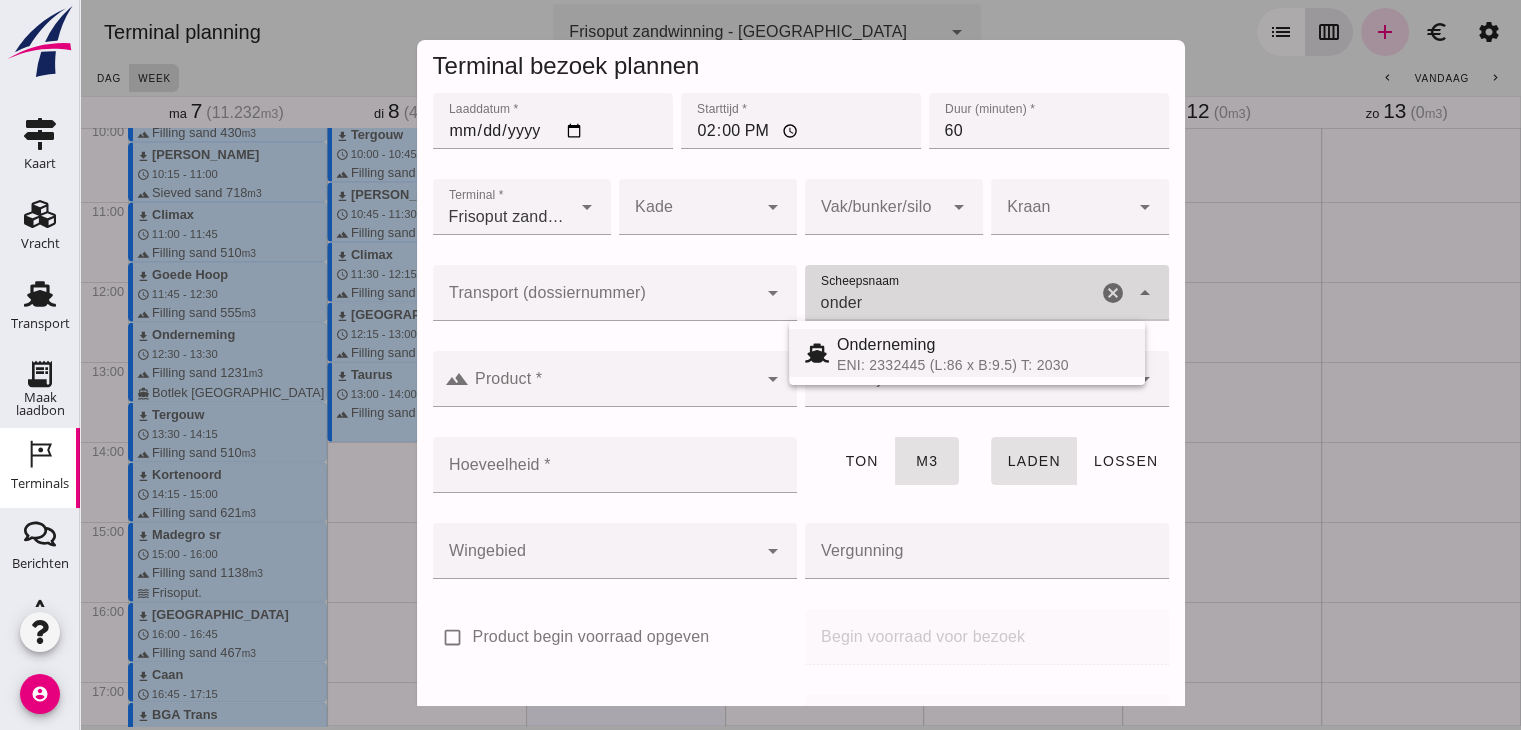 click on "Onderneming" at bounding box center (983, 345) 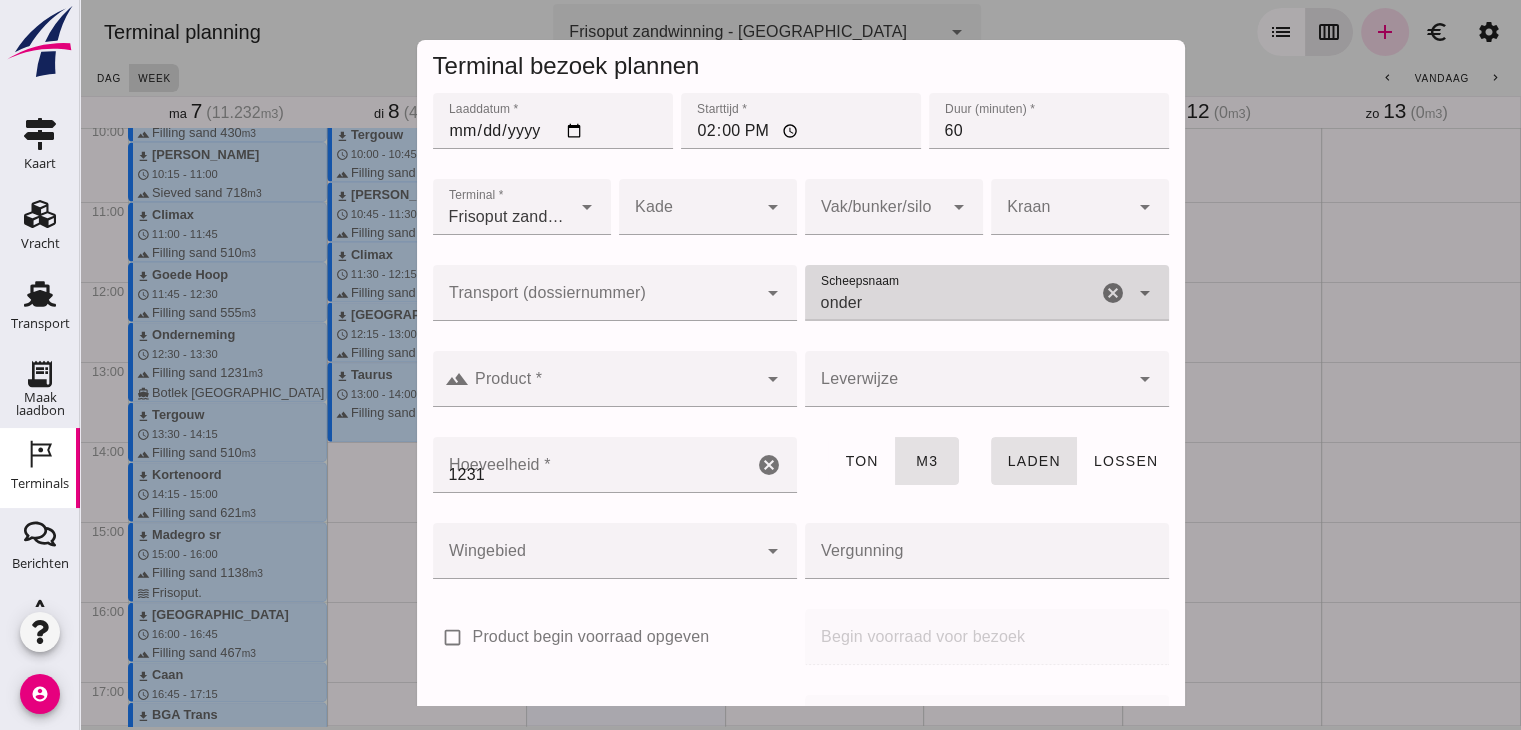 type on "Onderneming" 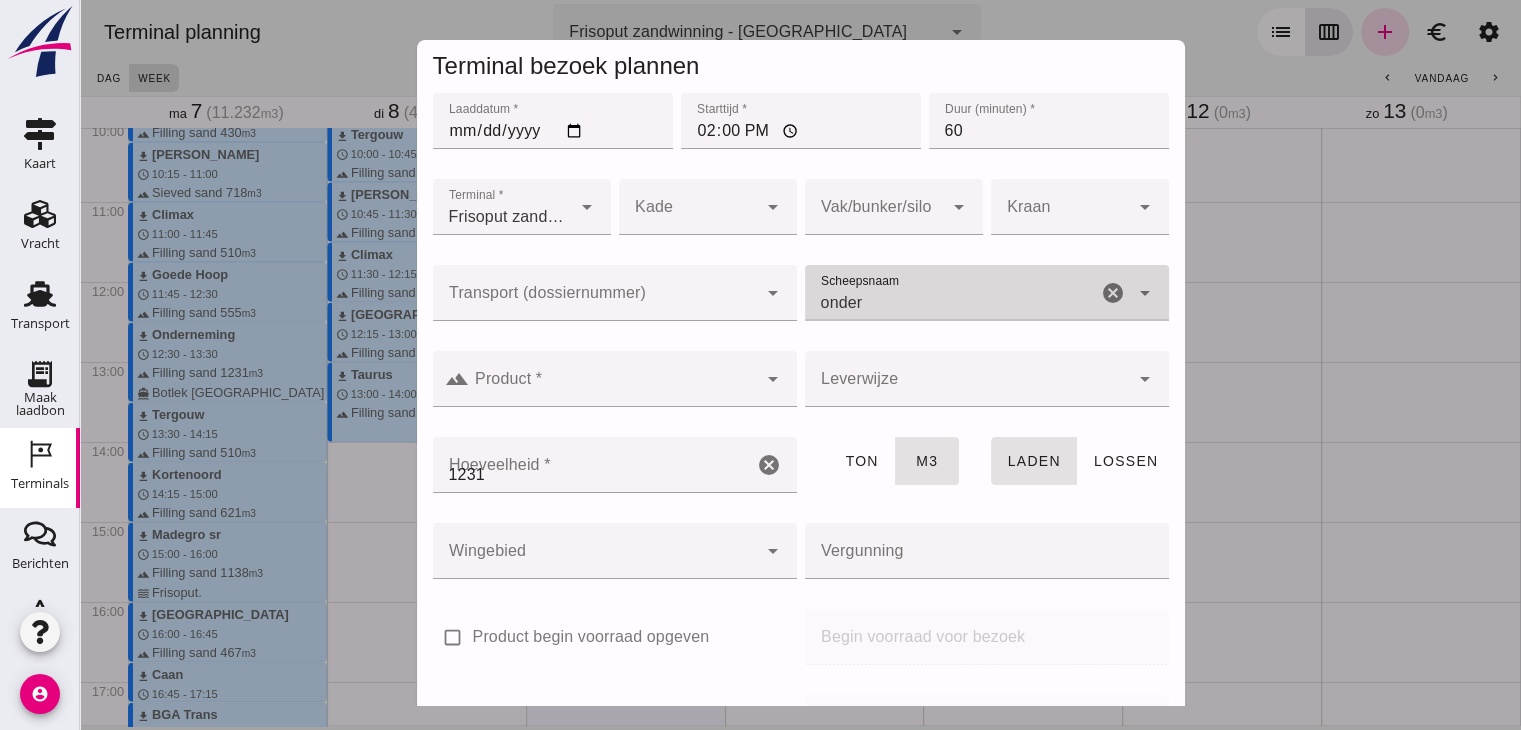 type on "1231" 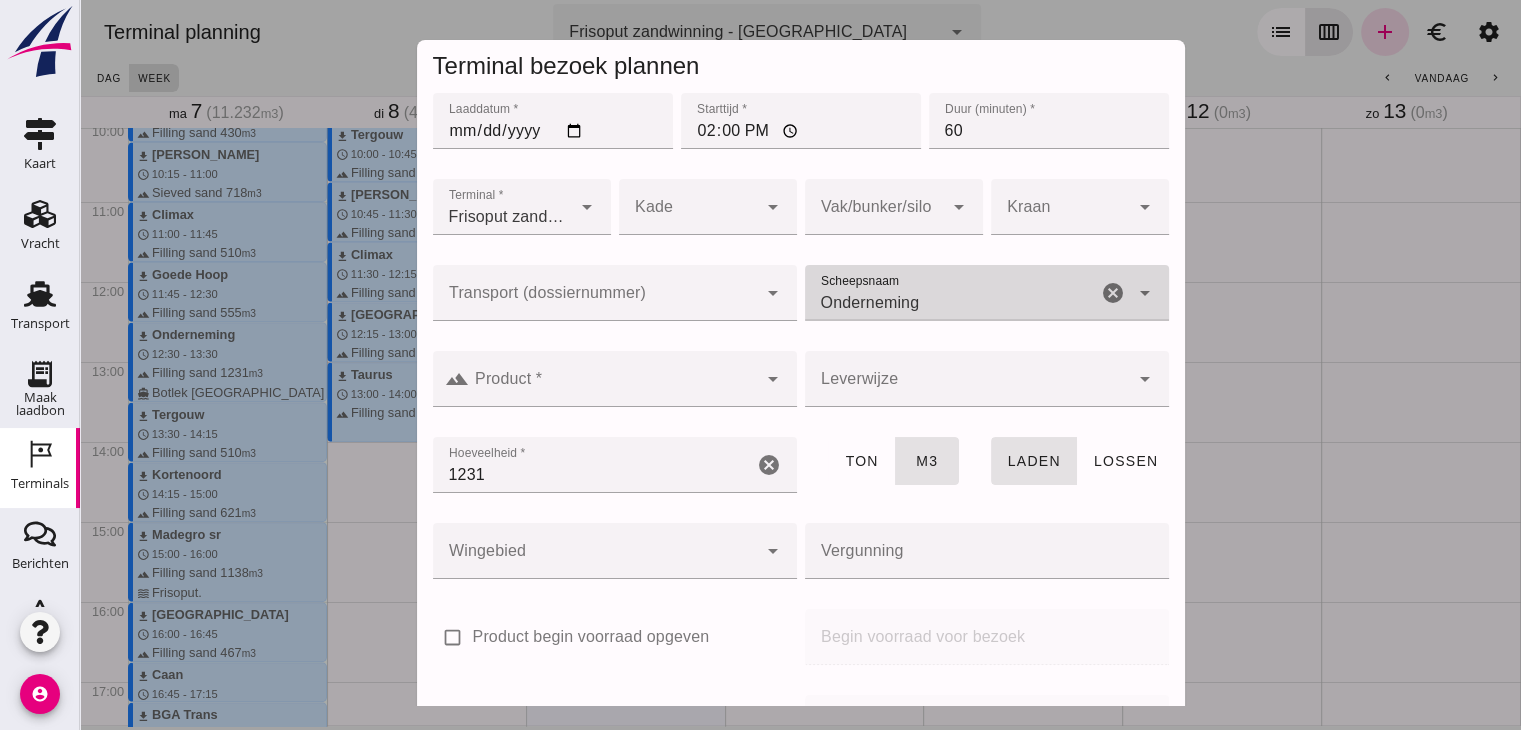 type on "Onderneming" 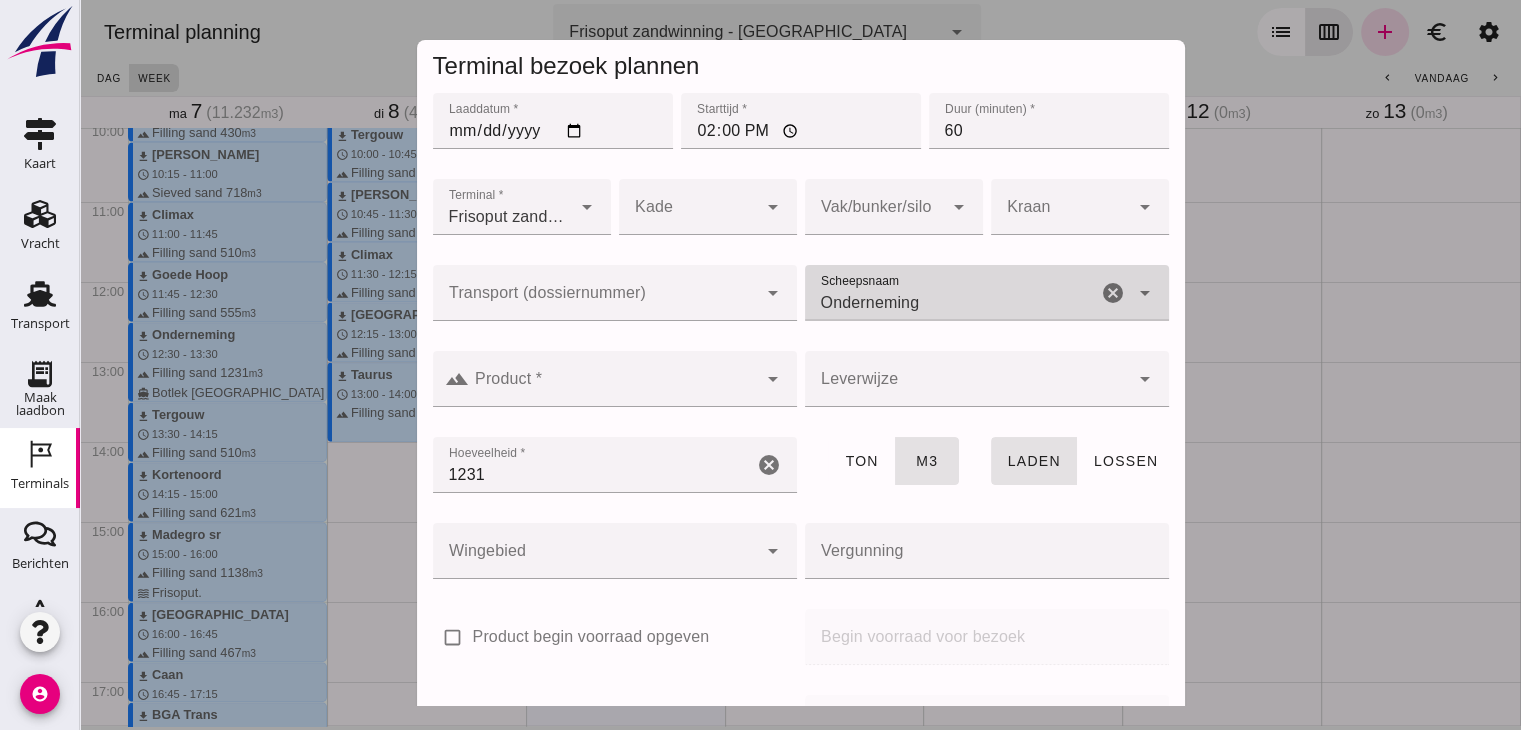 click on "Product *" 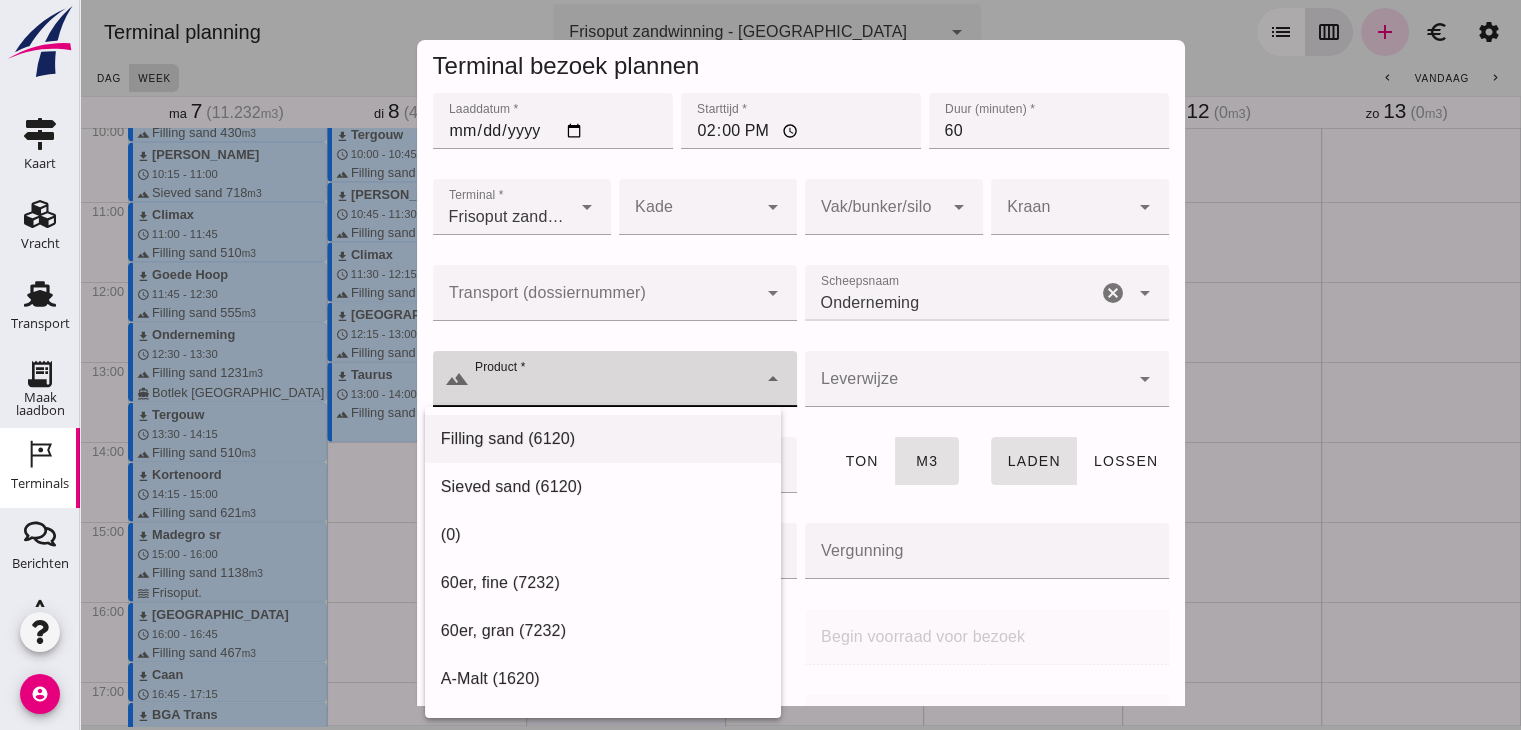 click on "Filling sand (6120)" at bounding box center (603, 439) 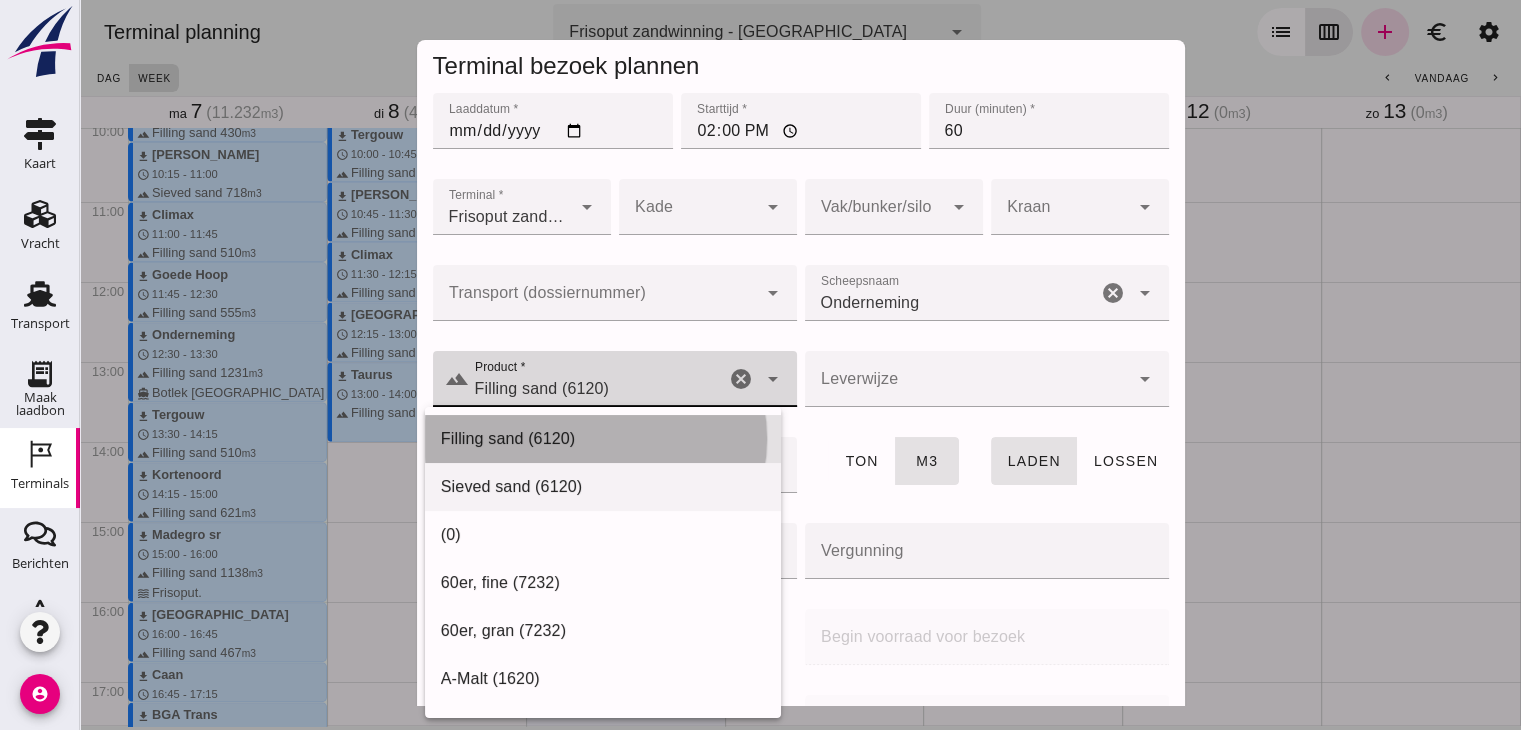 type on "Filling sand (6120)" 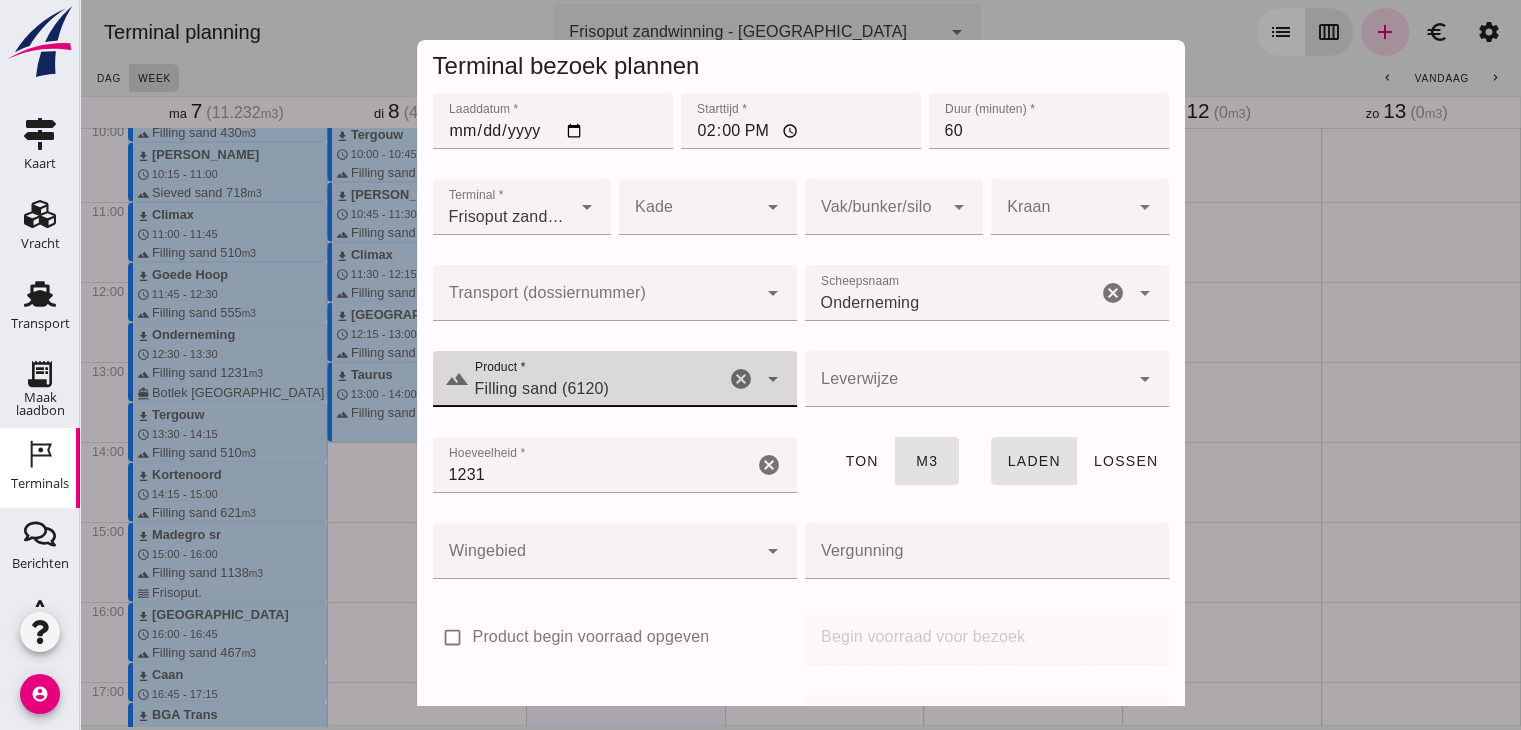 scroll, scrollTop: 237, scrollLeft: 0, axis: vertical 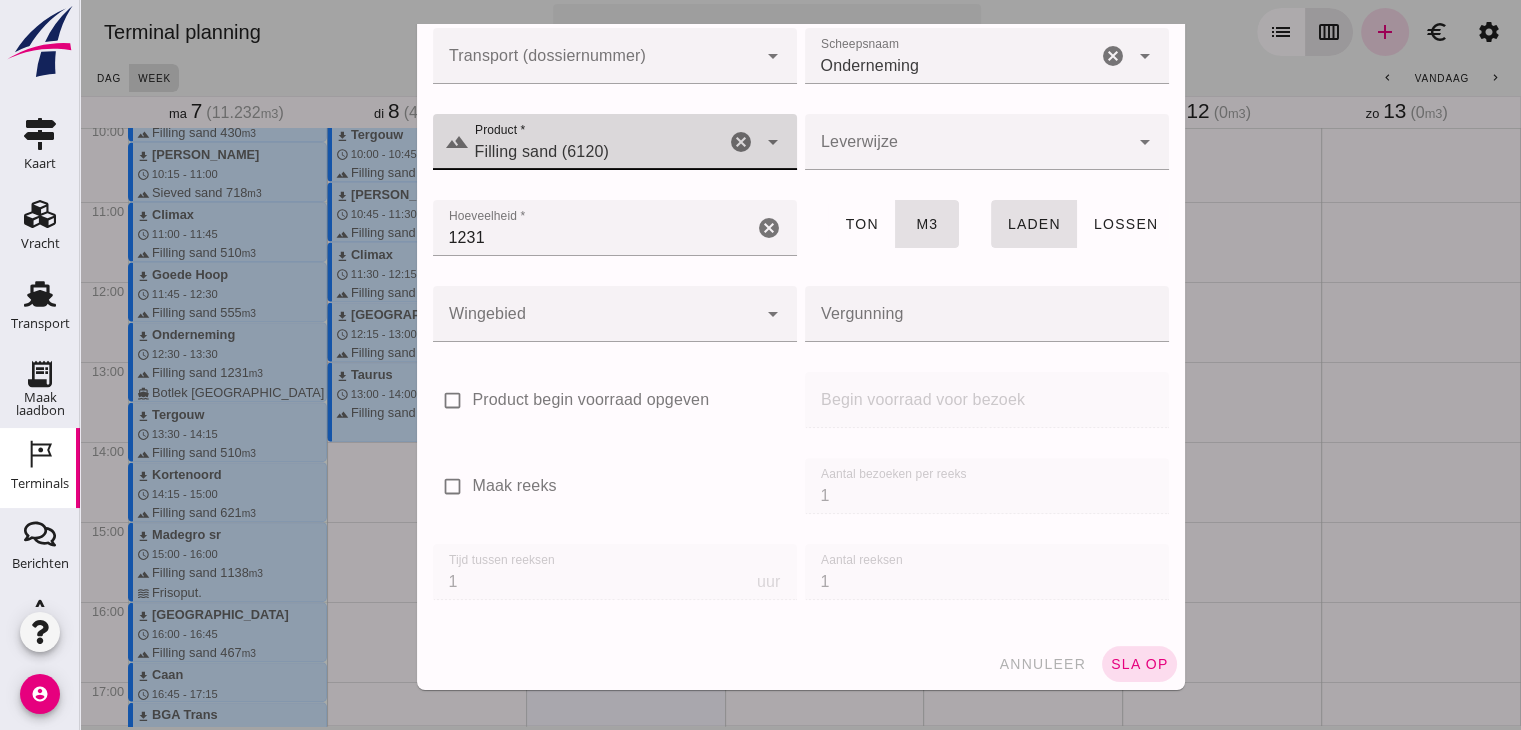 click on "sla op" 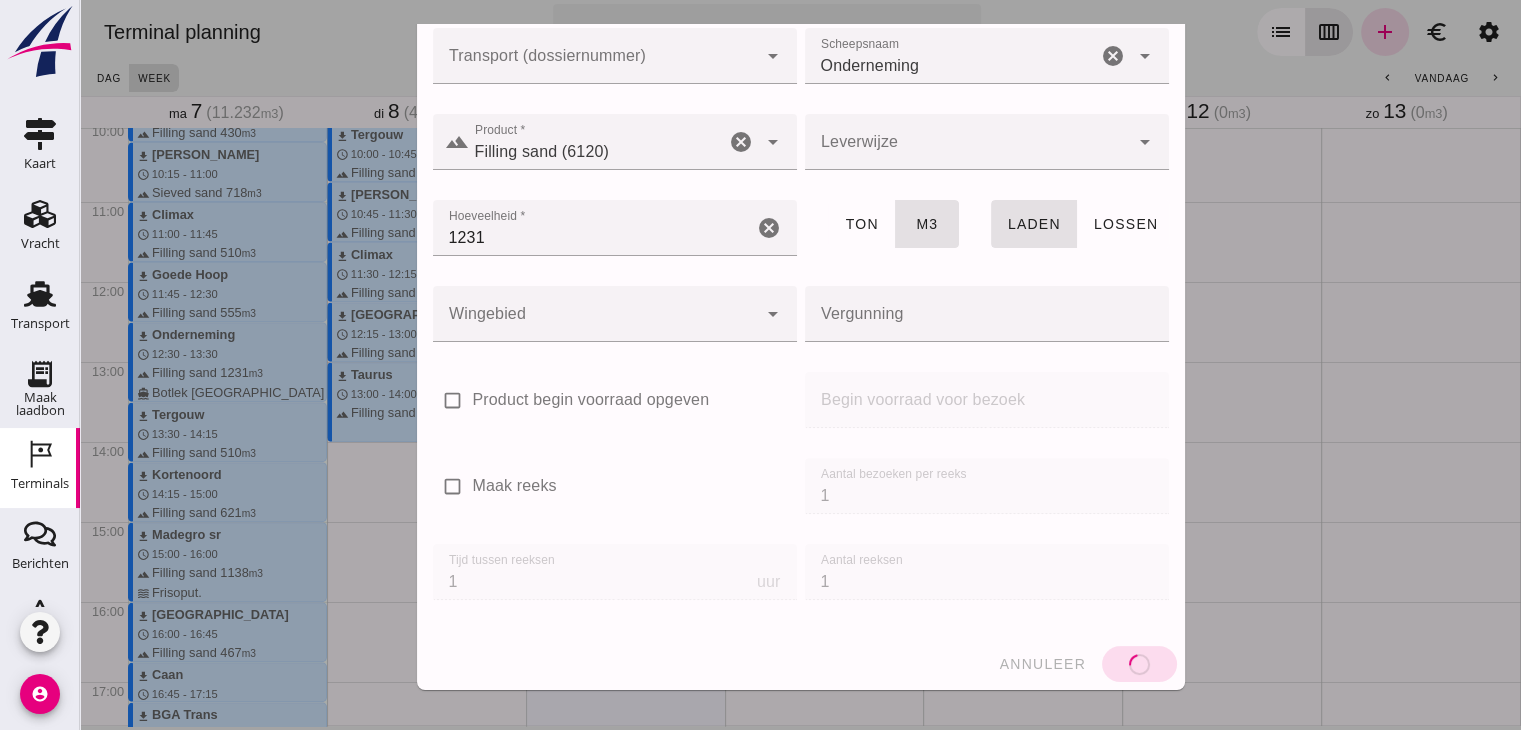 drag, startPoint x: 1128, startPoint y: 657, endPoint x: 522, endPoint y: 628, distance: 606.6935 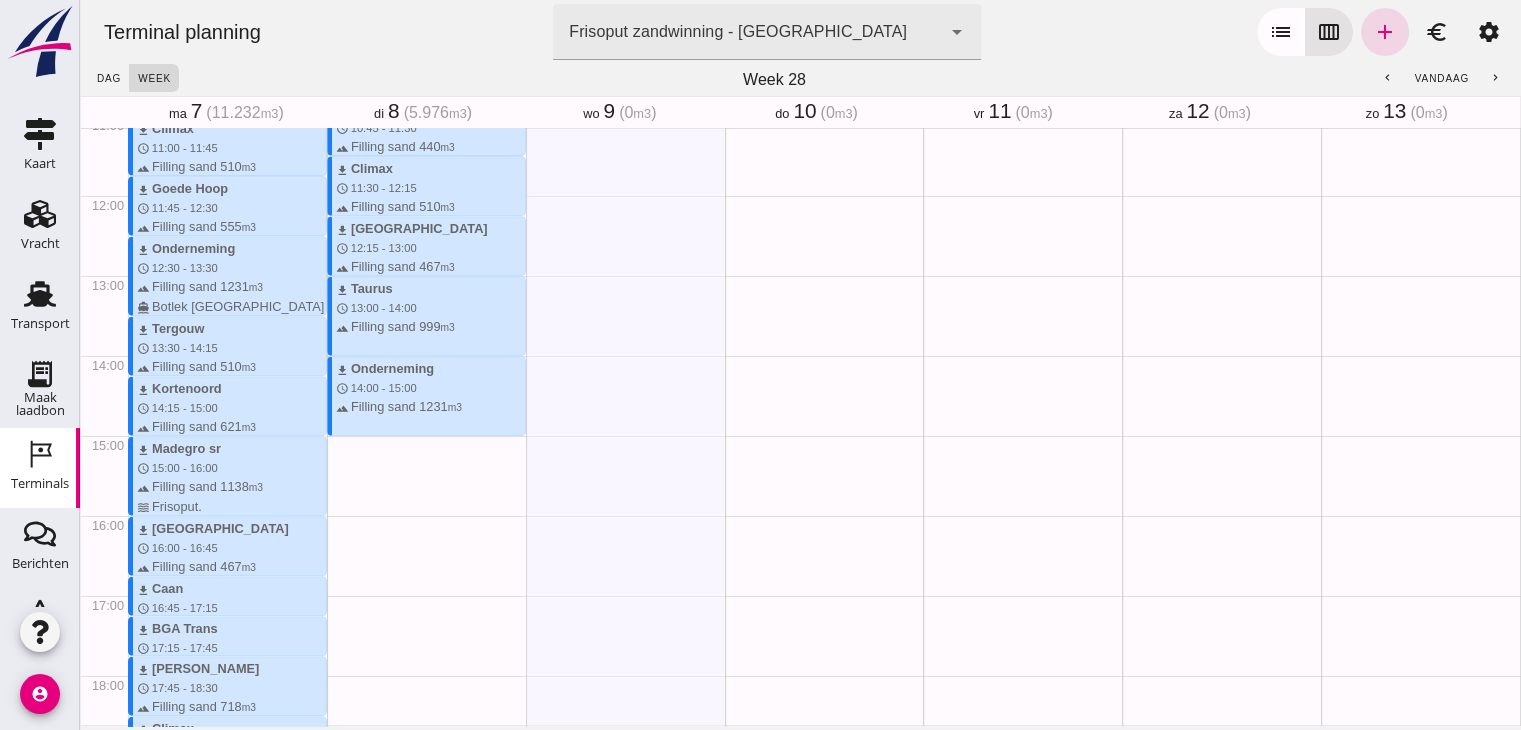 scroll, scrollTop: 895, scrollLeft: 0, axis: vertical 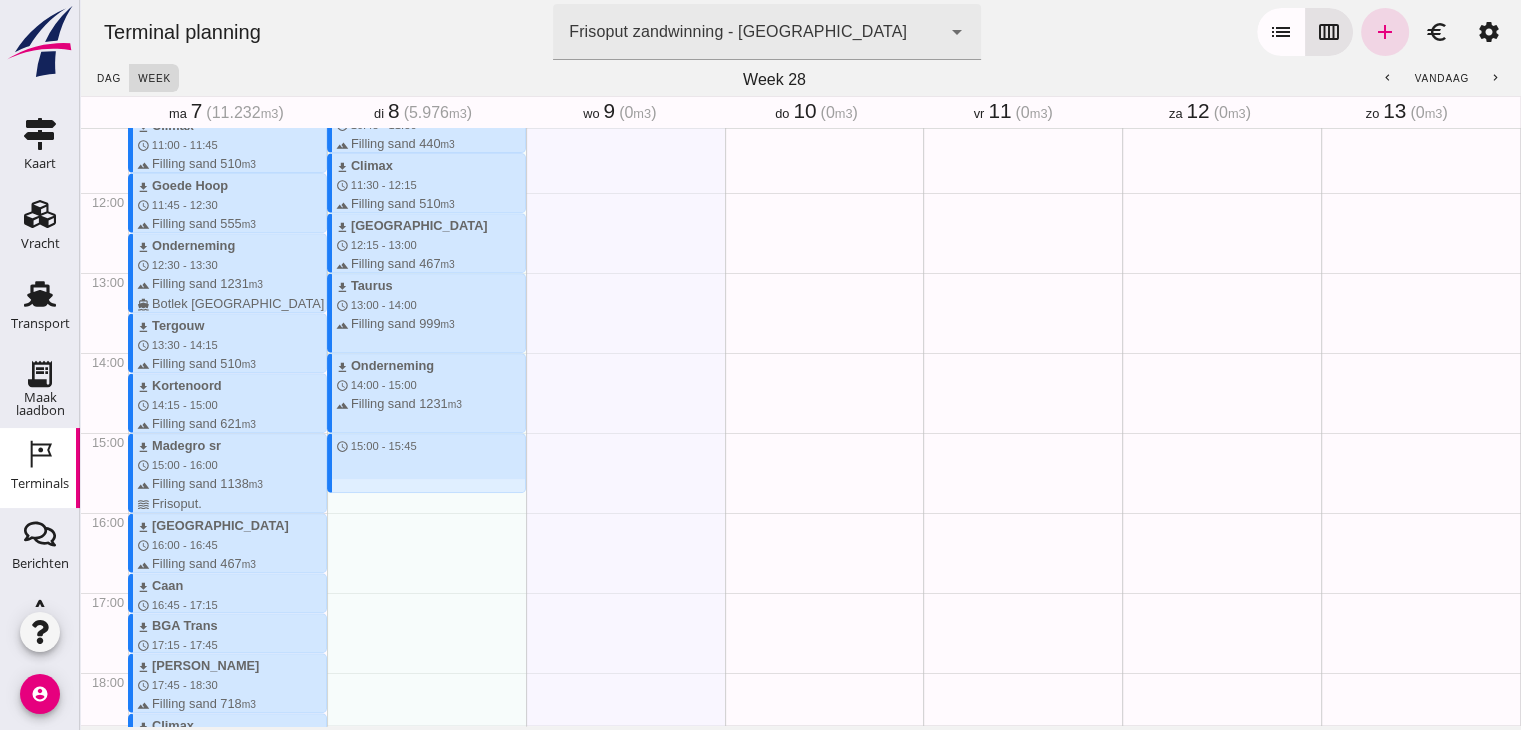 drag, startPoint x: 409, startPoint y: 436, endPoint x: 409, endPoint y: 484, distance: 48 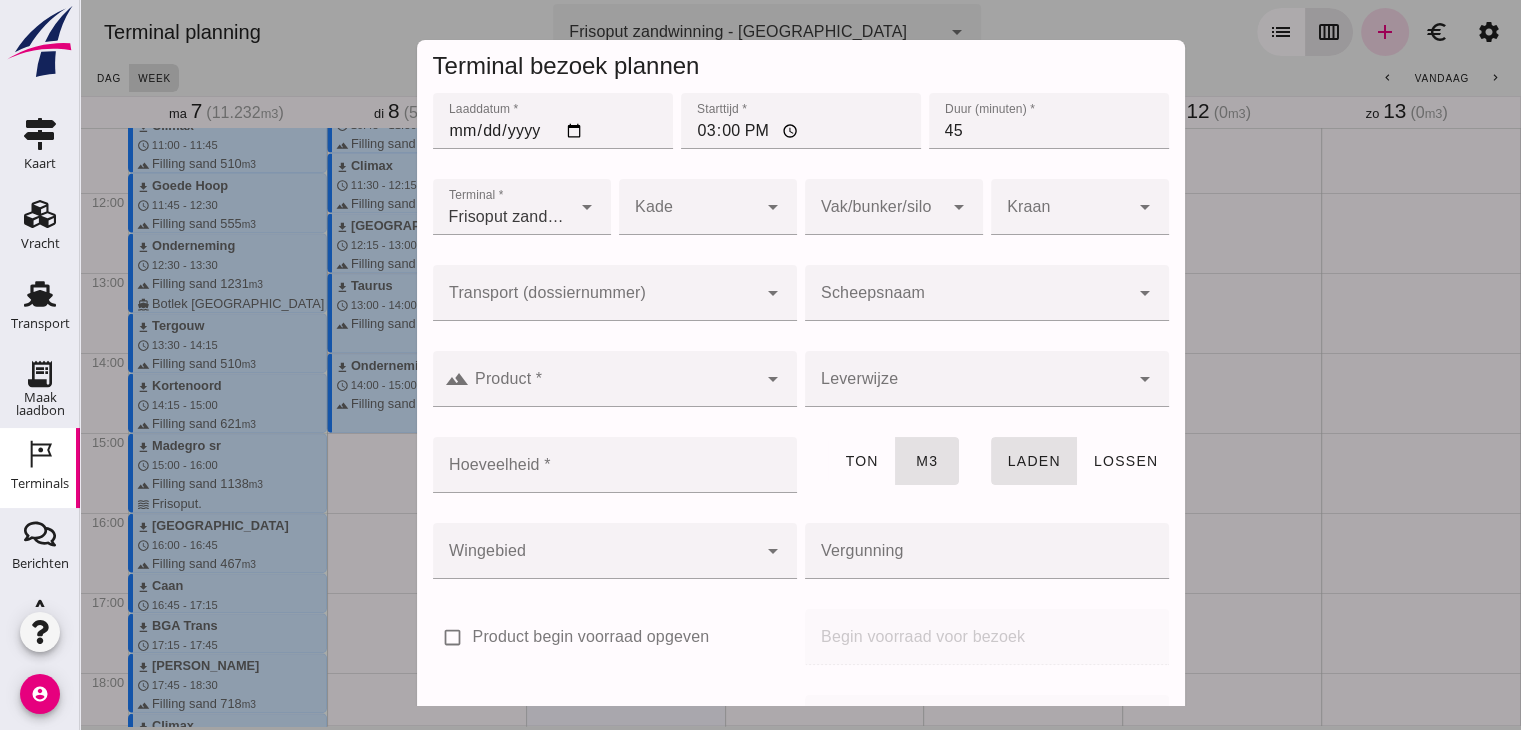 click on "Scheepsnaam" 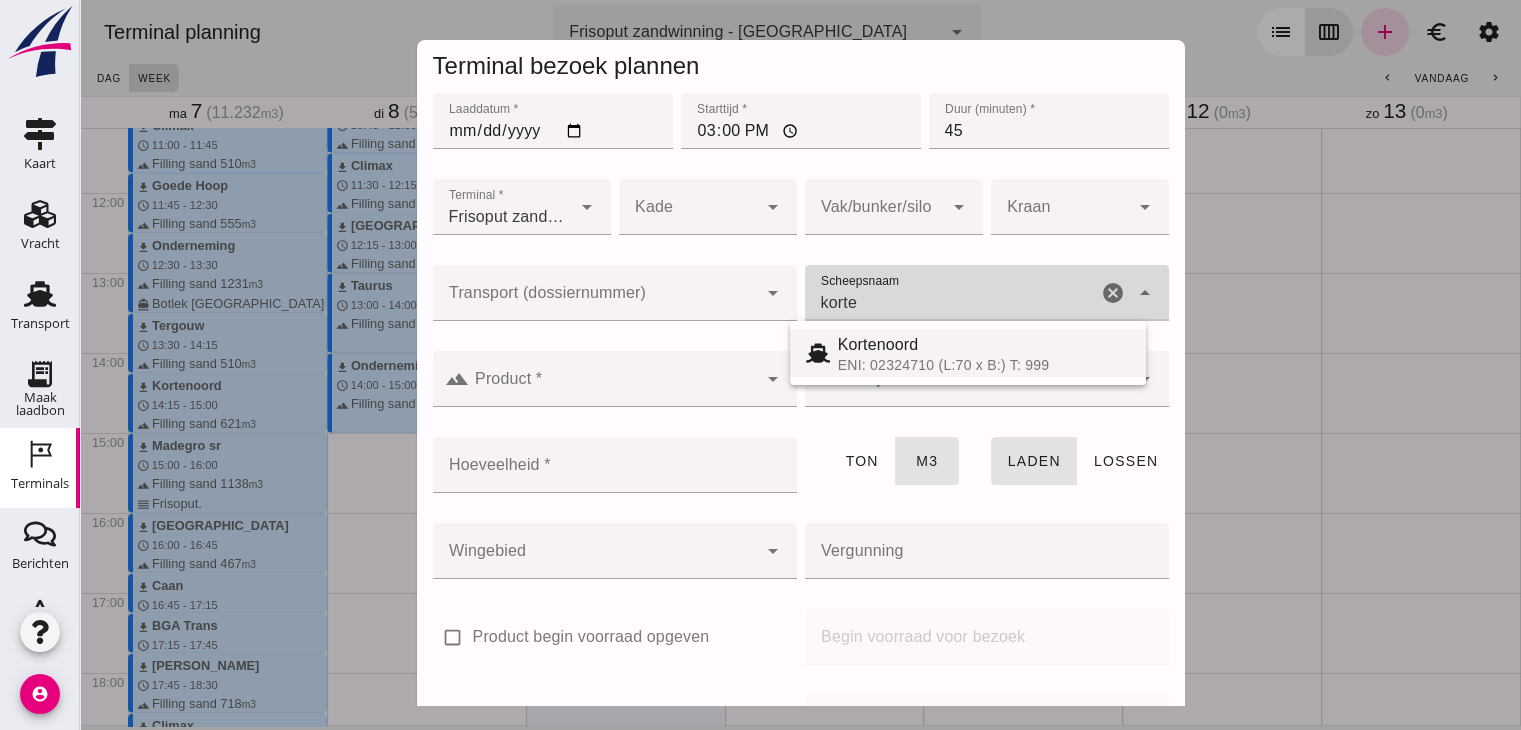 click on "Kortenoord" at bounding box center [984, 345] 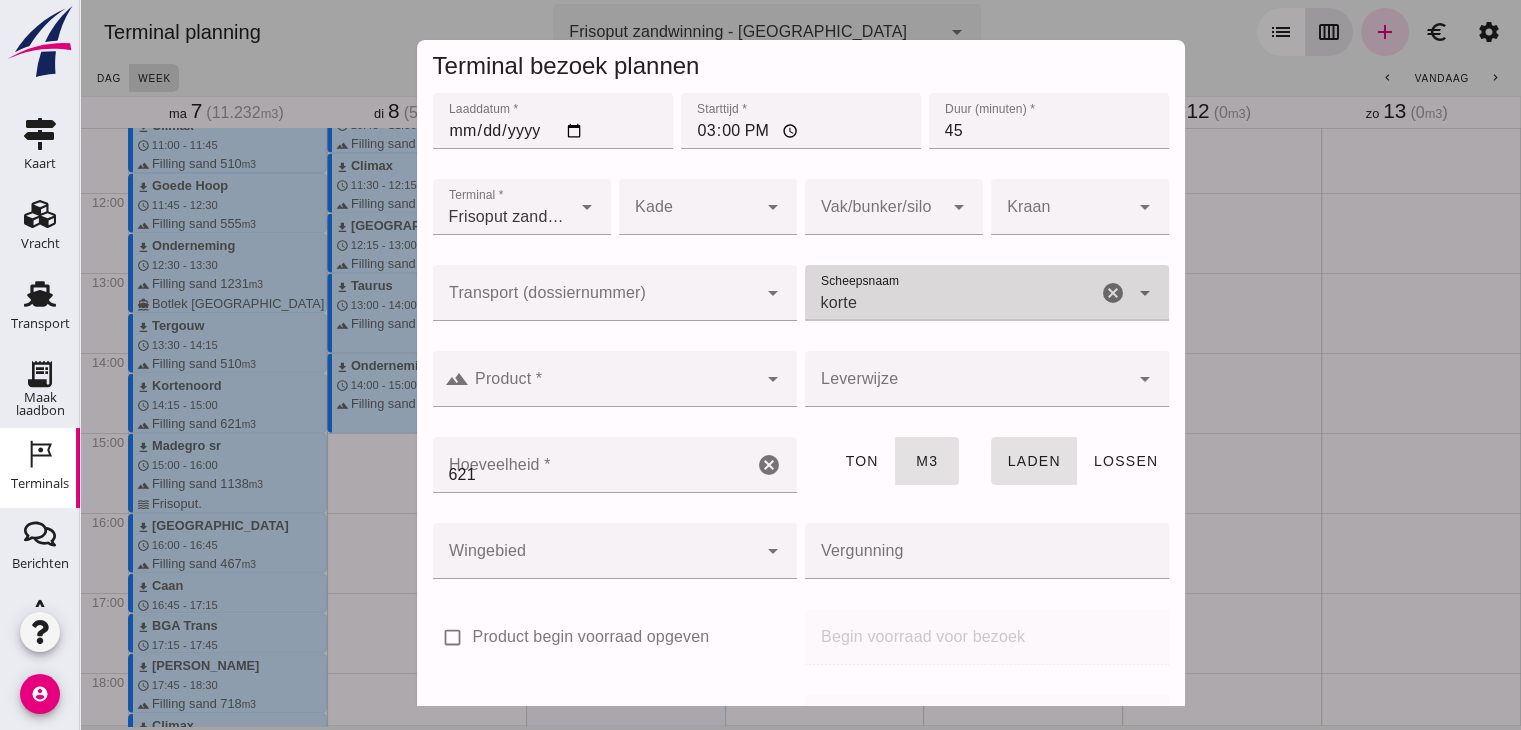 type on "Kortenoord" 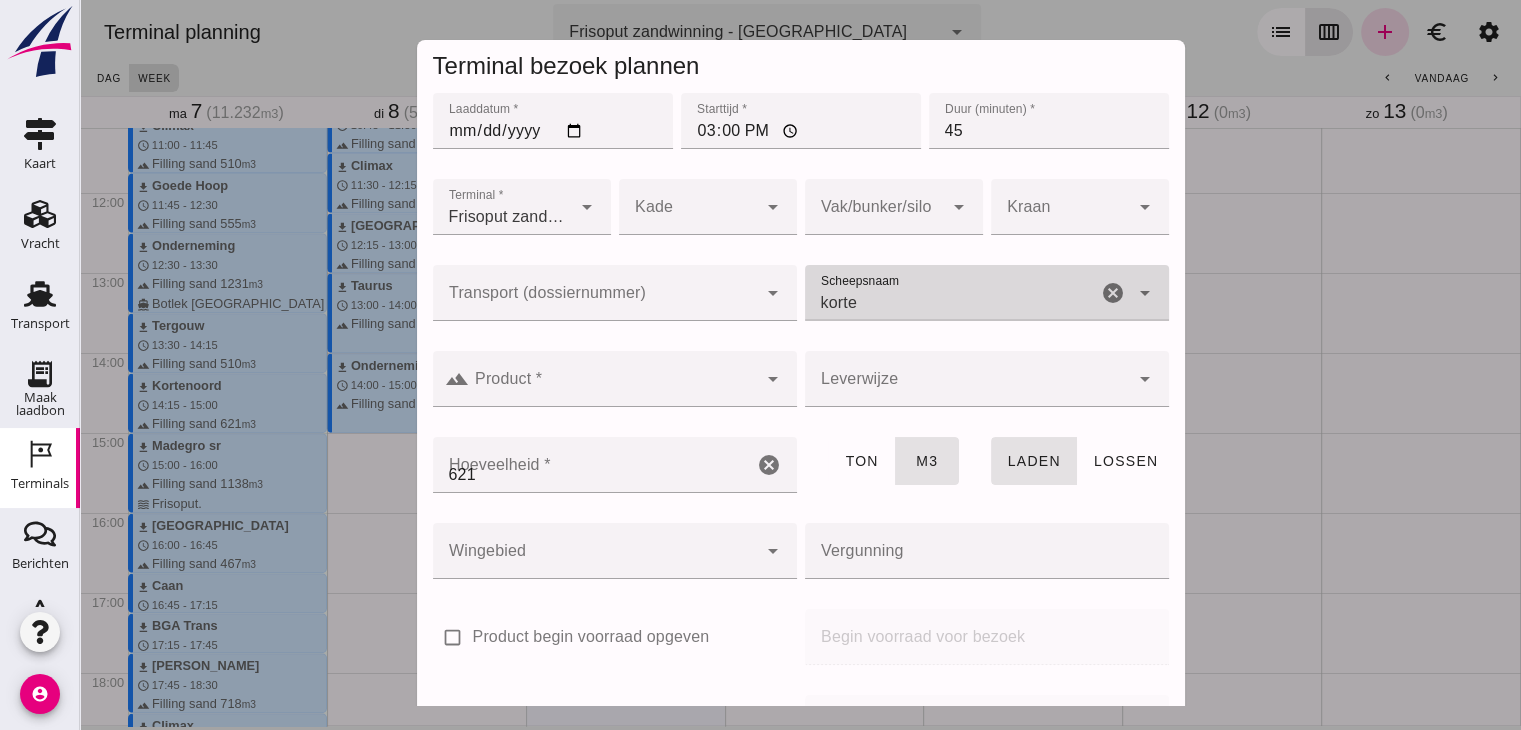 type on "621" 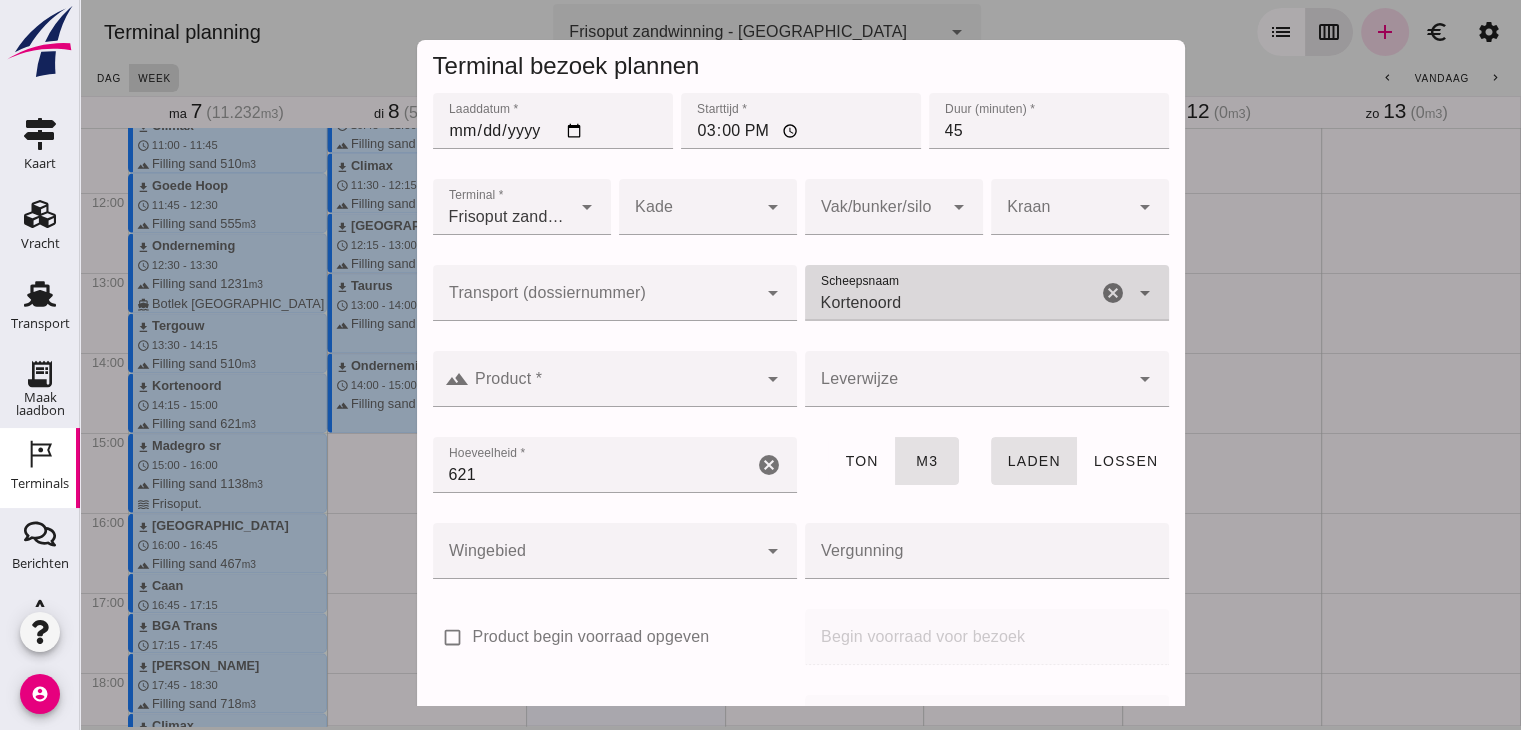 type on "Kortenoord" 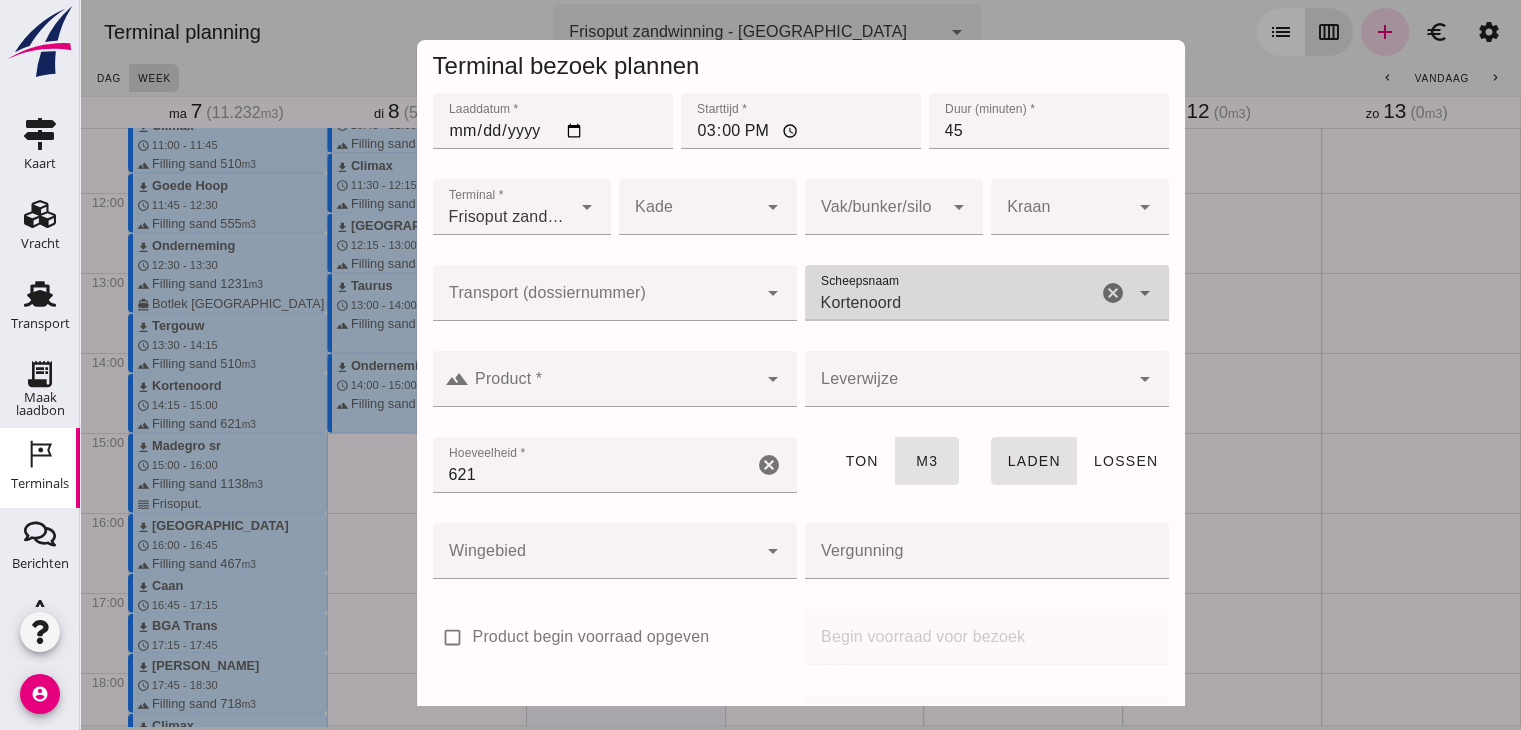 click 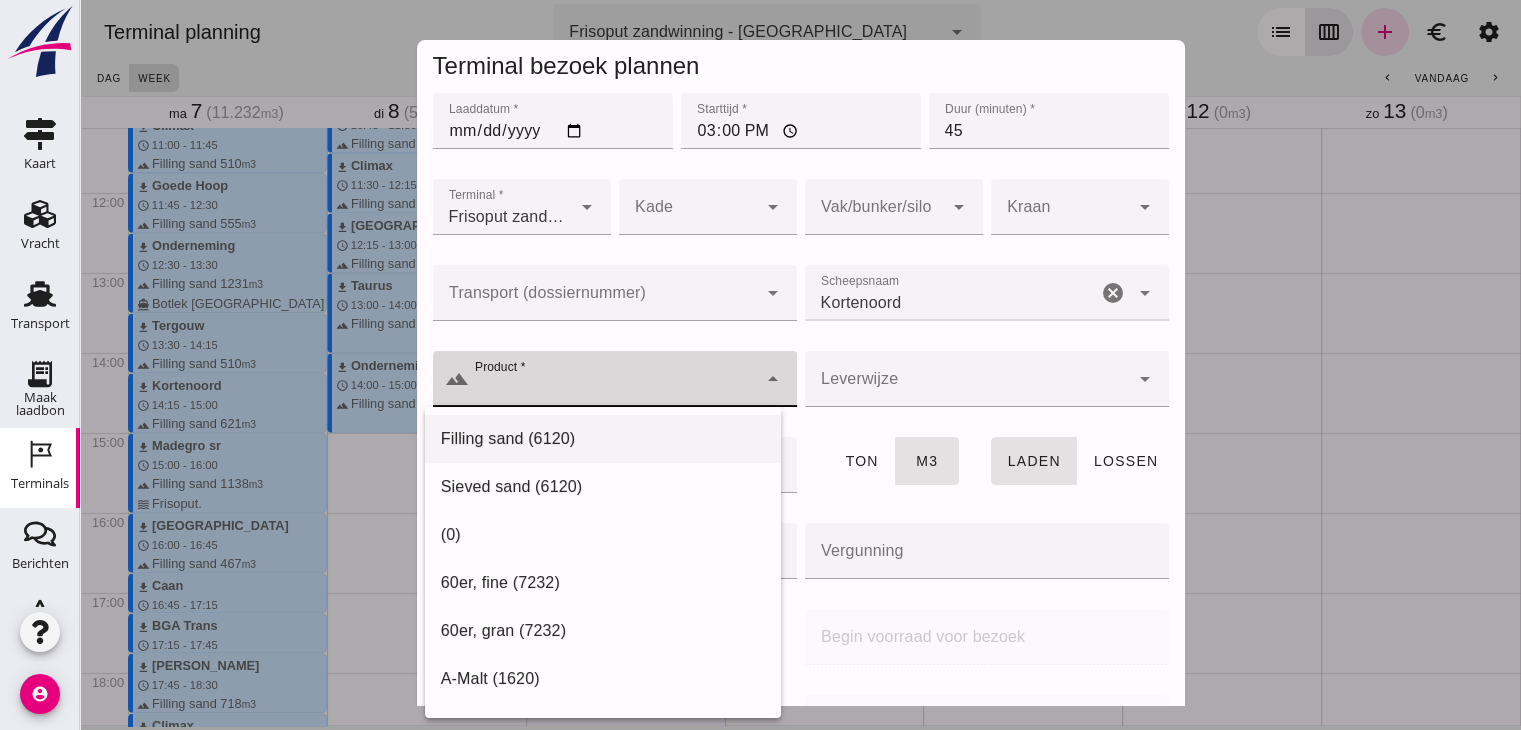 click on "Filling sand (6120)" at bounding box center (603, 439) 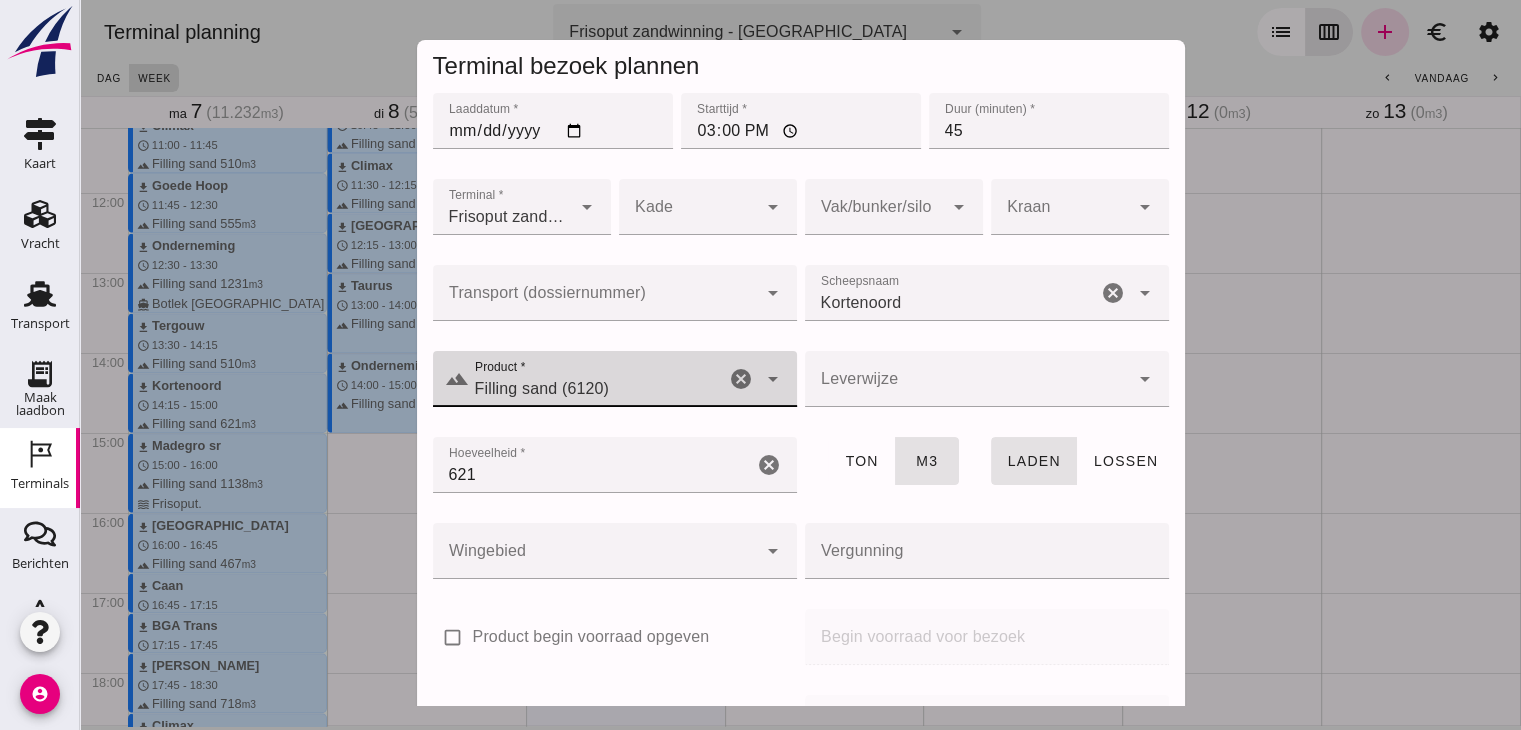 type on "Filling sand (6120)" 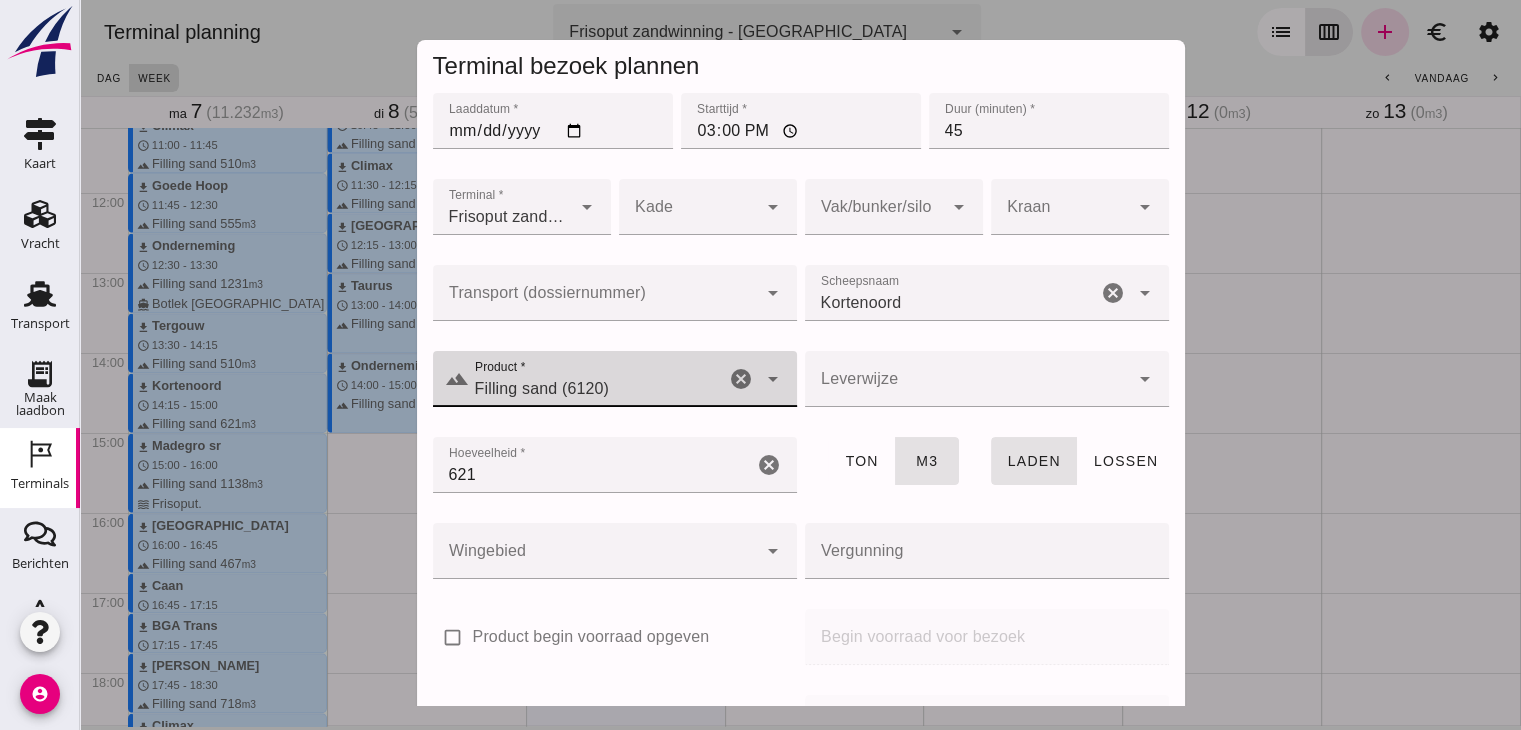 scroll, scrollTop: 237, scrollLeft: 0, axis: vertical 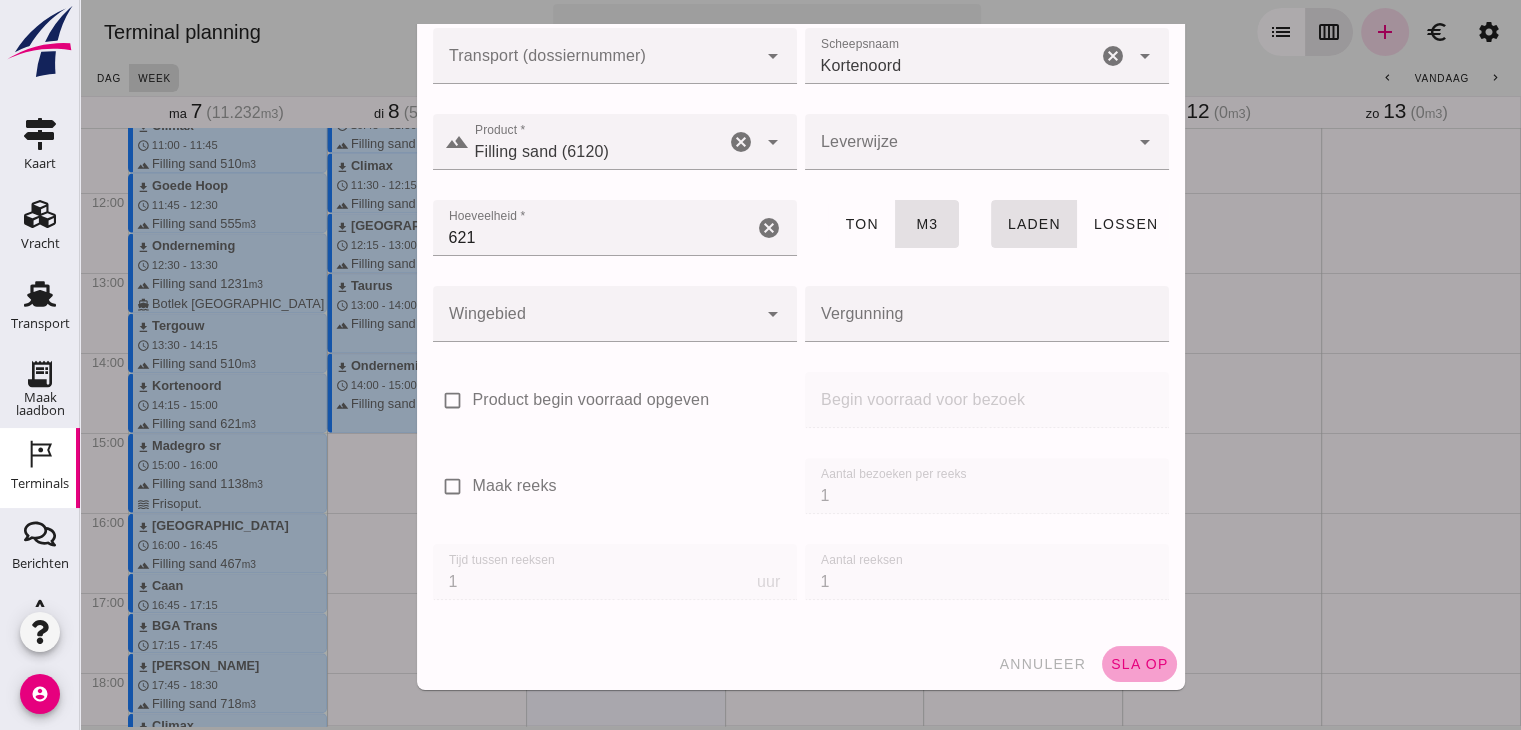 click on "sla op" 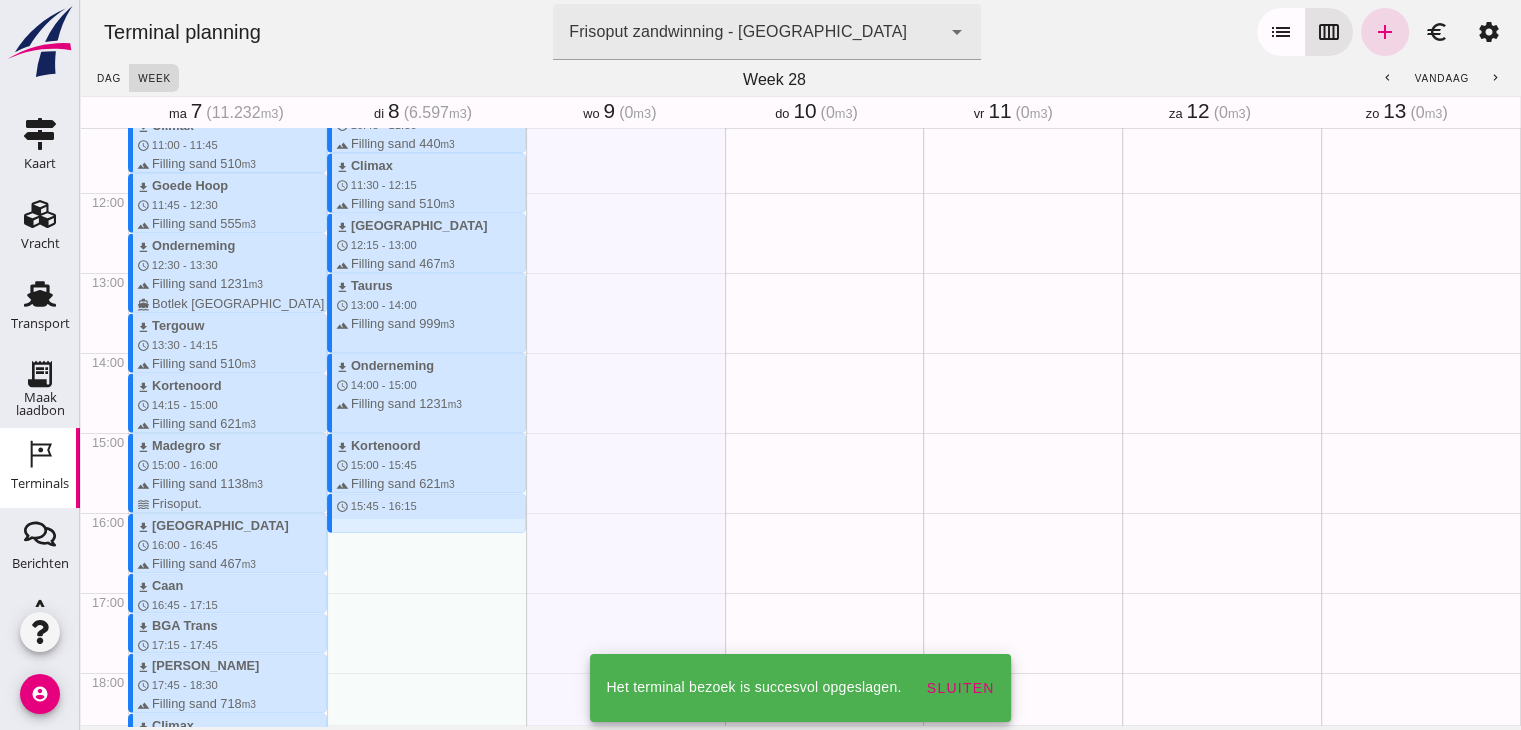 drag, startPoint x: 392, startPoint y: 494, endPoint x: 389, endPoint y: 551, distance: 57.07889 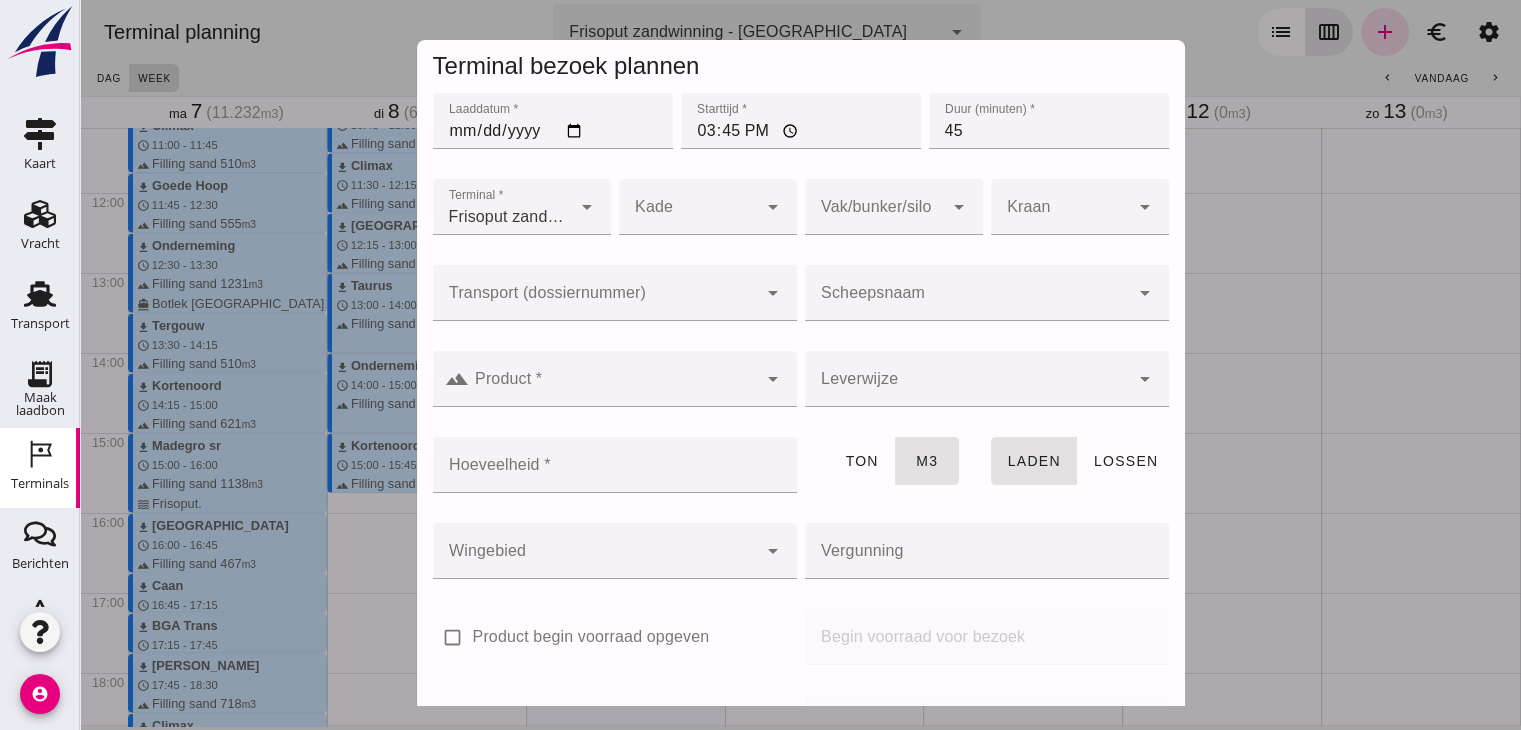 click on "Scheepsnaam" 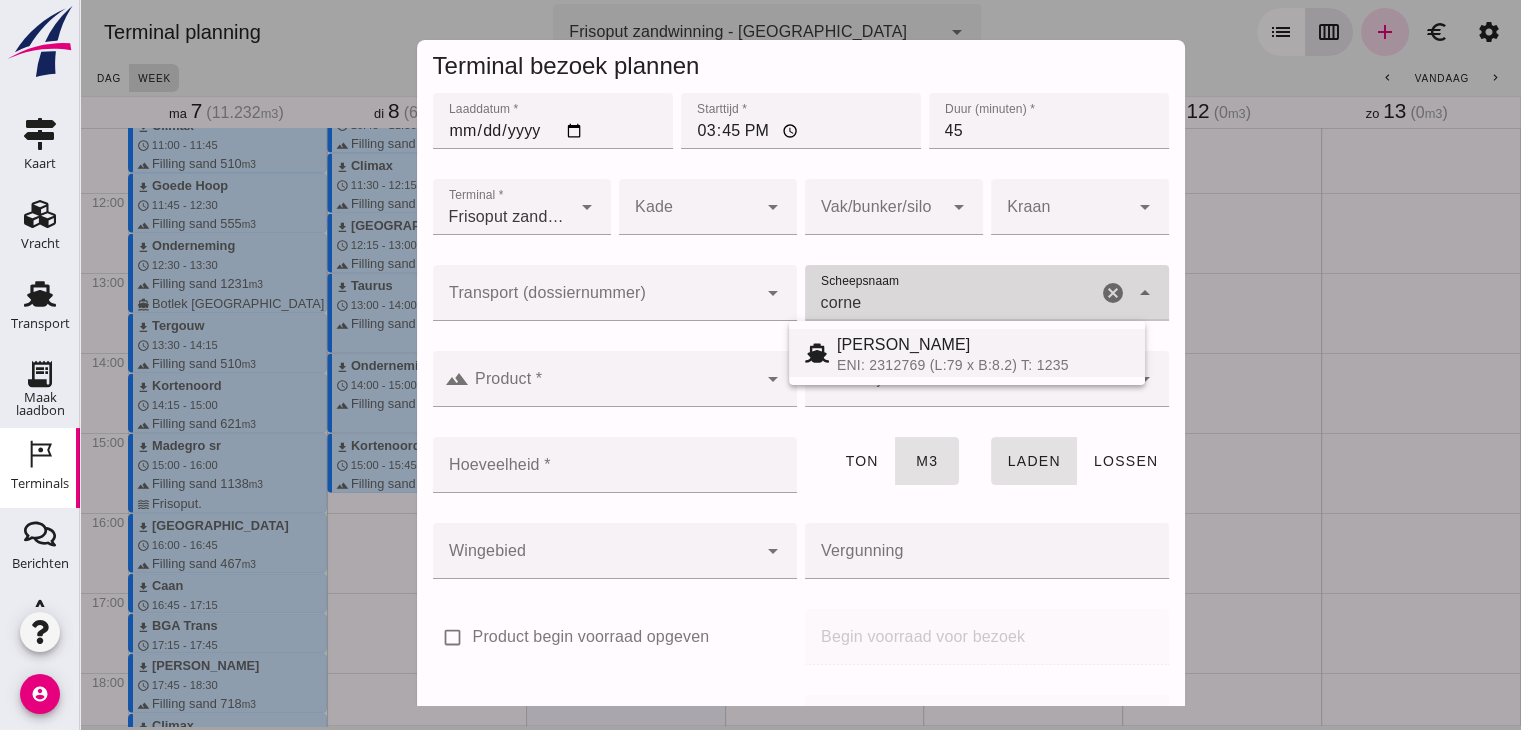 click on "[PERSON_NAME]" at bounding box center [983, 345] 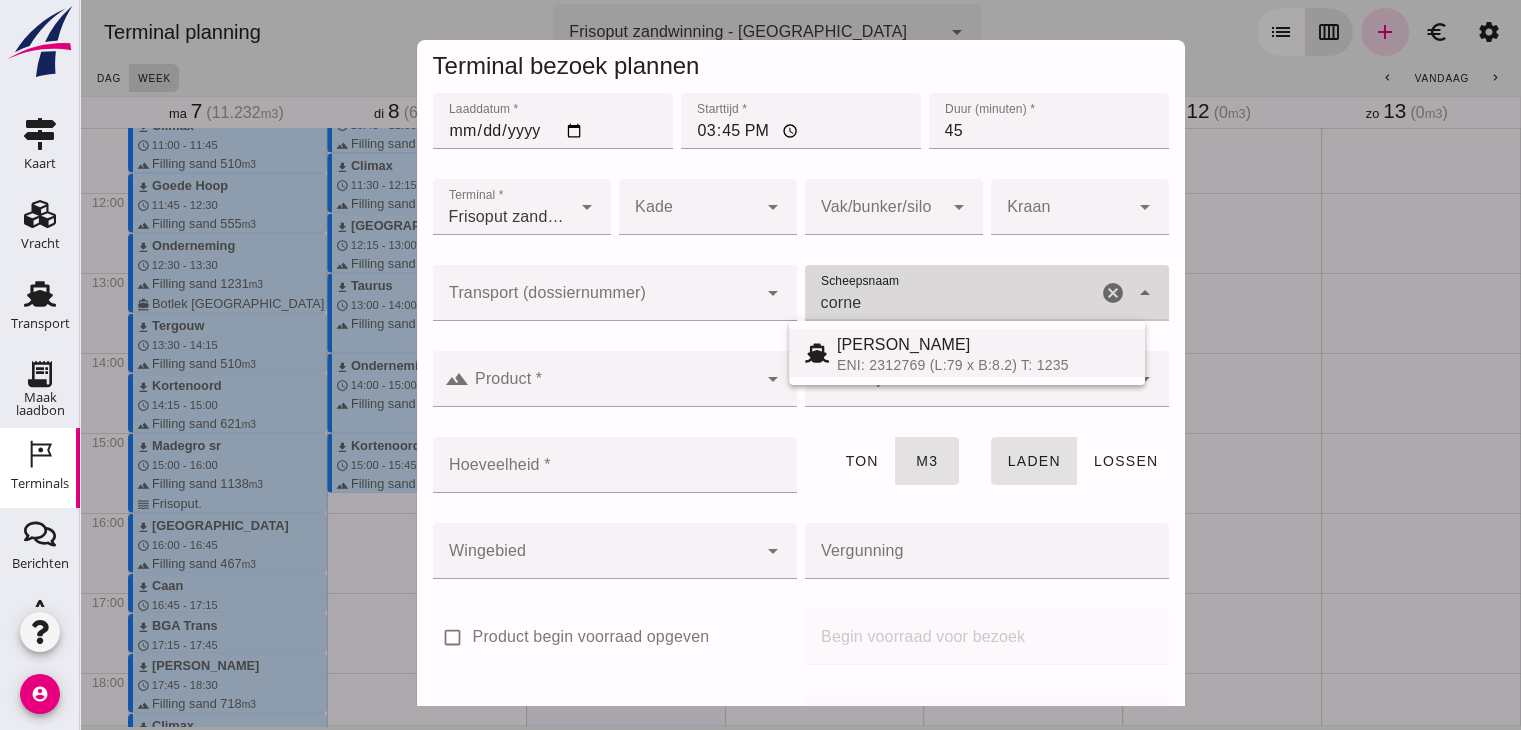 type on "[PERSON_NAME]" 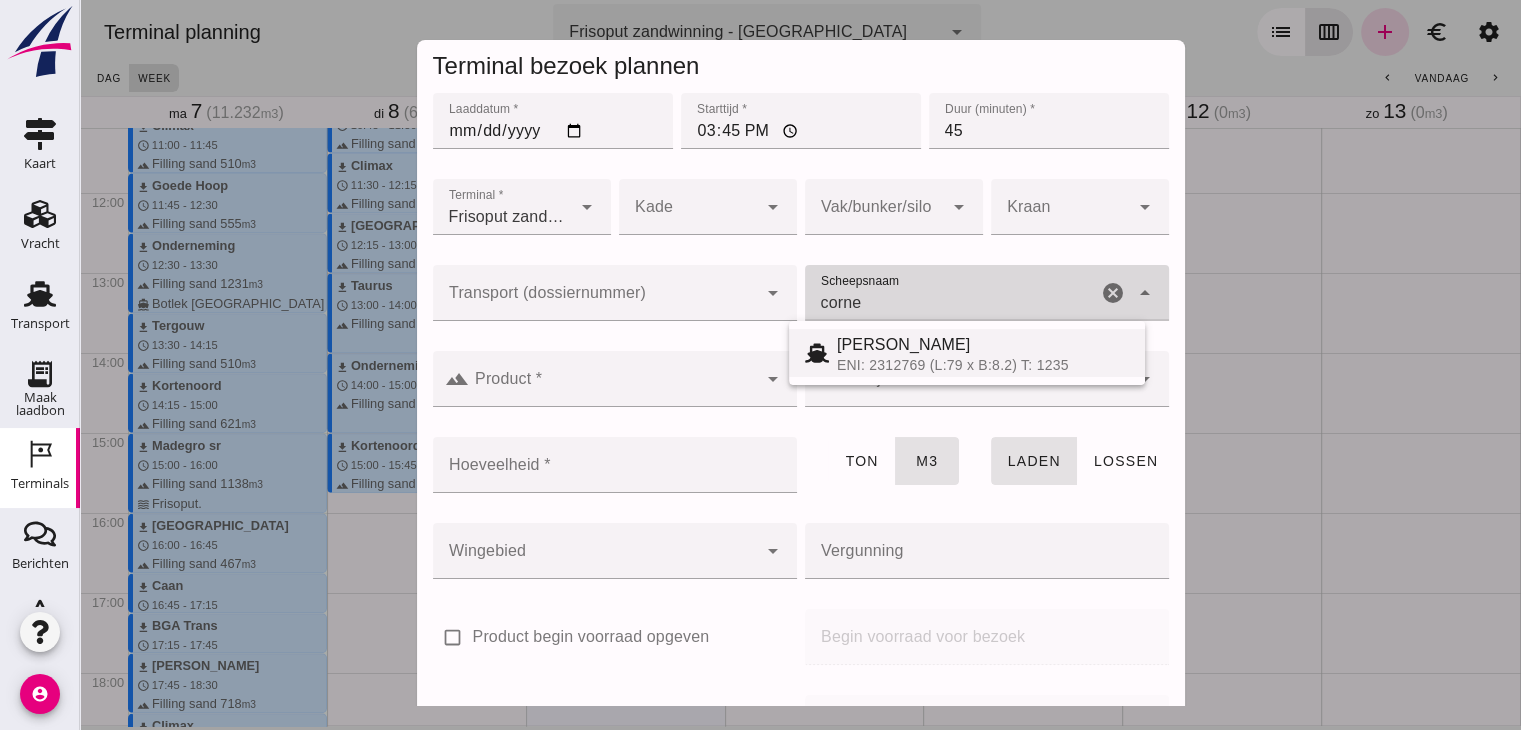 type on "718" 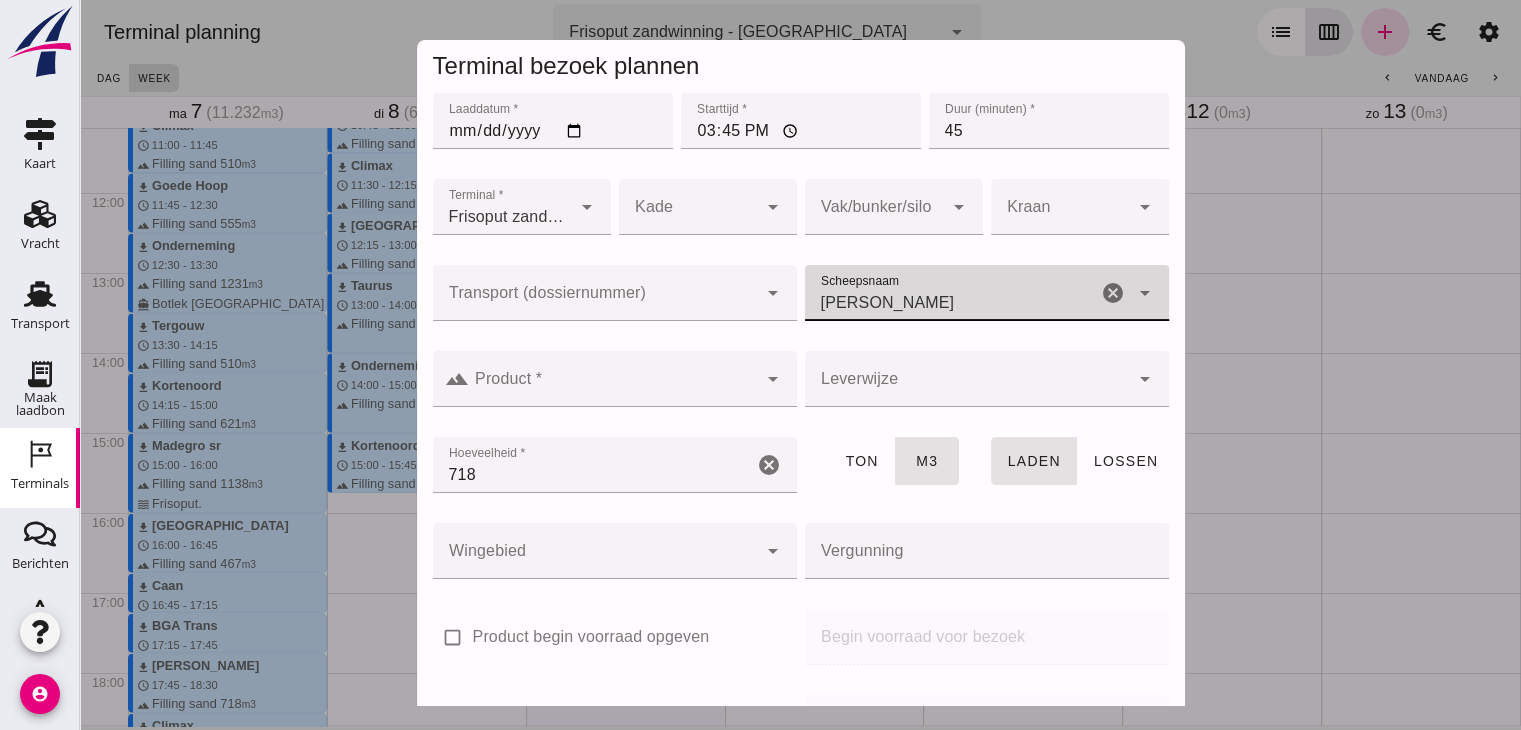 scroll, scrollTop: 237, scrollLeft: 0, axis: vertical 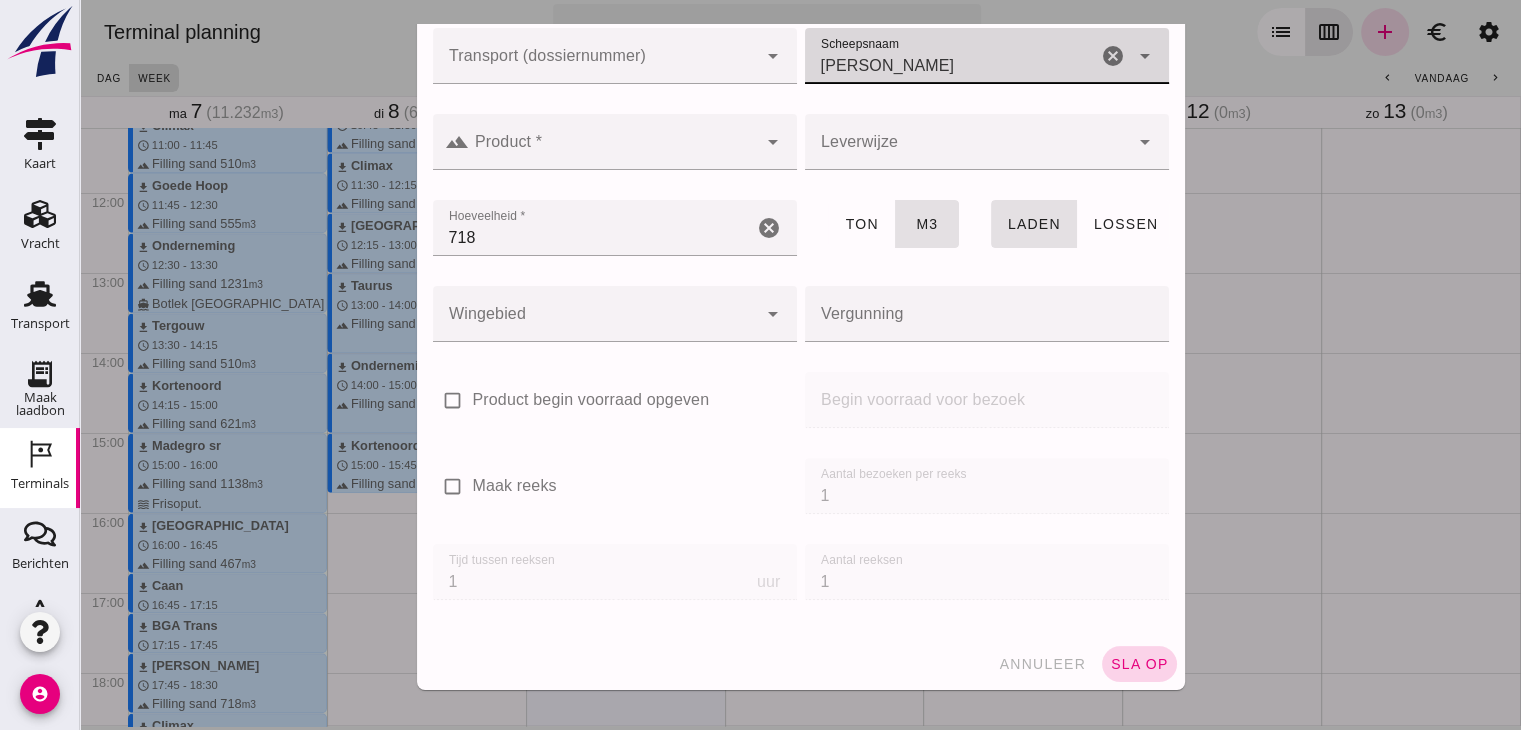 type on "[PERSON_NAME]" 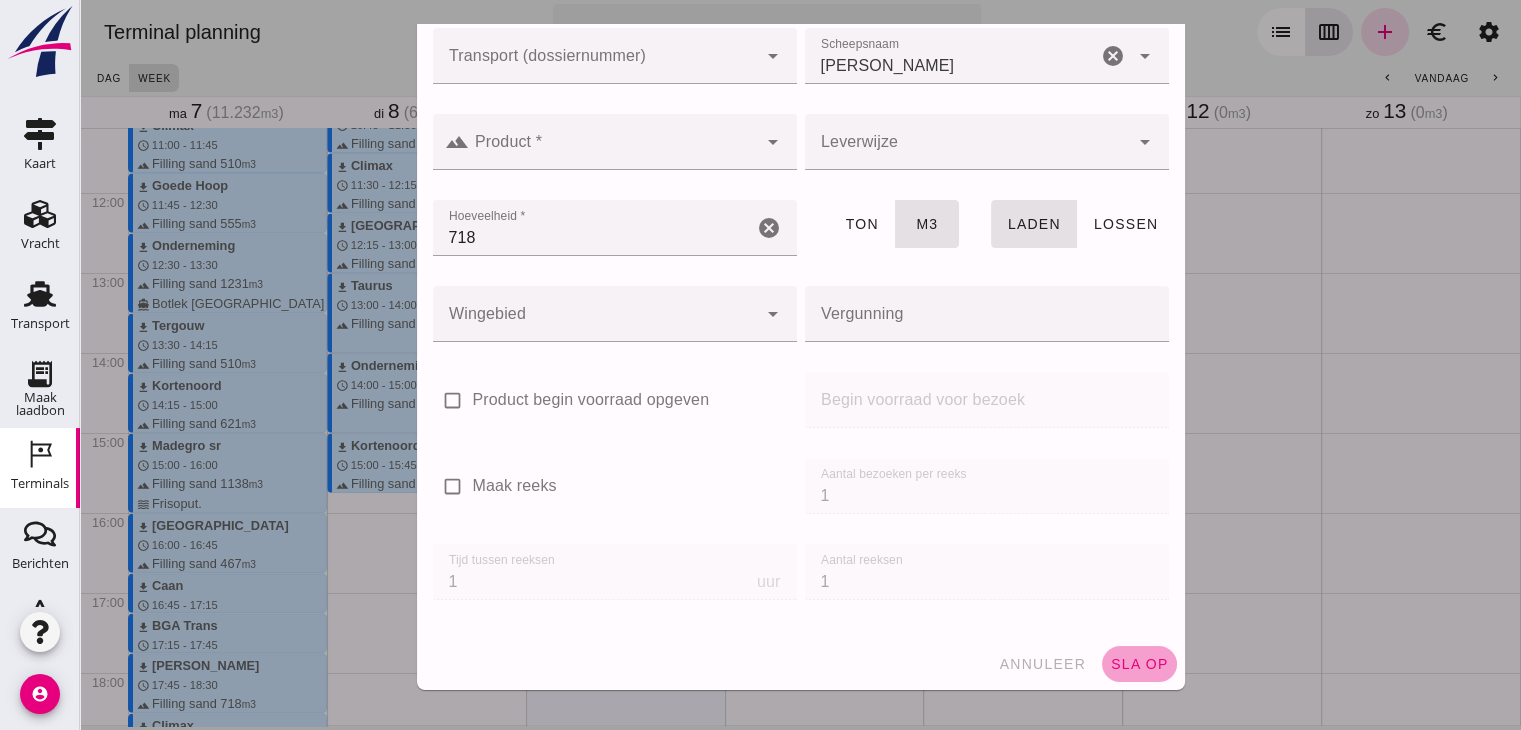 click on "sla op" 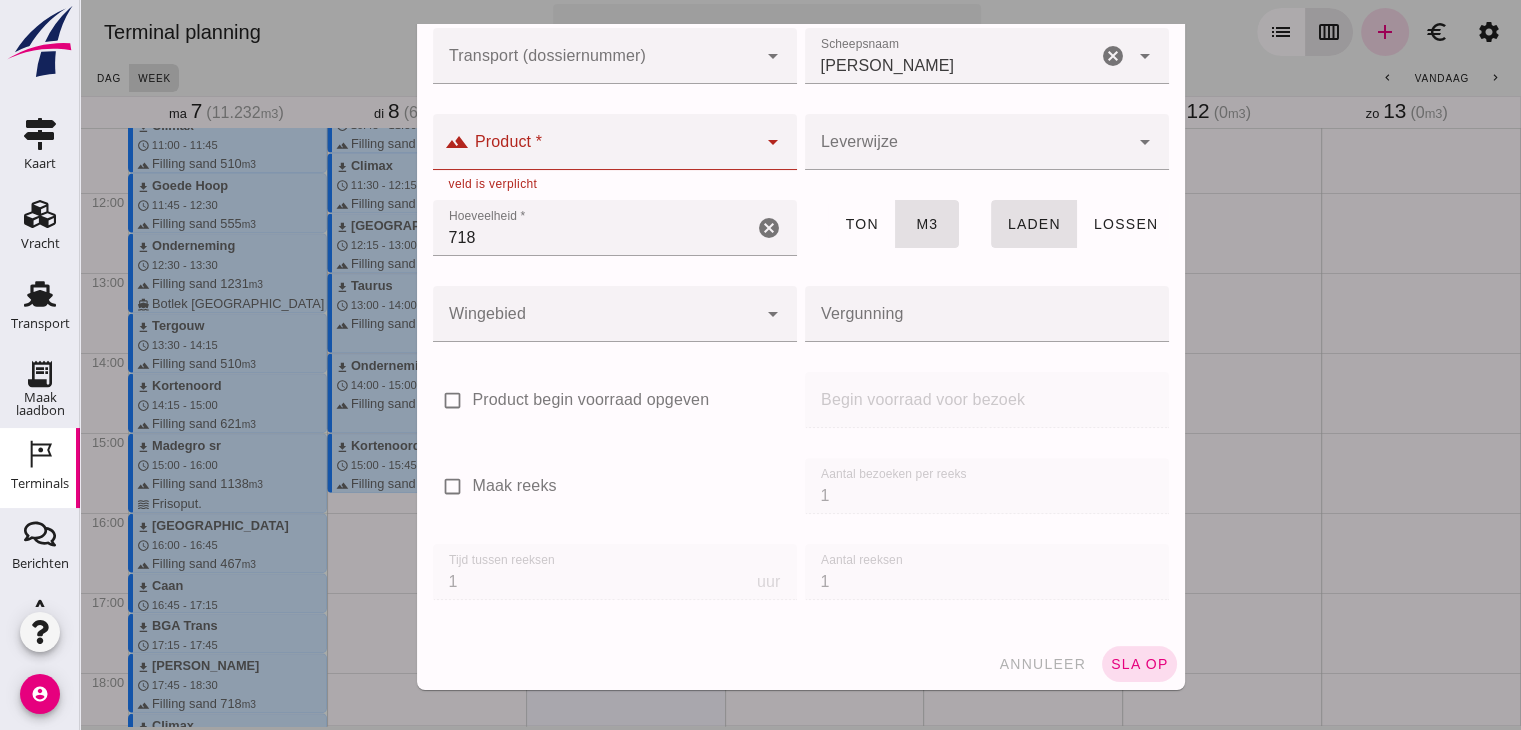 click on "Product *" 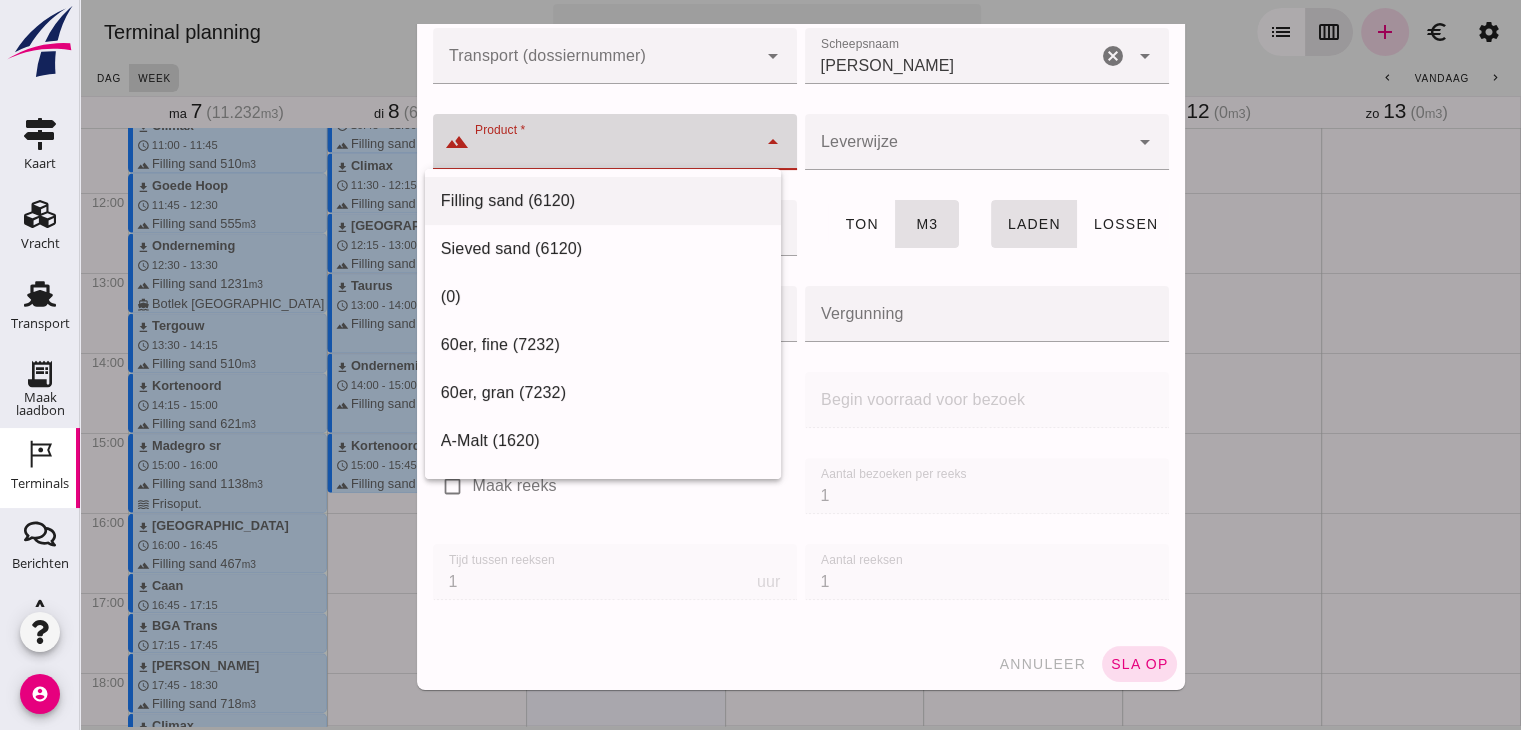 click on "Filling sand (6120)" at bounding box center [603, 201] 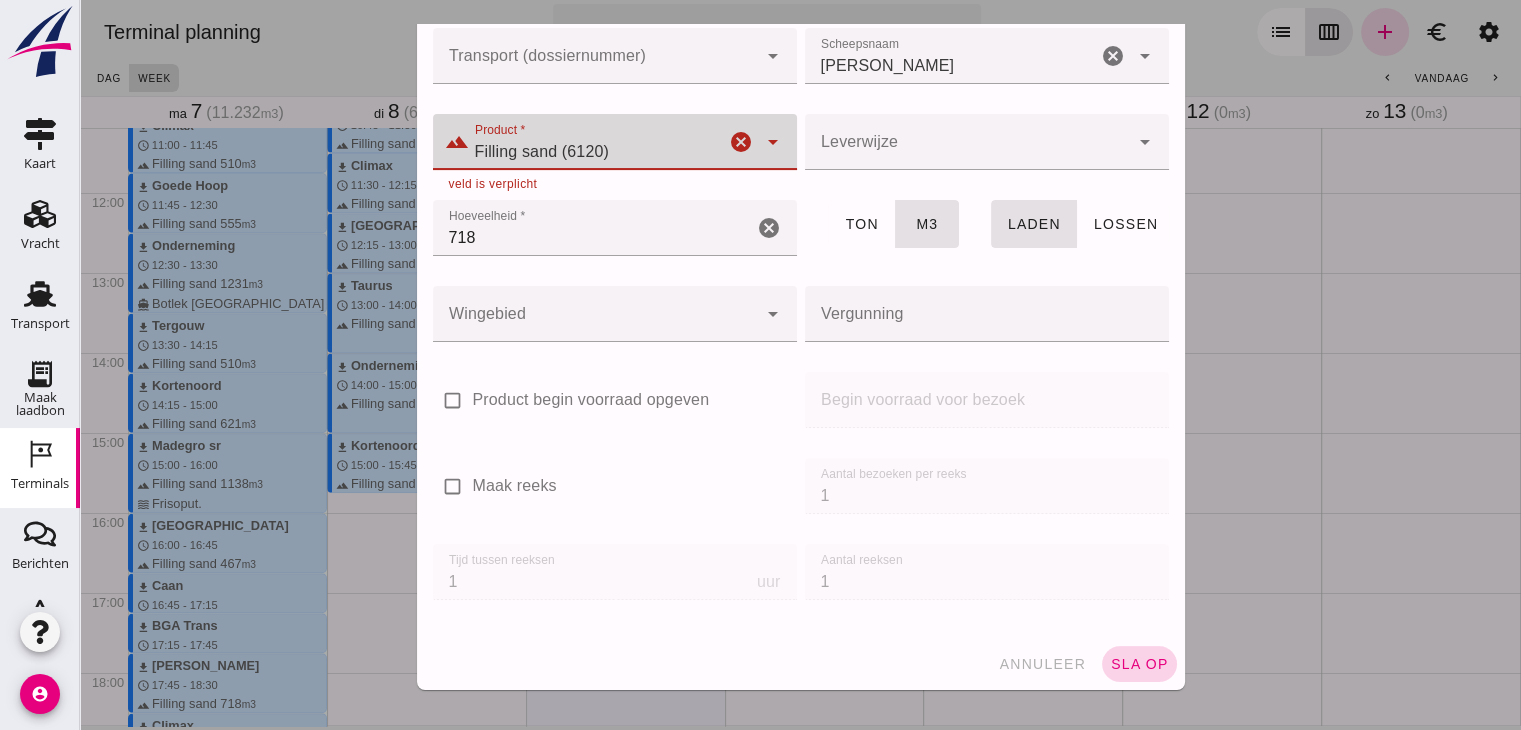 click on "sla op" 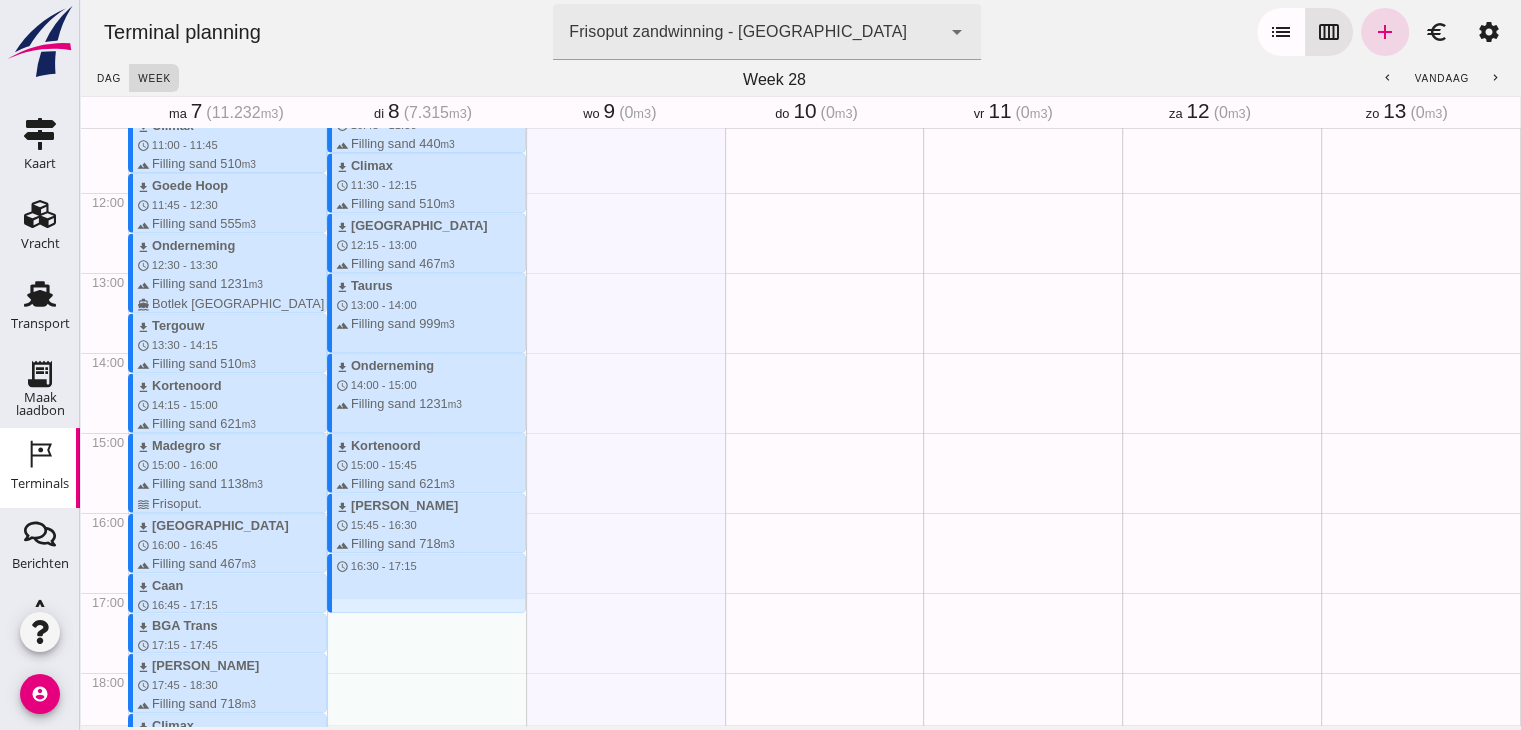 drag, startPoint x: 374, startPoint y: 558, endPoint x: 373, endPoint y: 609, distance: 51.009804 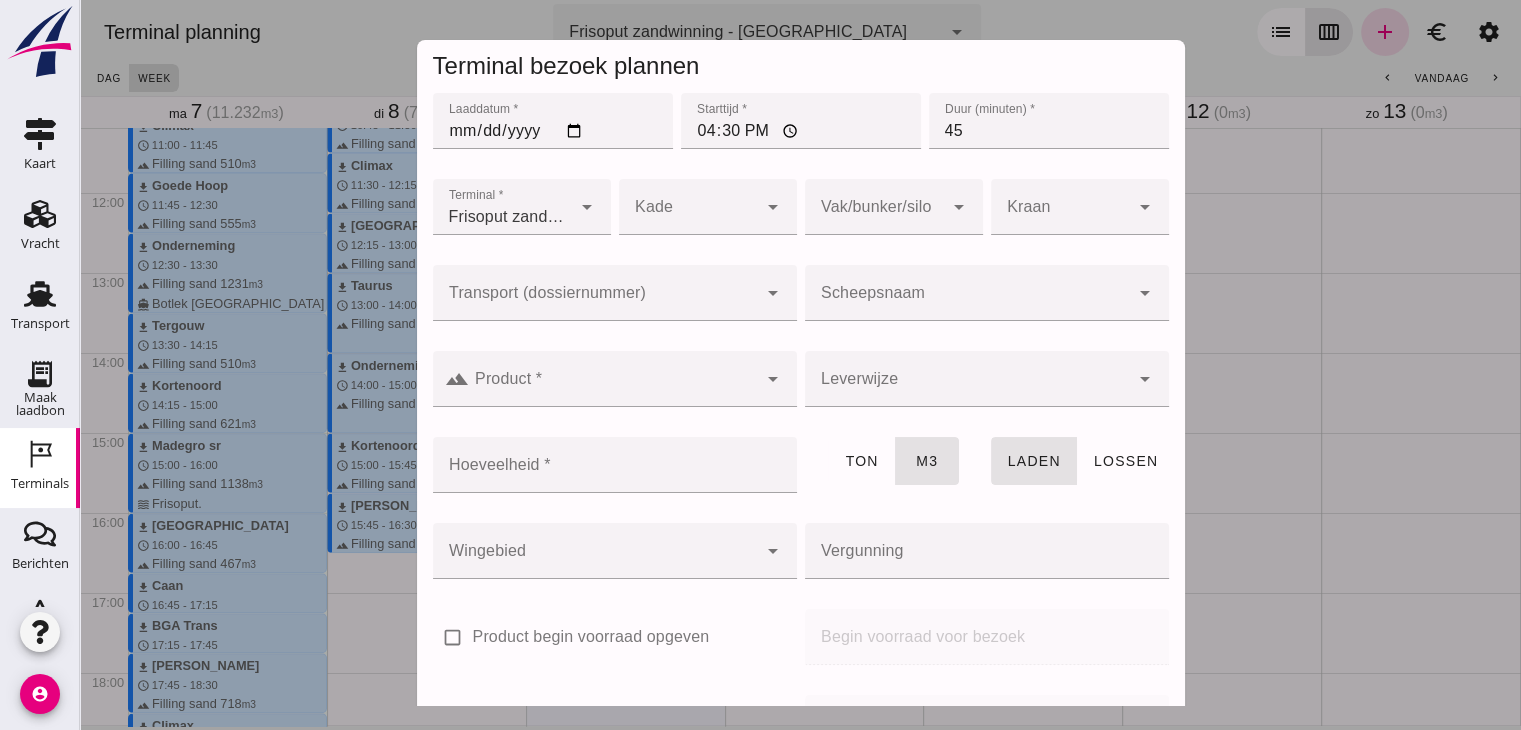 click 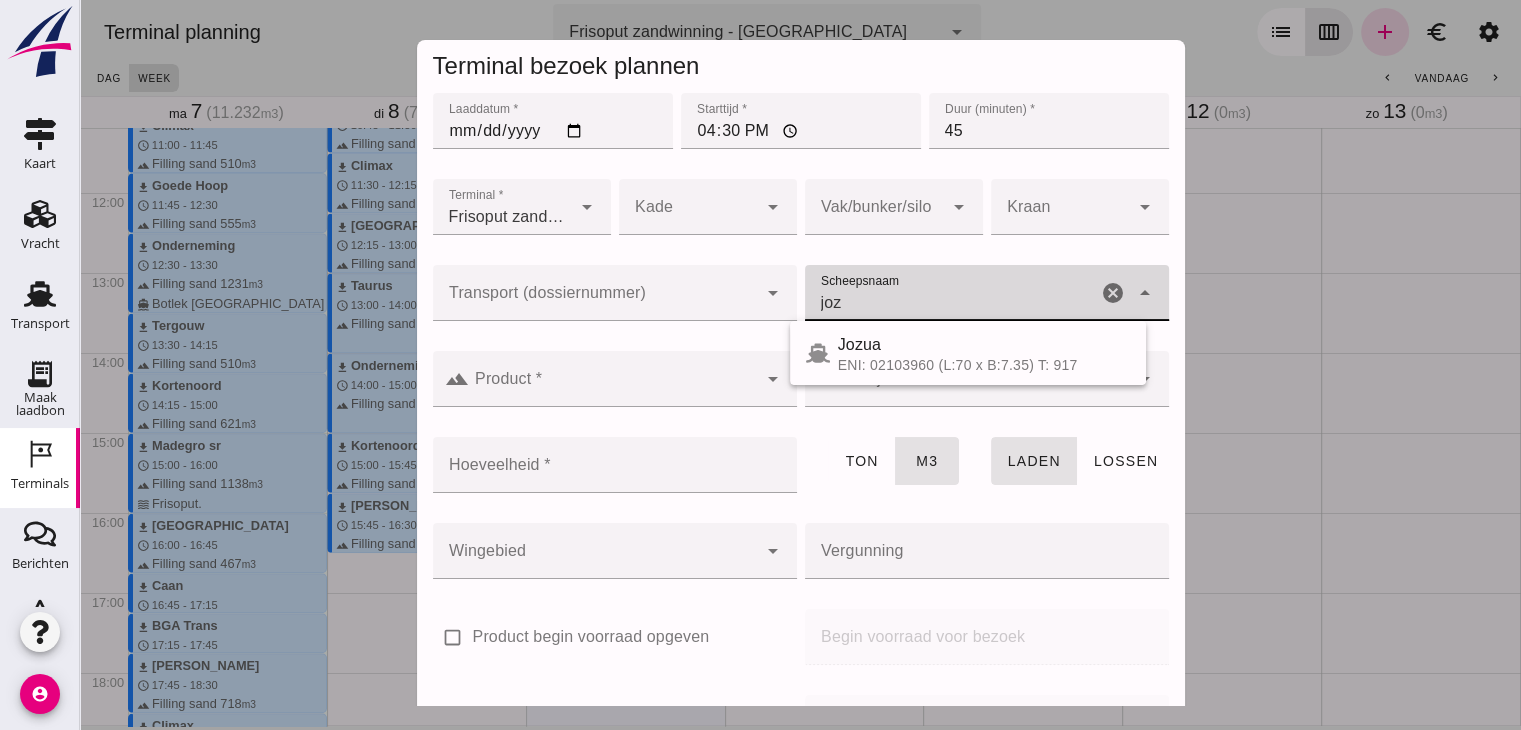 click on "Jozua" at bounding box center [984, 345] 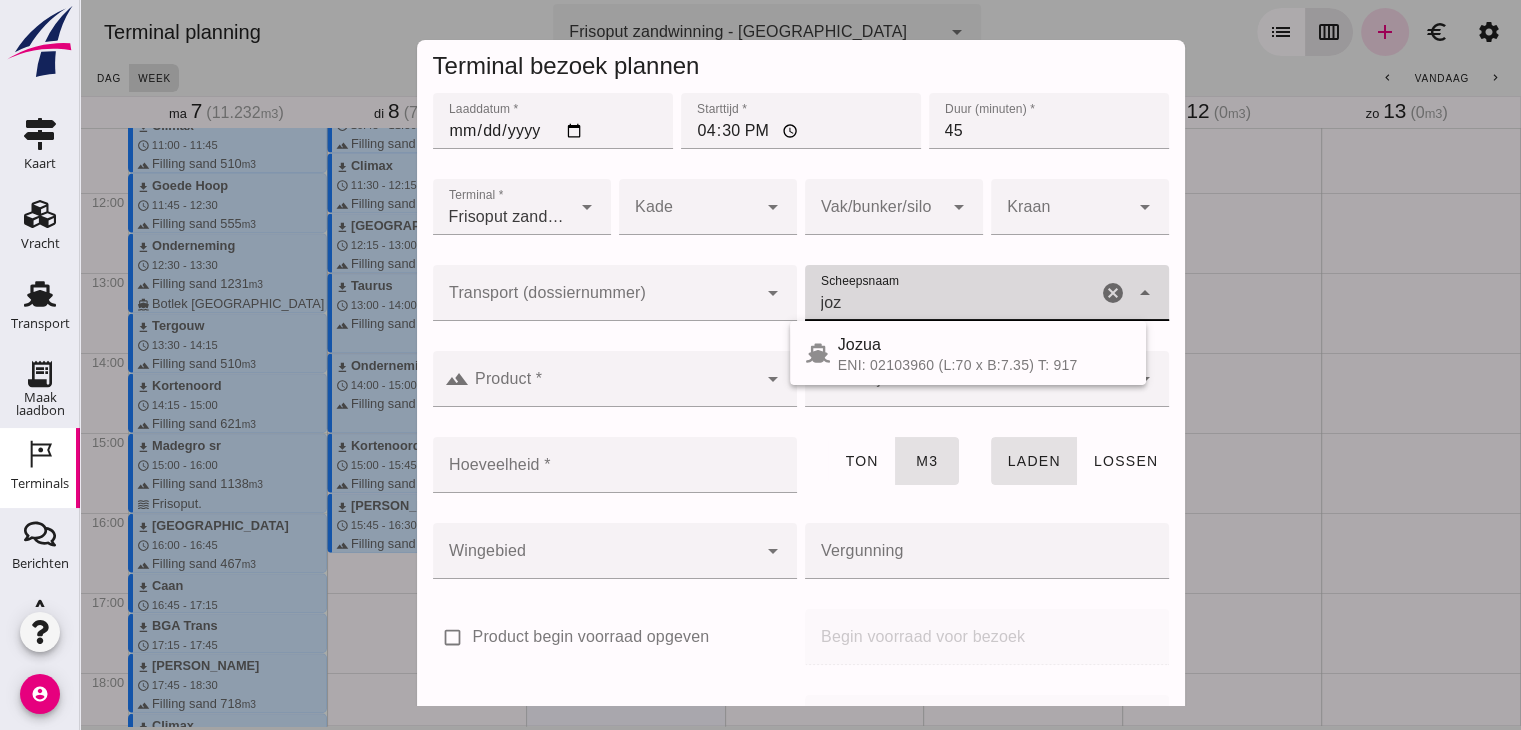type on "Jozua" 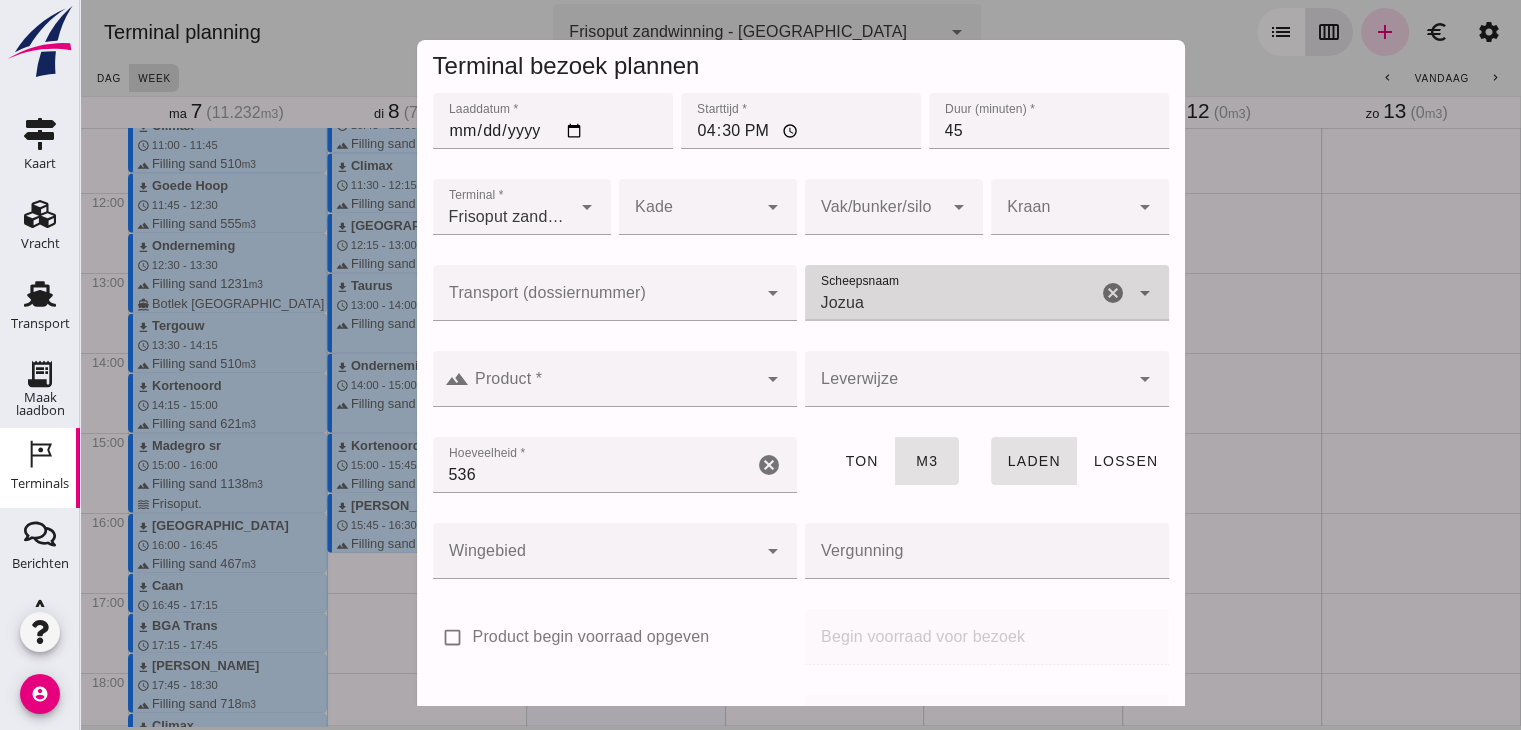 type on "Jozua" 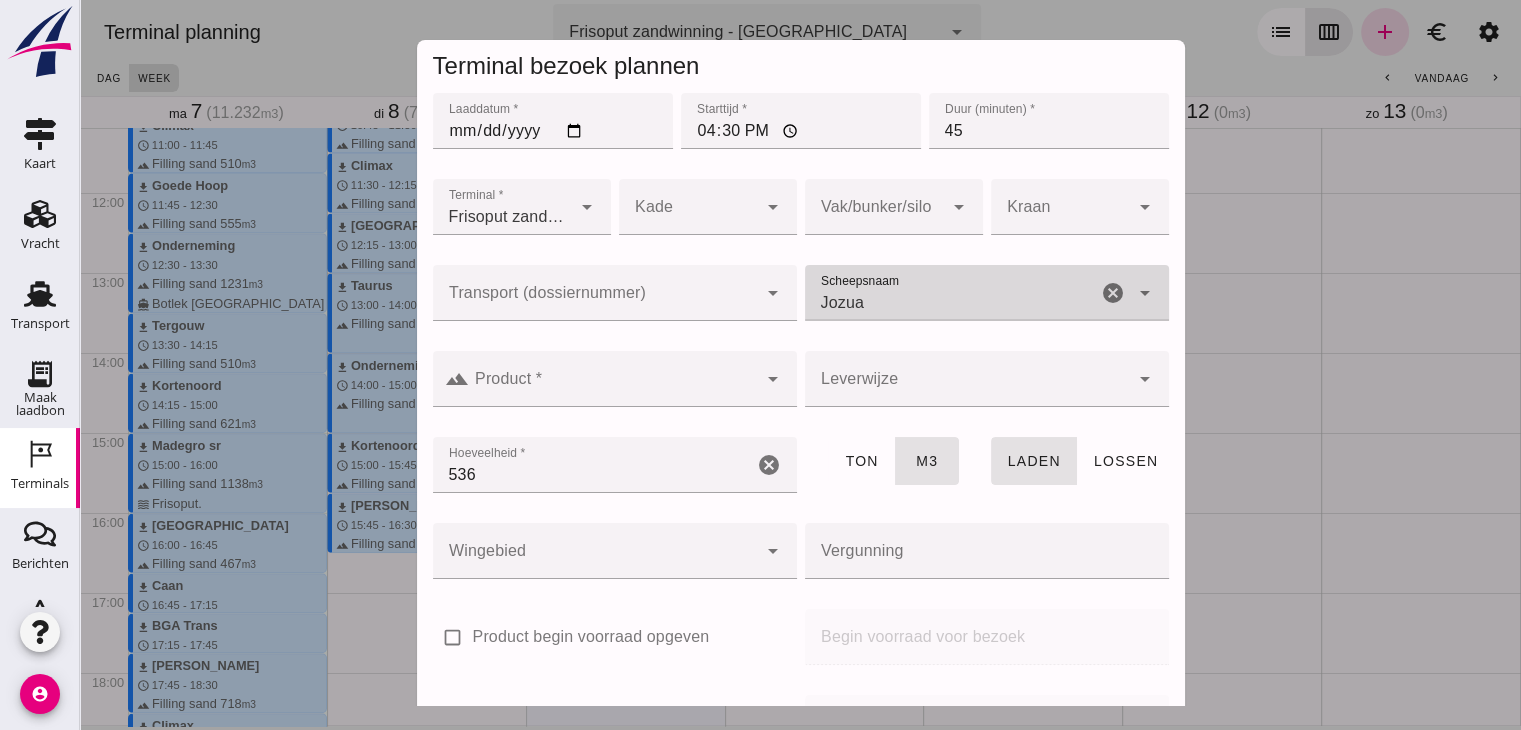 click on "Product *" 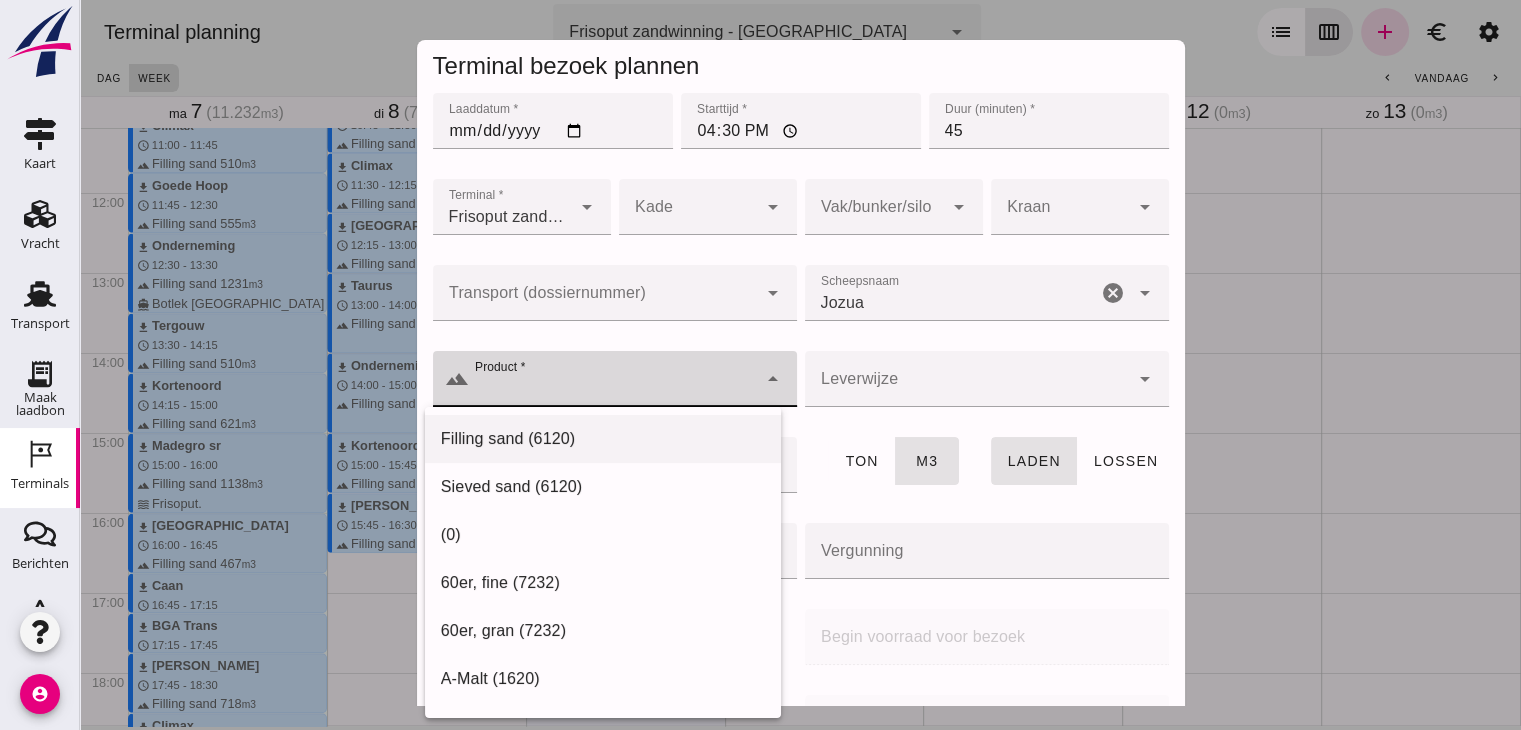 click on "Filling sand (6120)" at bounding box center (603, 439) 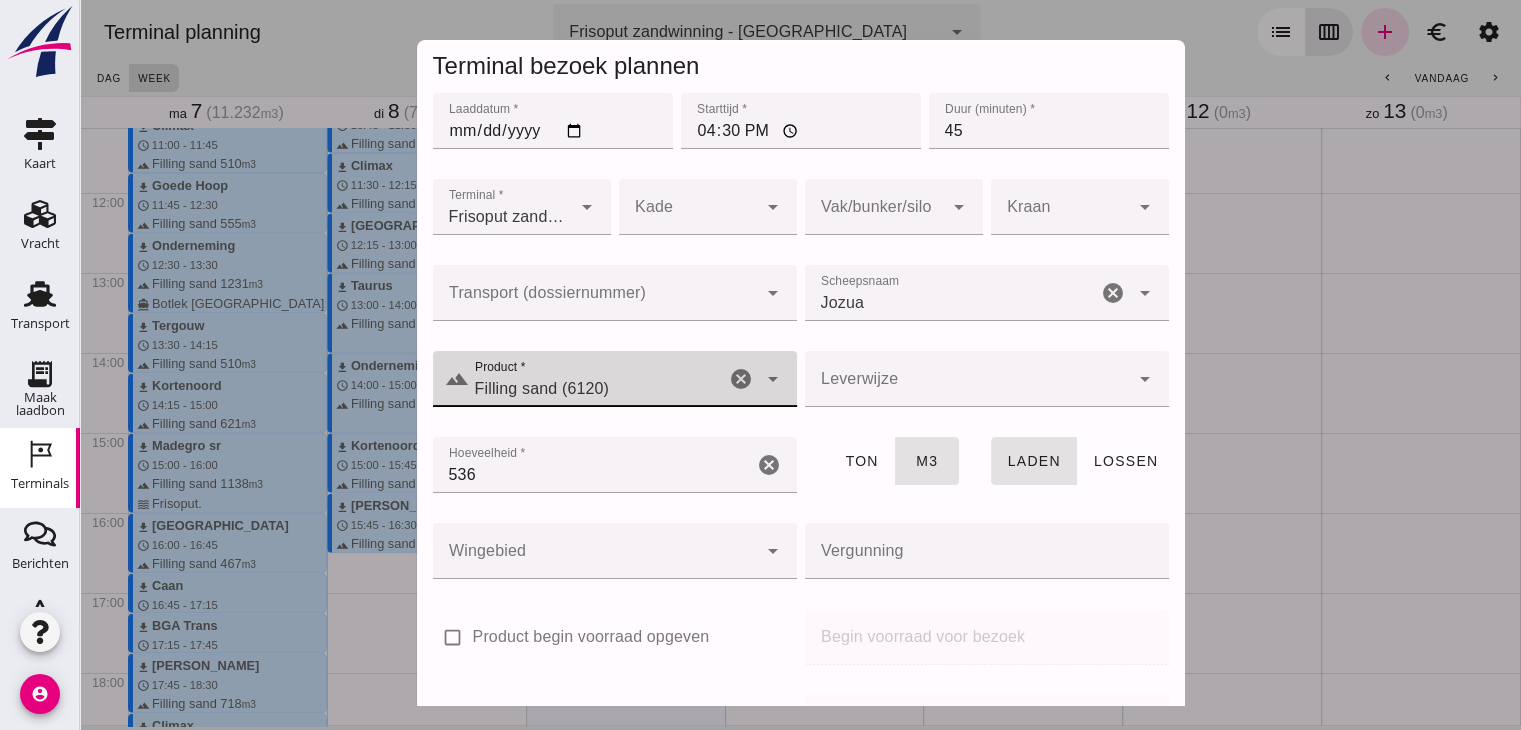 scroll, scrollTop: 237, scrollLeft: 0, axis: vertical 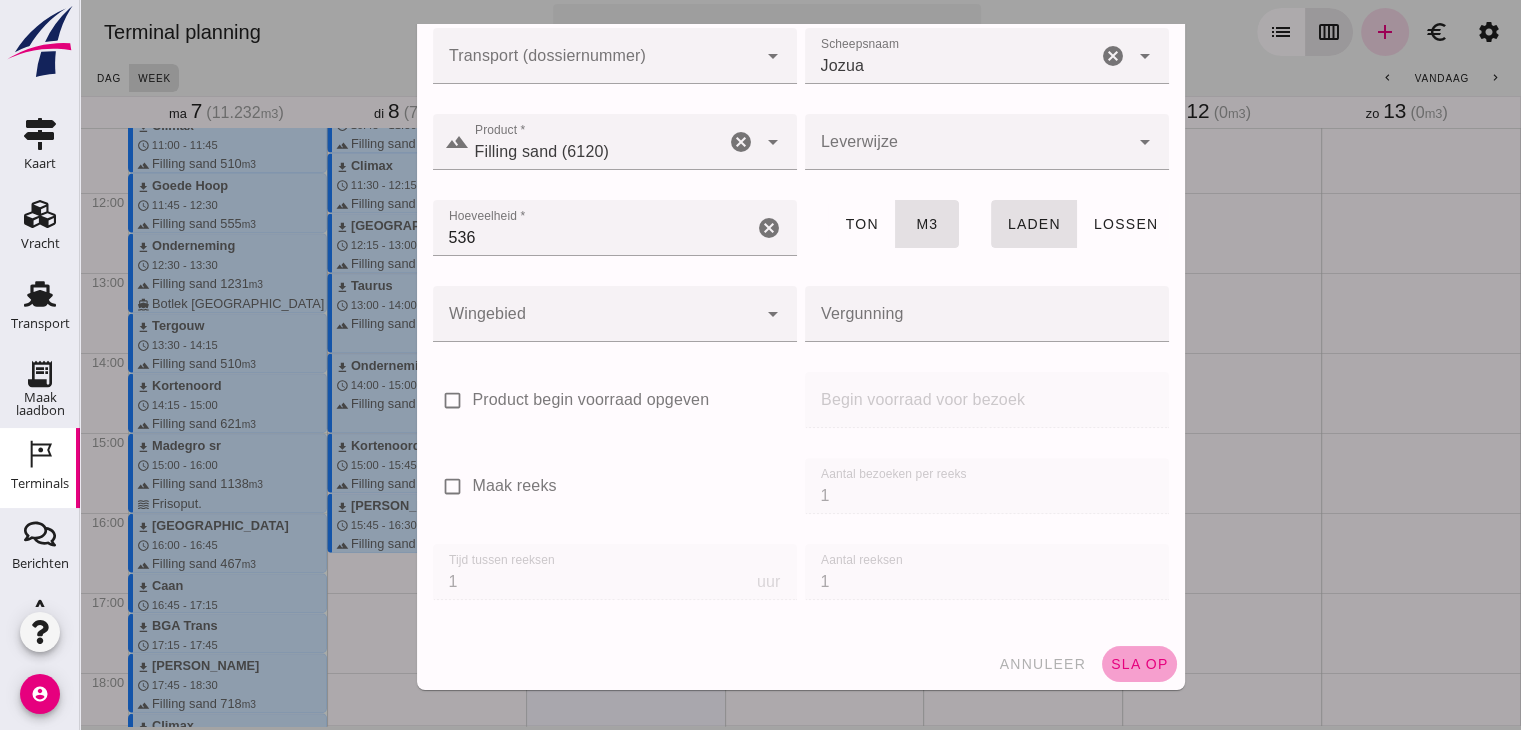 click on "sla op" 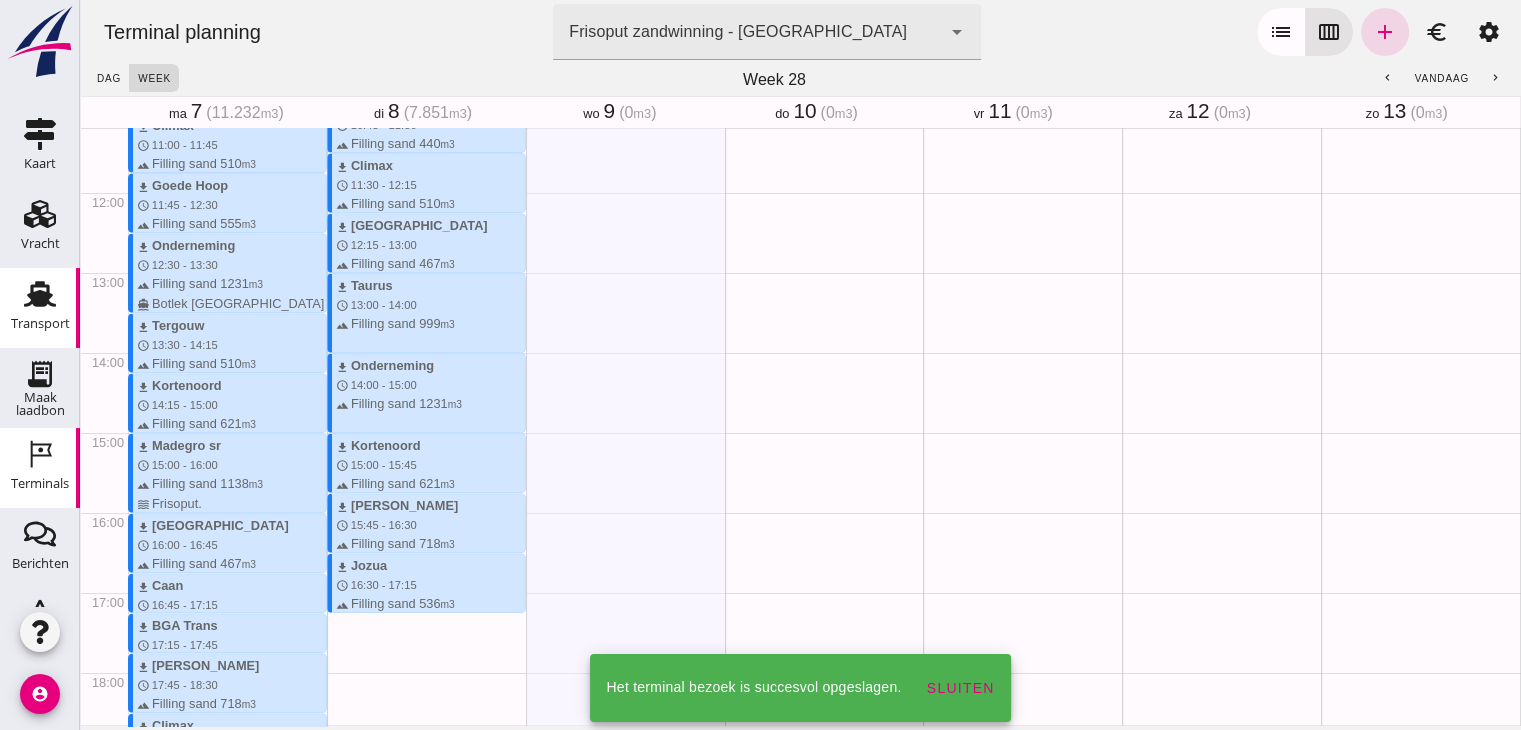 click on "Transport  Transport" at bounding box center (40, 308) 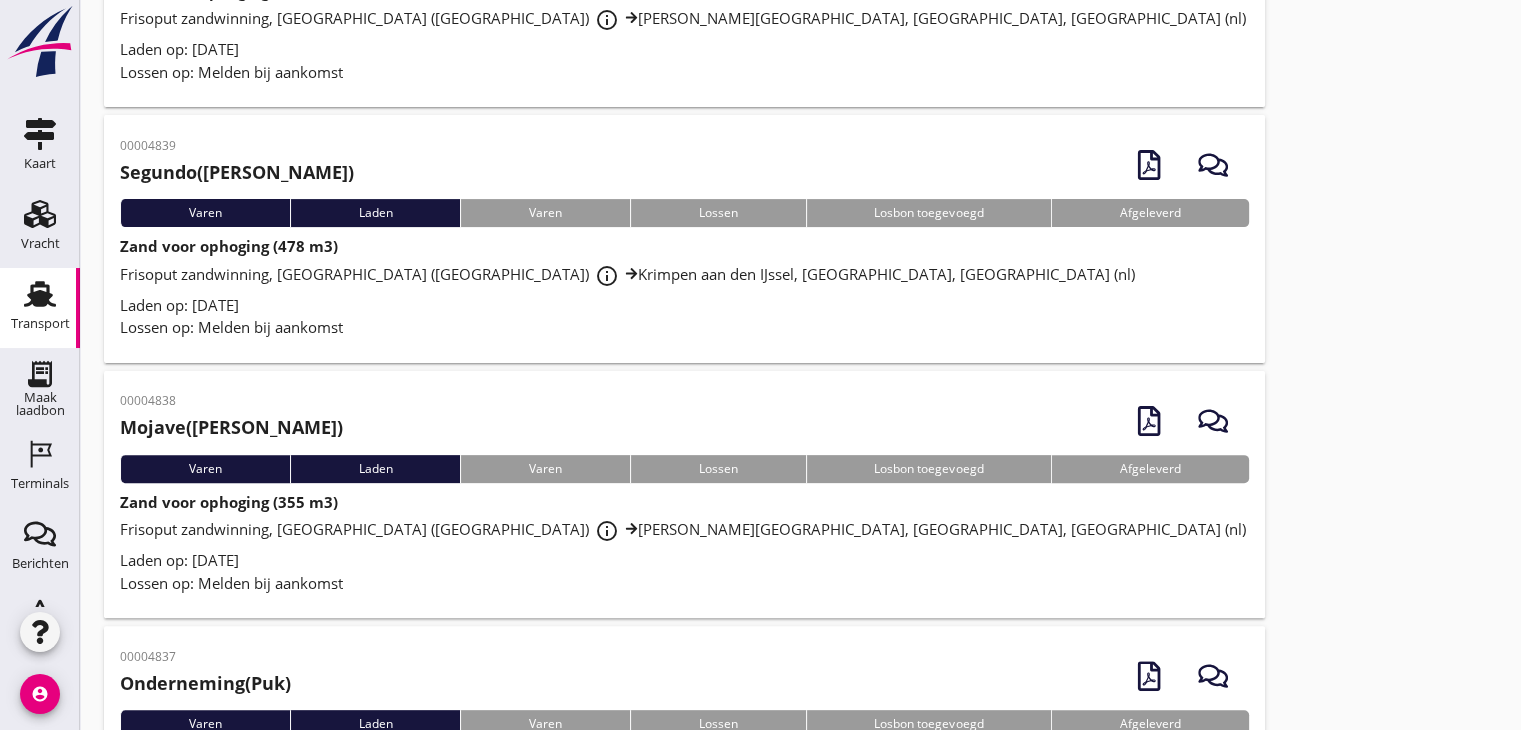 scroll, scrollTop: 543, scrollLeft: 0, axis: vertical 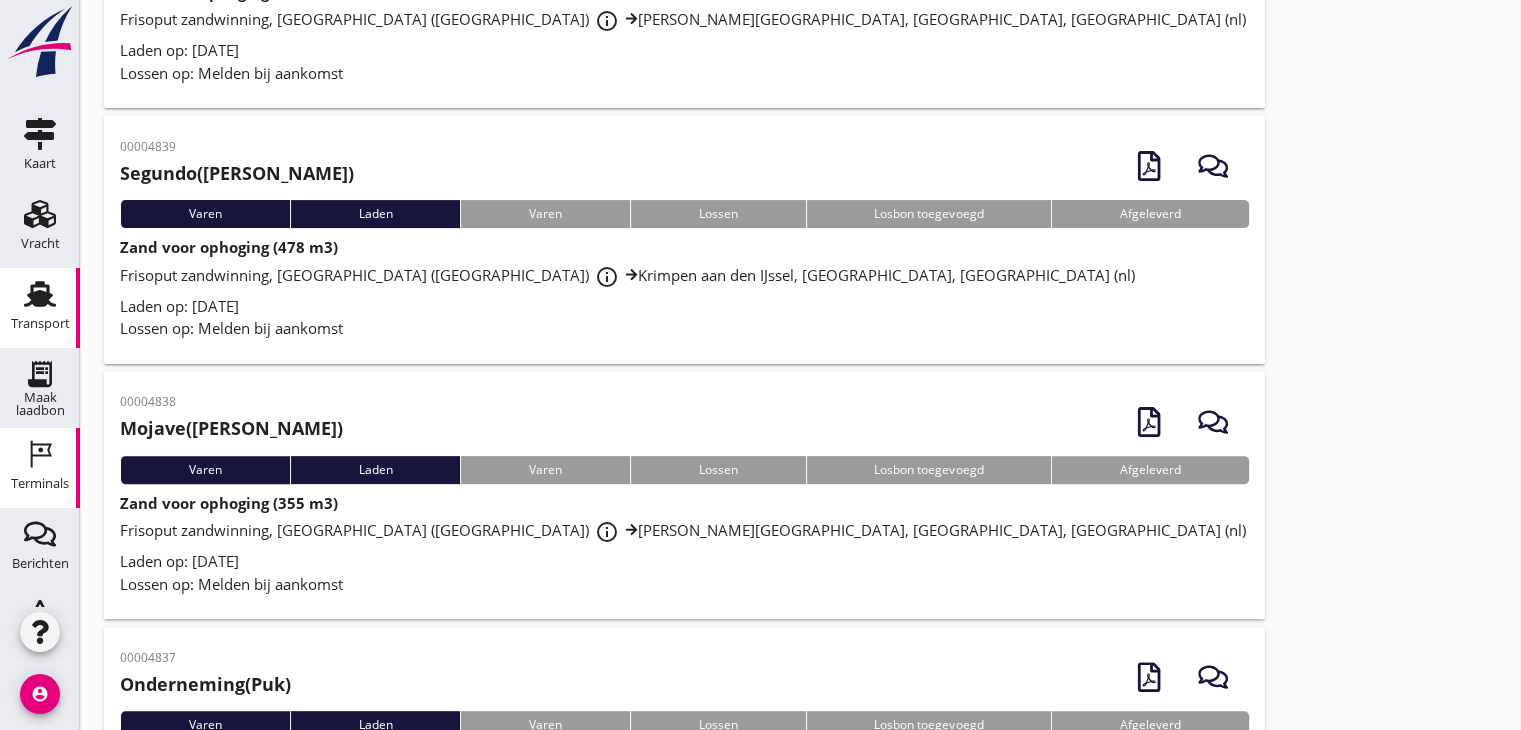 click on "Terminals" 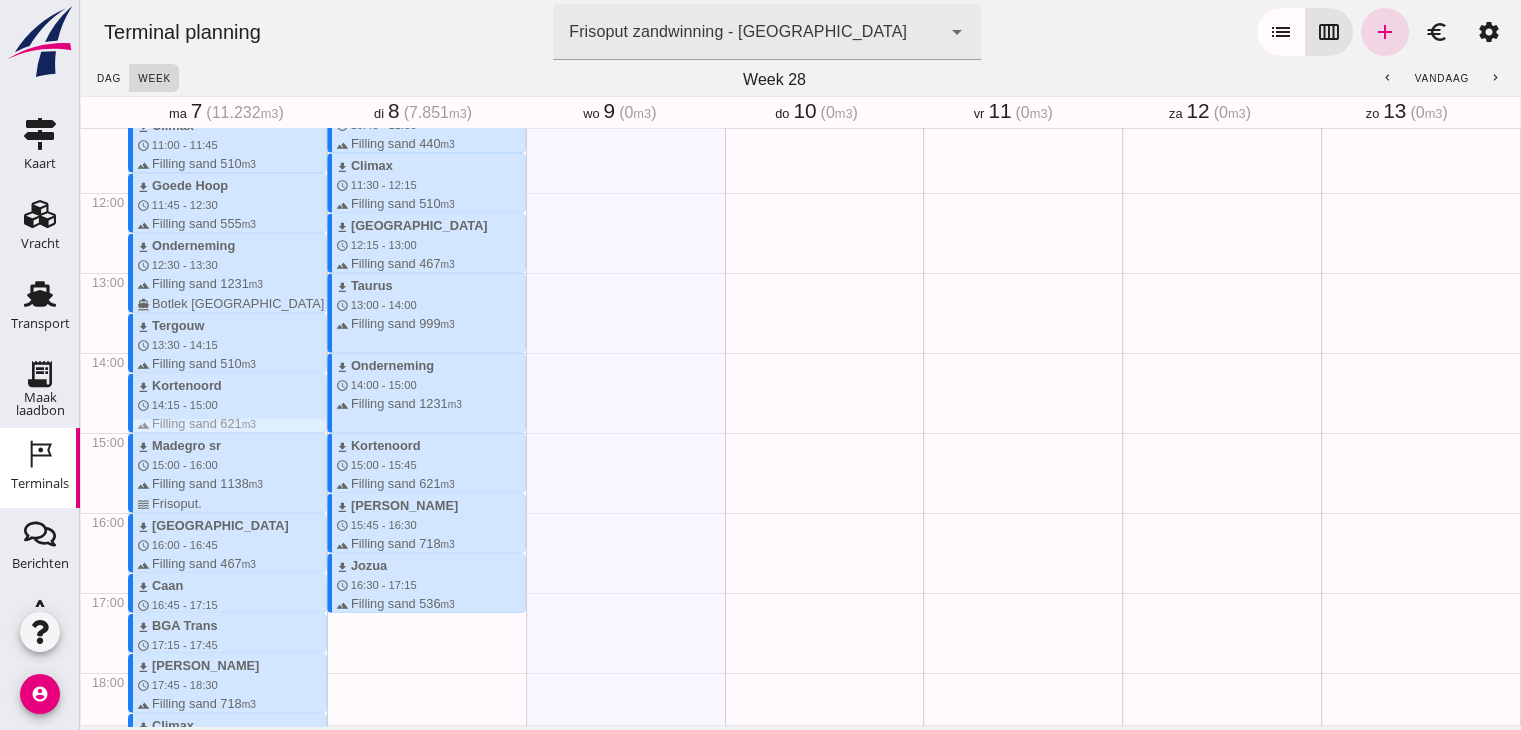 scroll, scrollTop: 0, scrollLeft: 0, axis: both 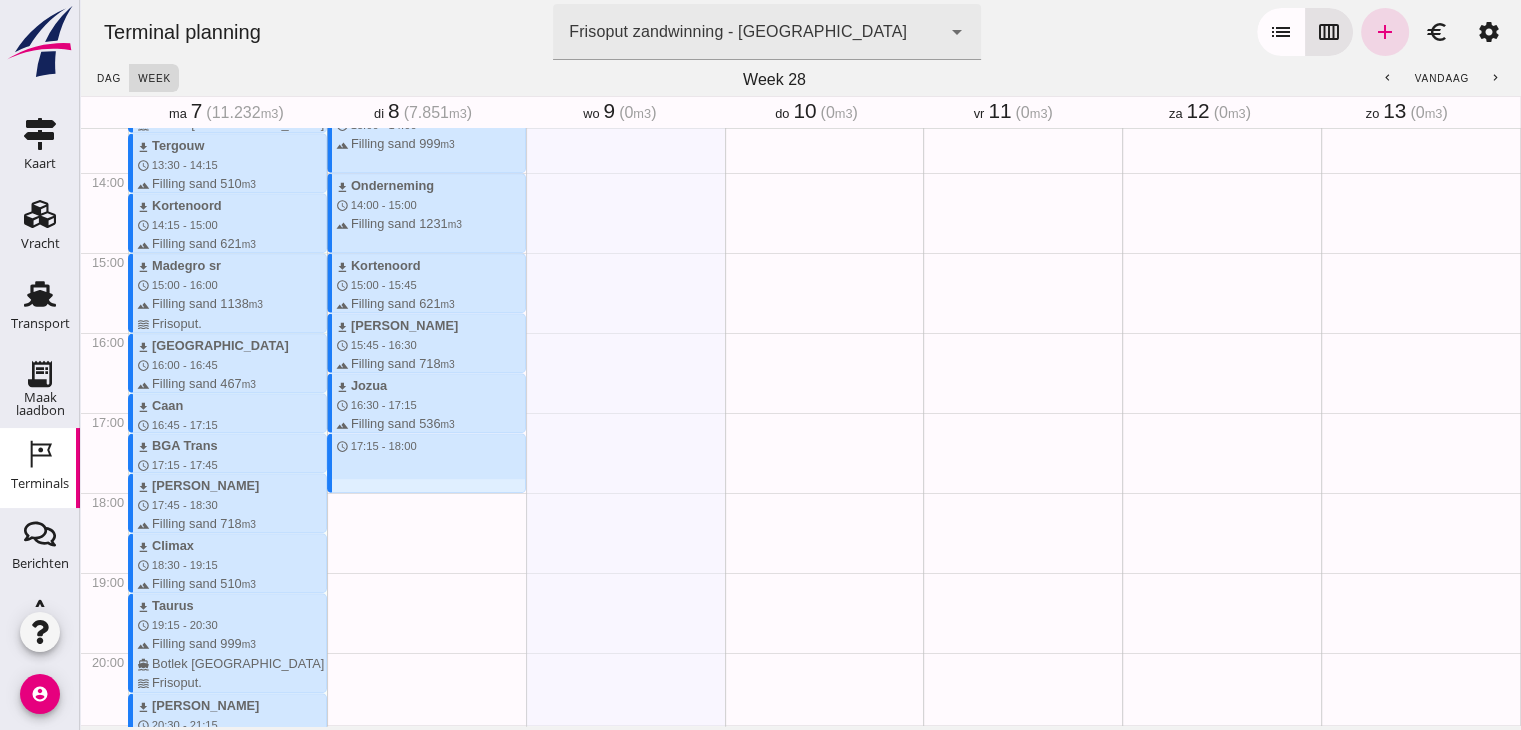 drag, startPoint x: 437, startPoint y: 437, endPoint x: 436, endPoint y: 489, distance: 52.009613 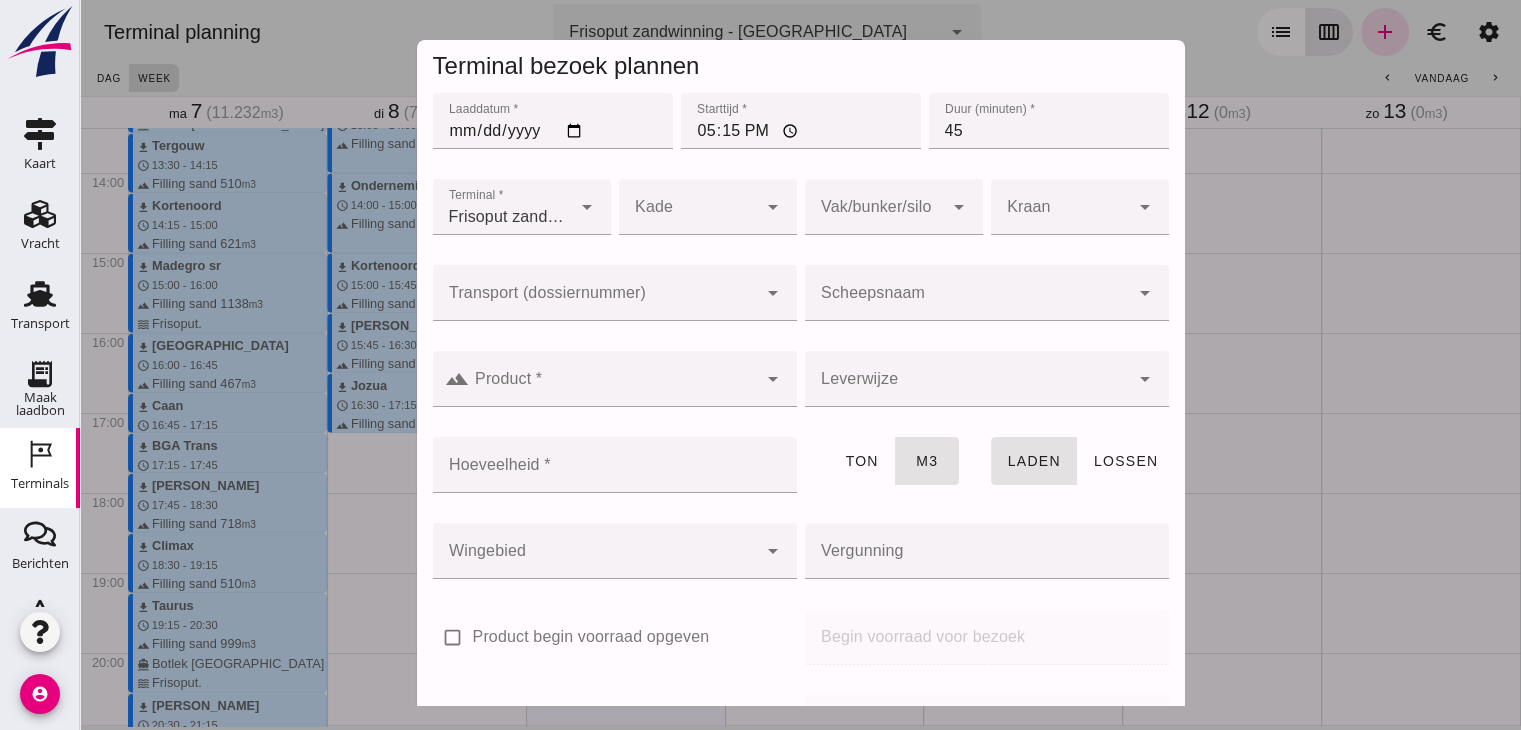 click on "Scheepsnaam" 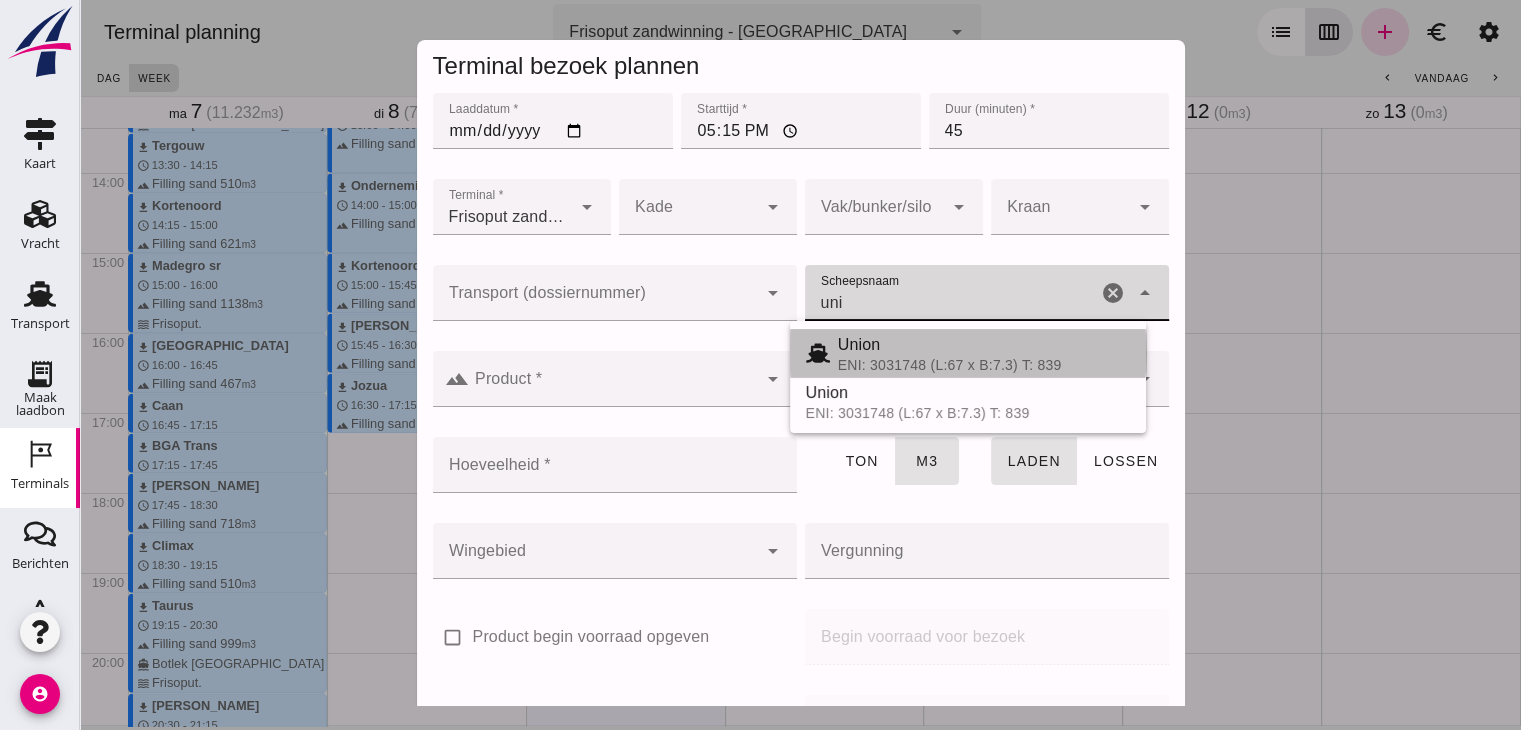 click on "Union" at bounding box center (984, 345) 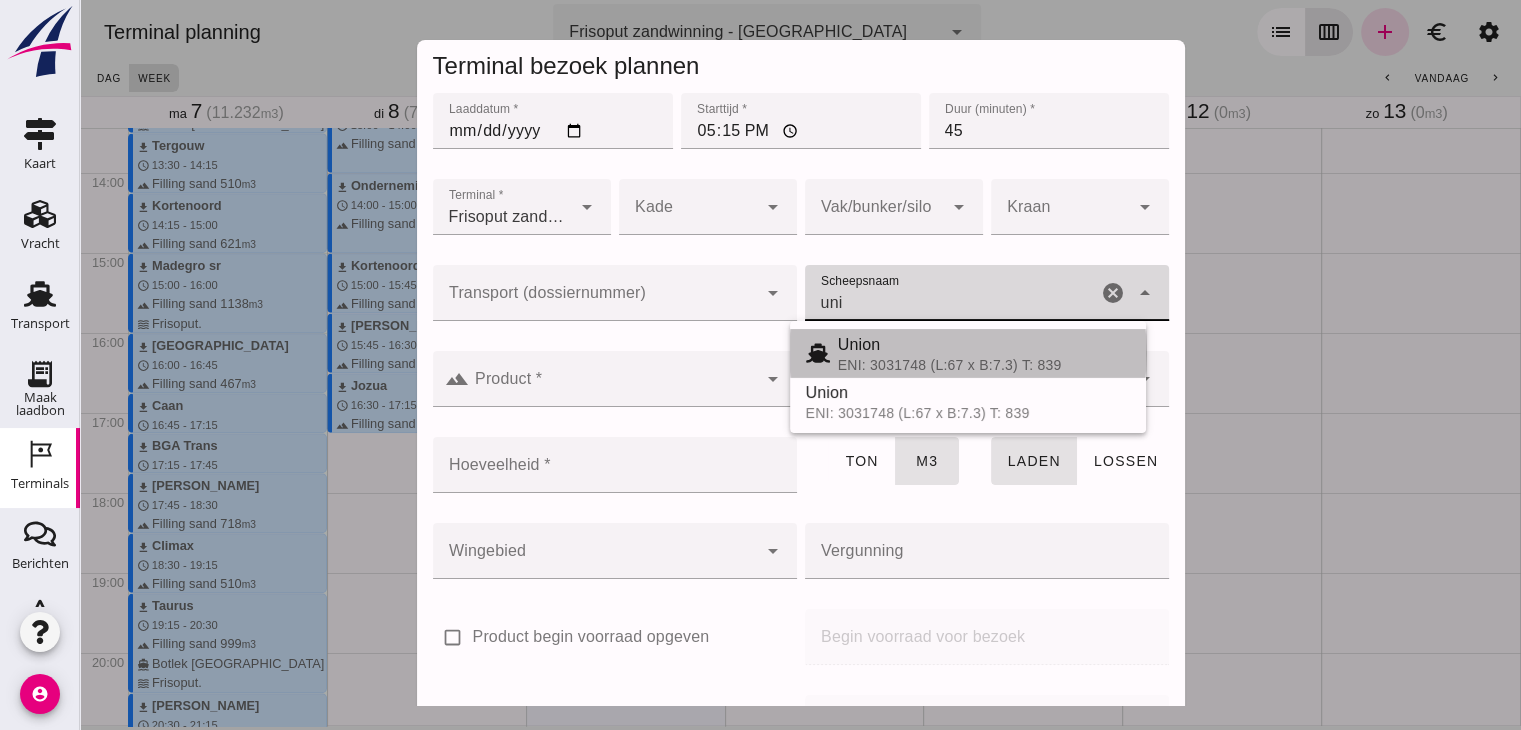 type on "Union" 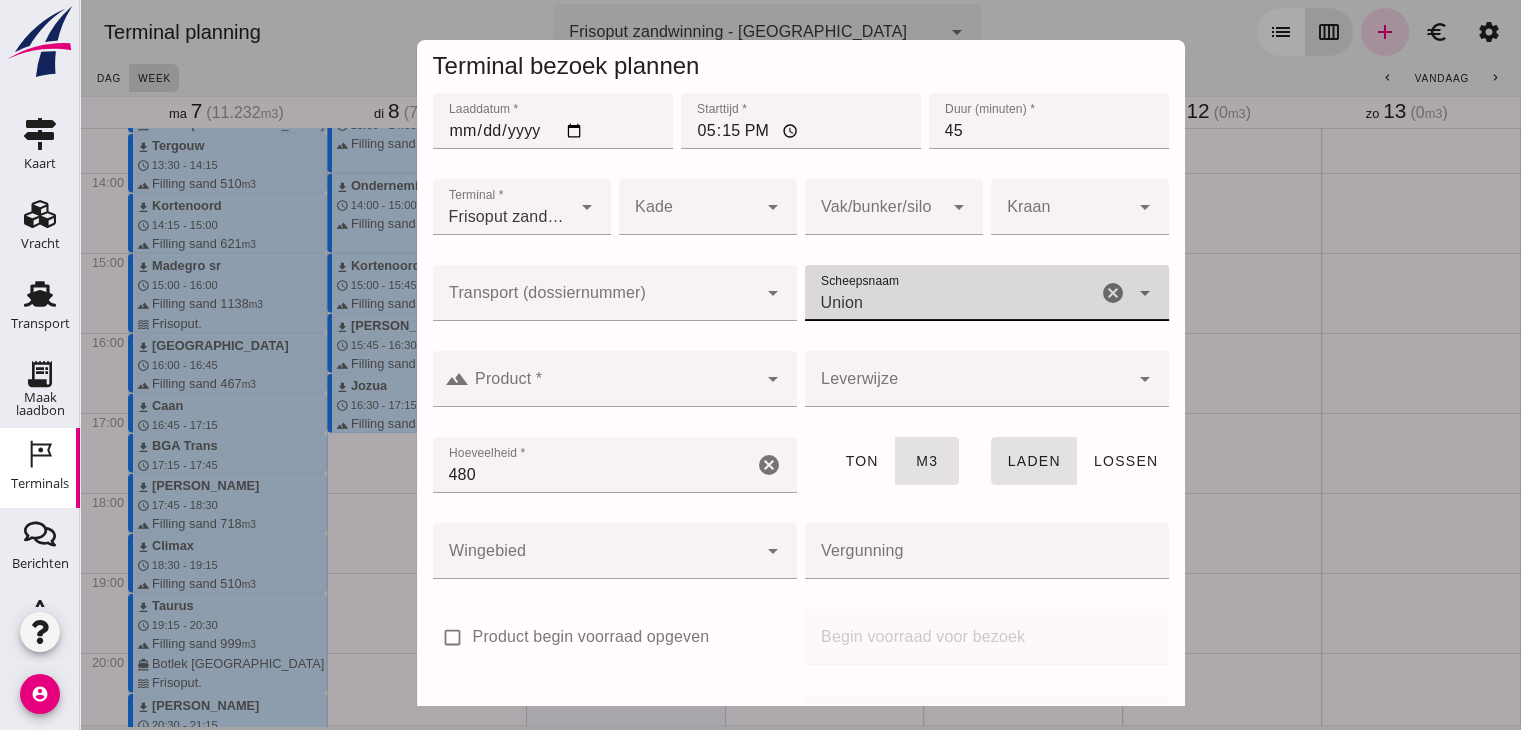 type on "Union" 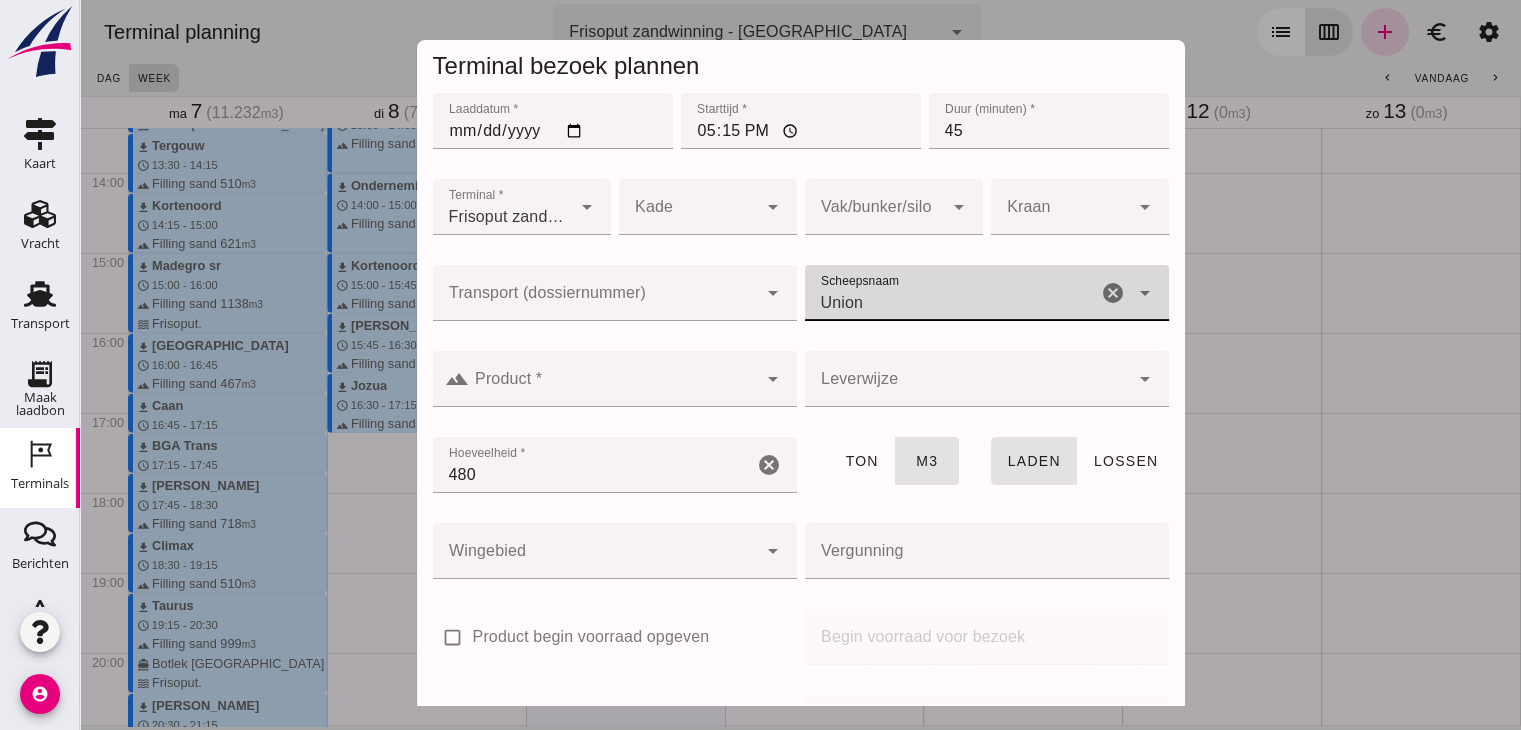 click 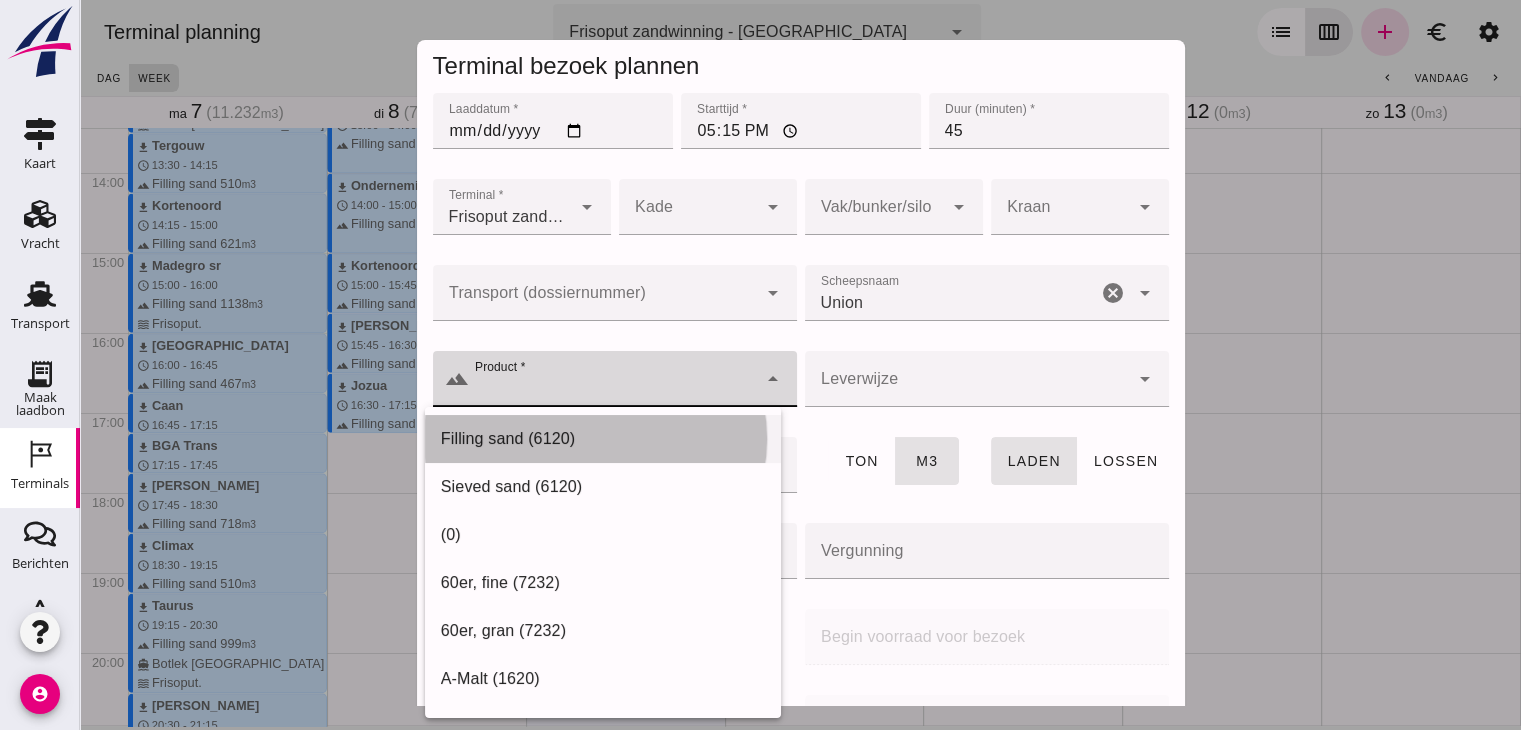click on "Filling sand (6120)" at bounding box center (603, 439) 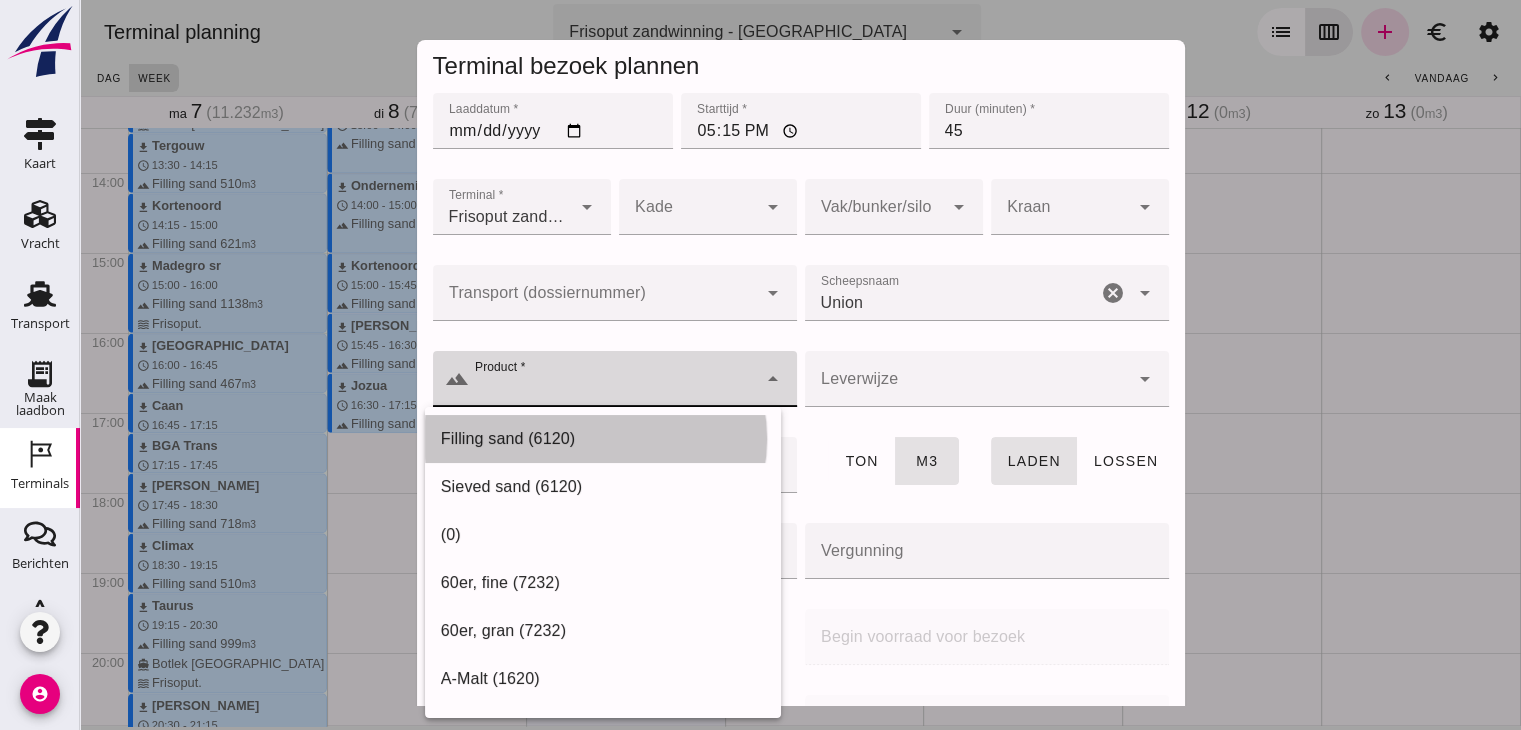 type on "Filling sand (6120)" 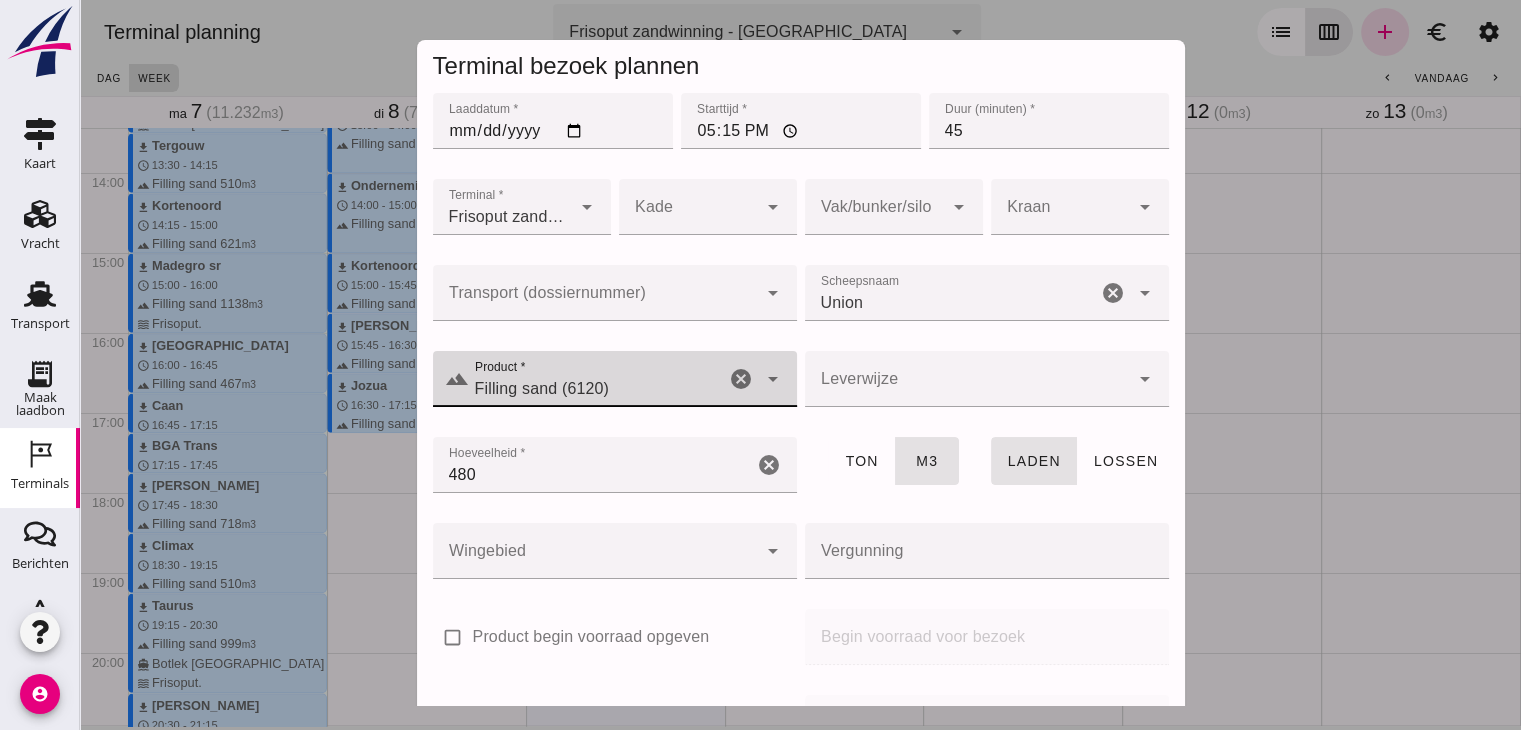 scroll, scrollTop: 237, scrollLeft: 0, axis: vertical 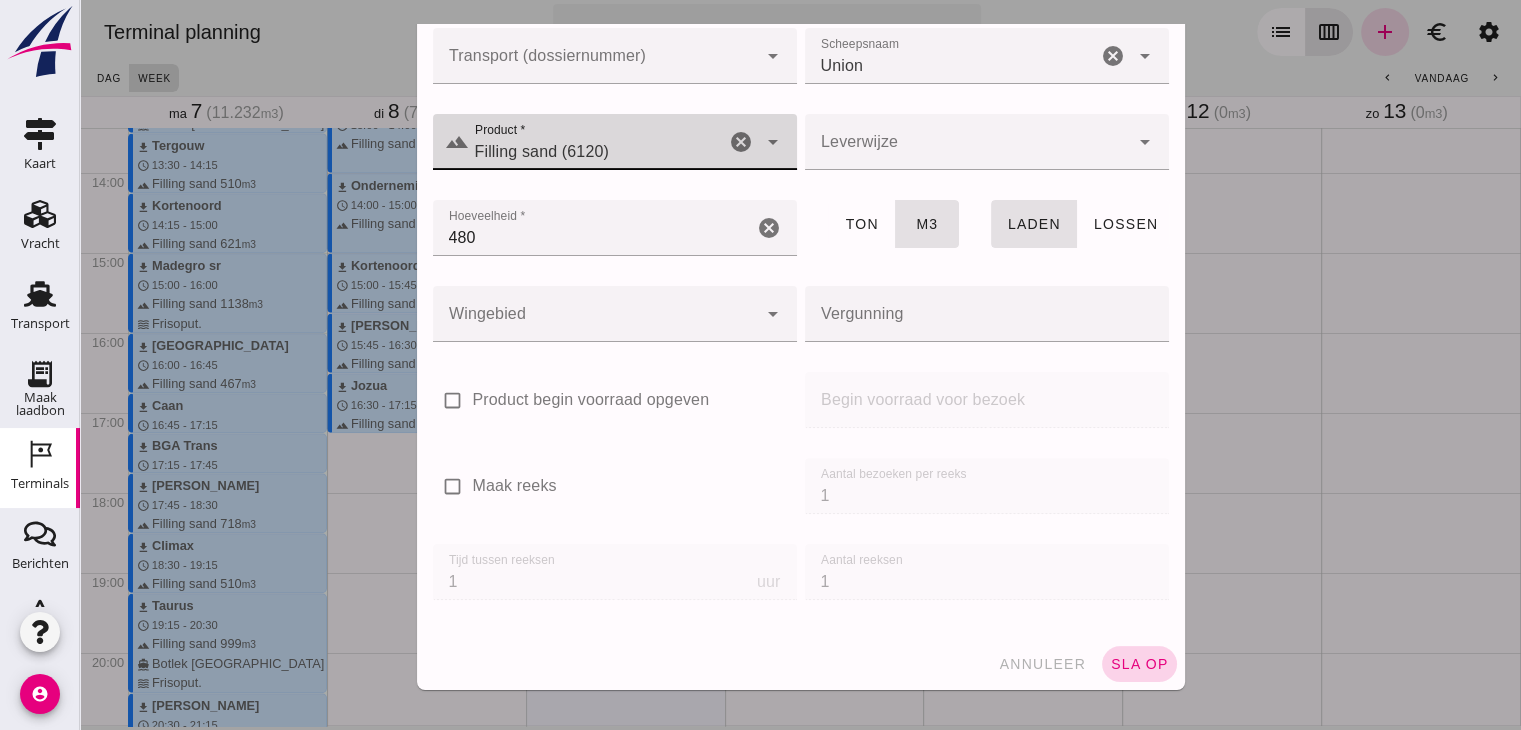 click on "sla op" 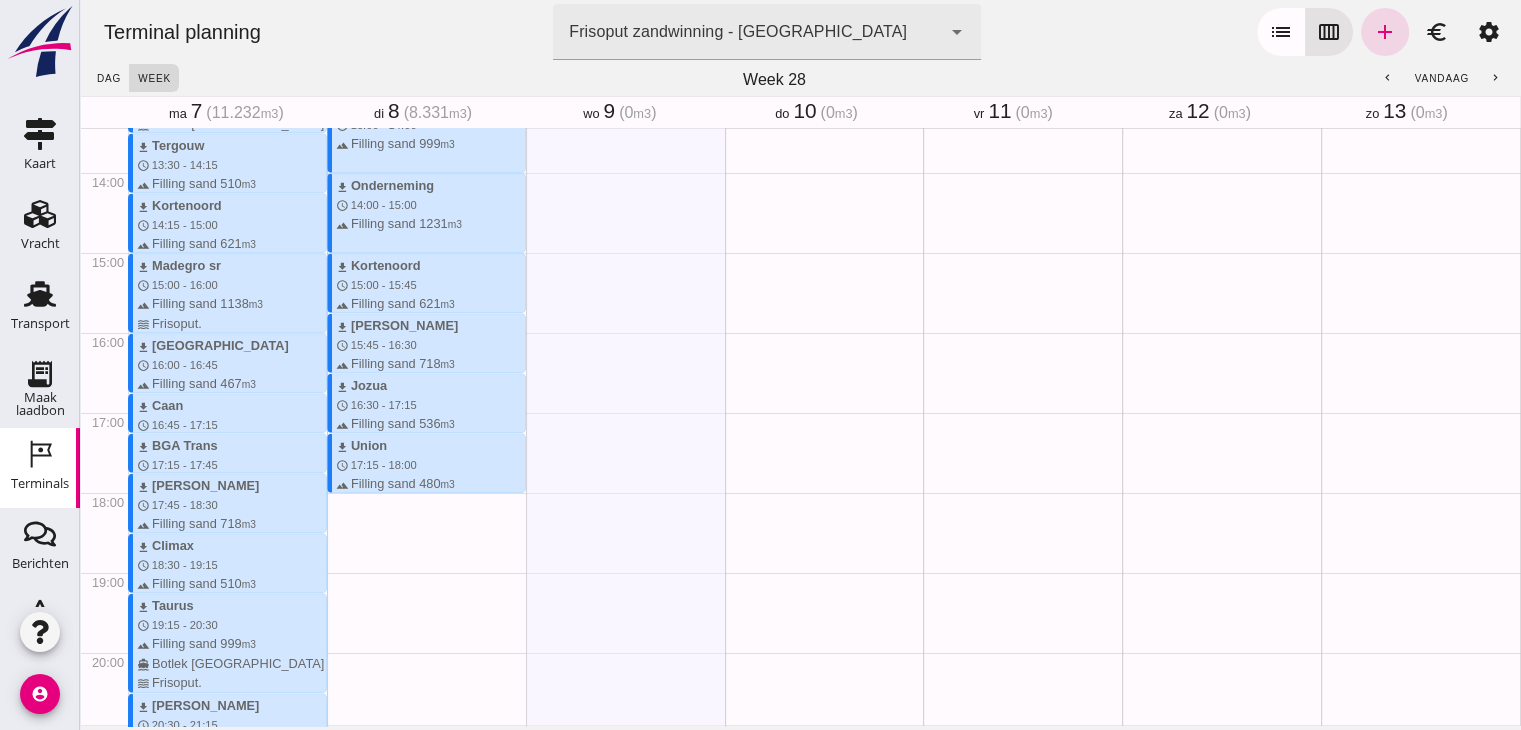 click on "download Kortenoord schedule 7:30 - 8:15 terrain Filling sand 621 m3     waves  Frisoput. download Union schedule 8:15 - 9:00 terrain Filling sand 480 m3     waves  Frisoput. download Cornelis sr schedule 9:00 - 10:00 terrain Filling sand 718 m3     waves  Frisoput. download Tergouw schedule 10:00 - 10:45 terrain Filling sand 510 m3     waves  Frisoput. download Eben Haezer schedule 10:45 - 11:30 terrain Filling sand 440 m3     waves  Frisoput. download Climax schedule 11:30 - 12:15 terrain Filling sand 510 m3     waves  Frisoput. download Sonora schedule 12:15 - 13:00 terrain Filling sand 467 m3     waves  Frisoput. download Taurus schedule 13:00 - 14:00 terrain Filling sand 999 m3   download Onderneming schedule 14:00 - 15:00 terrain Filling sand 1231 m3   download Kortenoord schedule 15:00 - 15:45 terrain Filling sand 621 m3   download Cornelis sr schedule 15:45 - 16:30 terrain Filling sand 718 m3   download Jozua schedule 16:30 - 17:15 terrain Filling sand 536 m3   download Union schedule 17:15 - 18:00 m3" at bounding box center (426, 12) 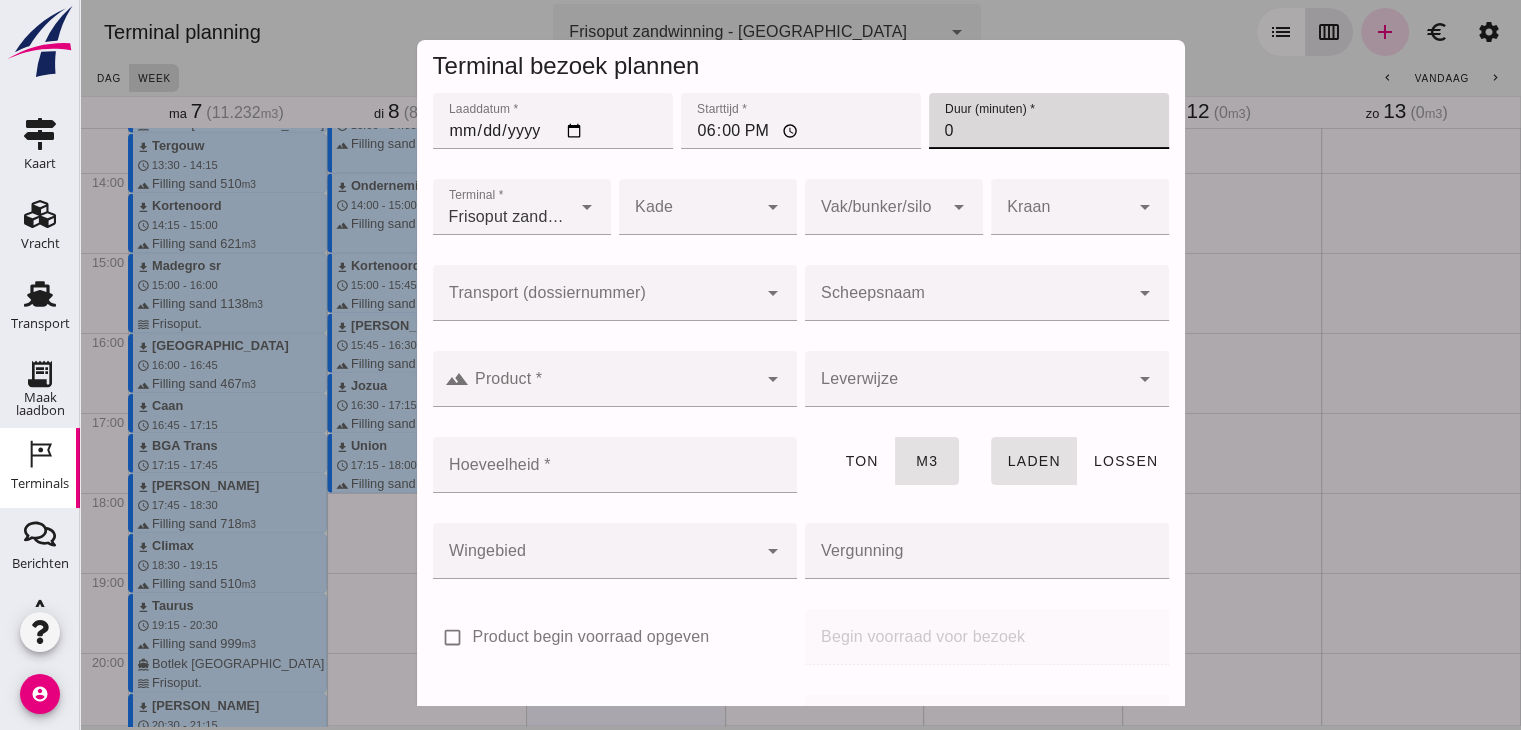 click on "0" 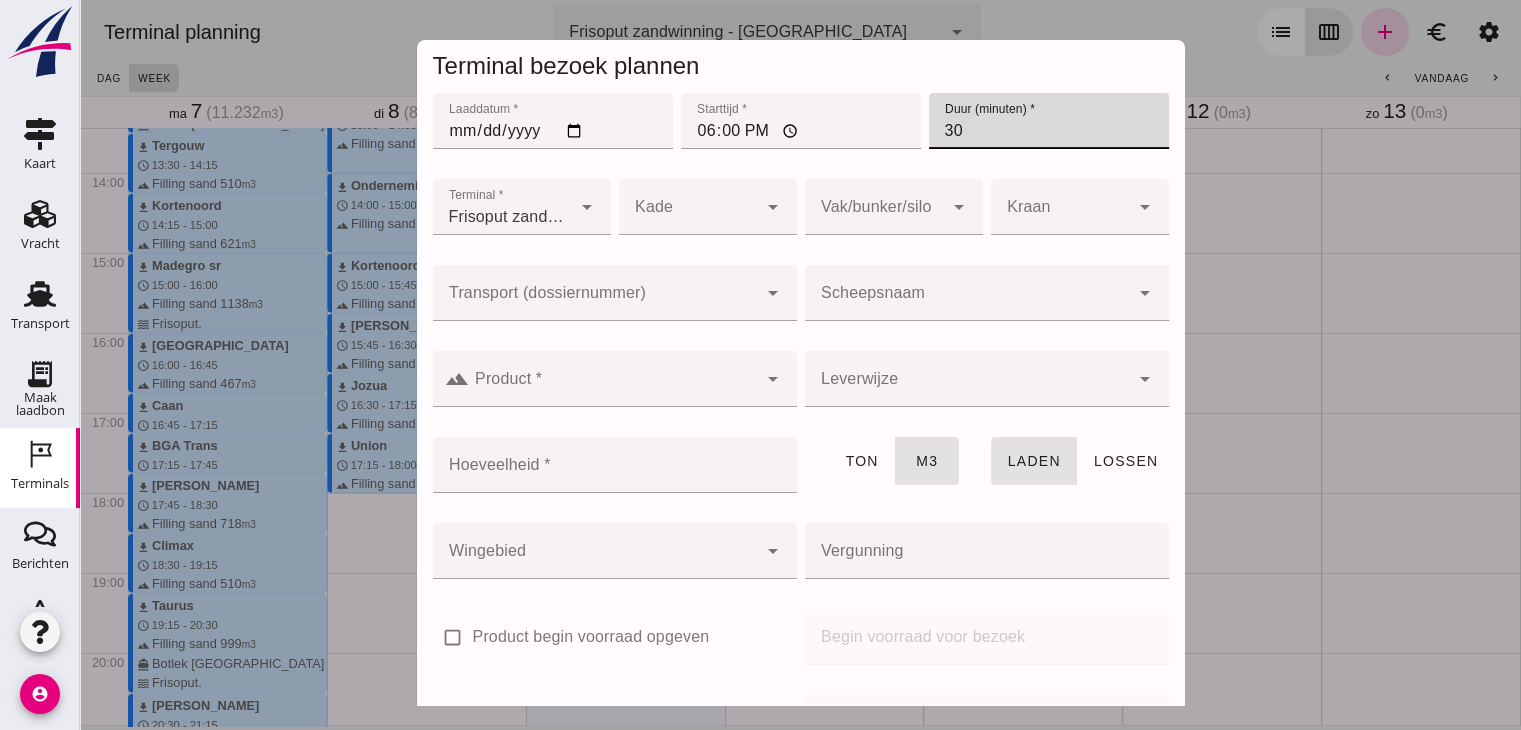 type on "30" 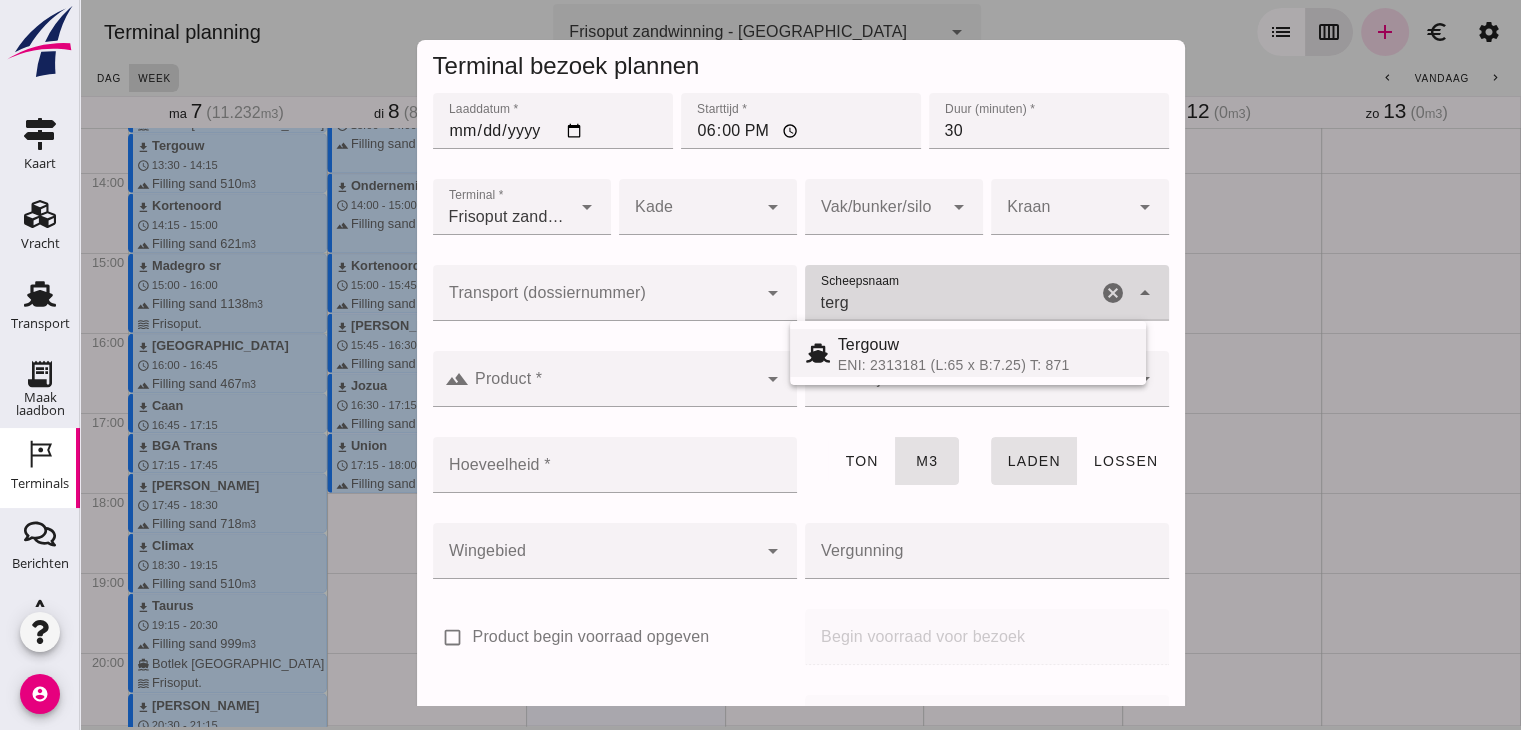 click on "ENI: 2313181 (L:65 x B:7.25) T: 871" at bounding box center (984, 365) 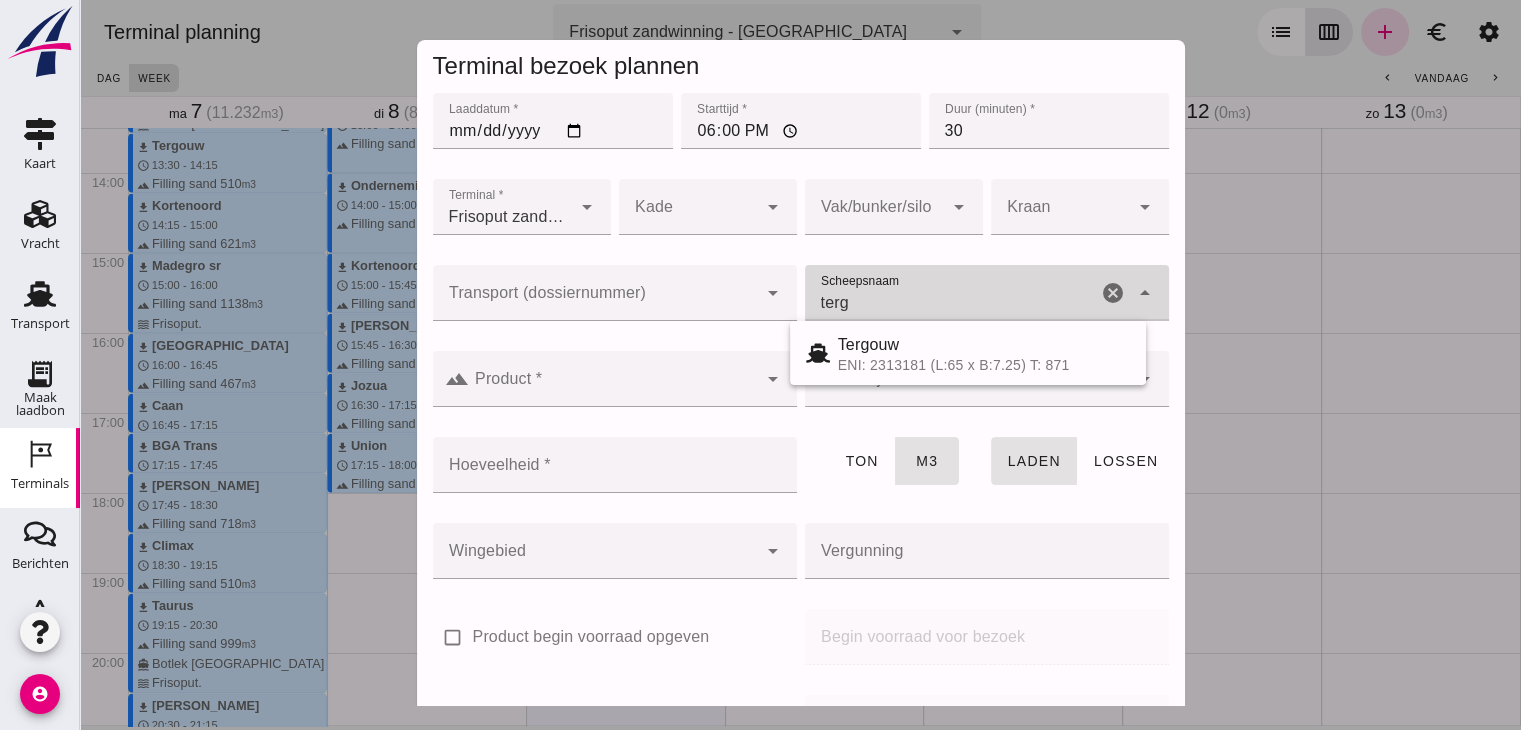 type on "Tergouw" 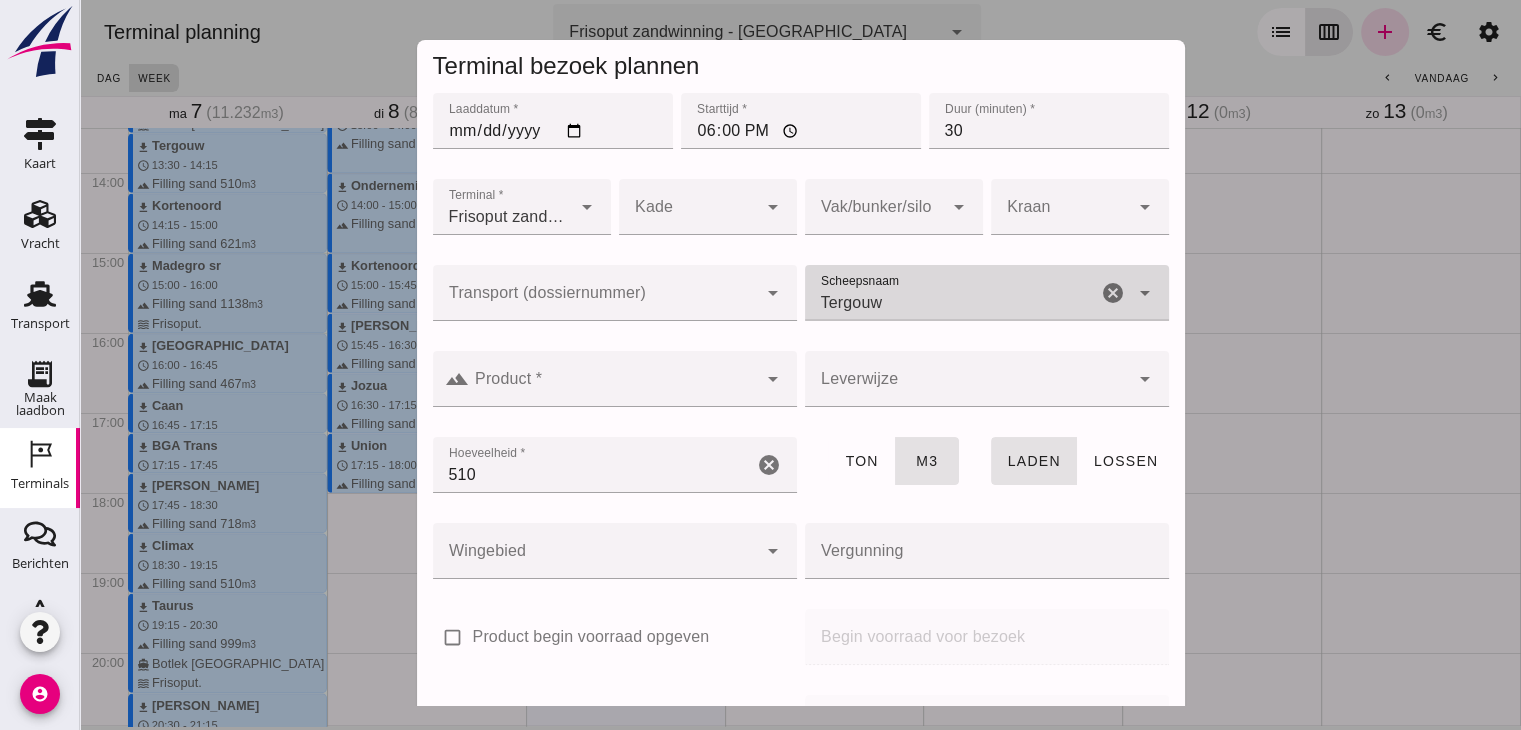 type on "Tergouw" 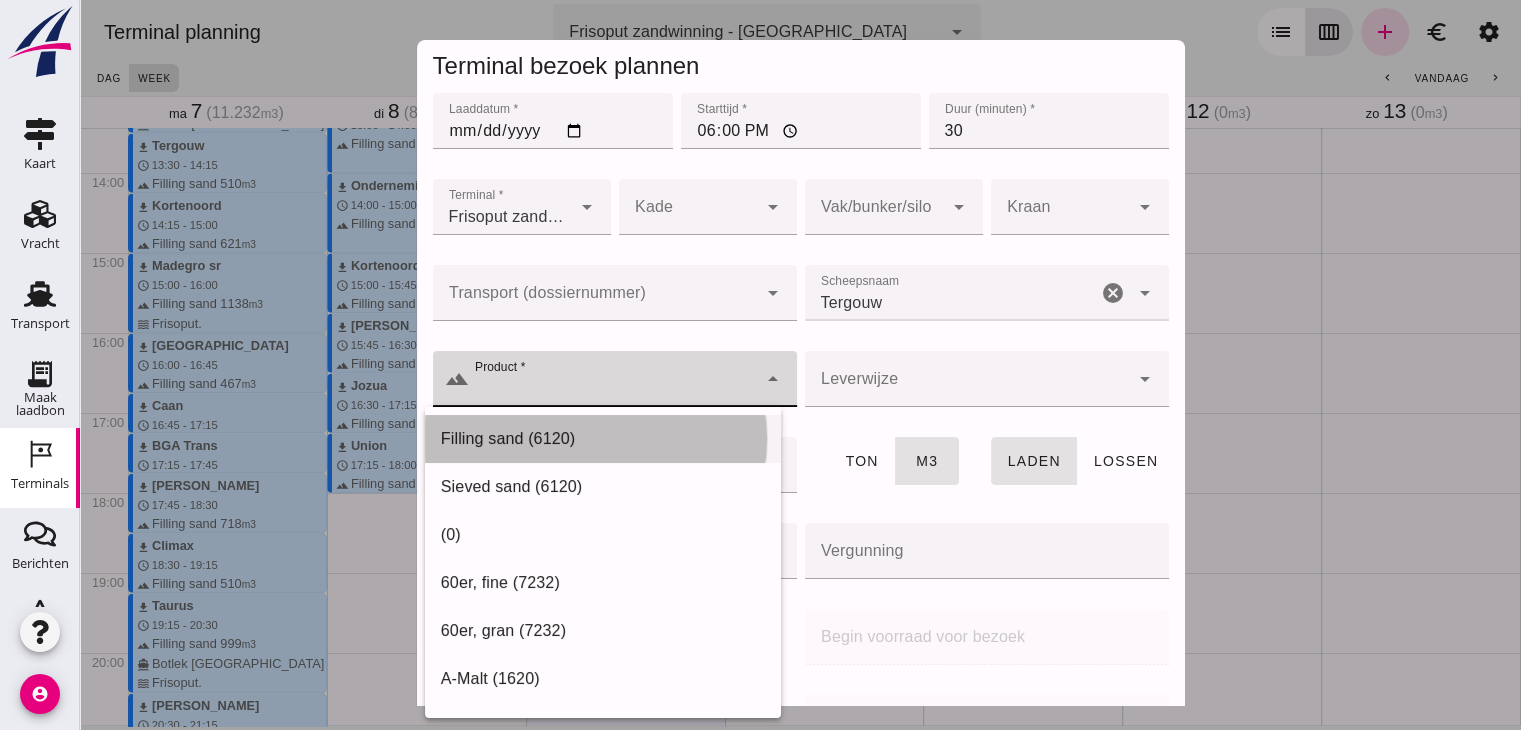 click on "Filling sand (6120)" at bounding box center (603, 439) 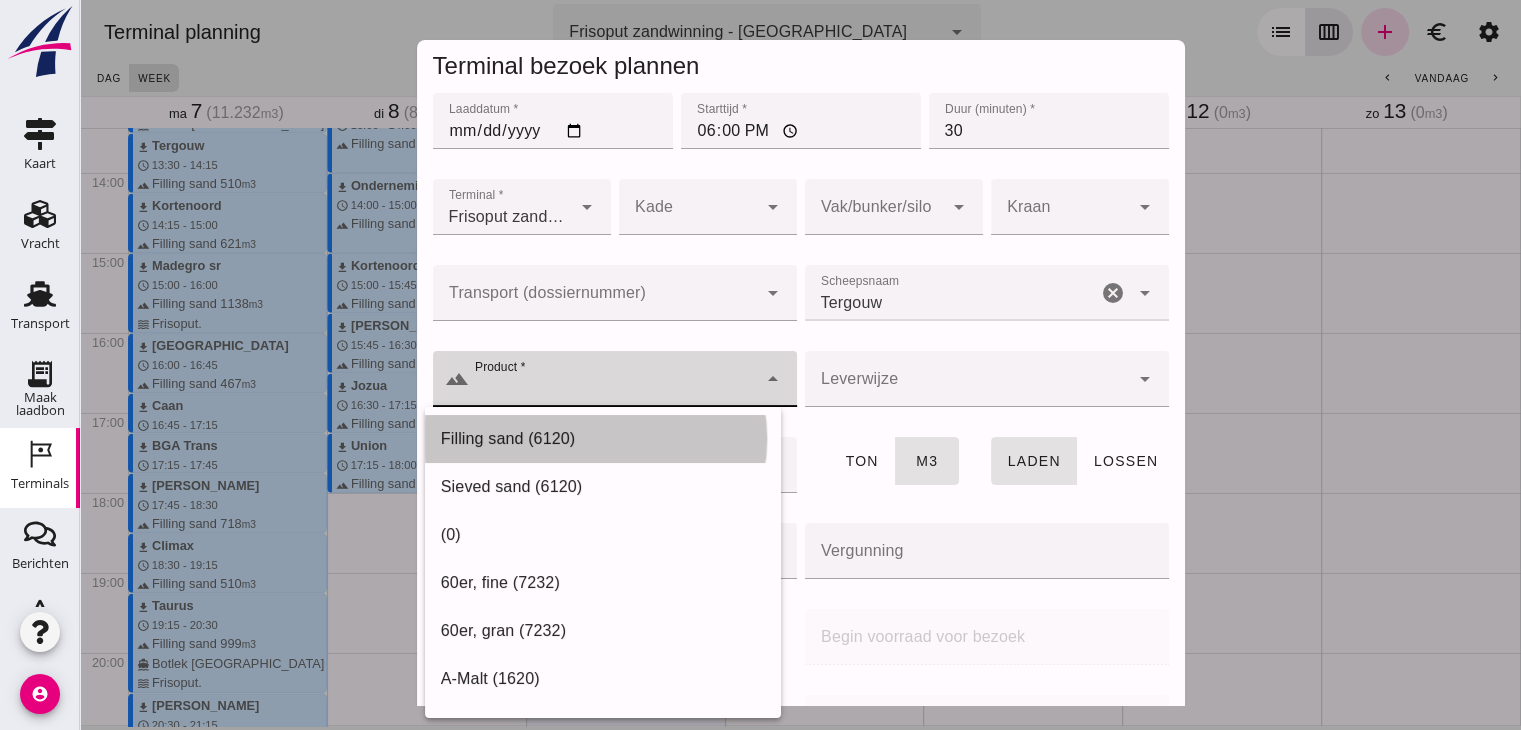 type on "Filling sand (6120)" 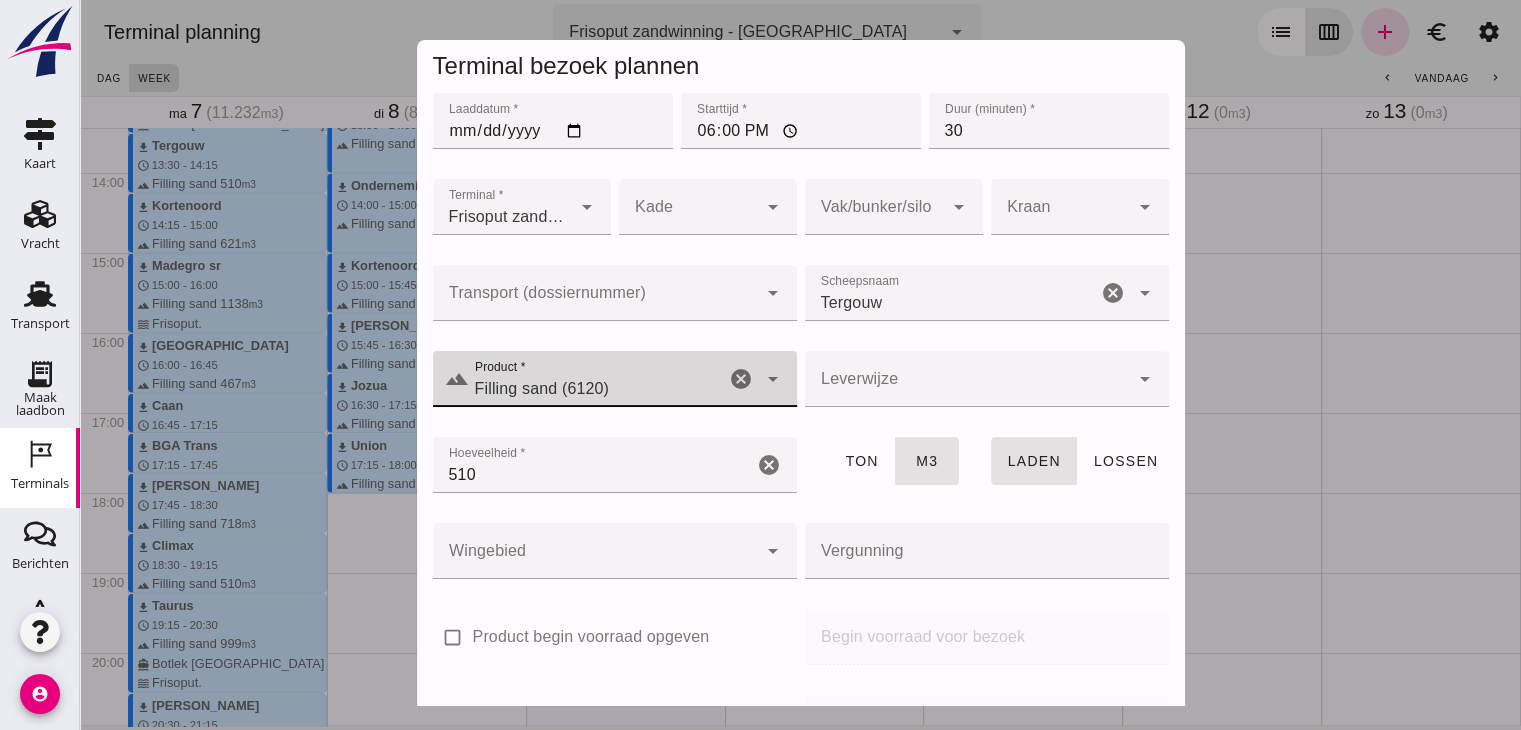 scroll, scrollTop: 237, scrollLeft: 0, axis: vertical 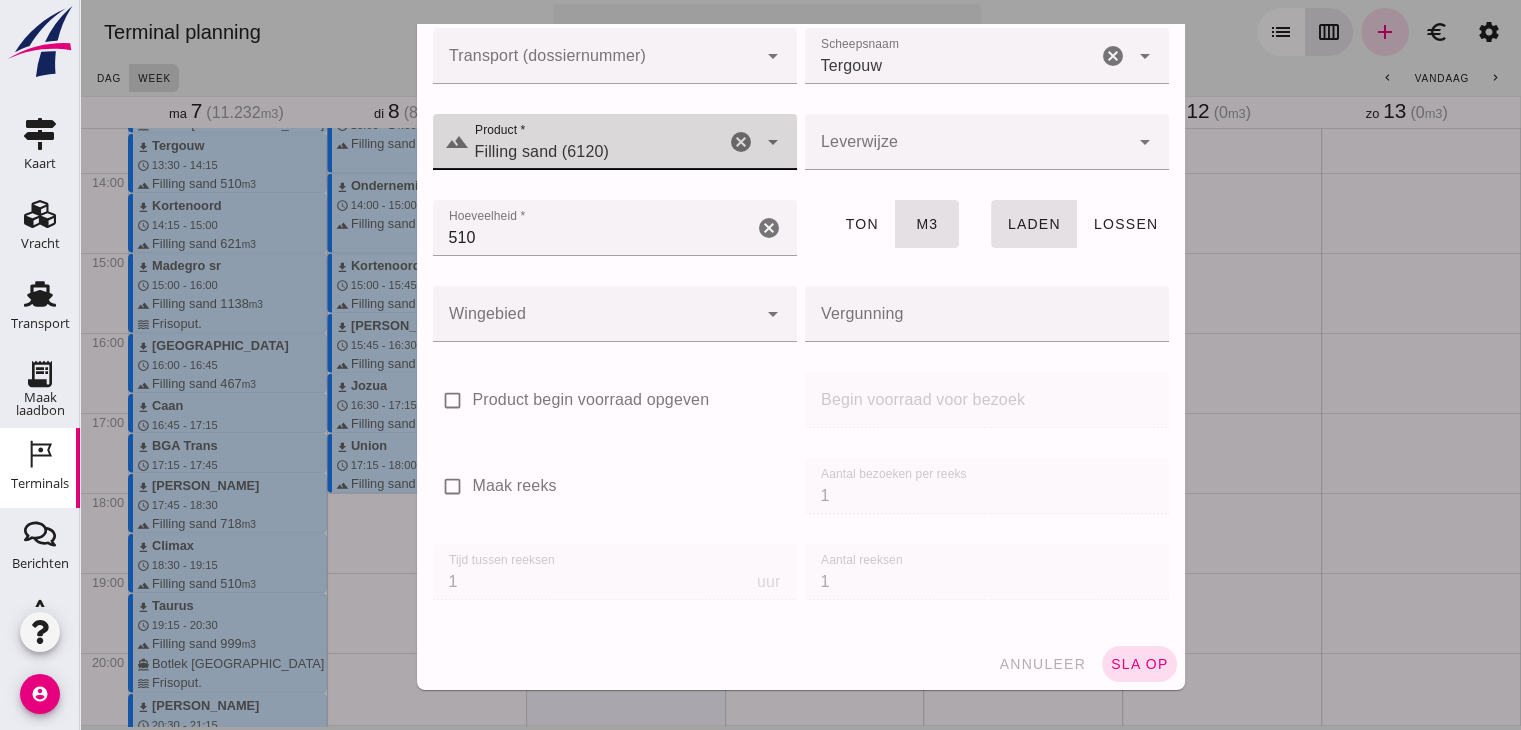 click on "annuleer sla op" 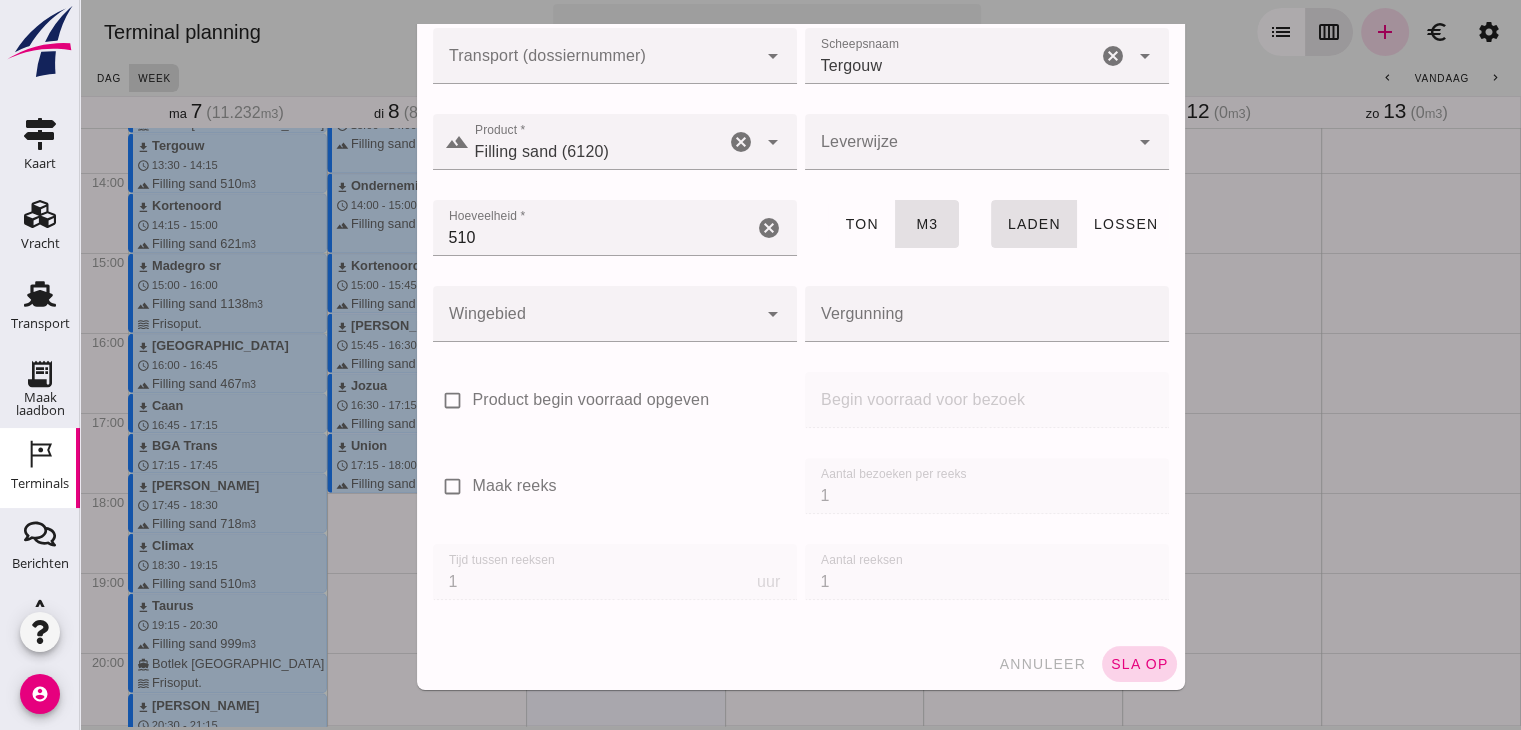click on "sla op" 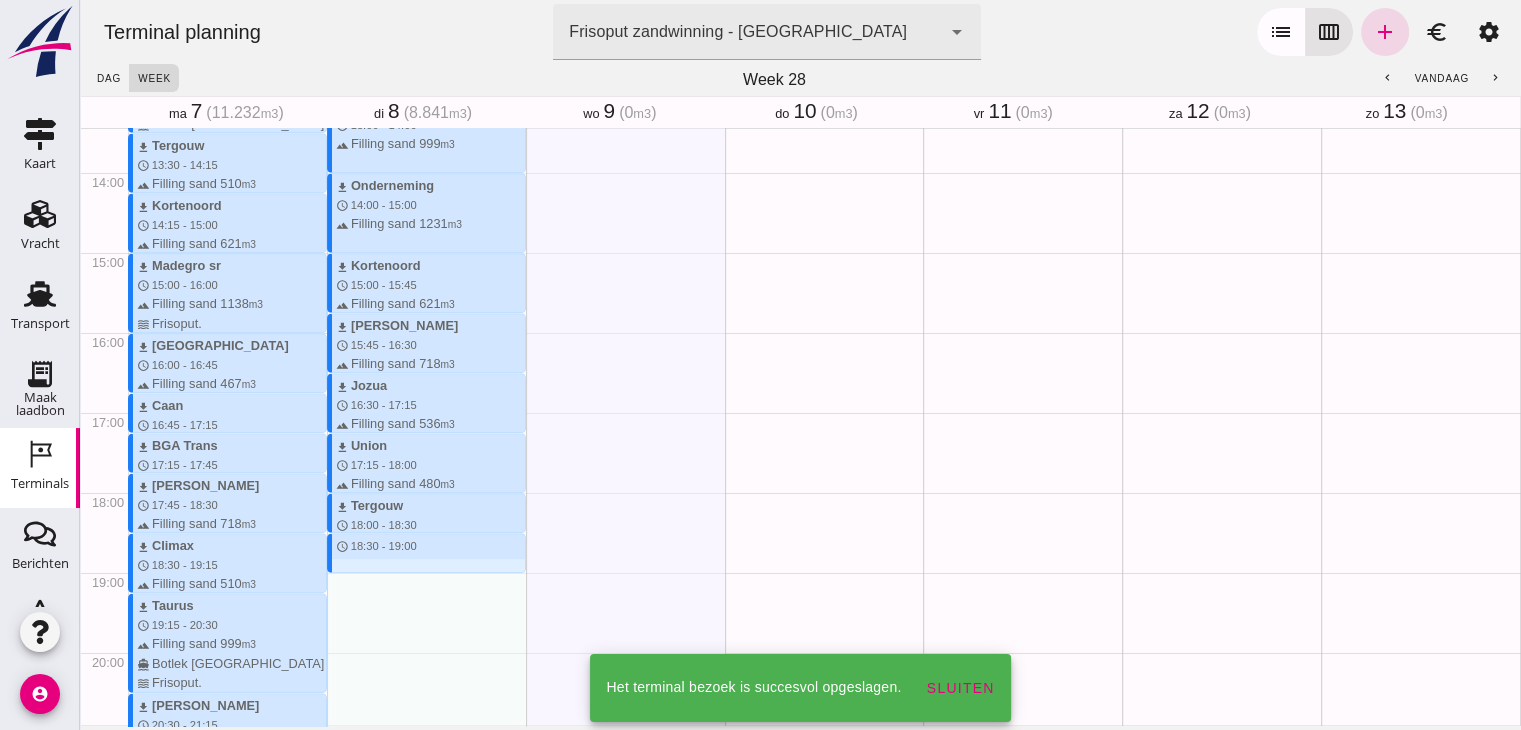 drag, startPoint x: 438, startPoint y: 538, endPoint x: 435, endPoint y: 571, distance: 33.13608 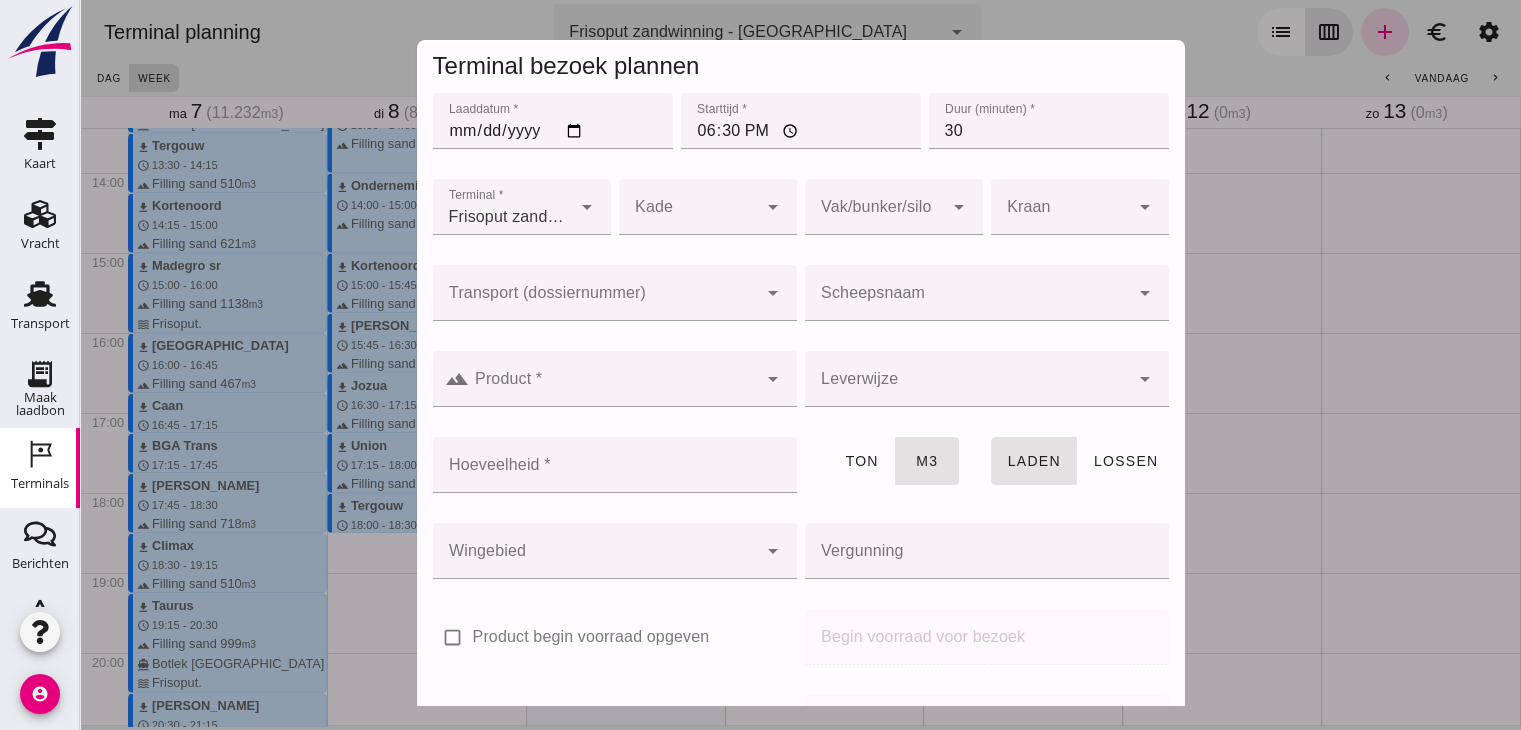 click 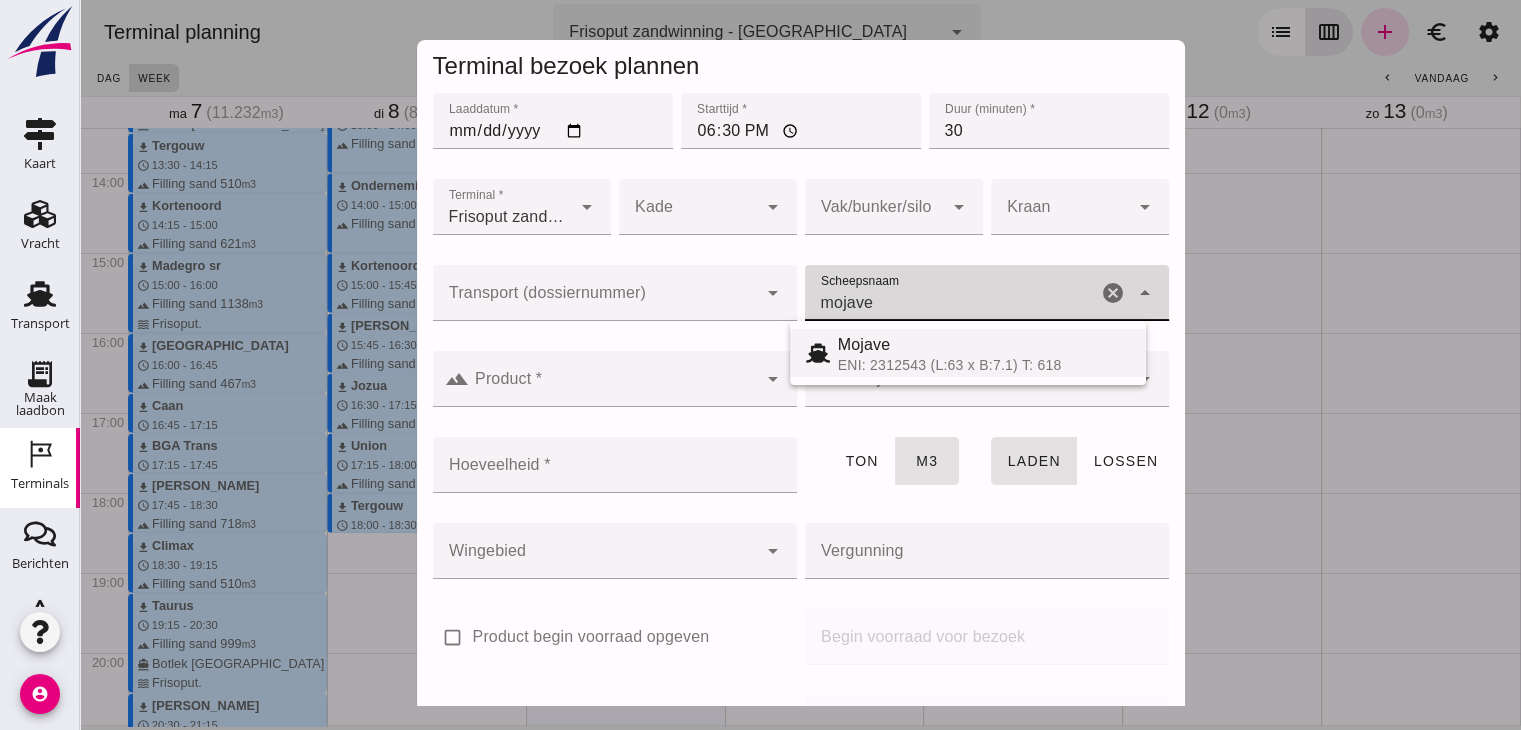 click on "Mojave" at bounding box center [984, 345] 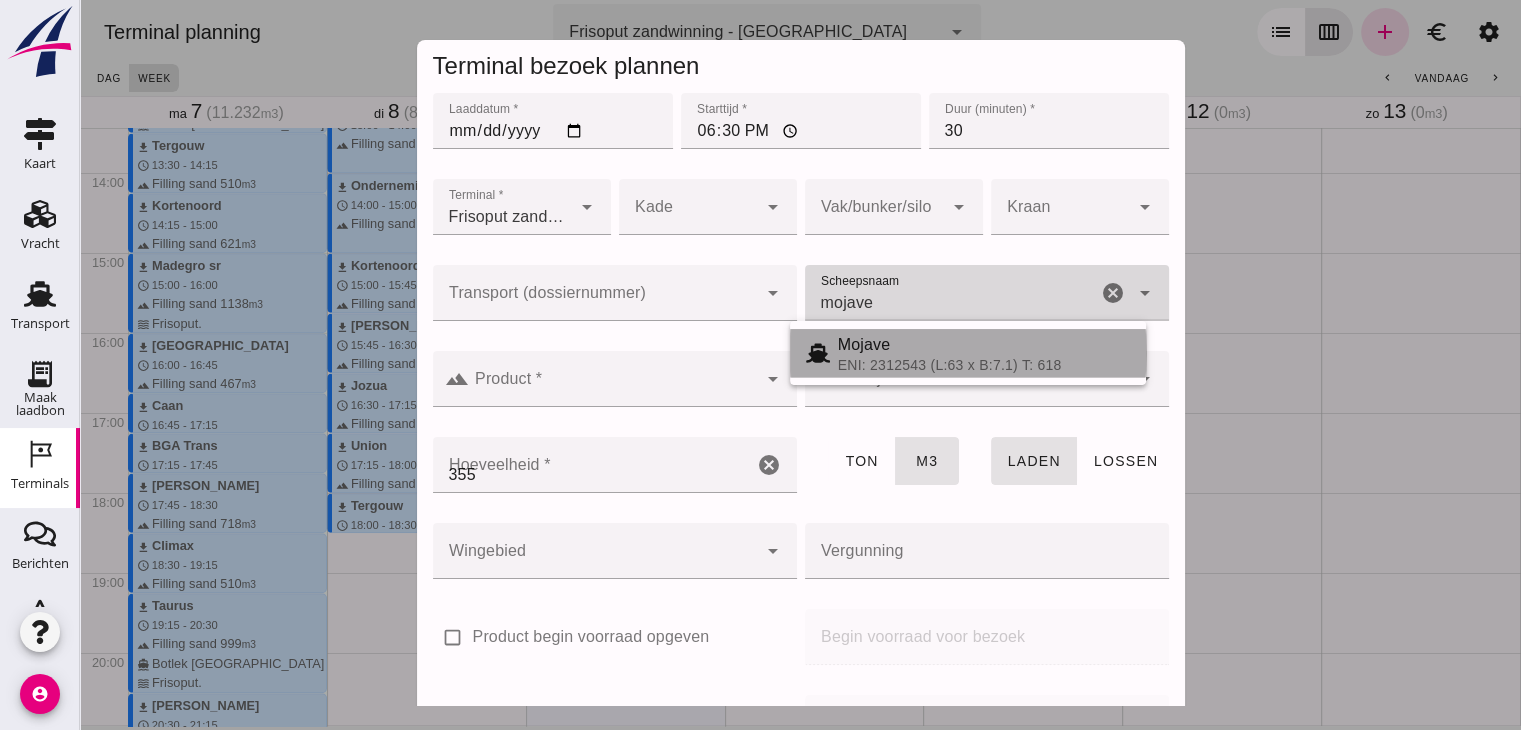 type on "Mojave" 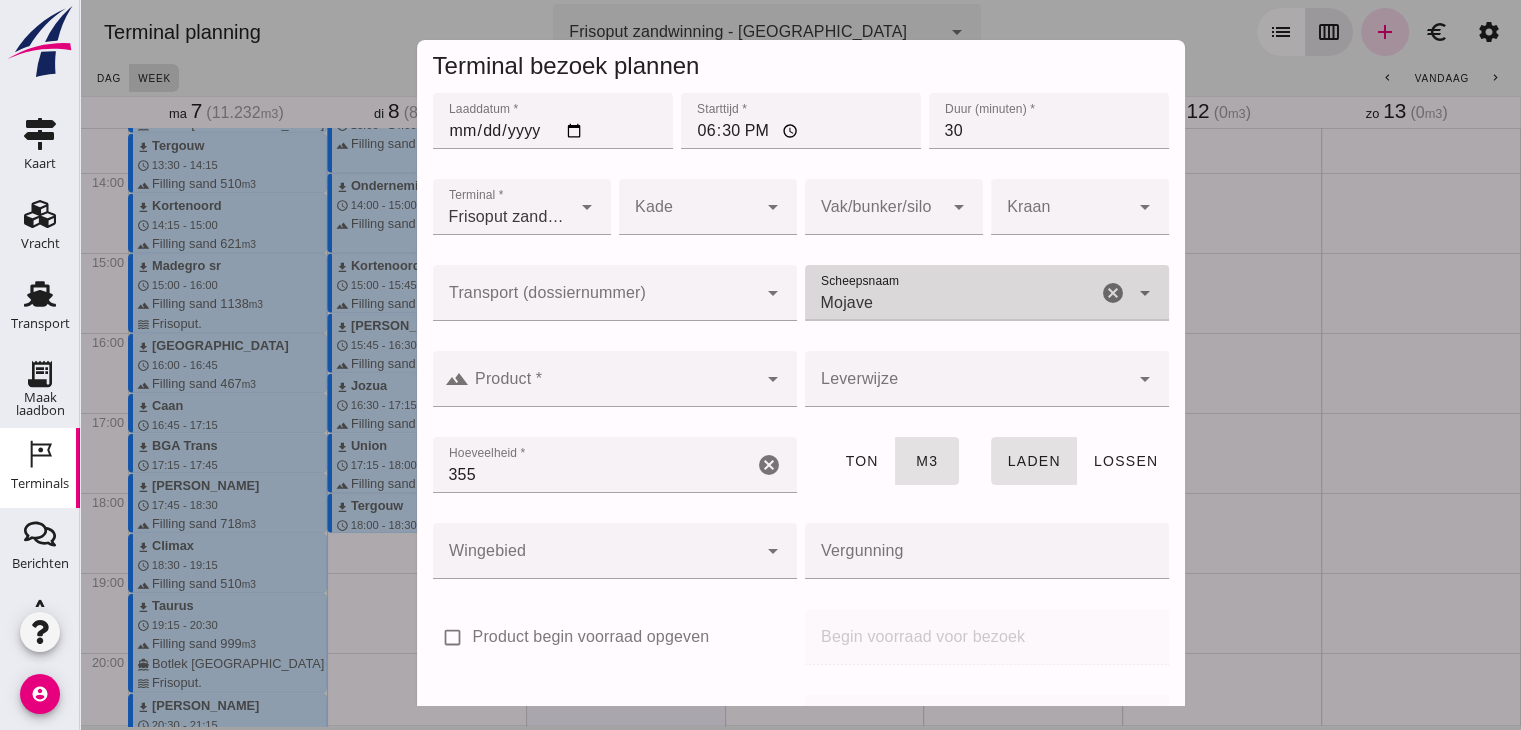 scroll, scrollTop: 237, scrollLeft: 0, axis: vertical 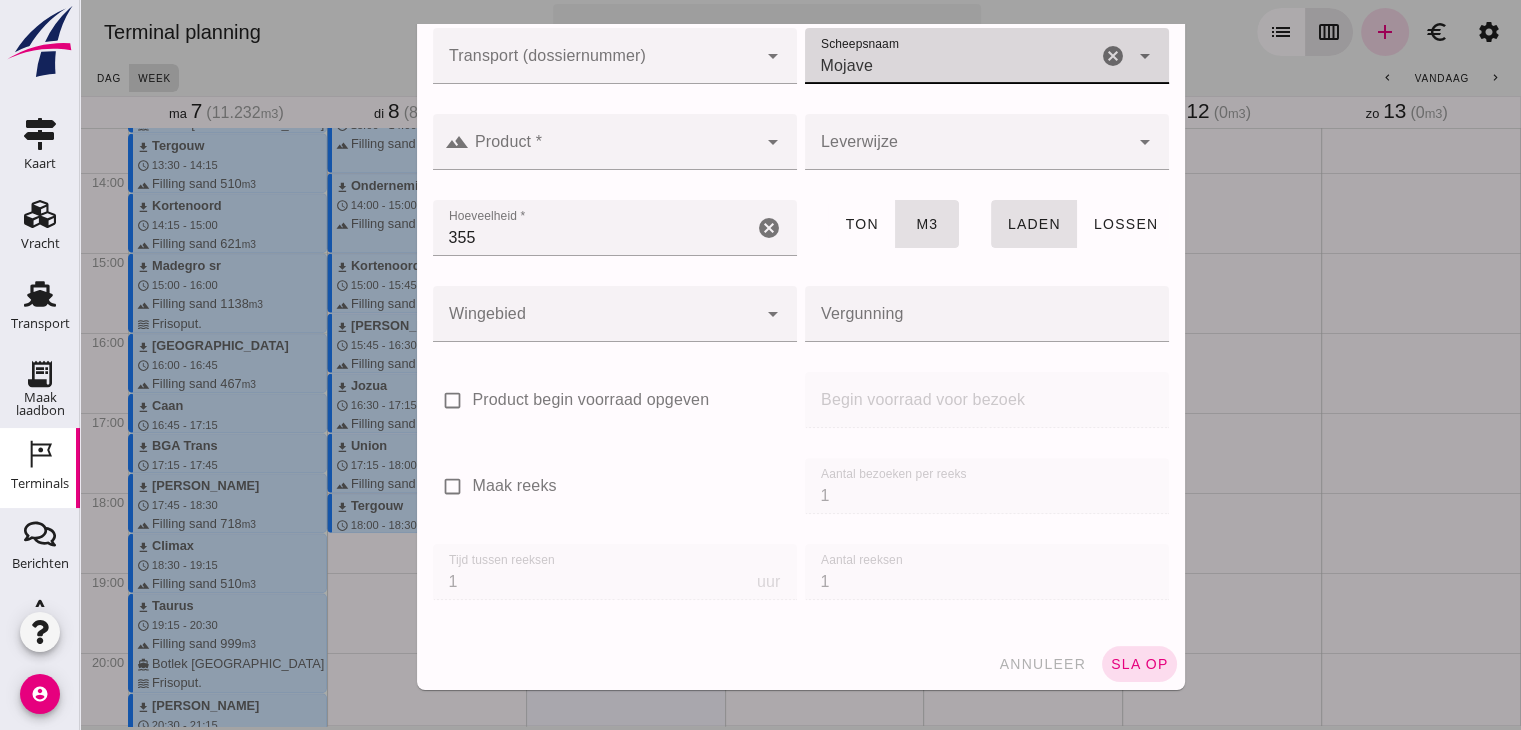 type on "Mojave" 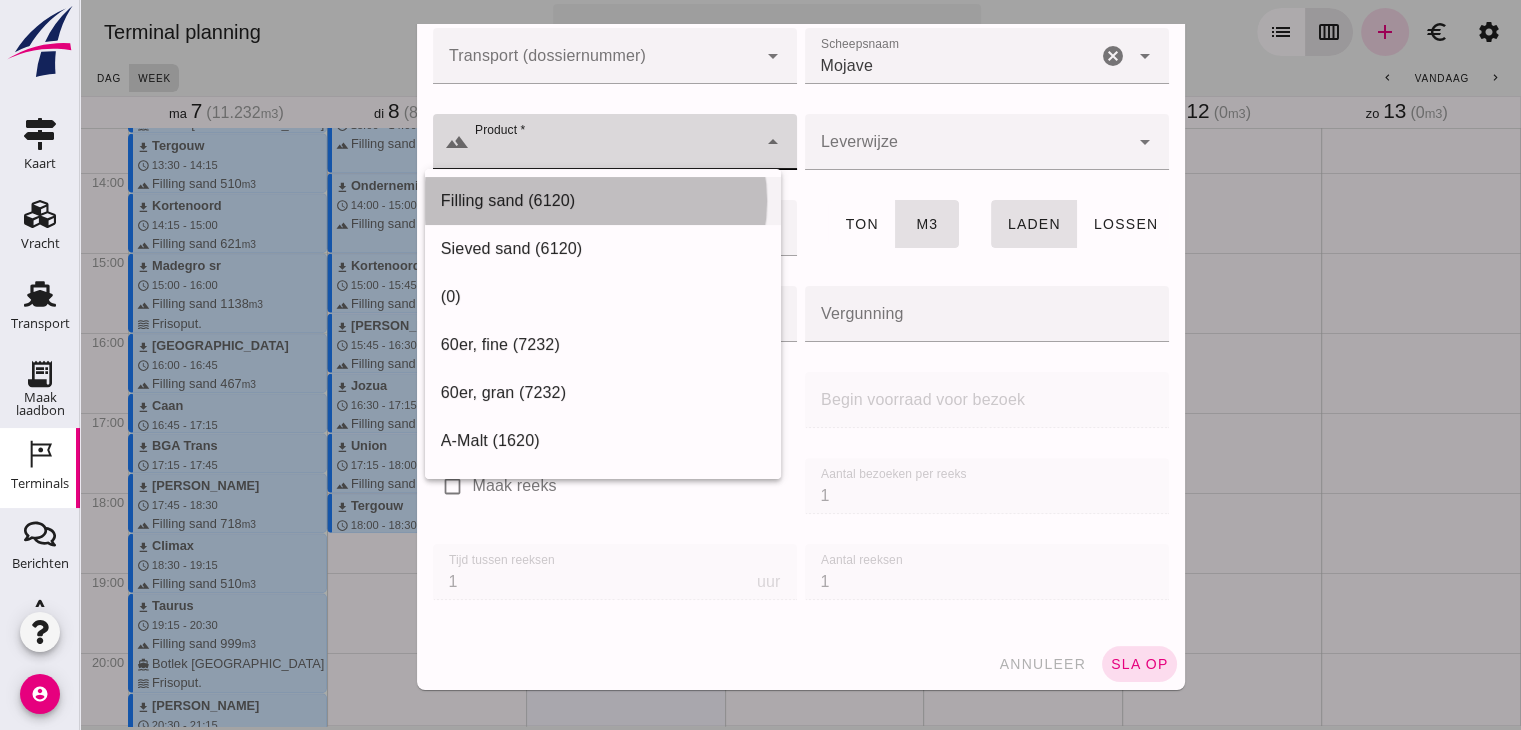 click on "Filling sand (6120)" 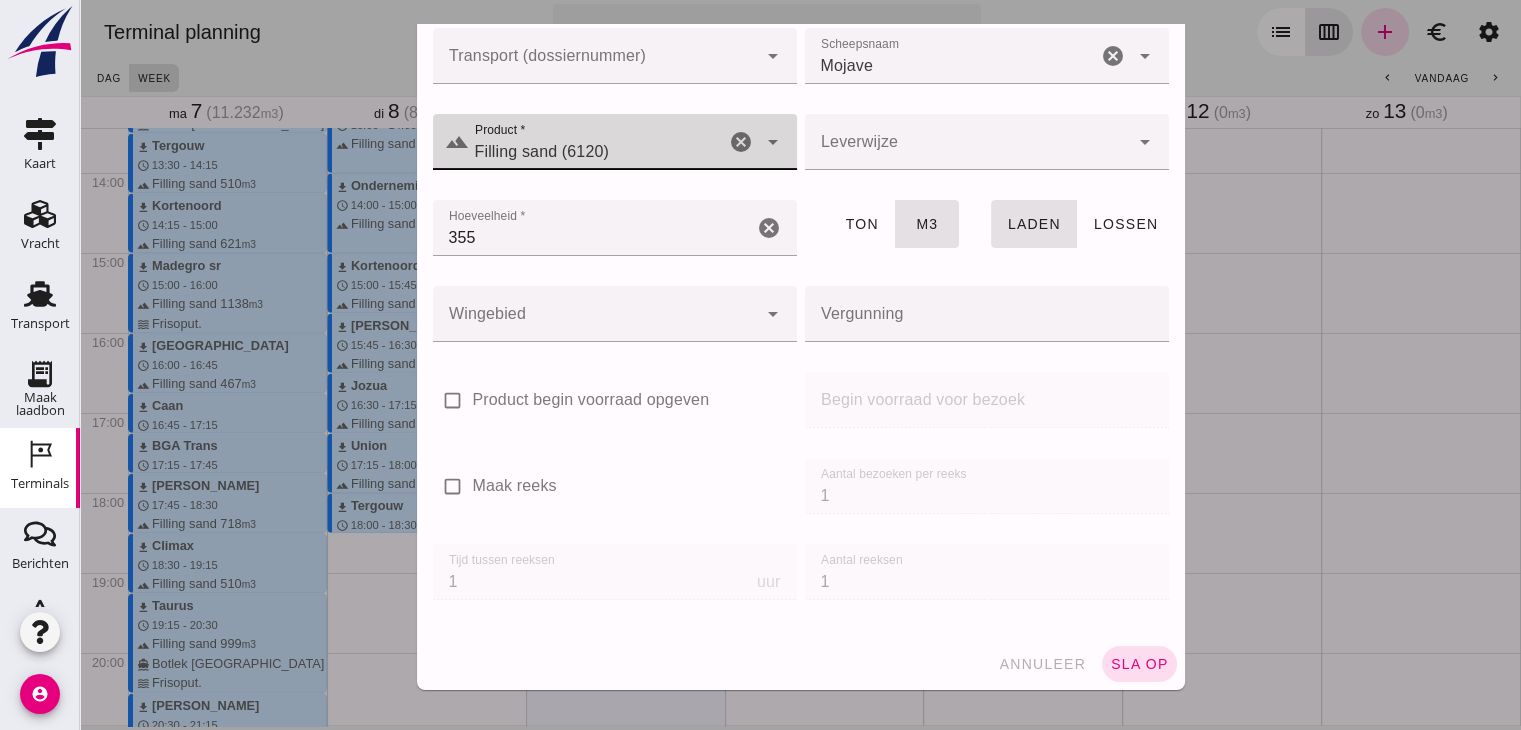 click on "annuleer sla op" 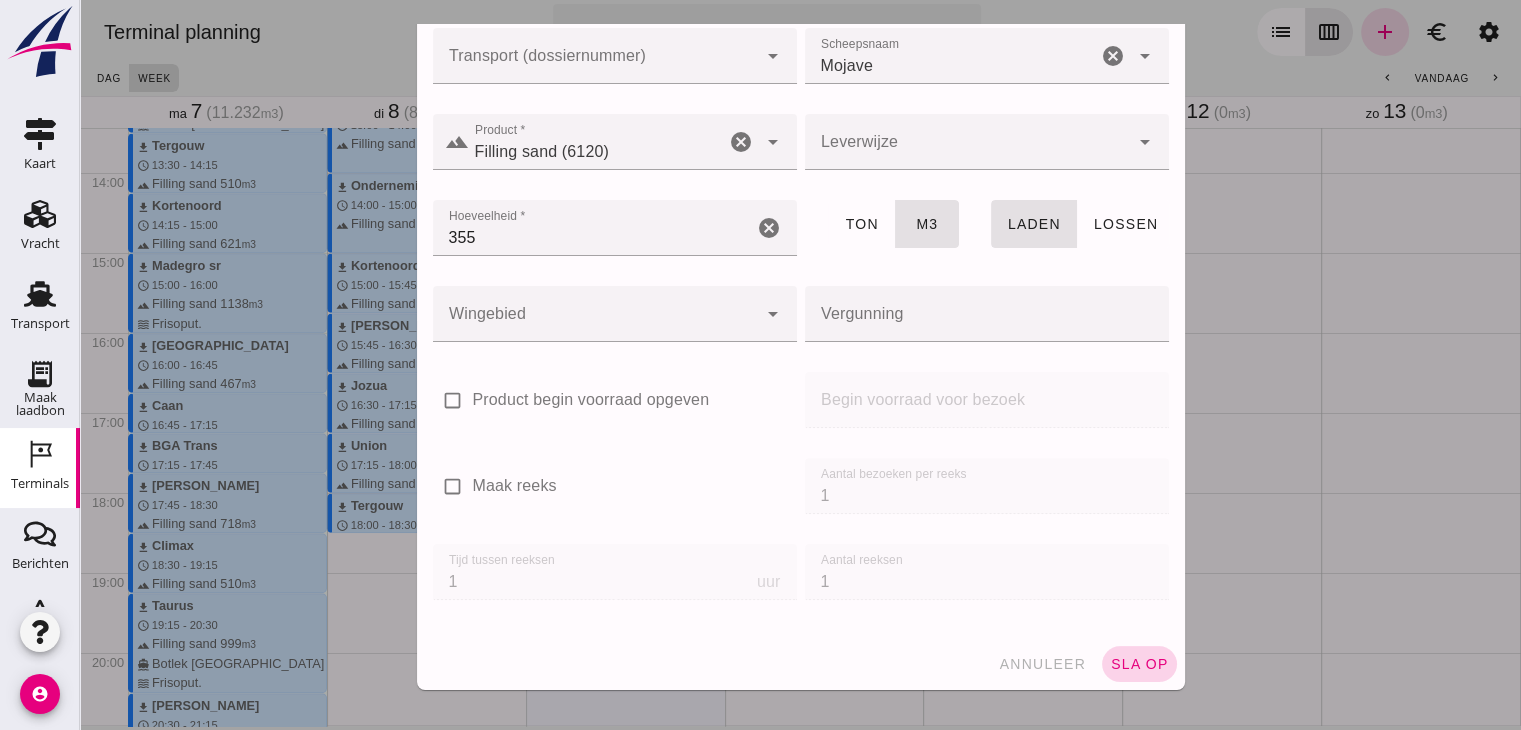 click on "sla op" 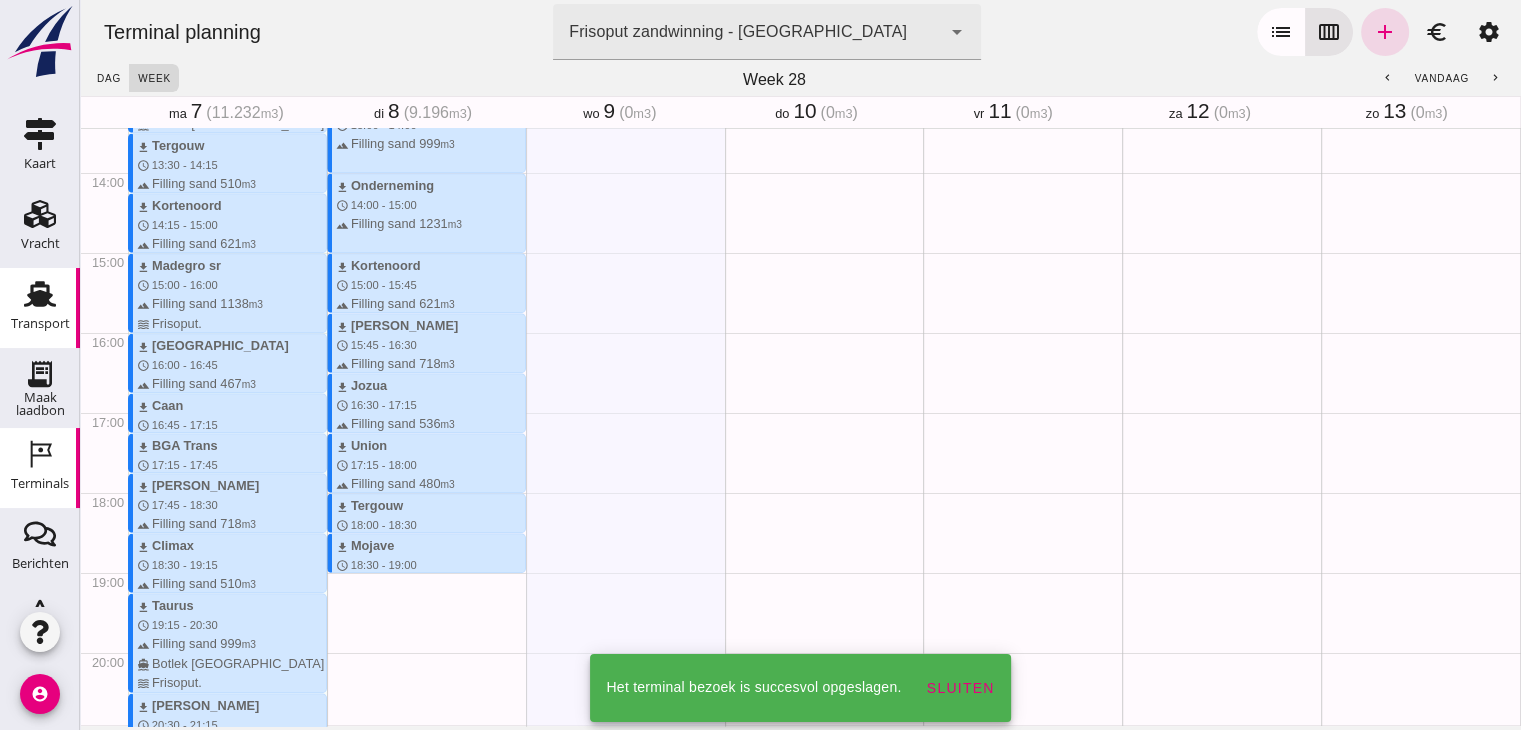 click 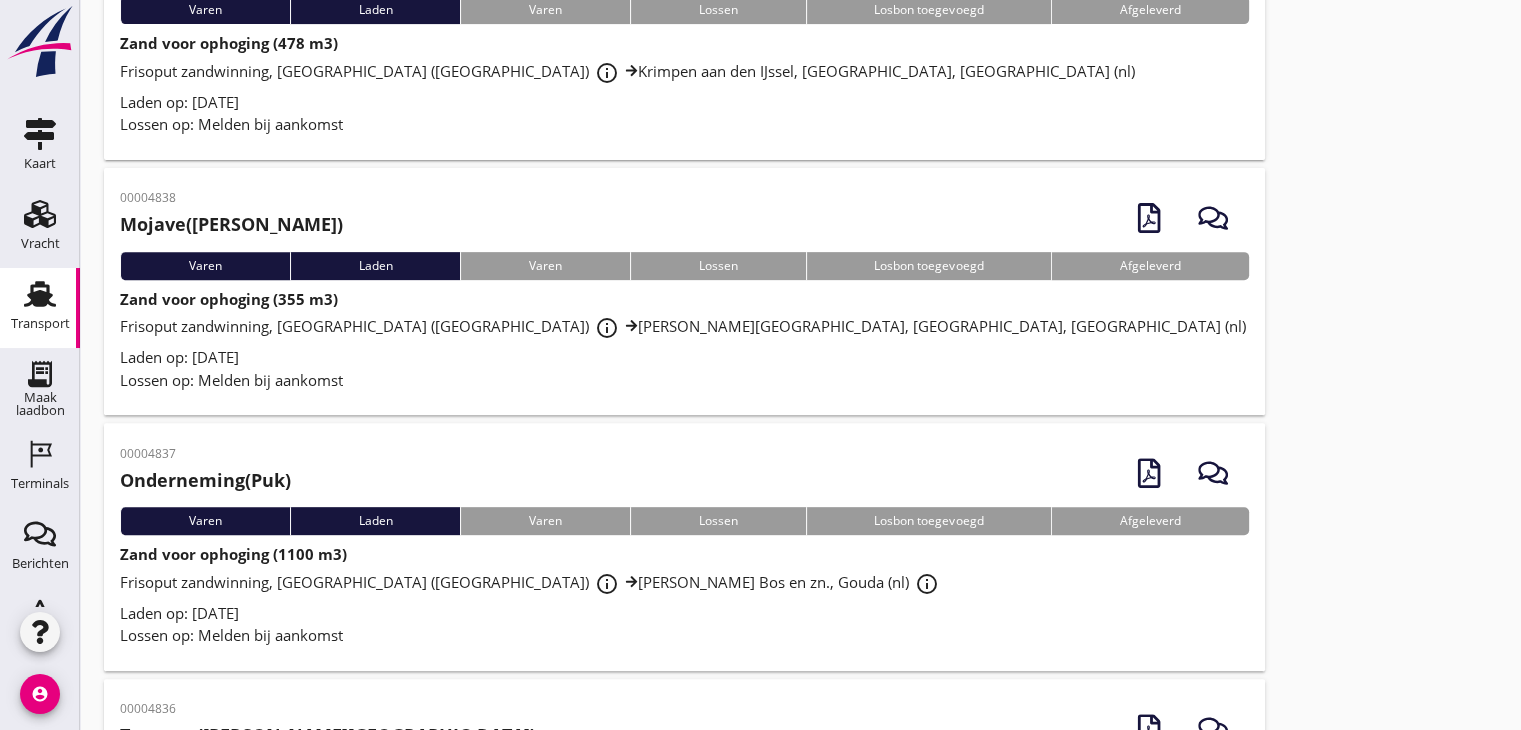 scroll, scrollTop: 684, scrollLeft: 0, axis: vertical 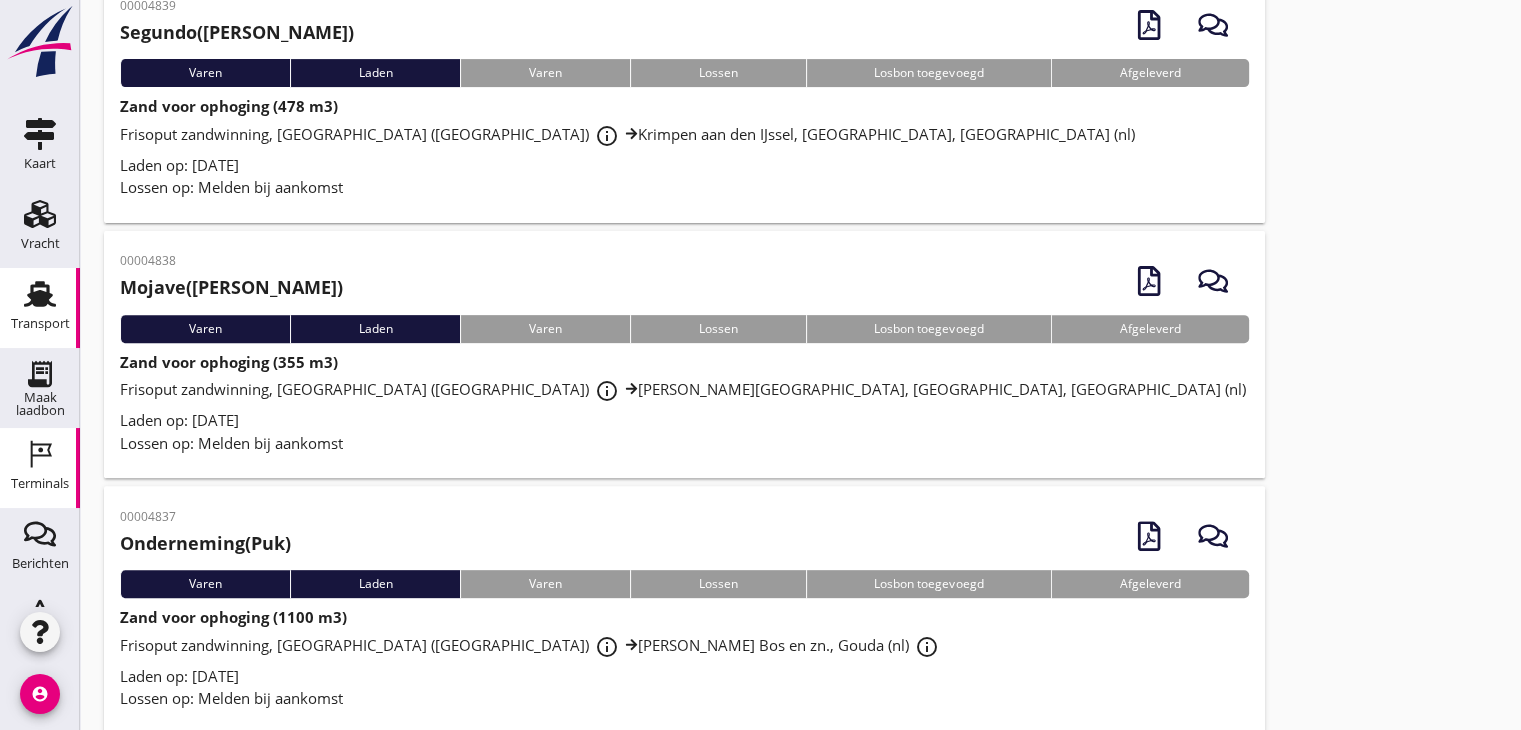 click on "Terminals" at bounding box center [40, 454] 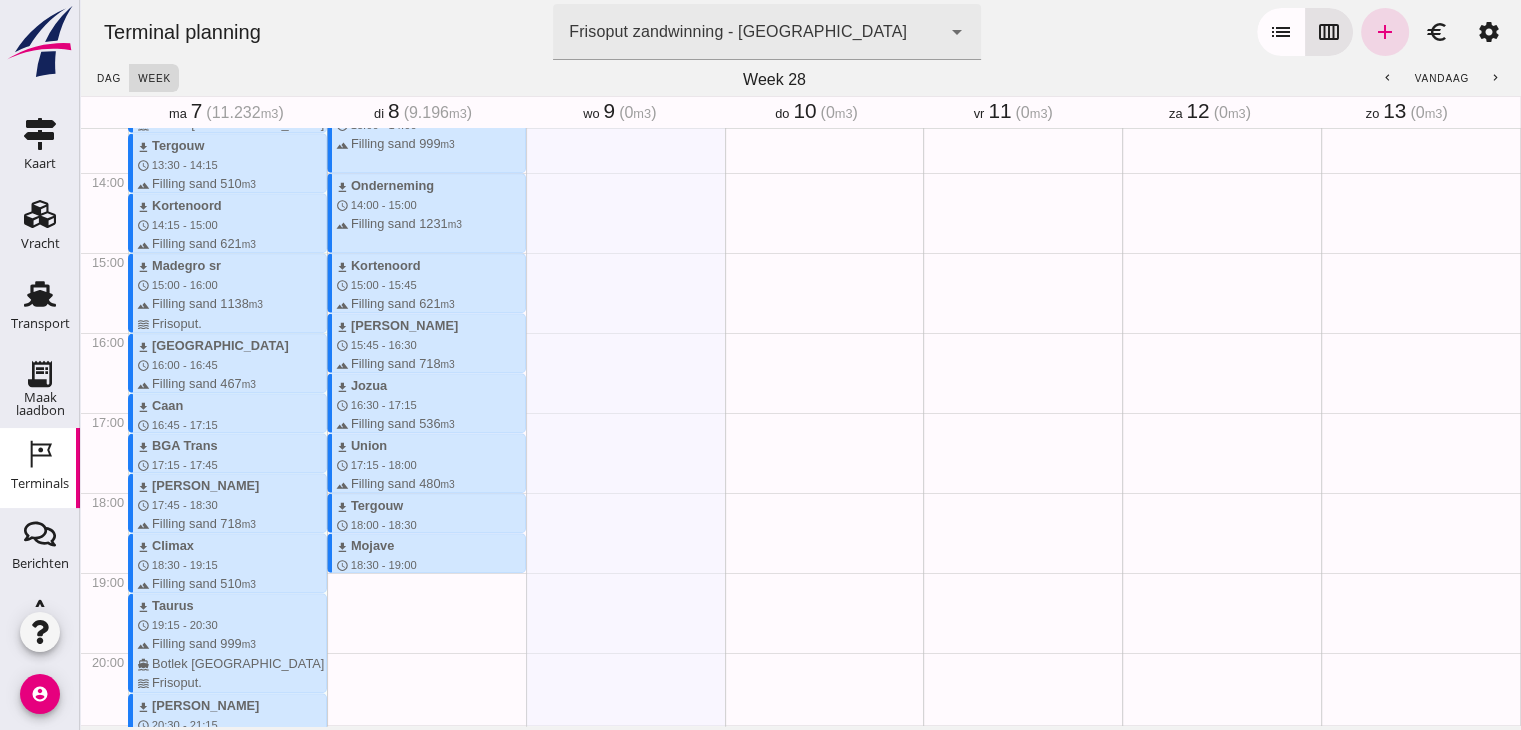 scroll, scrollTop: 0, scrollLeft: 0, axis: both 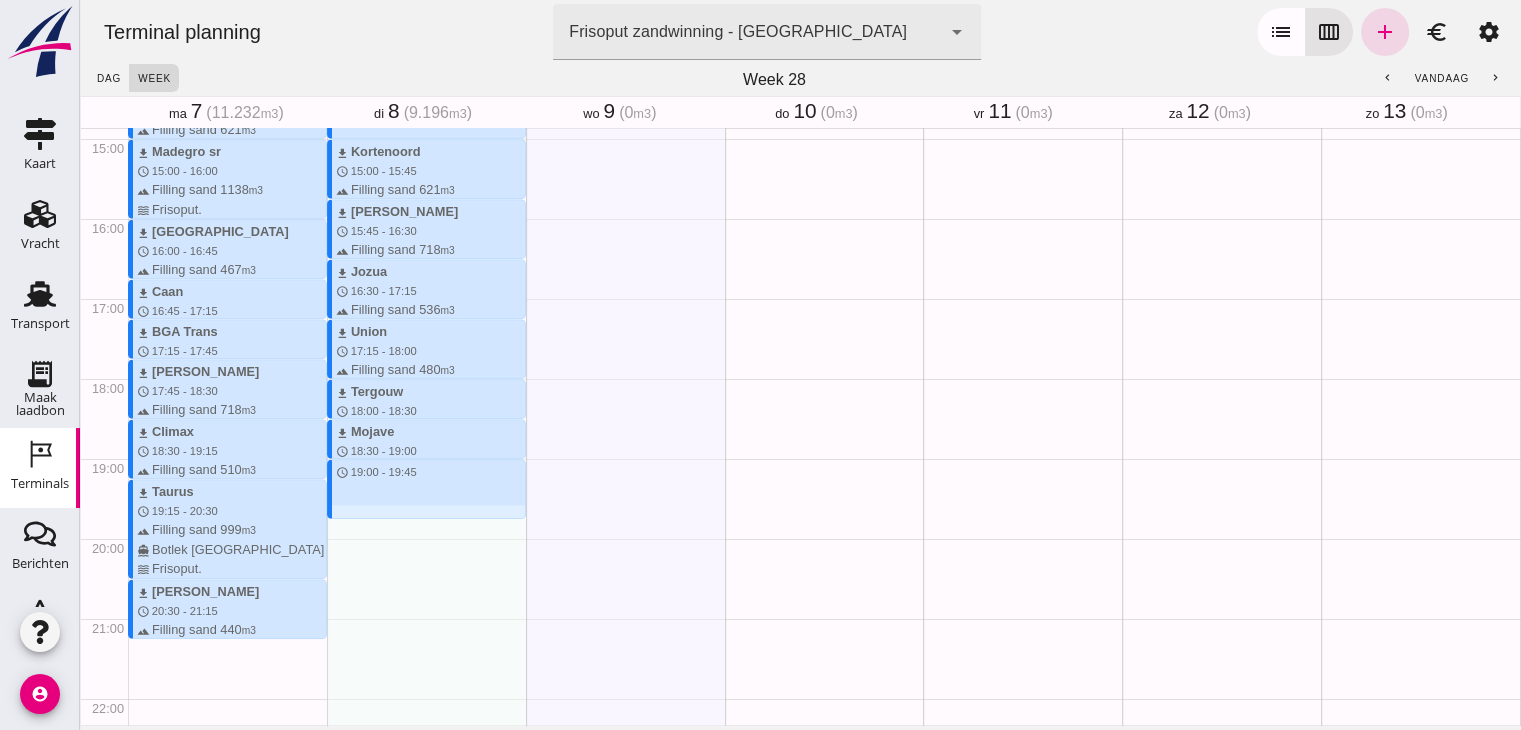 drag, startPoint x: 385, startPoint y: 460, endPoint x: 384, endPoint y: 510, distance: 50.01 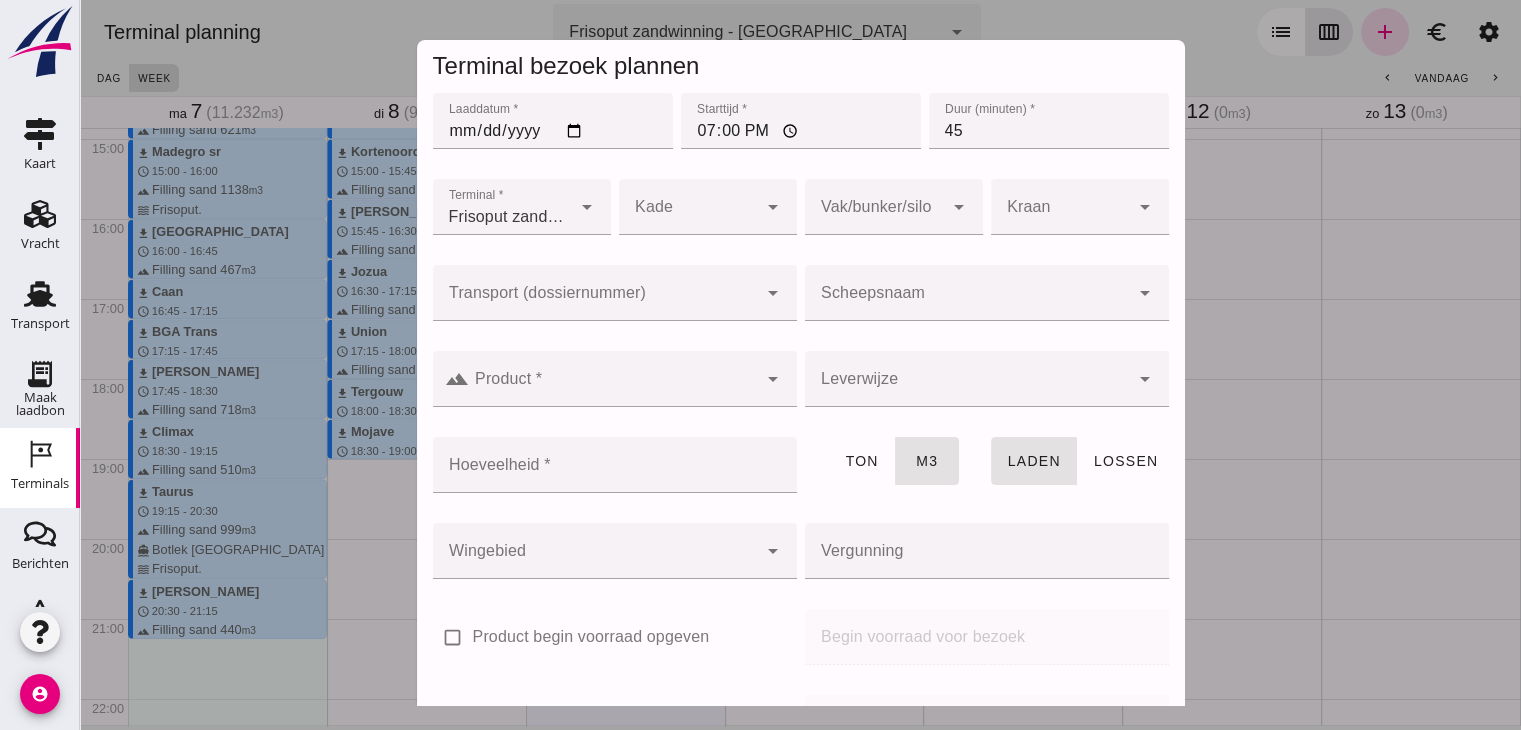 click on "Scheepsnaam" 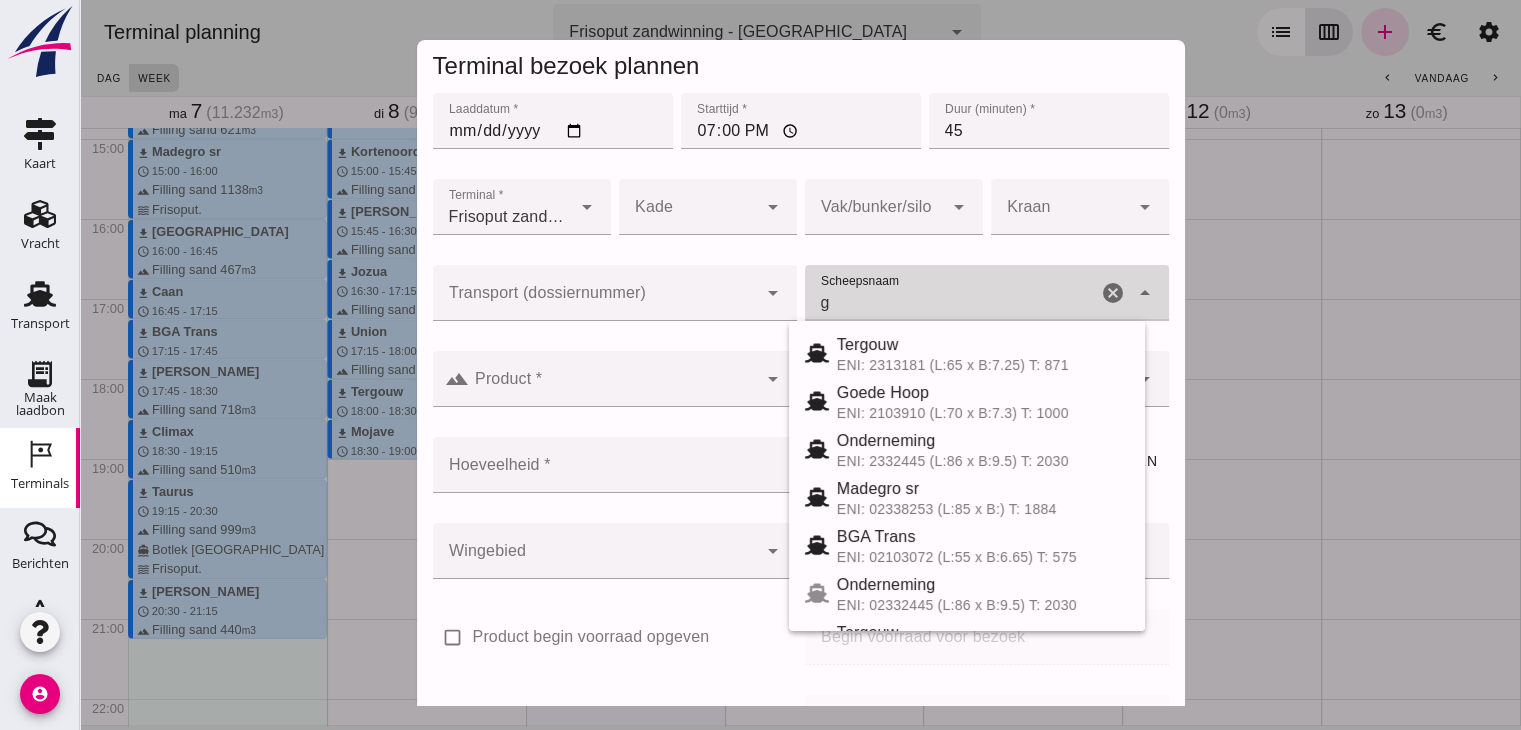 click on "g" 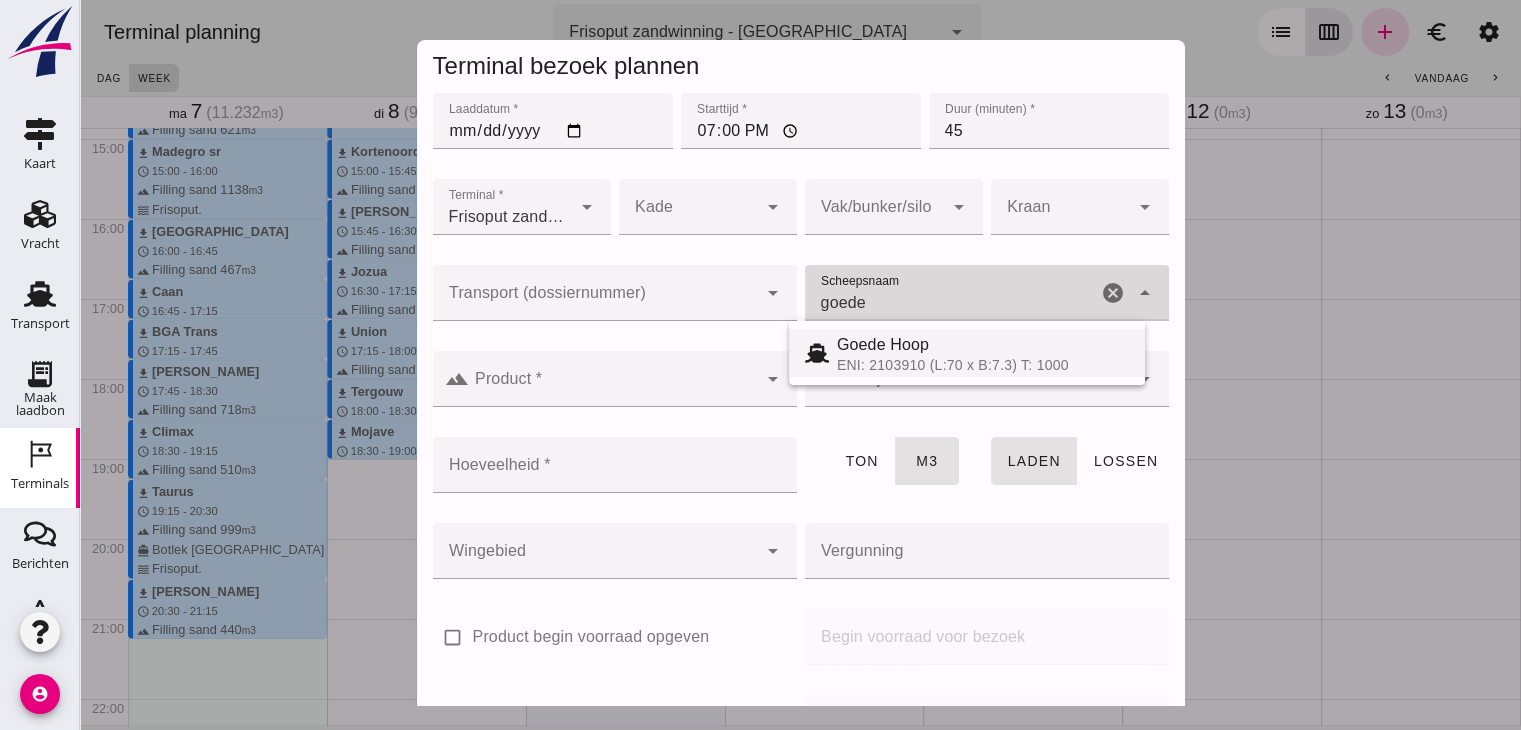 click on "Goede Hoop" at bounding box center (983, 345) 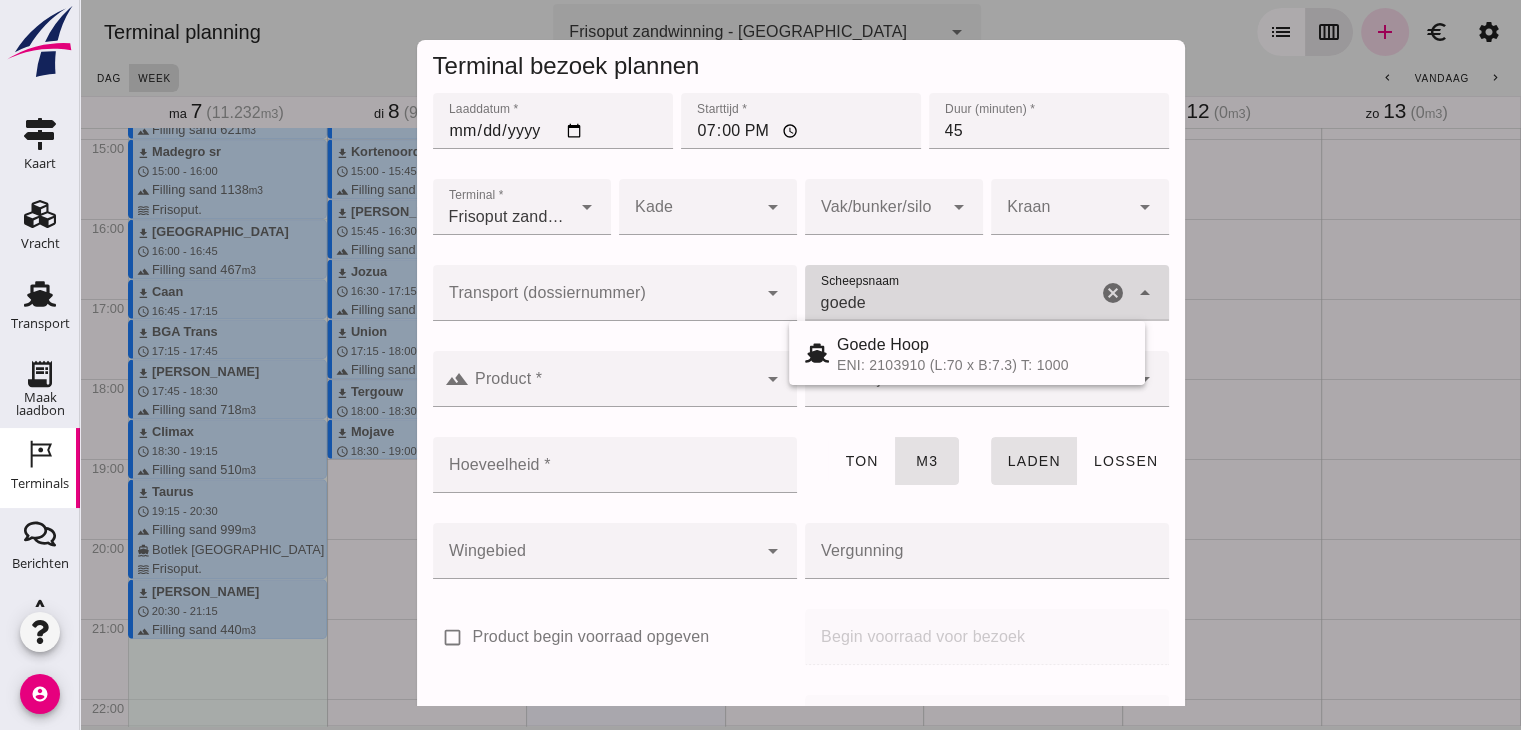 type on "Goede Hoop" 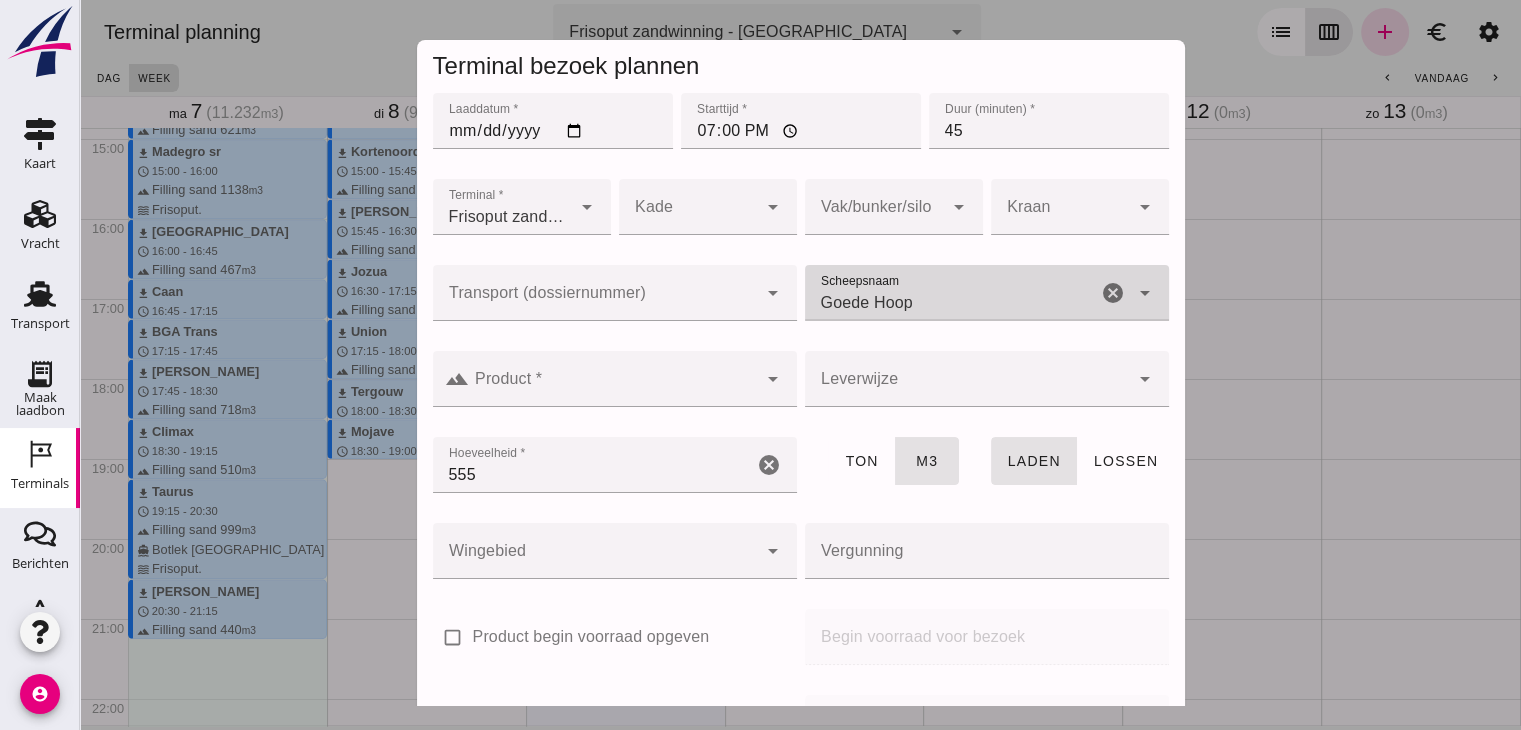 type on "Goede Hoop" 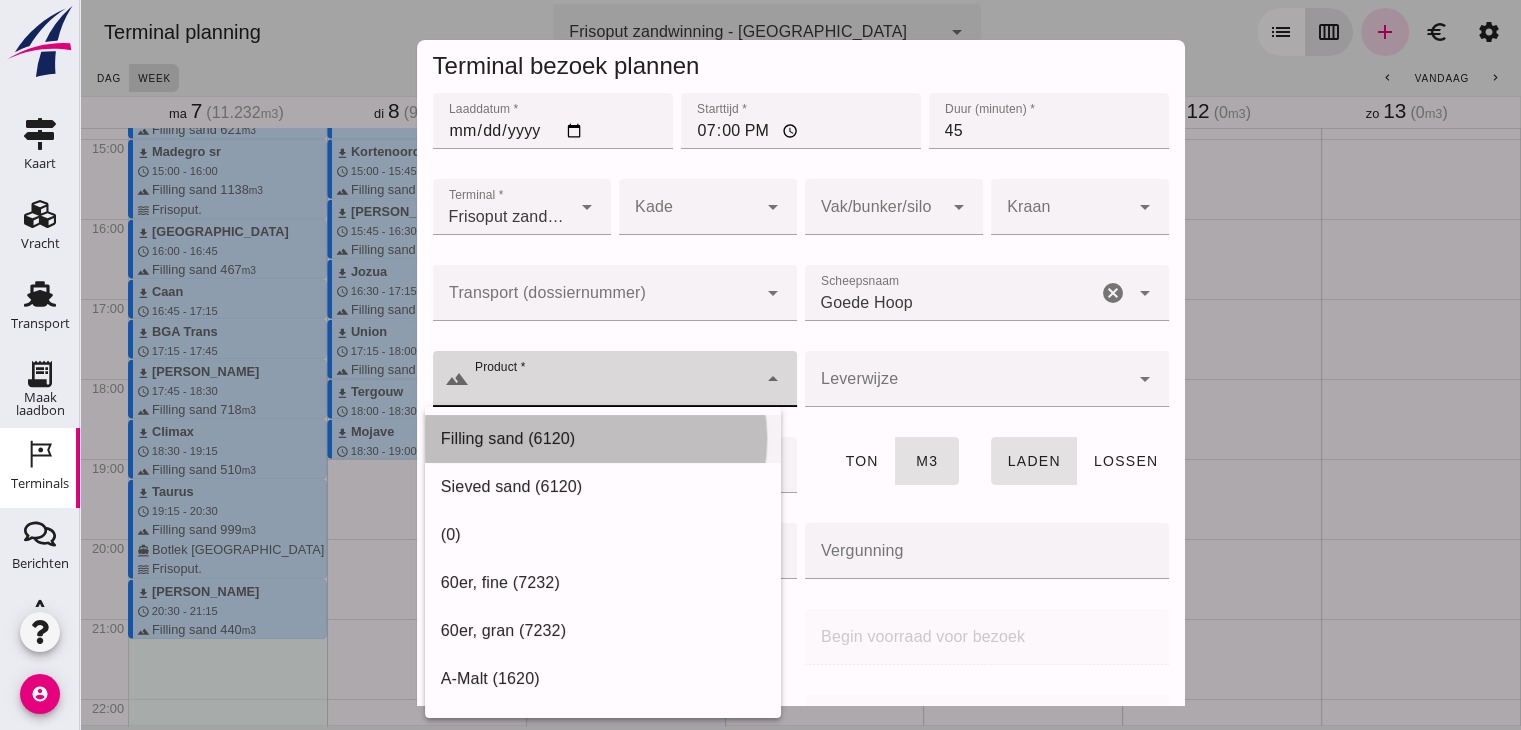 click on "Filling sand (6120)" at bounding box center [603, 439] 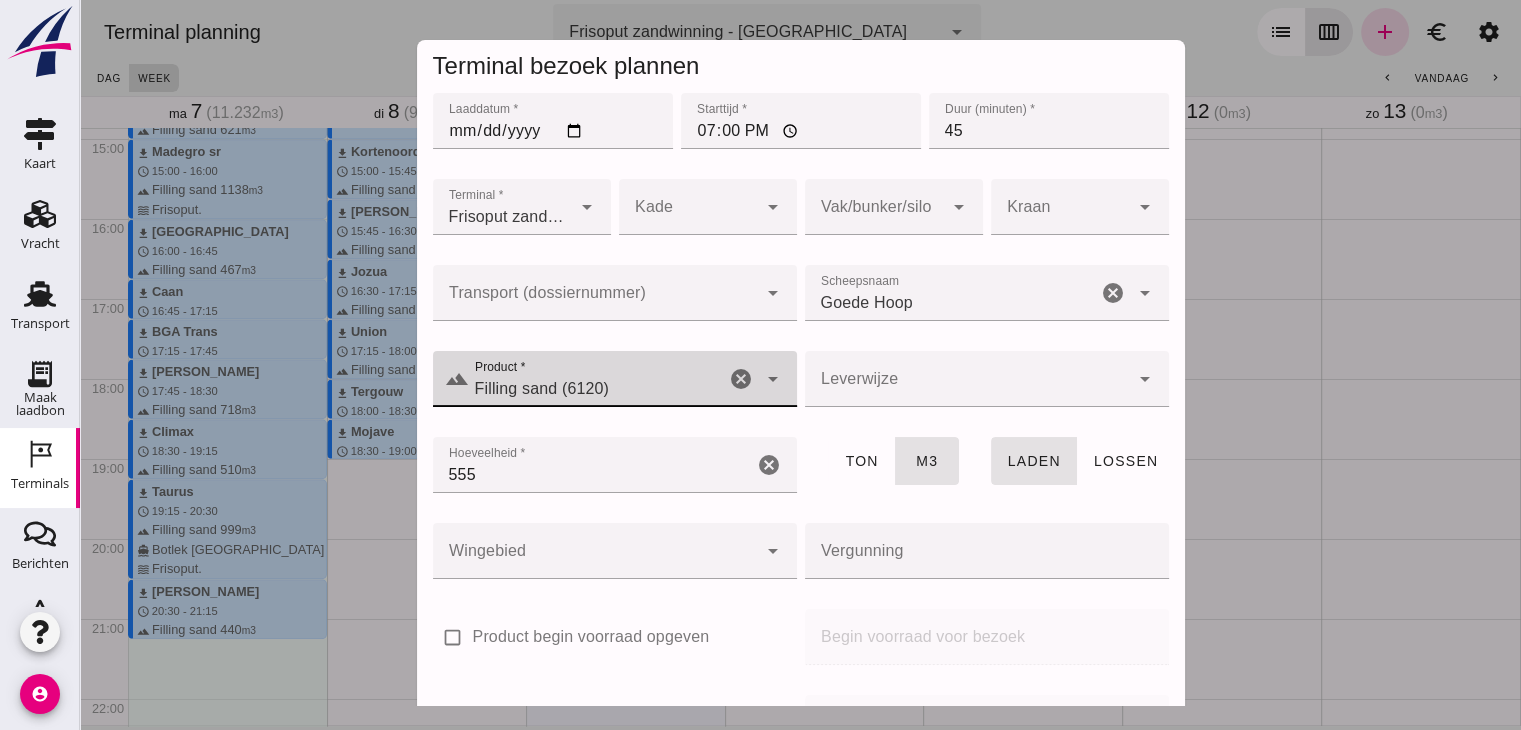scroll, scrollTop: 237, scrollLeft: 0, axis: vertical 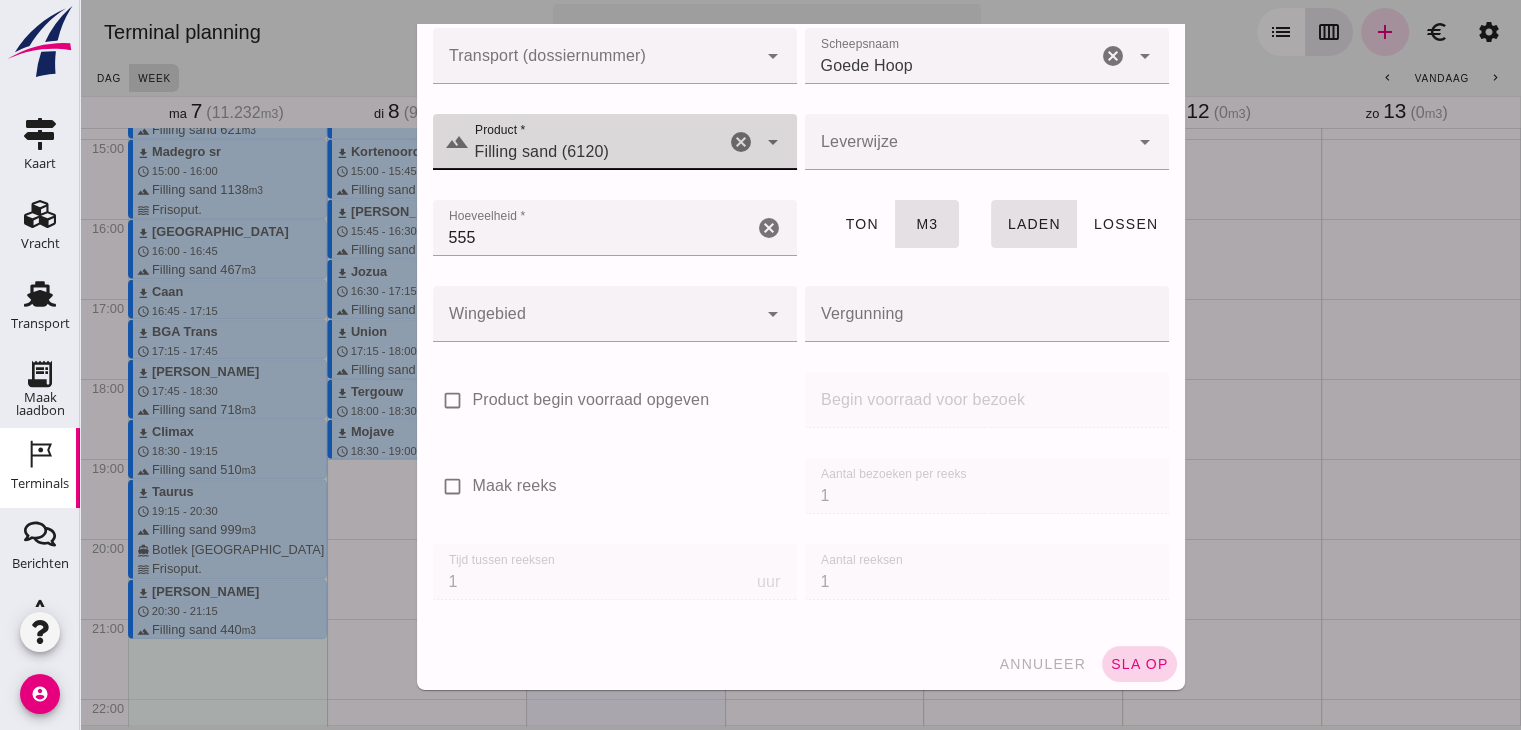 click on "sla op" 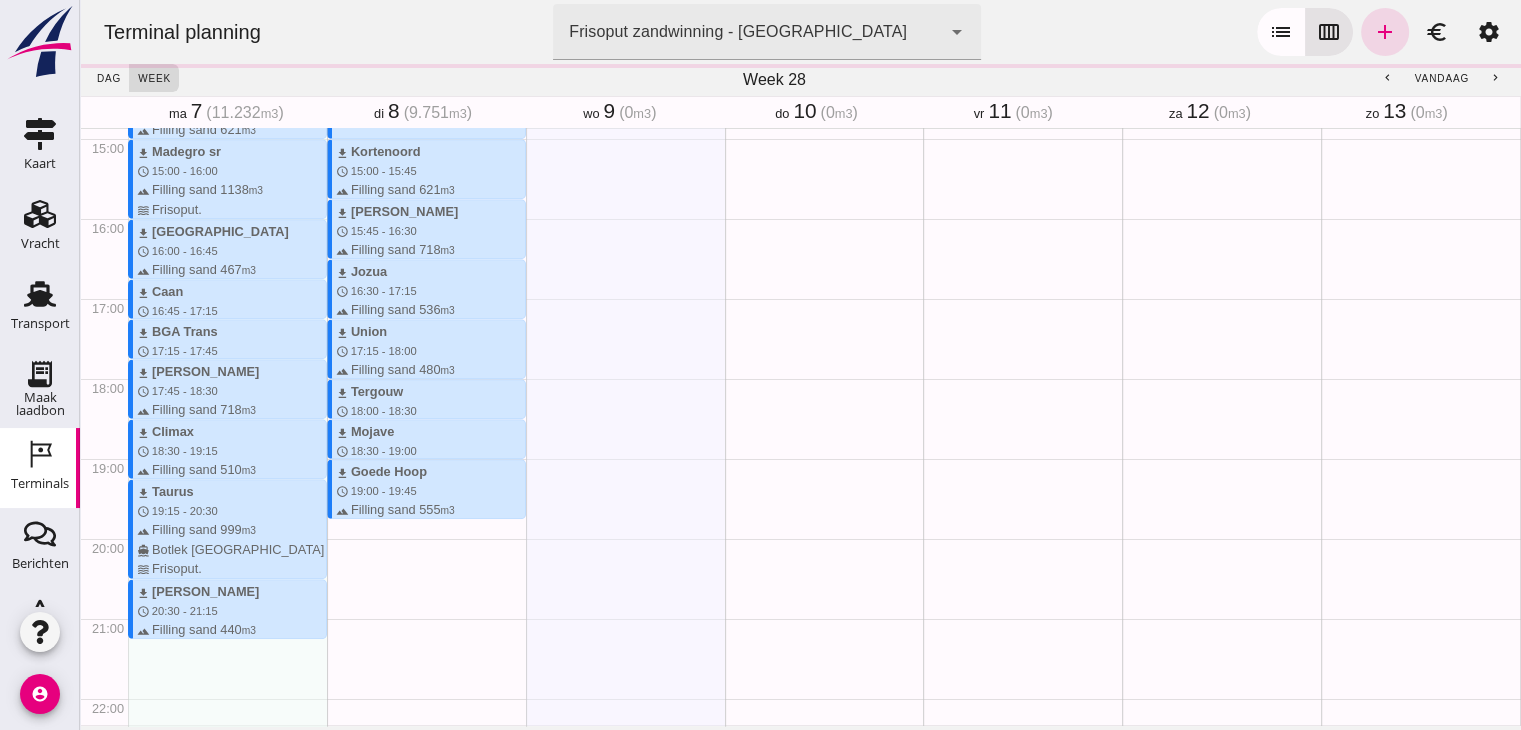 drag, startPoint x: 434, startPoint y: 521, endPoint x: 430, endPoint y: 569, distance: 48.166378 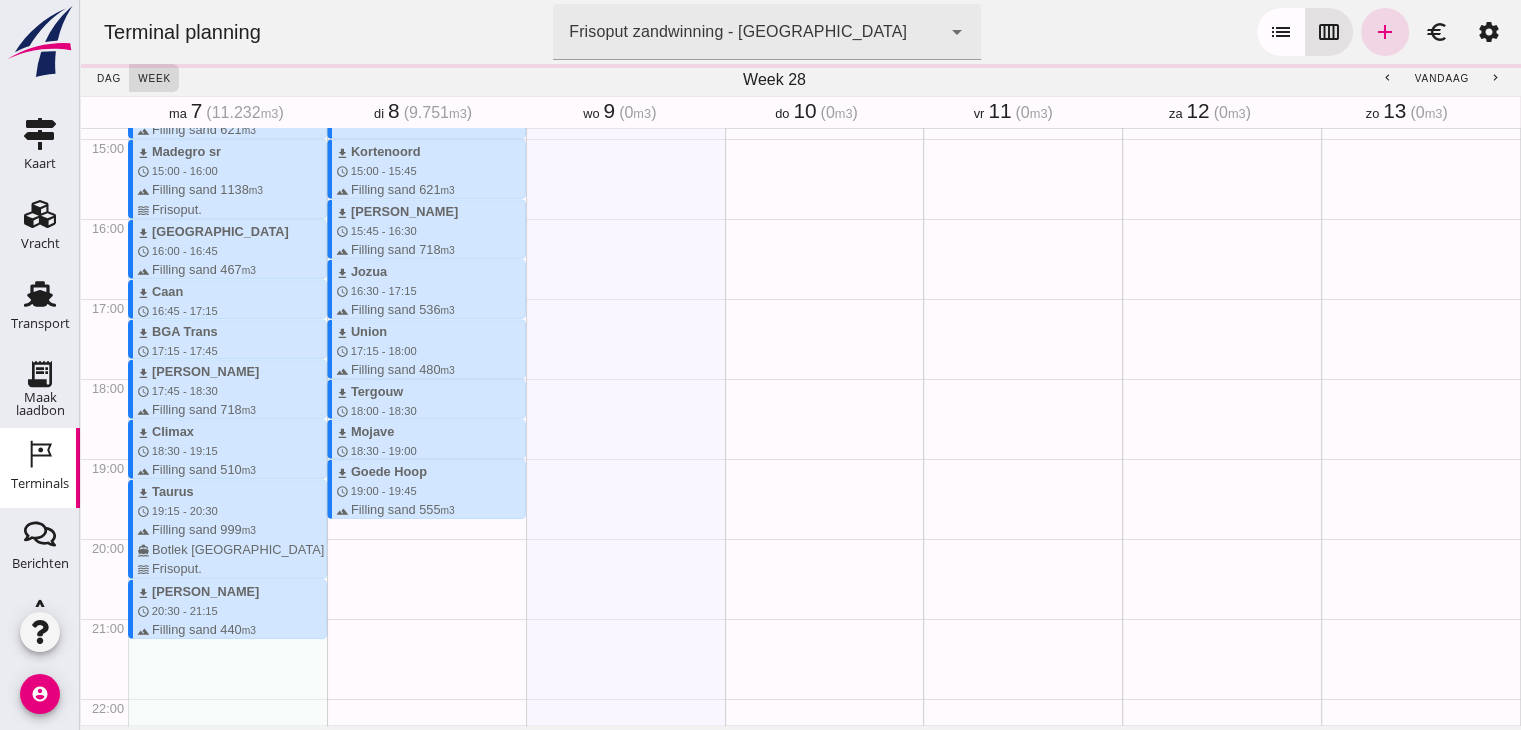 click on "download Kortenoord schedule 7:30 - 8:15 terrain Filling sand 621 m3     waves  Frisoput. download Union schedule 8:15 - 9:00 terrain Filling sand 480 m3     waves  Frisoput. download Cornelis sr schedule 9:00 - 10:00 terrain Filling sand 718 m3     waves  Frisoput. download Tergouw schedule 10:00 - 10:45 terrain Filling sand 510 m3     waves  Frisoput. download Eben Haezer schedule 10:45 - 11:30 terrain Filling sand 440 m3     waves  Frisoput. download Climax schedule 11:30 - 12:15 terrain Filling sand 510 m3     waves  Frisoput. download Sonora schedule 12:15 - 13:00 terrain Filling sand 467 m3     waves  Frisoput. download Taurus schedule 13:00 - 14:00 terrain Filling sand 999 m3   download Onderneming schedule 14:00 - 15:00 terrain Filling sand 1231 m3   download Kortenoord schedule 15:00 - 15:45 terrain Filling sand 621 m3   download Cornelis sr schedule 15:45 - 16:30 terrain Filling sand 718 m3   download Jozua schedule 16:30 - 17:15 terrain Filling sand 536 m3   download Union schedule 17:15 - 18:00 m3" at bounding box center (426, -102) 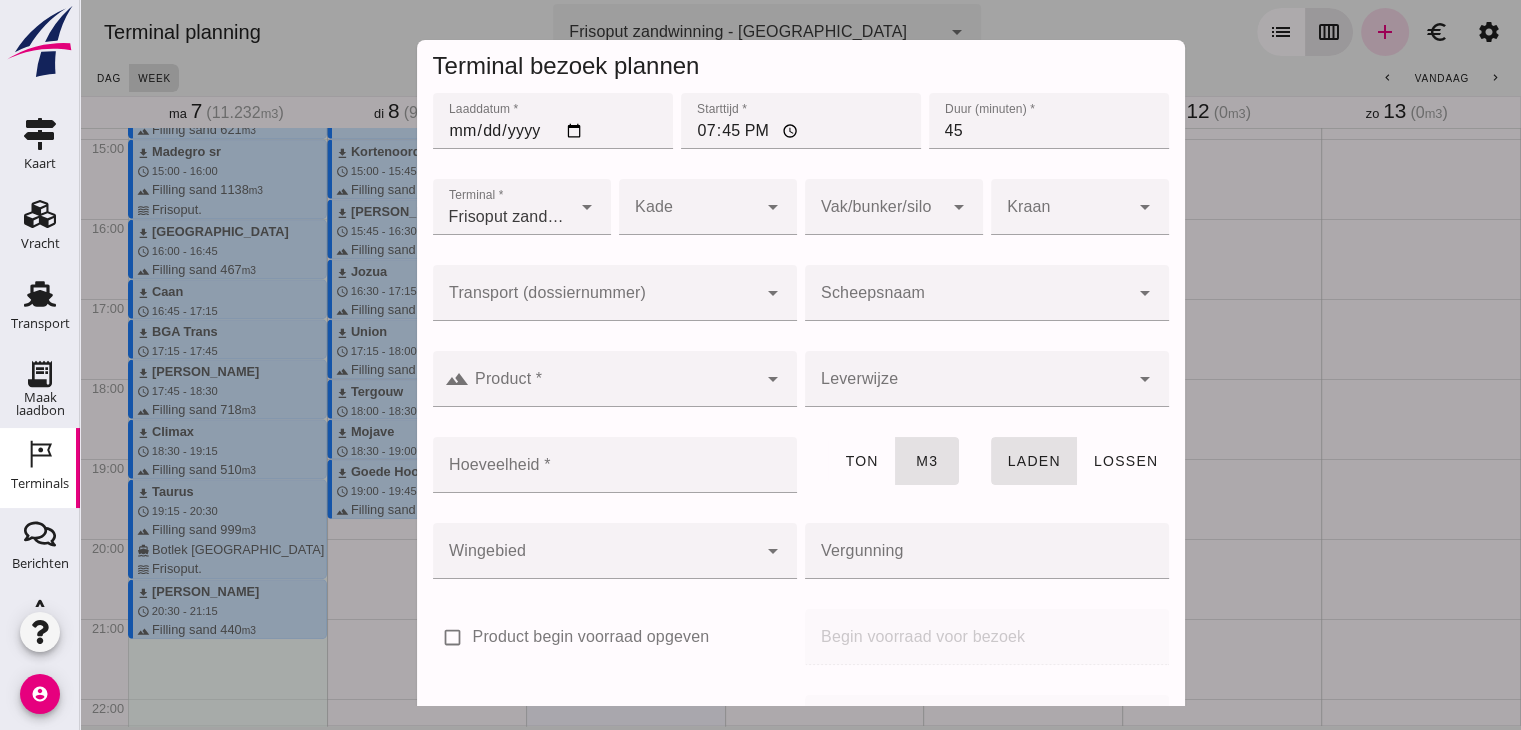 click 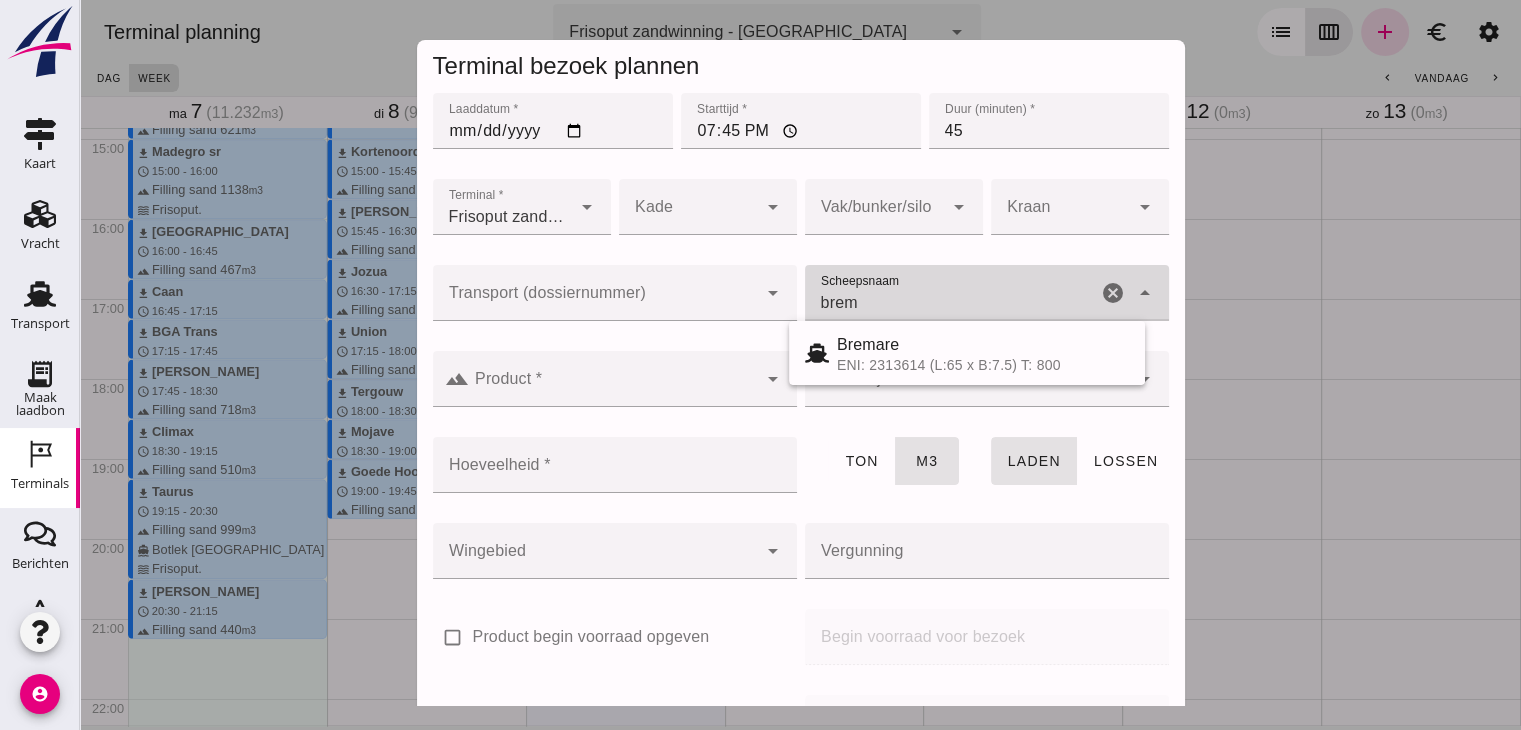 click on "Bremare" at bounding box center [983, 345] 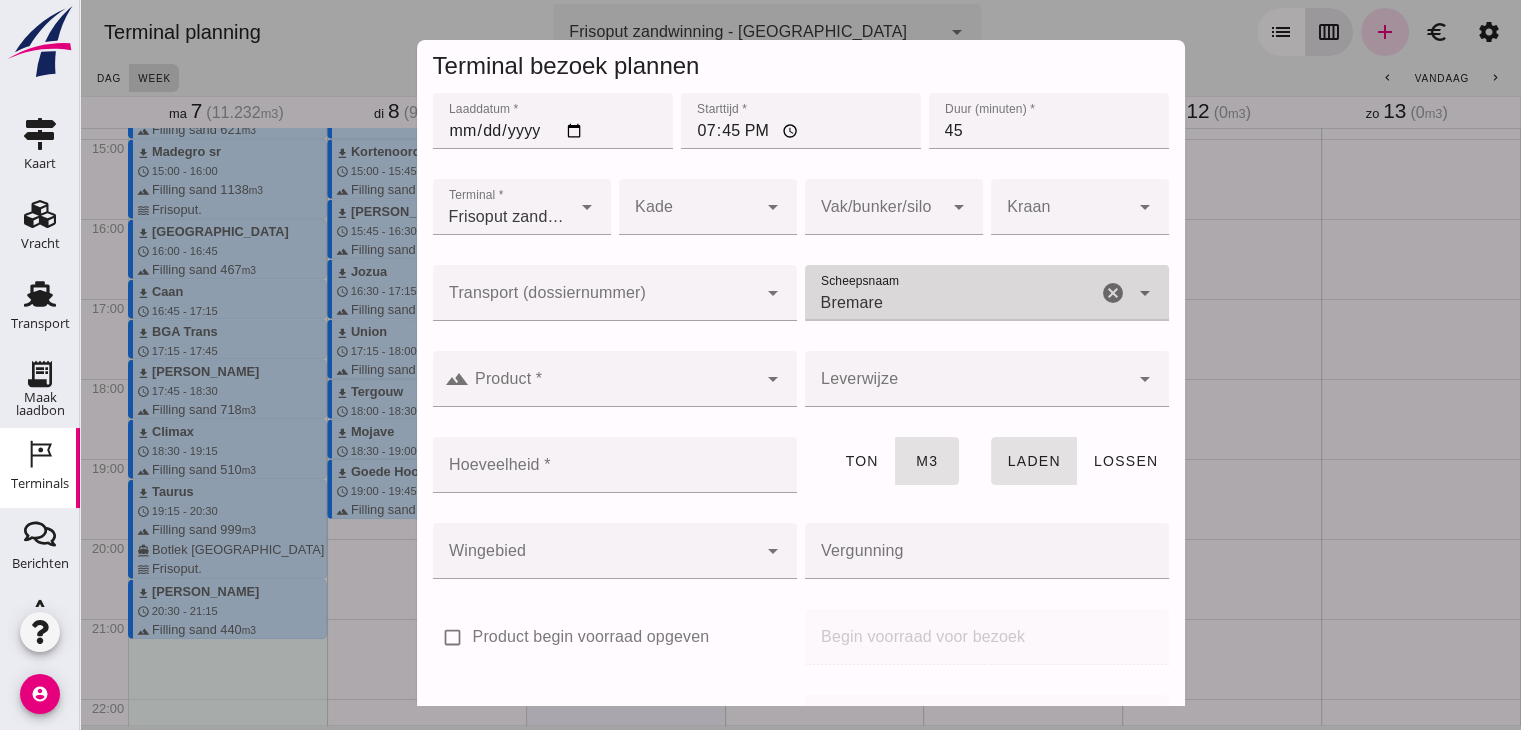 type on "Bremare" 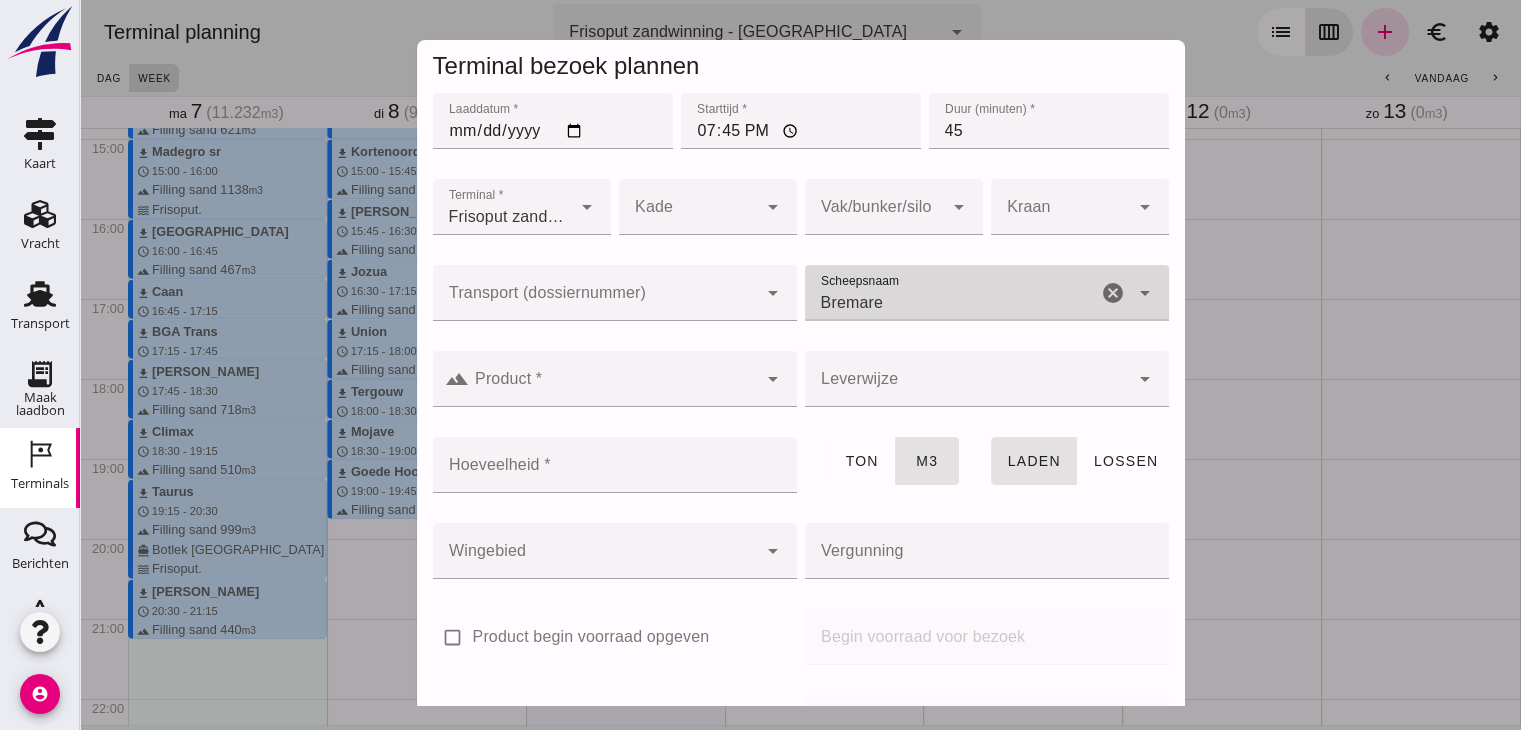 click on "Product *" 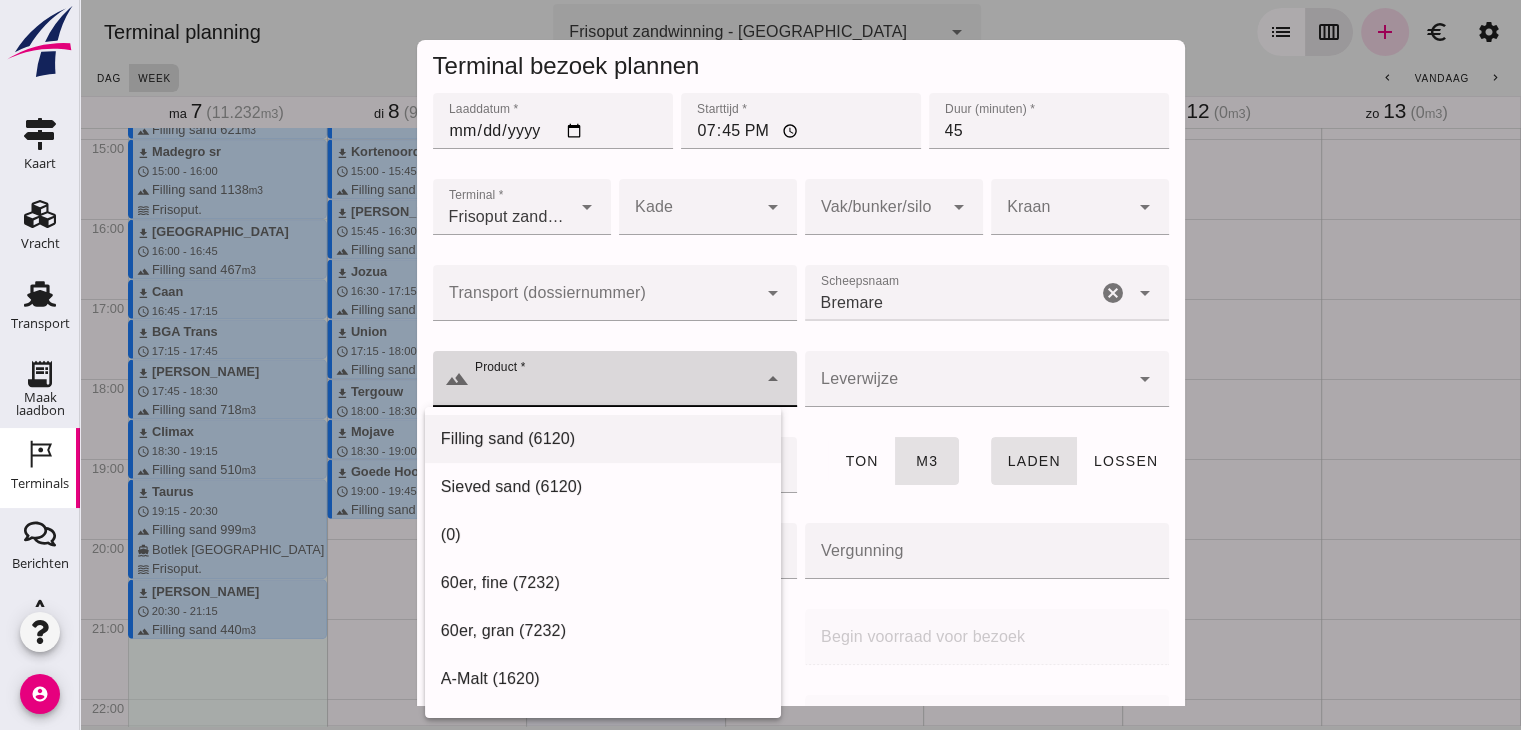 click on "Filling sand (6120)" at bounding box center (603, 439) 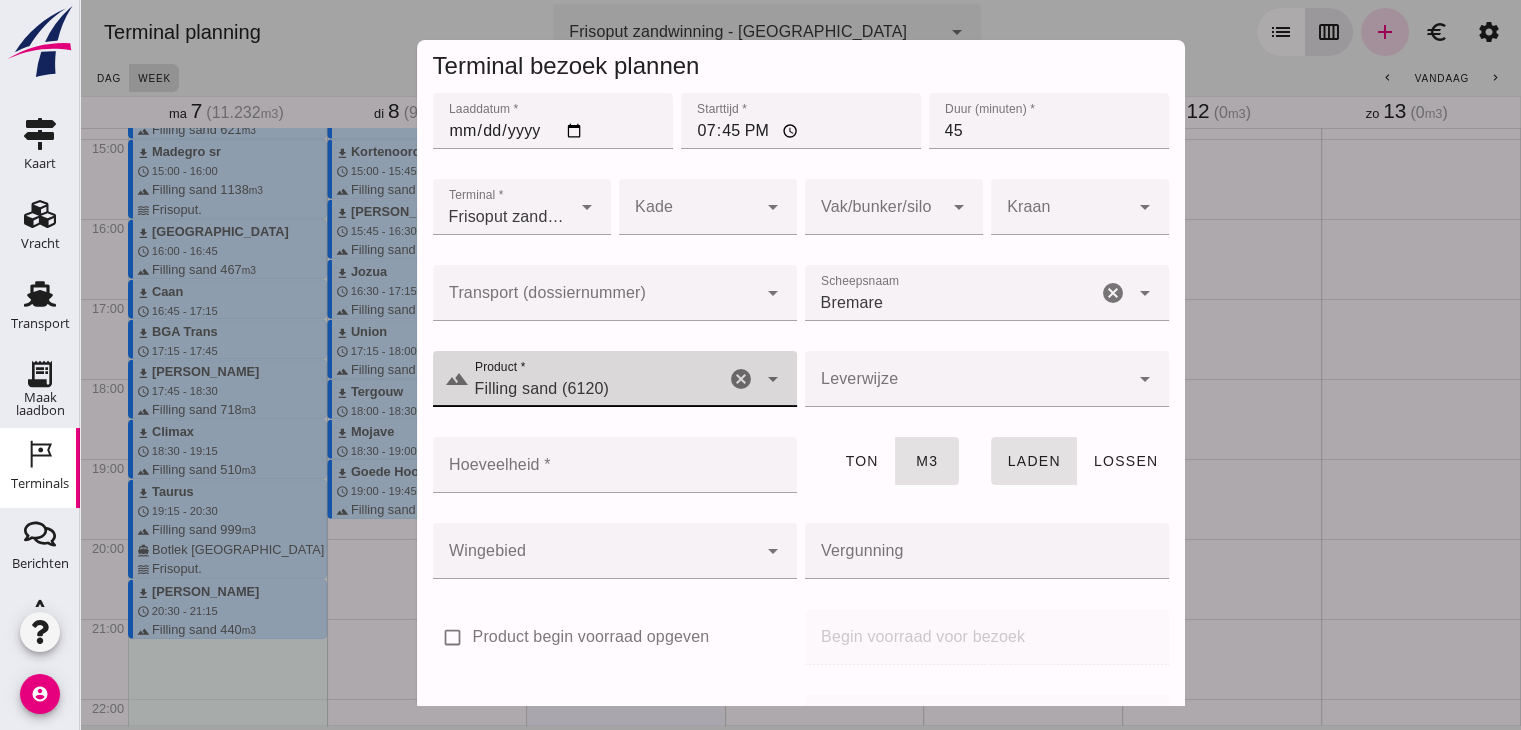 click 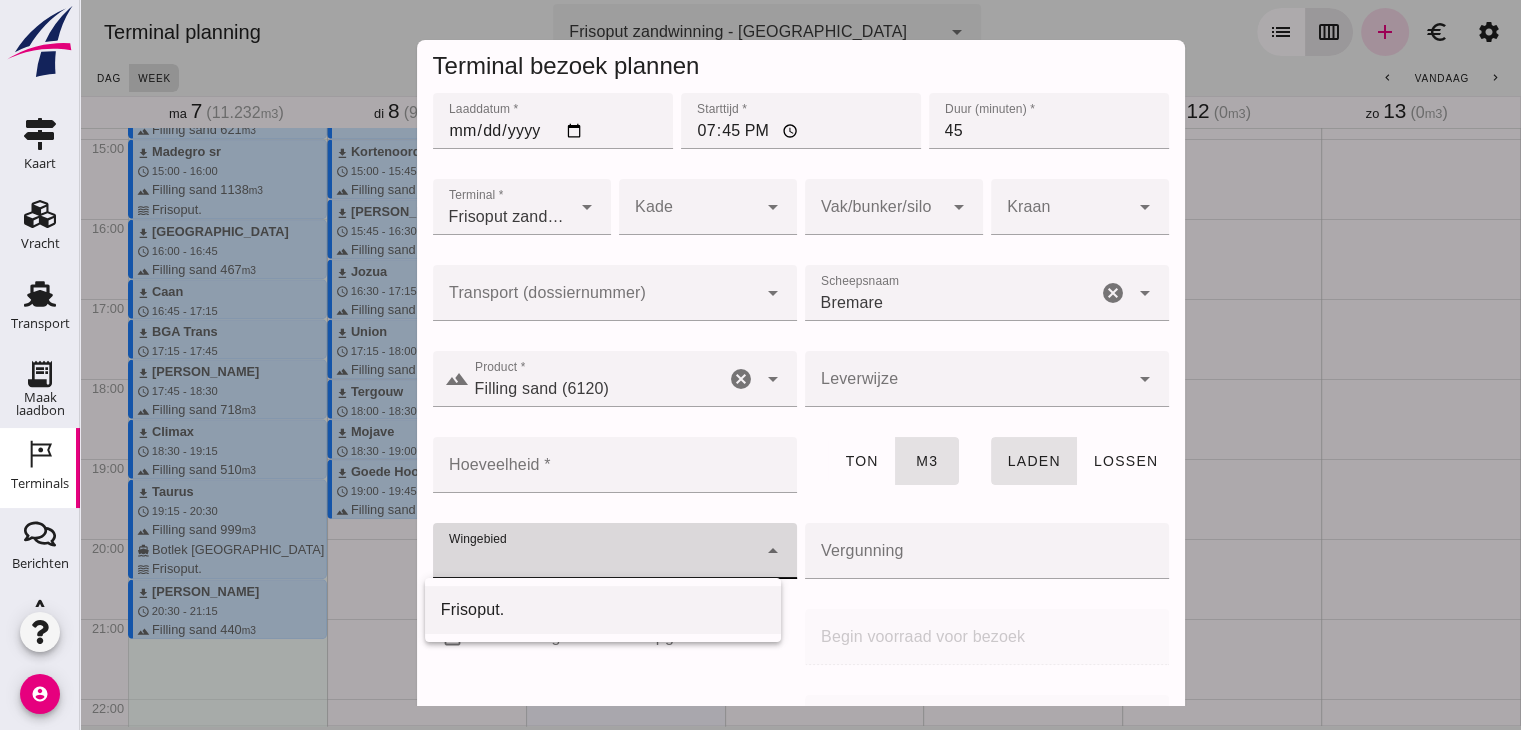 click on "Frisoput." 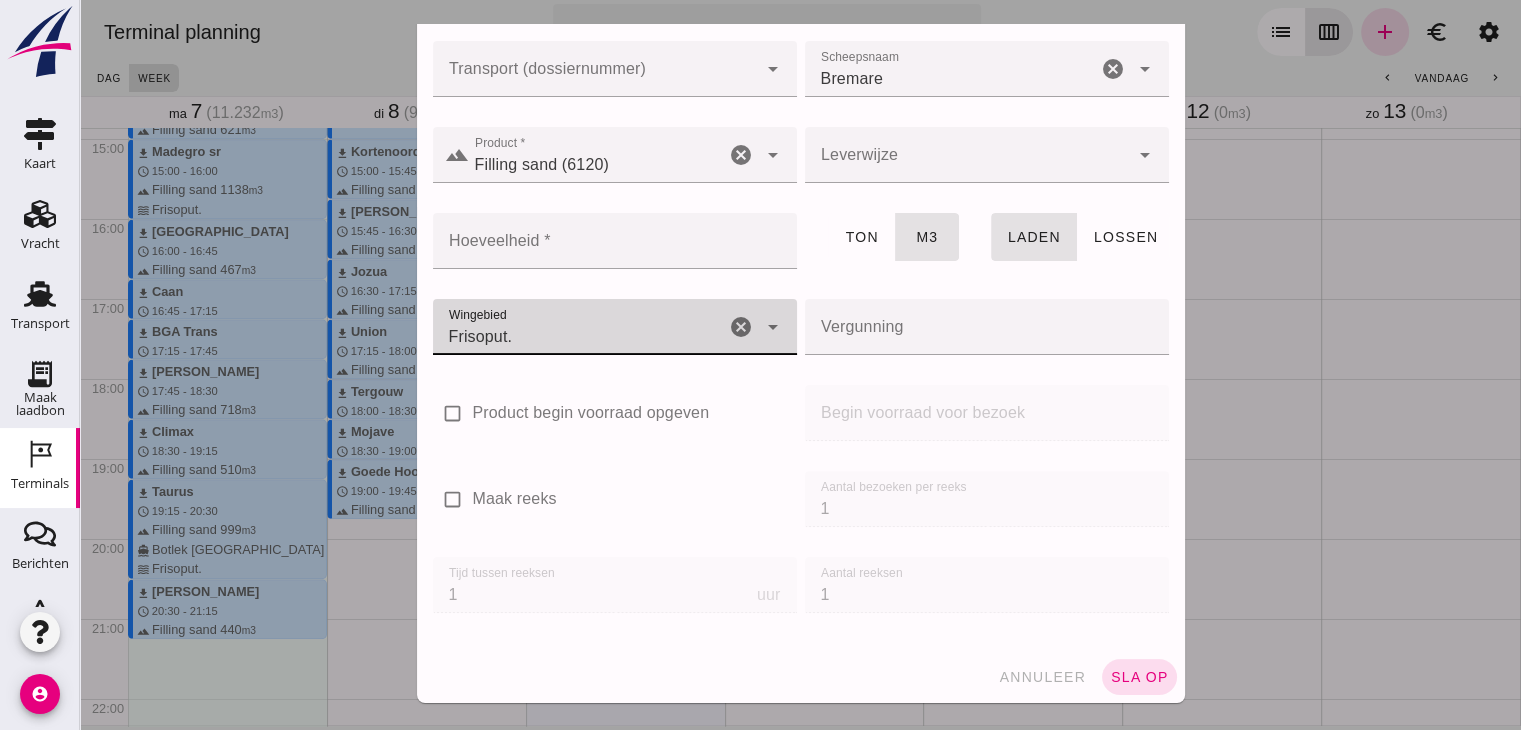 scroll, scrollTop: 237, scrollLeft: 0, axis: vertical 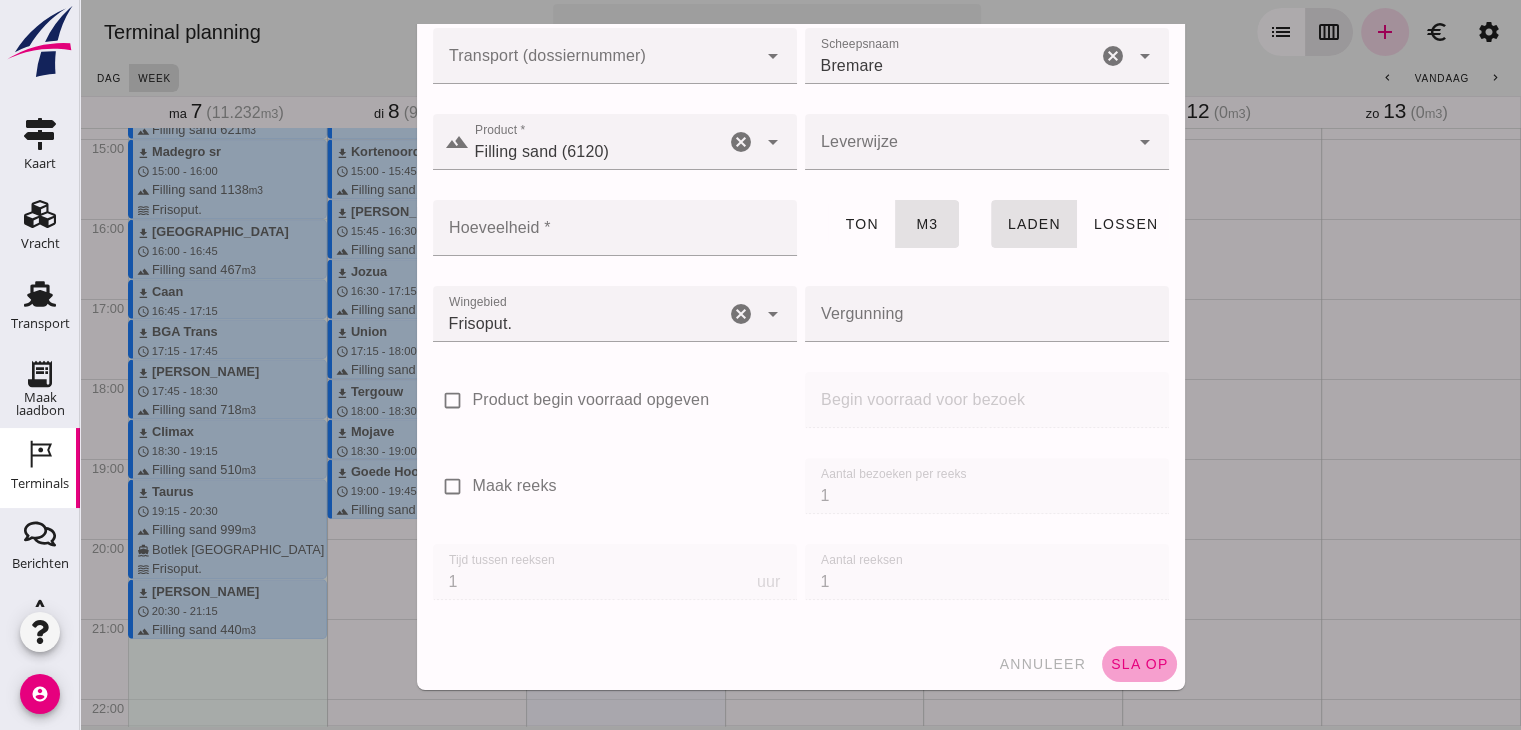 click on "sla op" 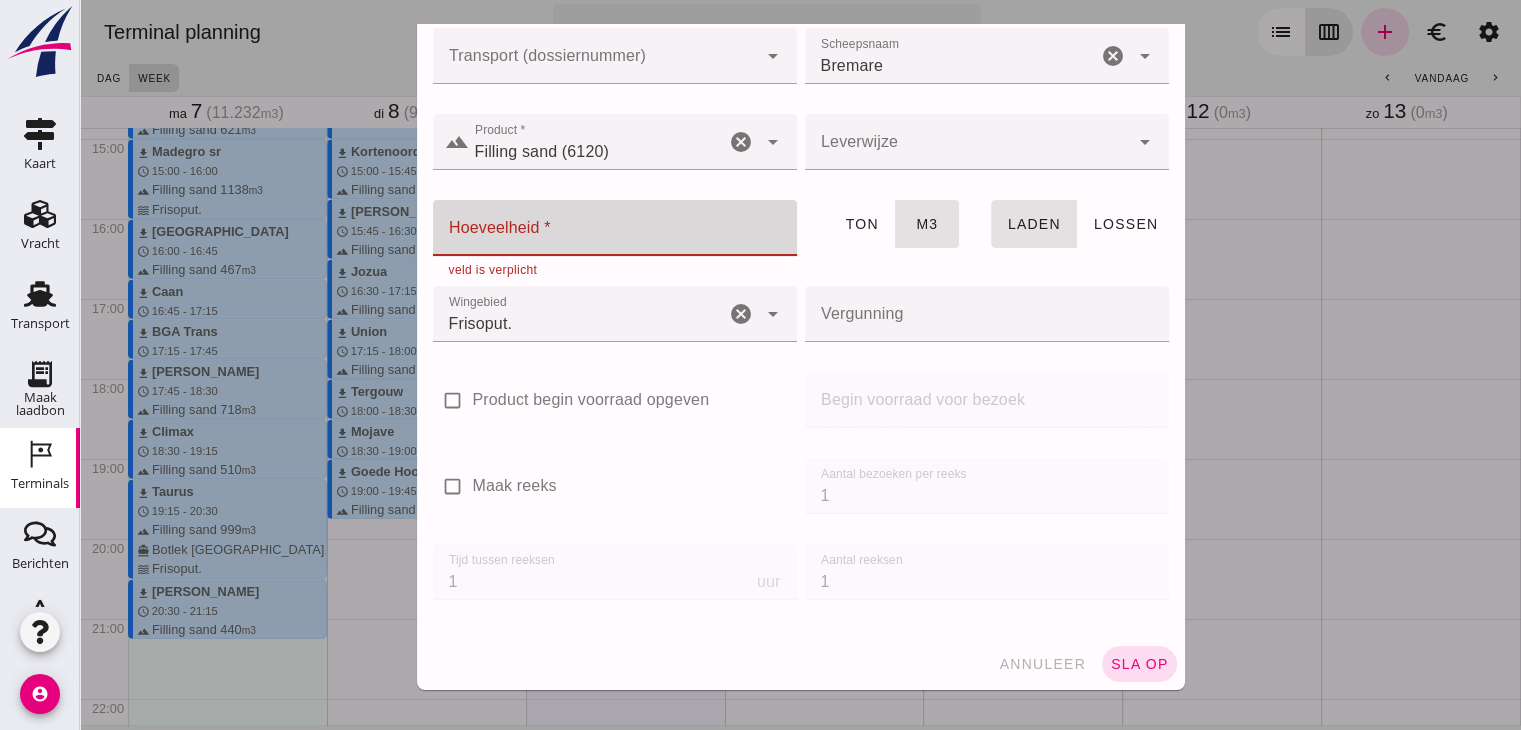 click on "Hoeveelheid *" 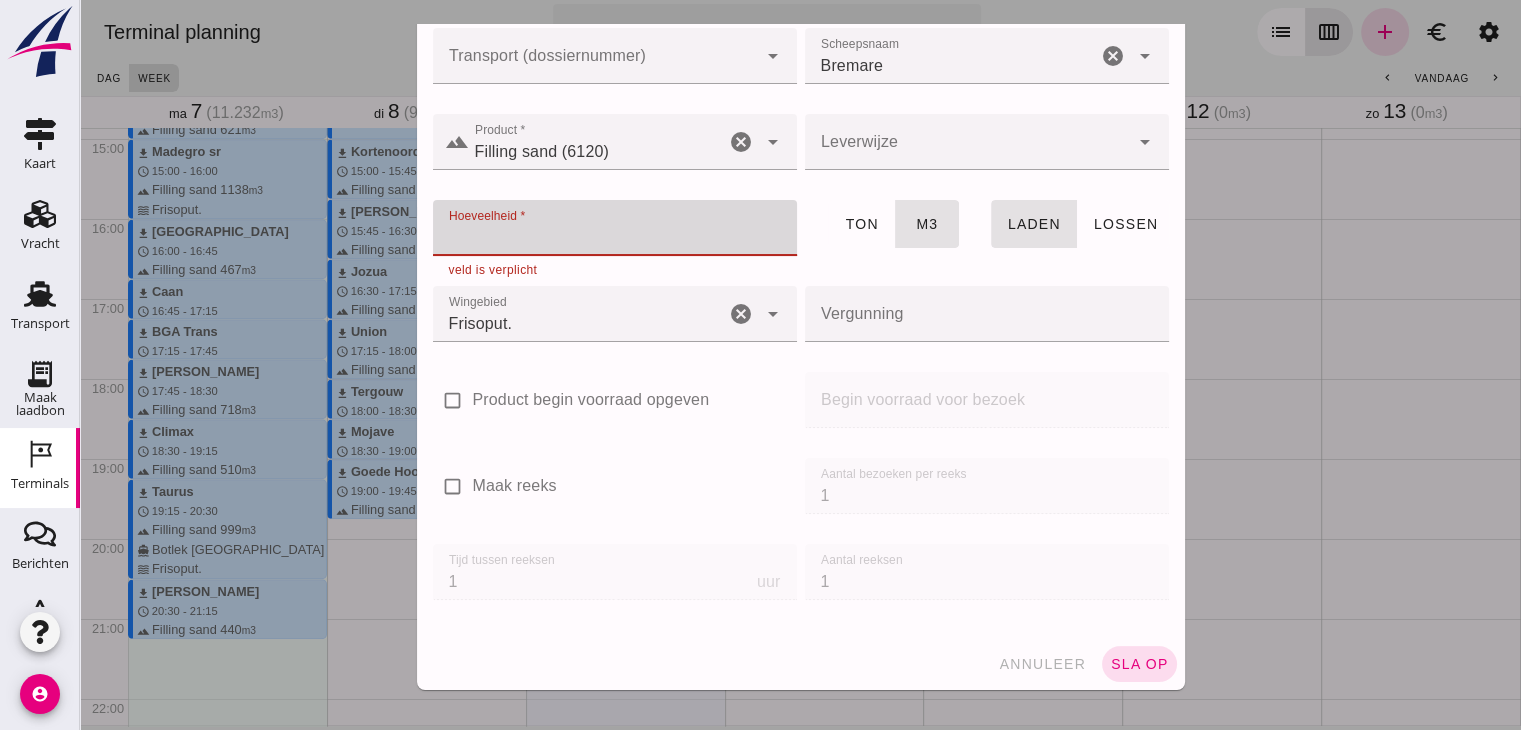 click on "Hoeveelheid *" 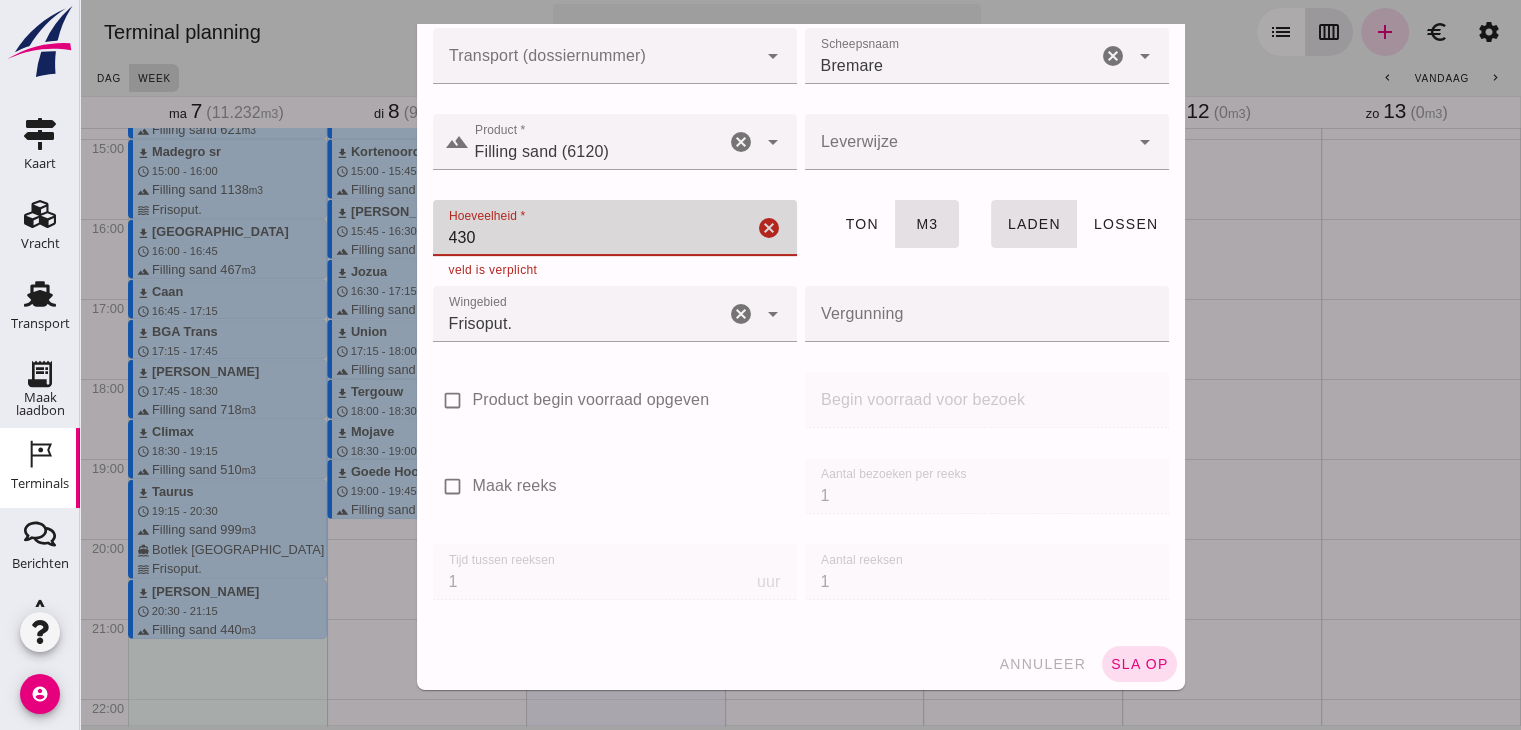 type on "430" 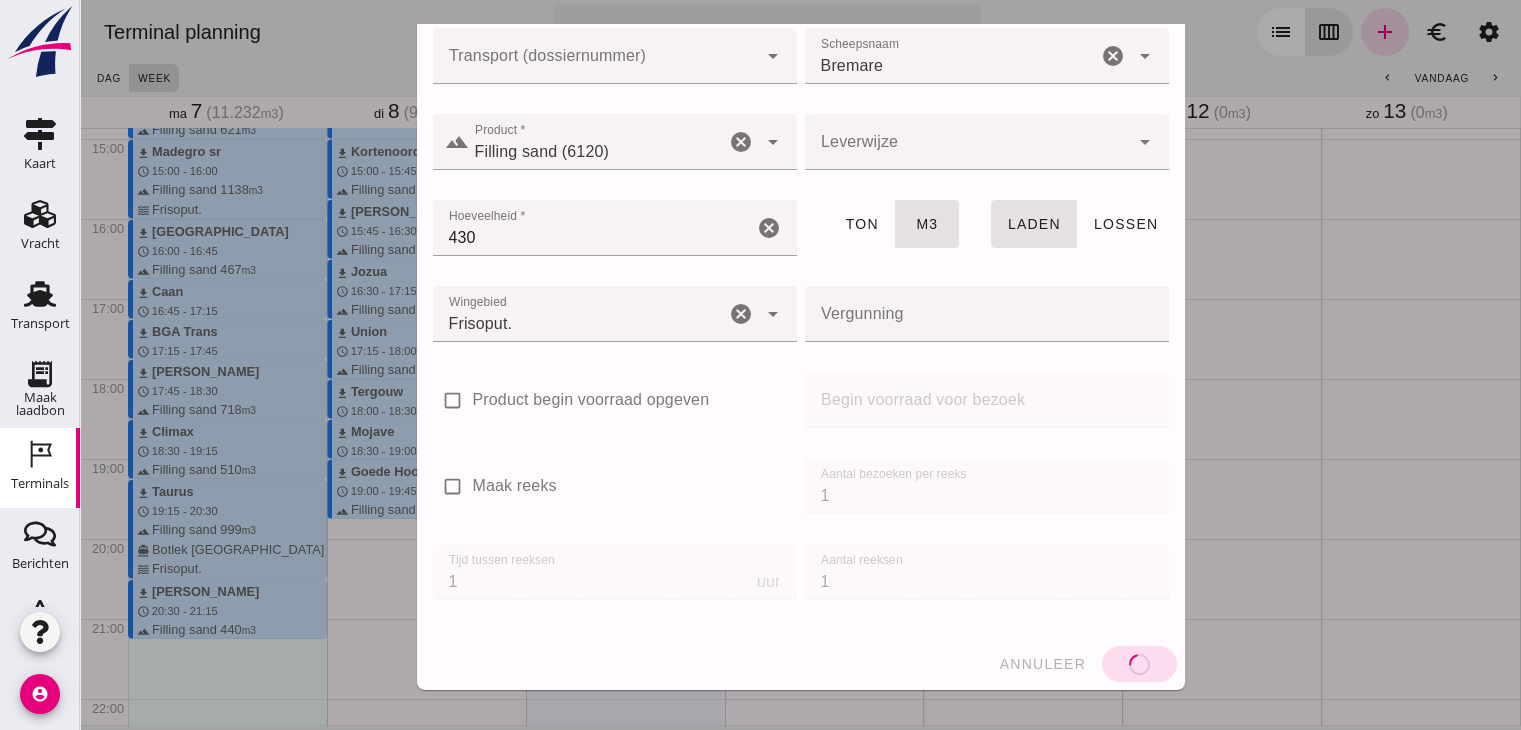 type 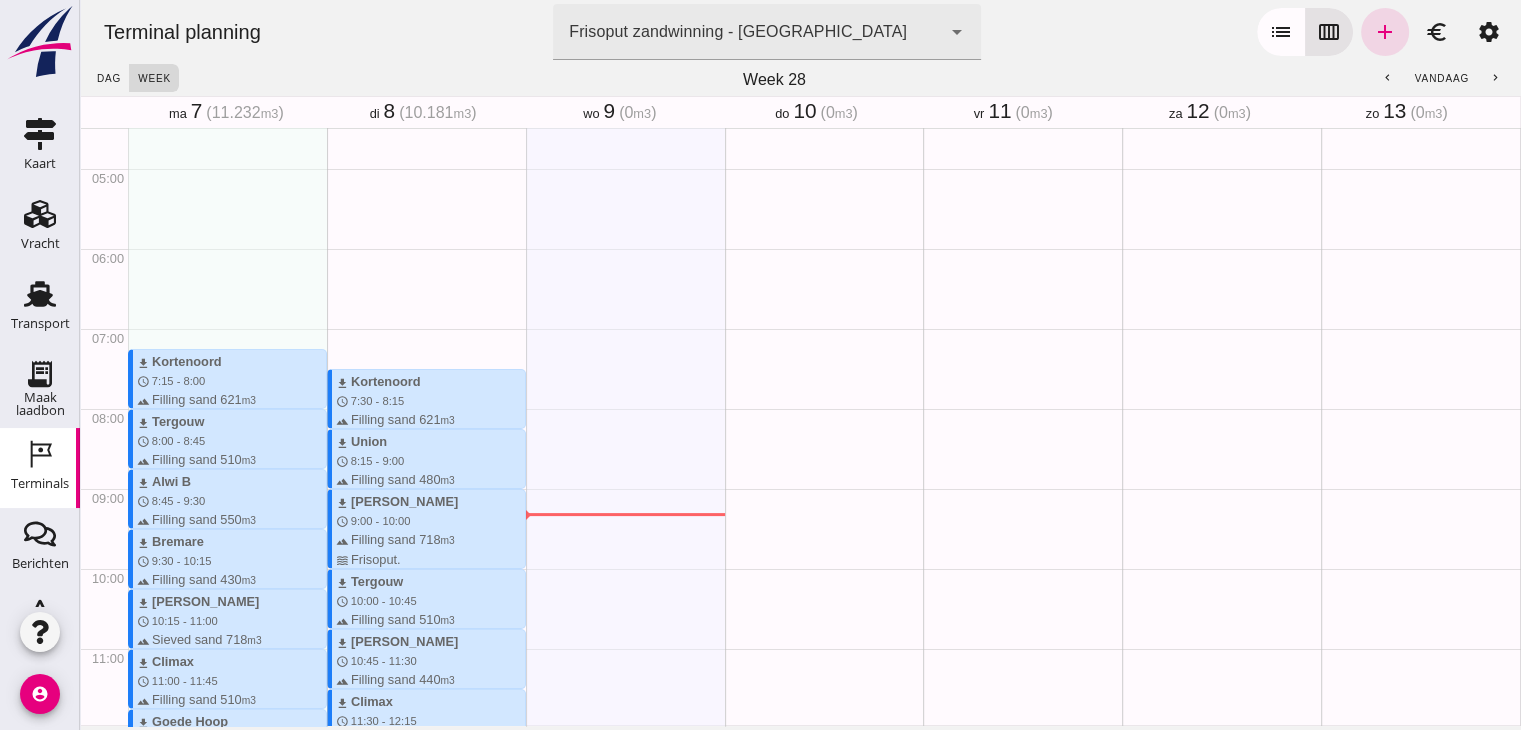 scroll, scrollTop: 344, scrollLeft: 0, axis: vertical 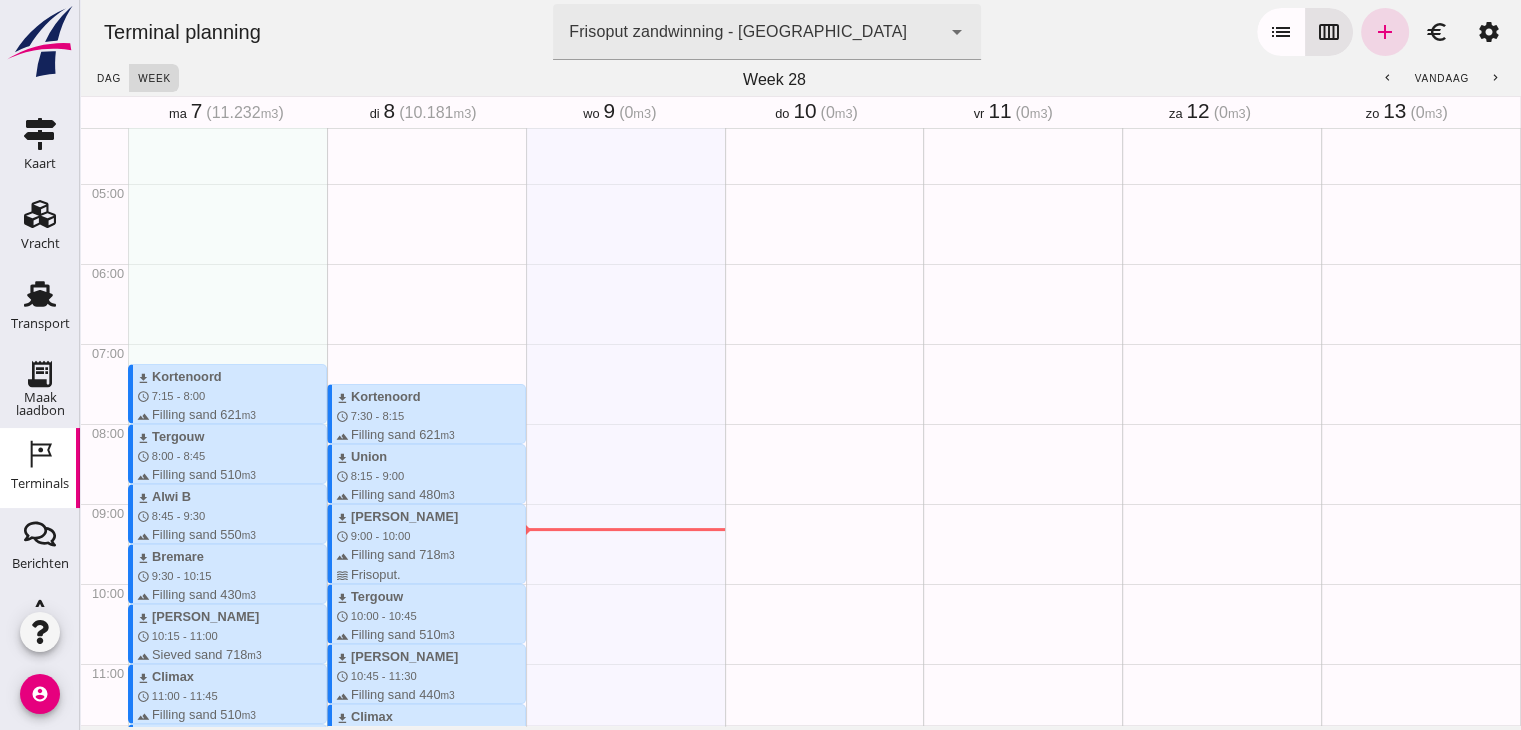 drag, startPoint x: 578, startPoint y: 364, endPoint x: 576, endPoint y: 424, distance: 60.033325 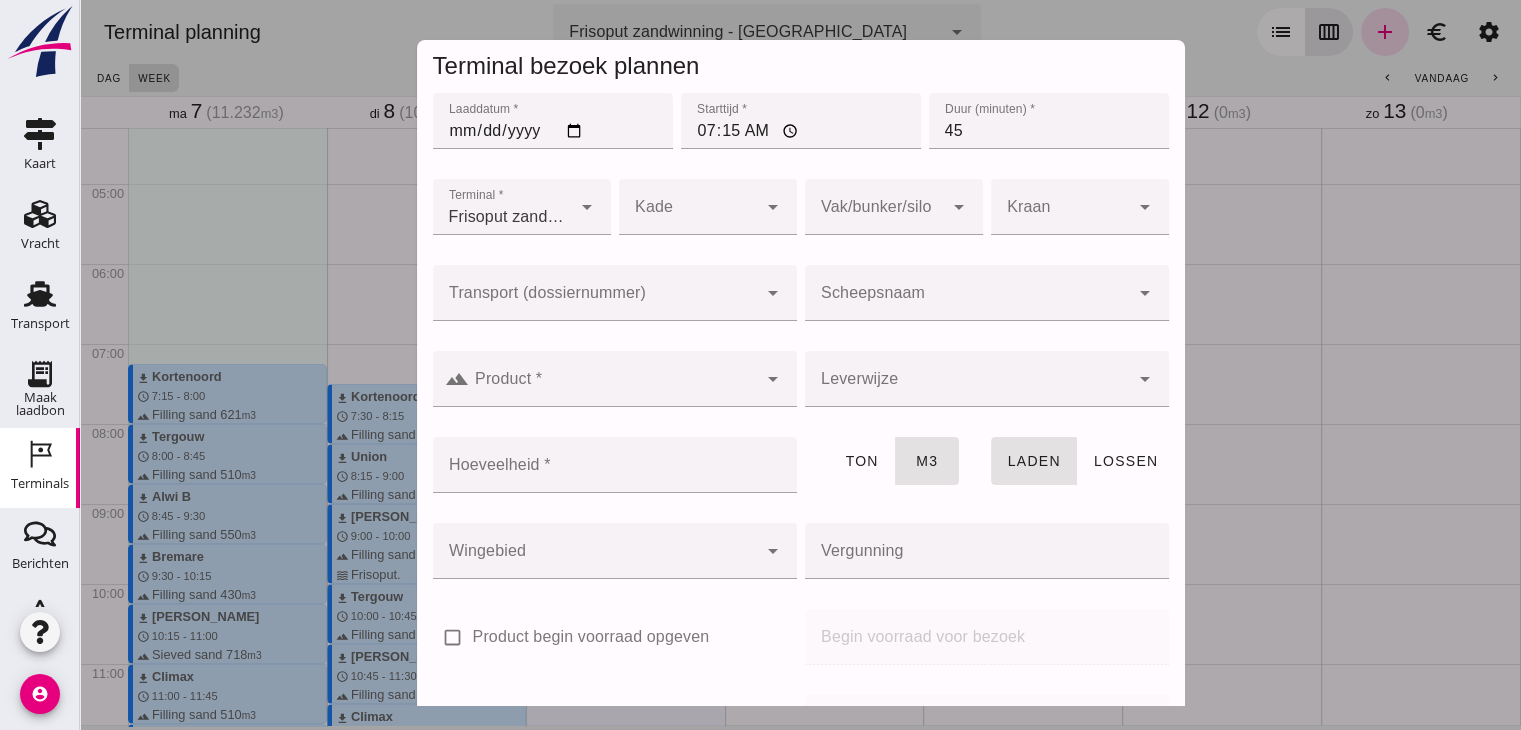 click 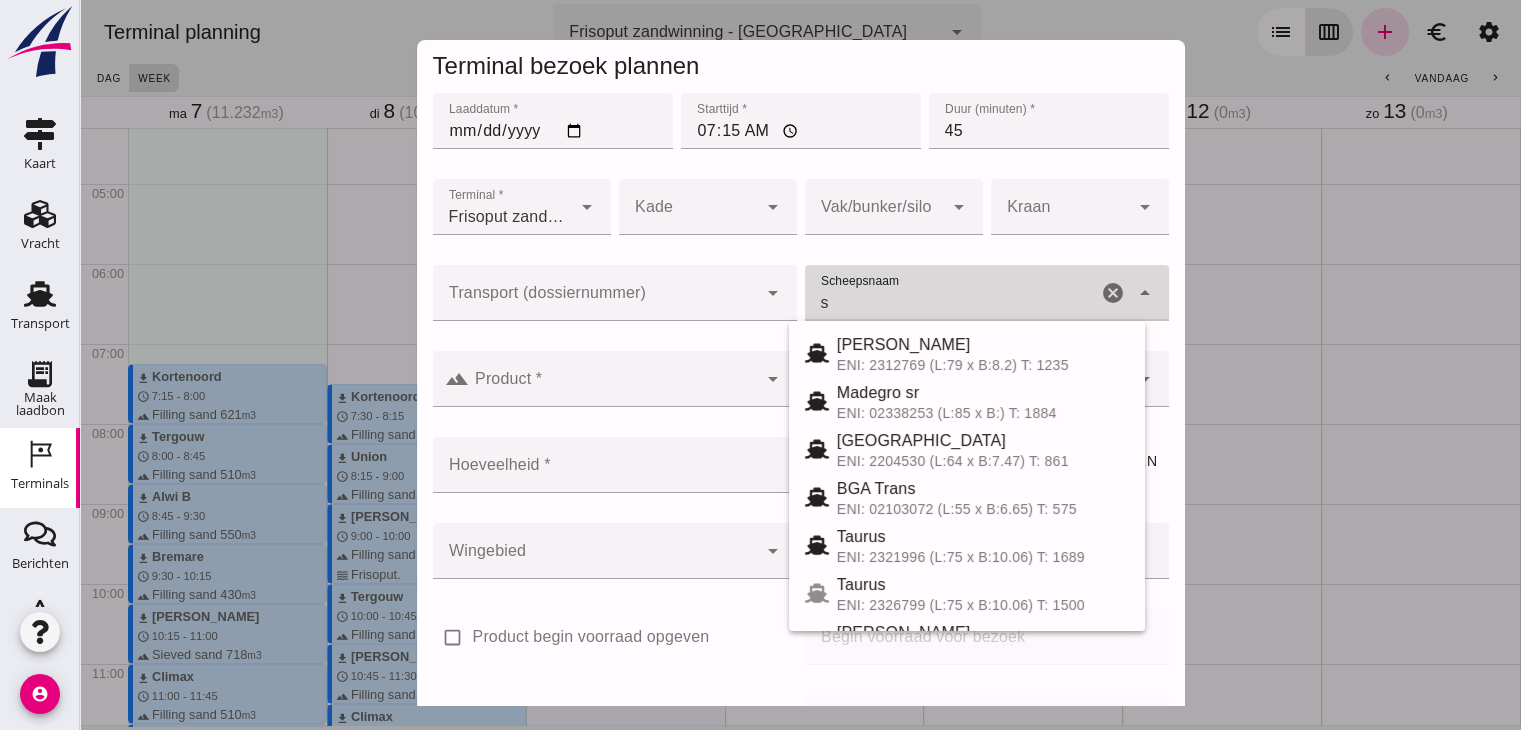 click on "s" 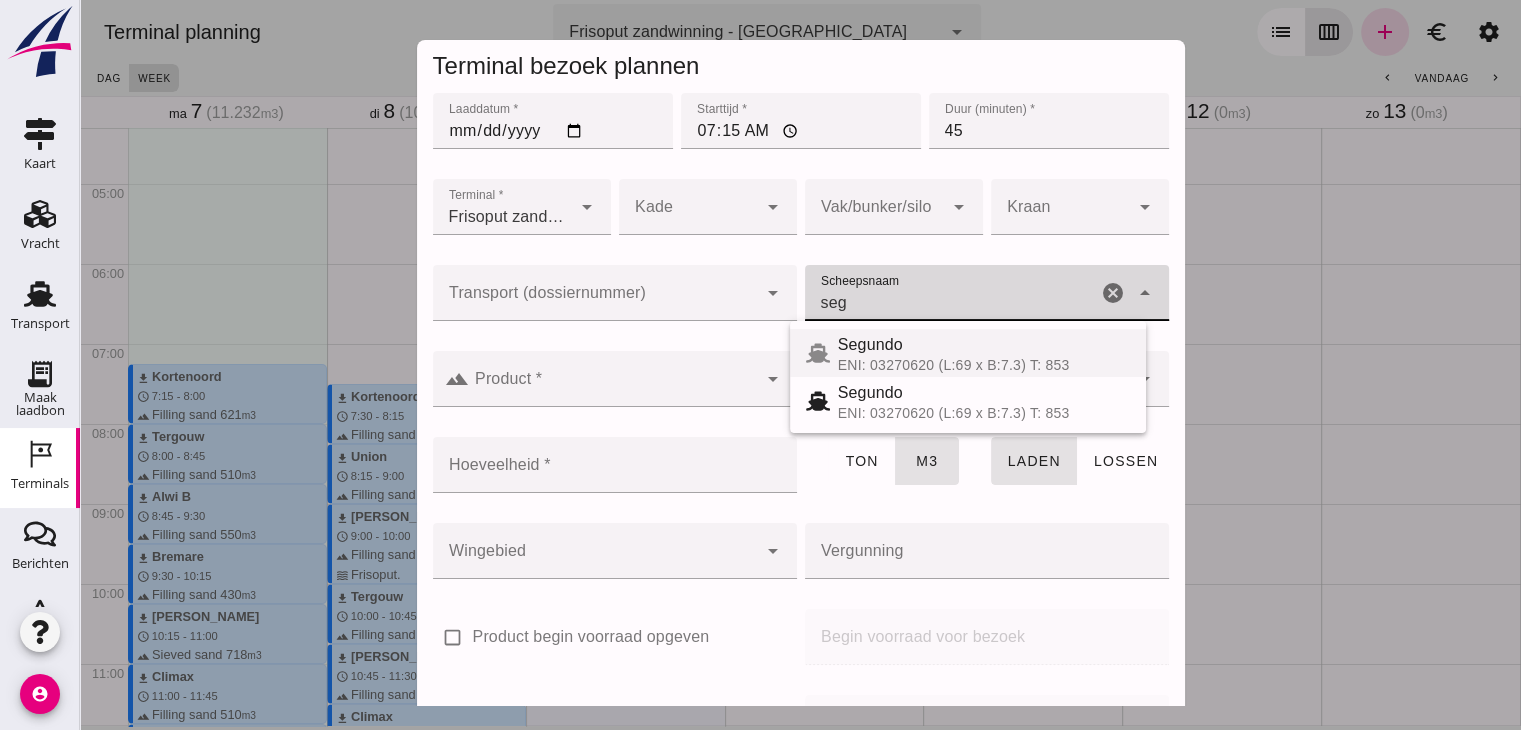click on "Segundo" at bounding box center [984, 345] 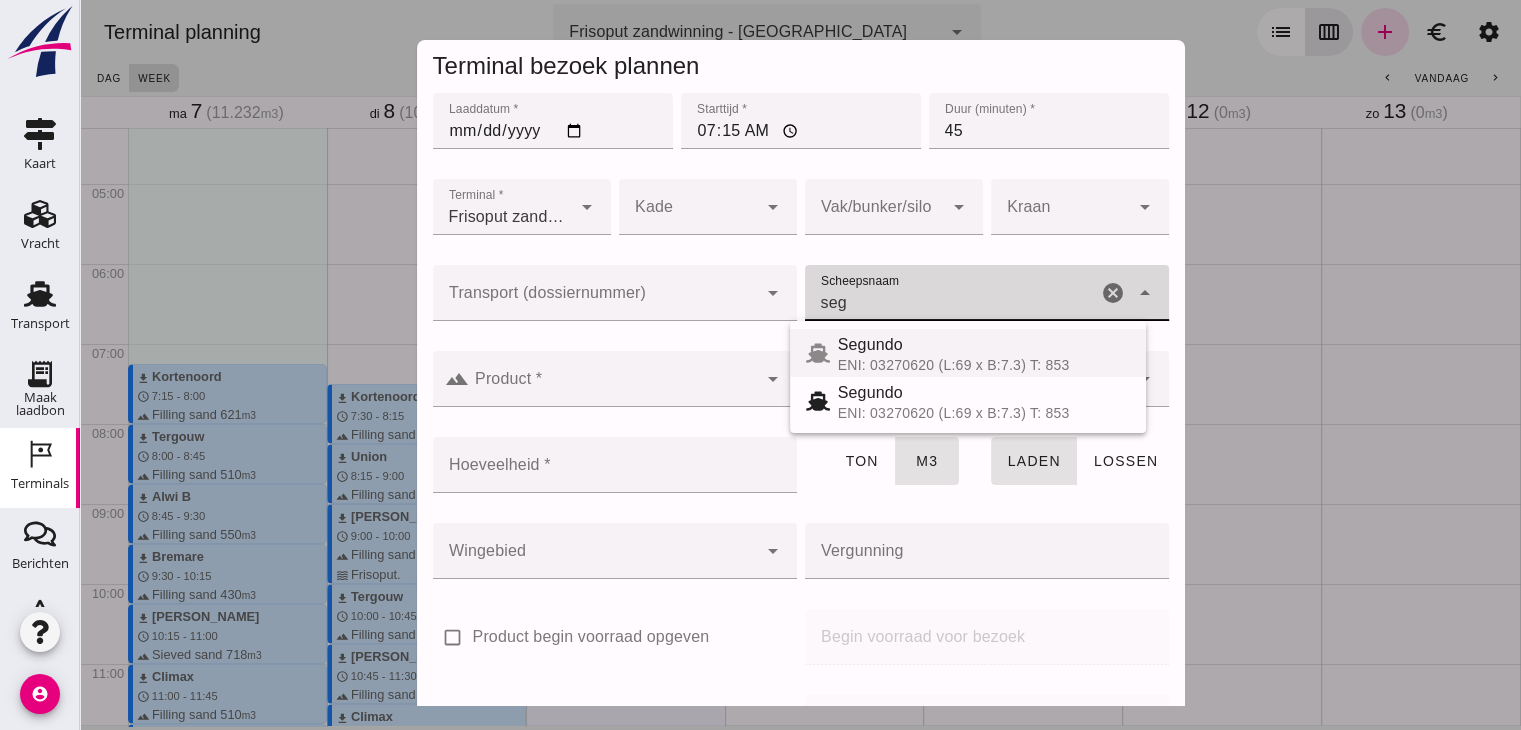 type on "Segundo" 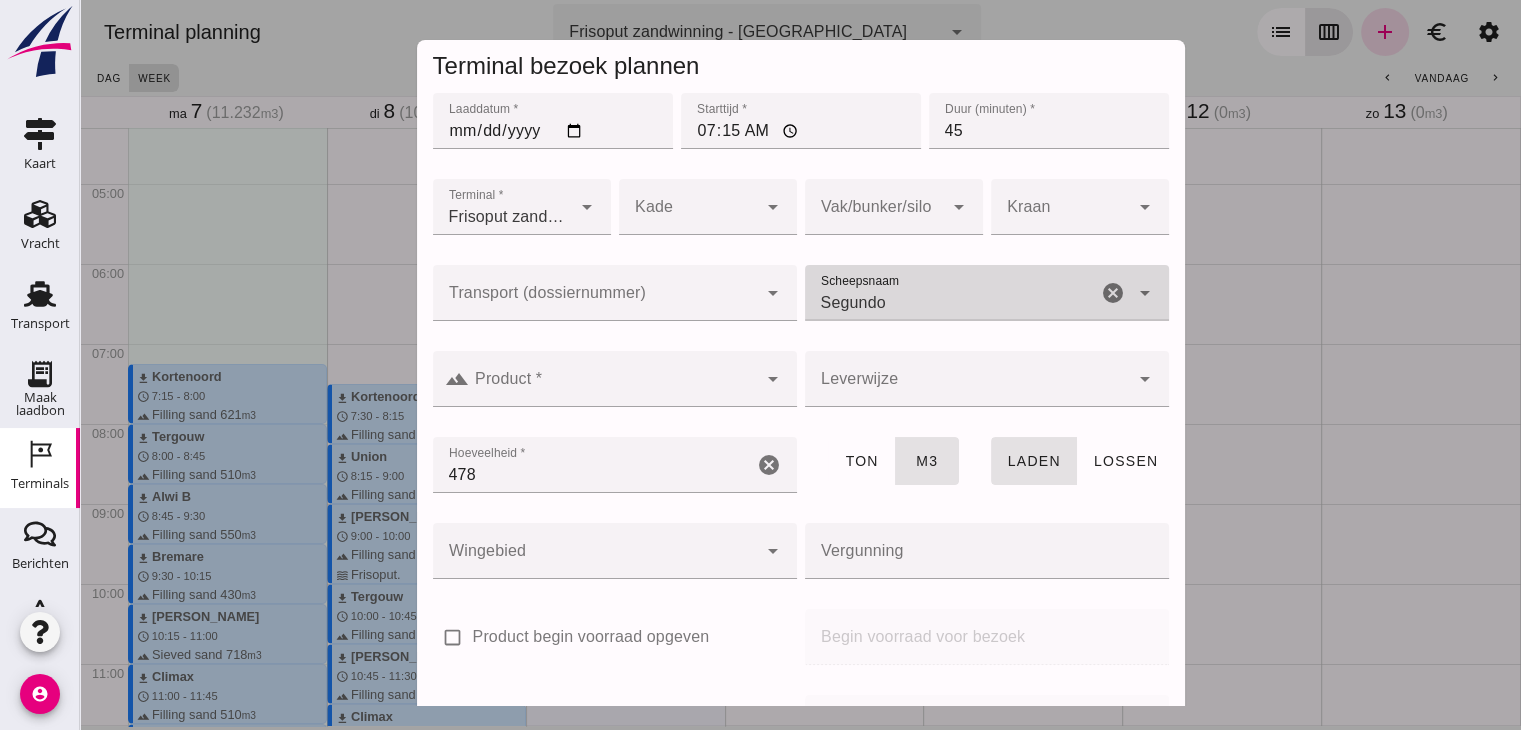 type on "Segundo" 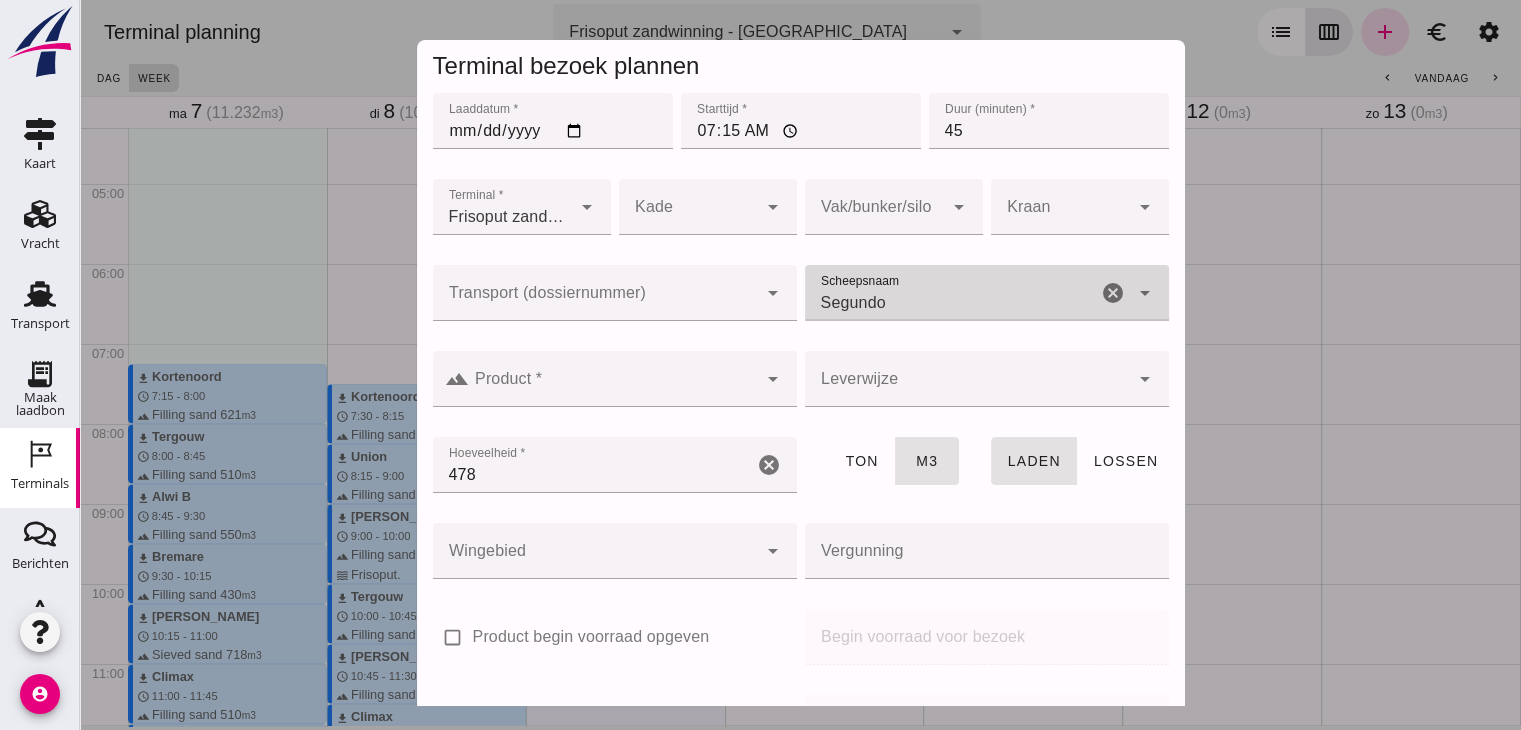 click on "Product *" 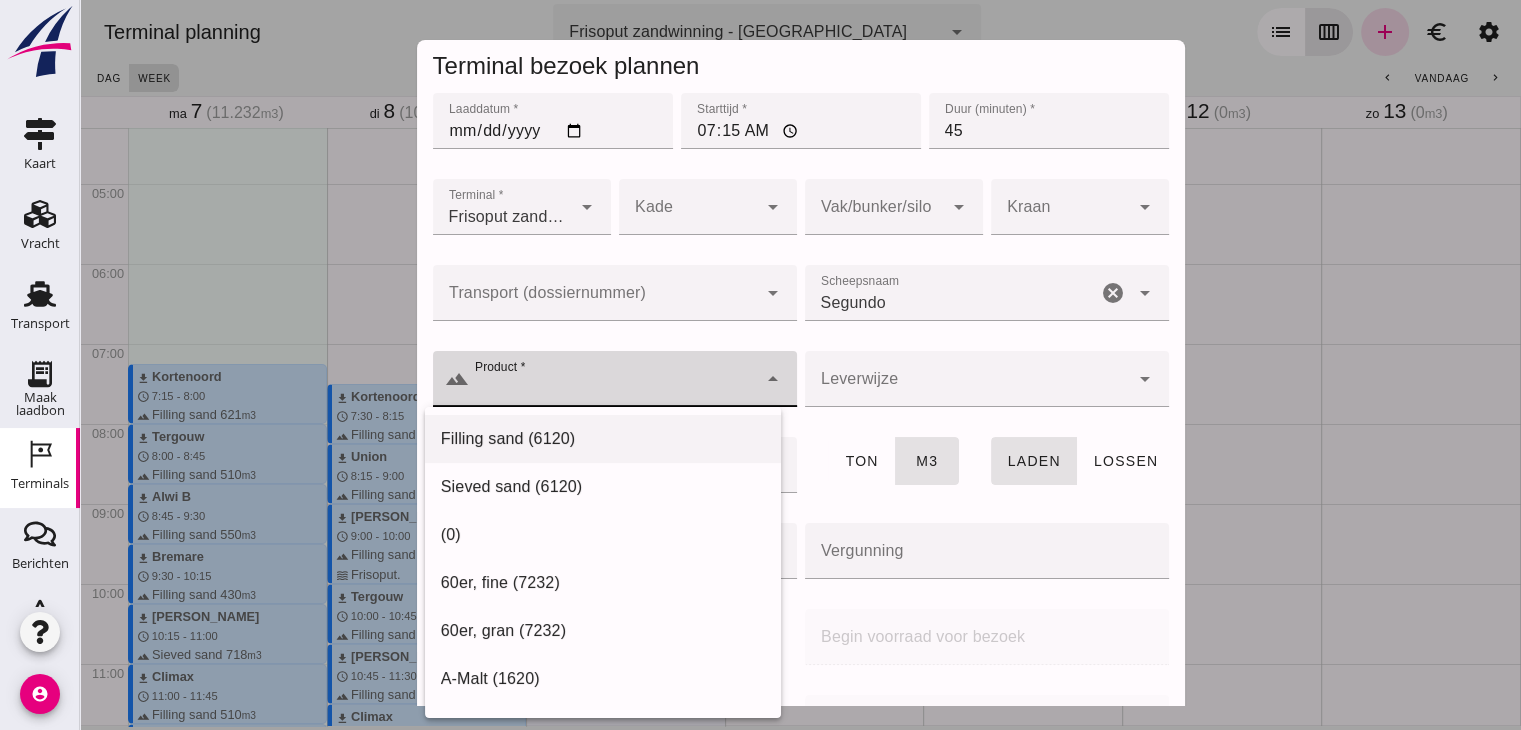 click on "Filling sand (6120)" at bounding box center [603, 439] 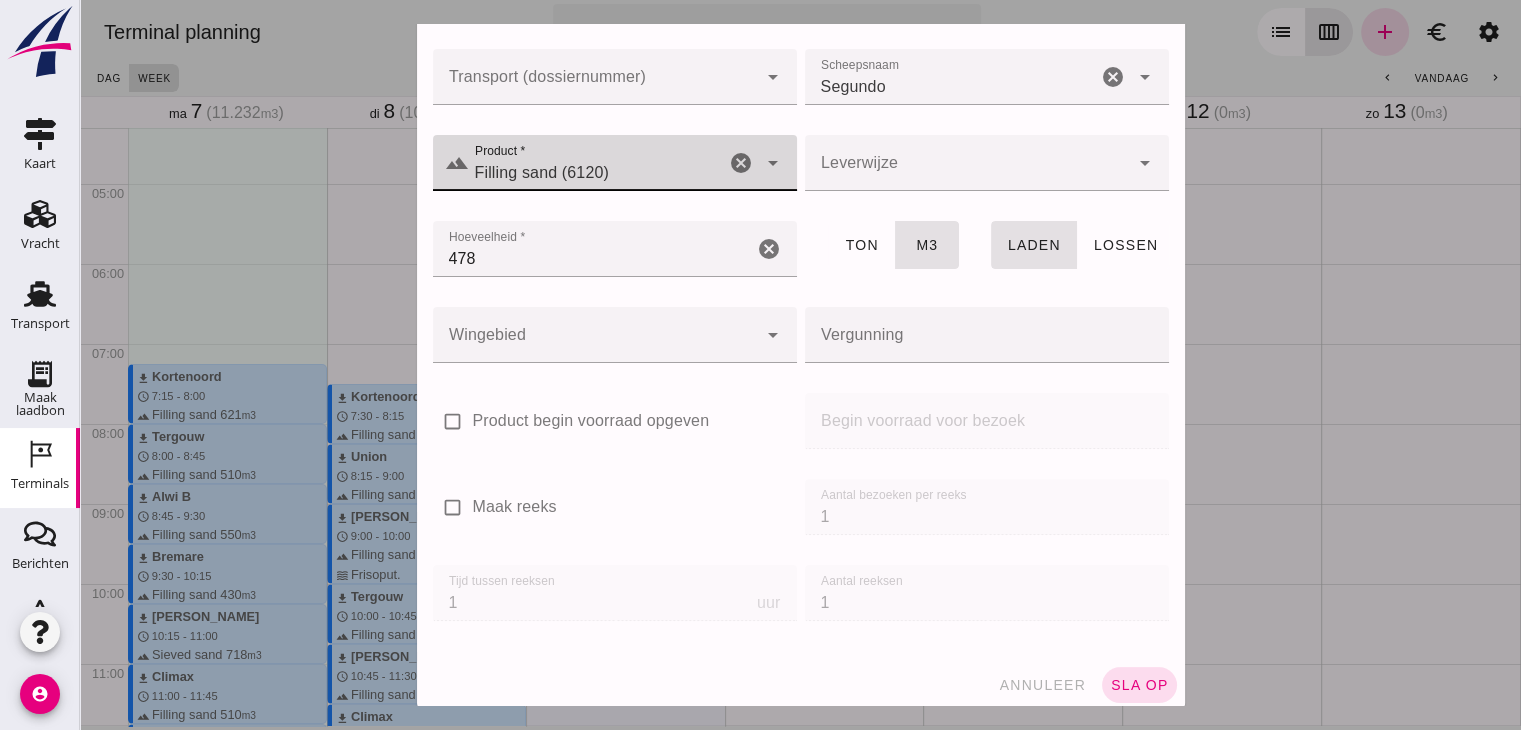scroll, scrollTop: 237, scrollLeft: 0, axis: vertical 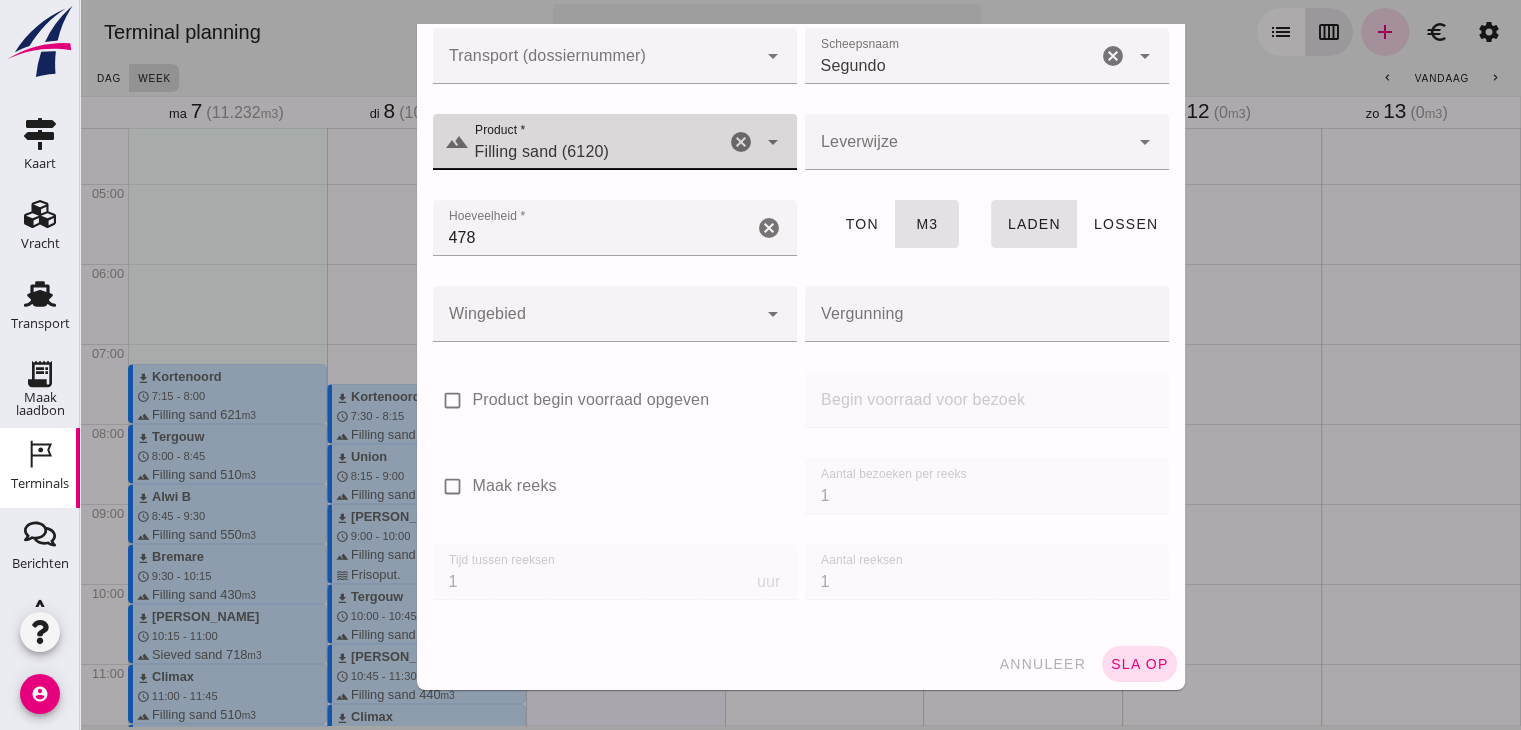 click on "annuleer sla op" 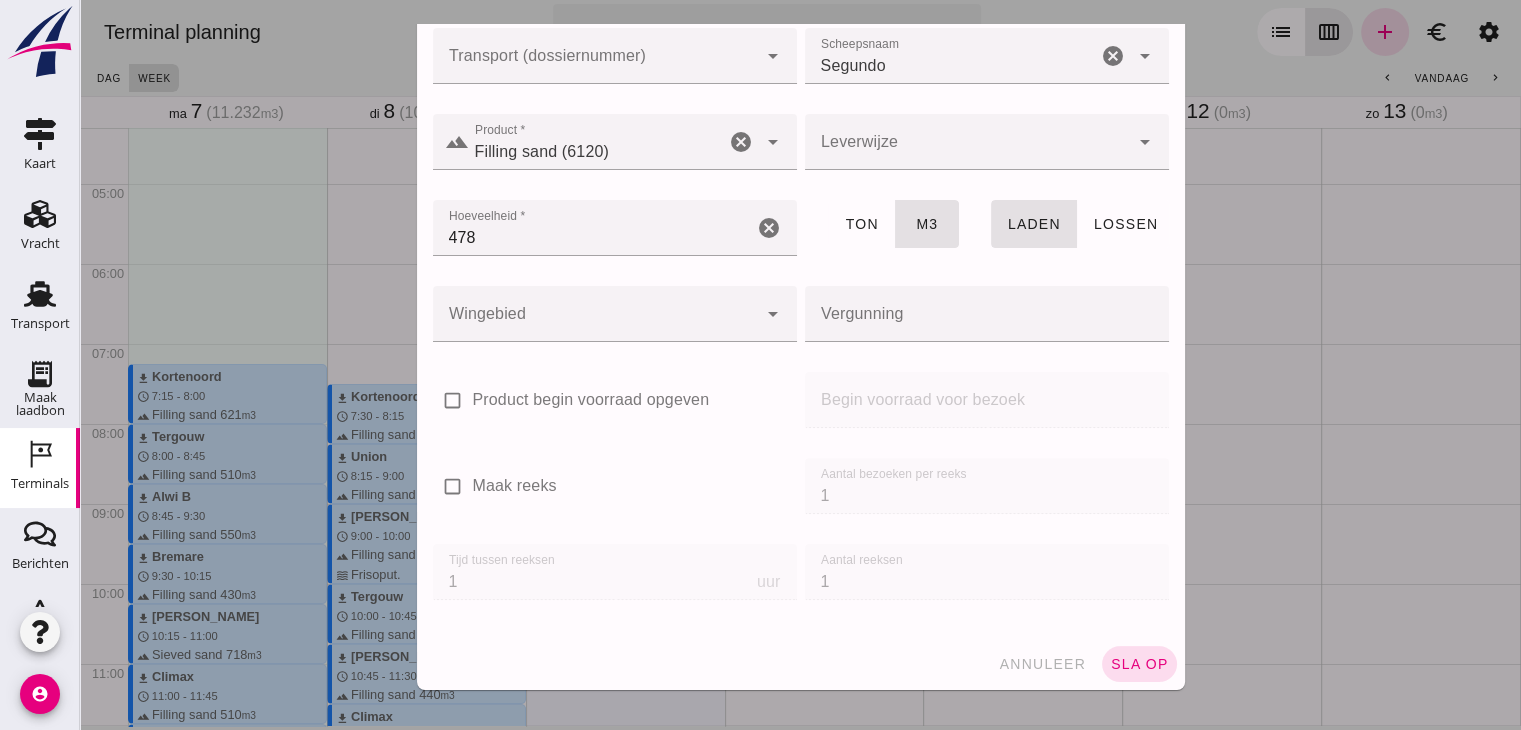 click on "sla op" 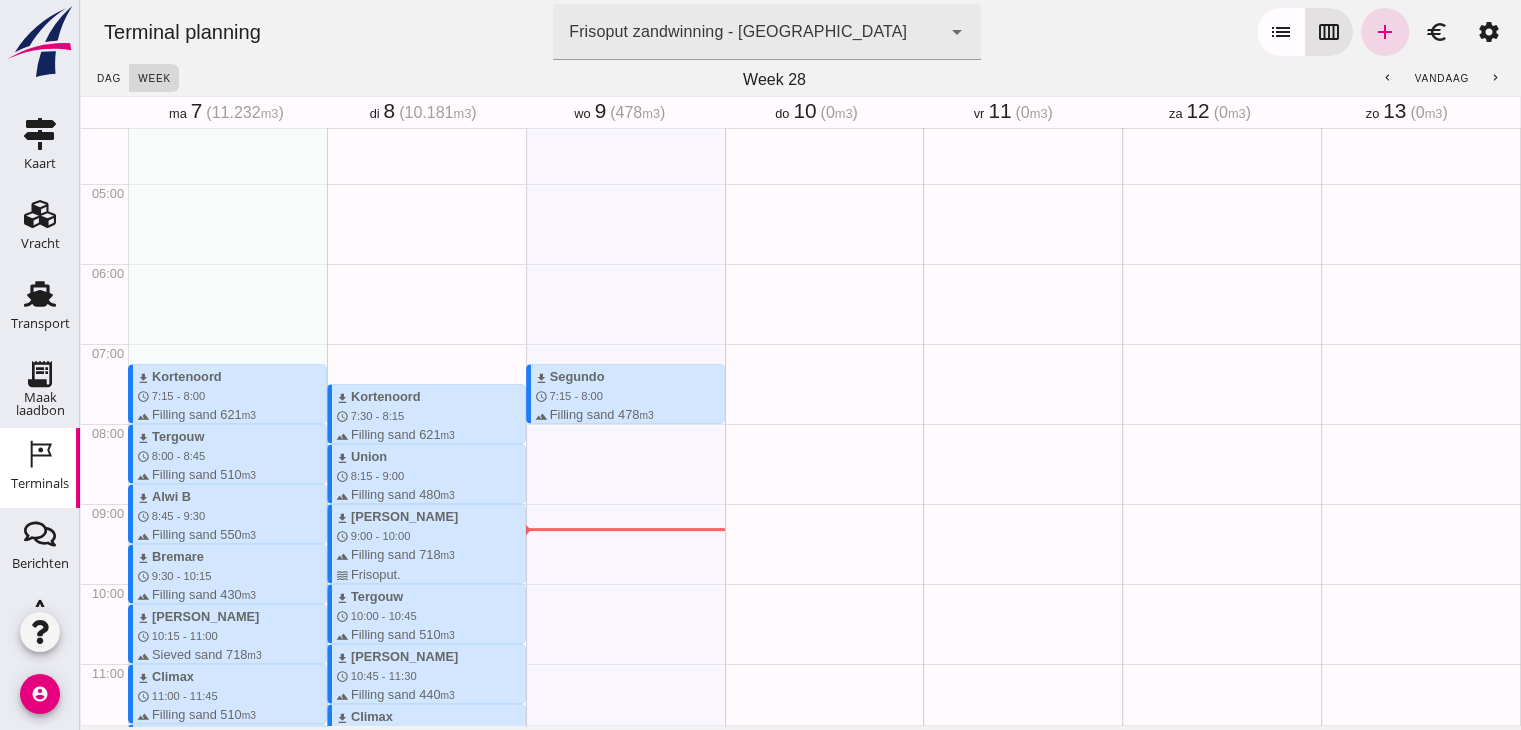 drag, startPoint x: 620, startPoint y: 428, endPoint x: 614, endPoint y: 472, distance: 44.407207 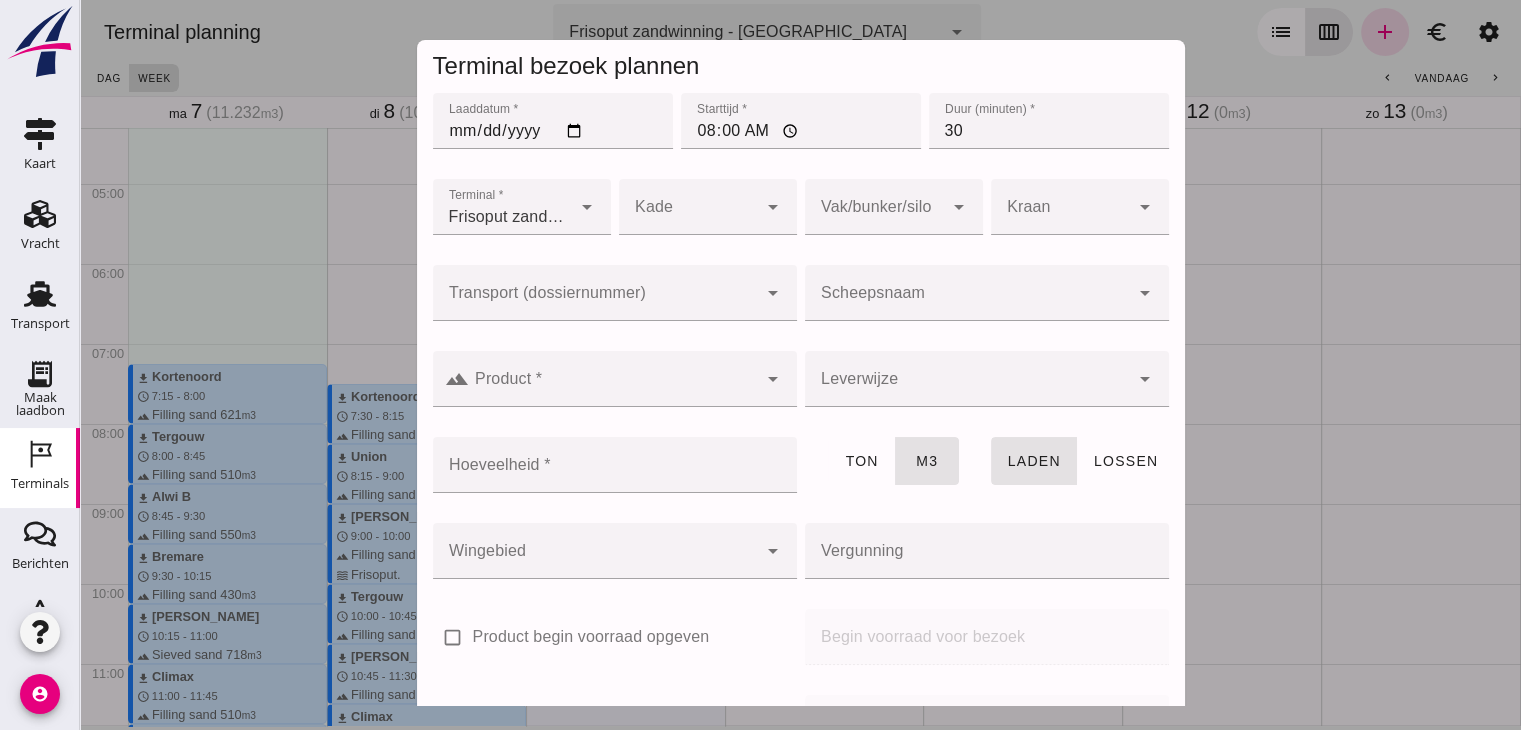 click on "Scheepsnaam" 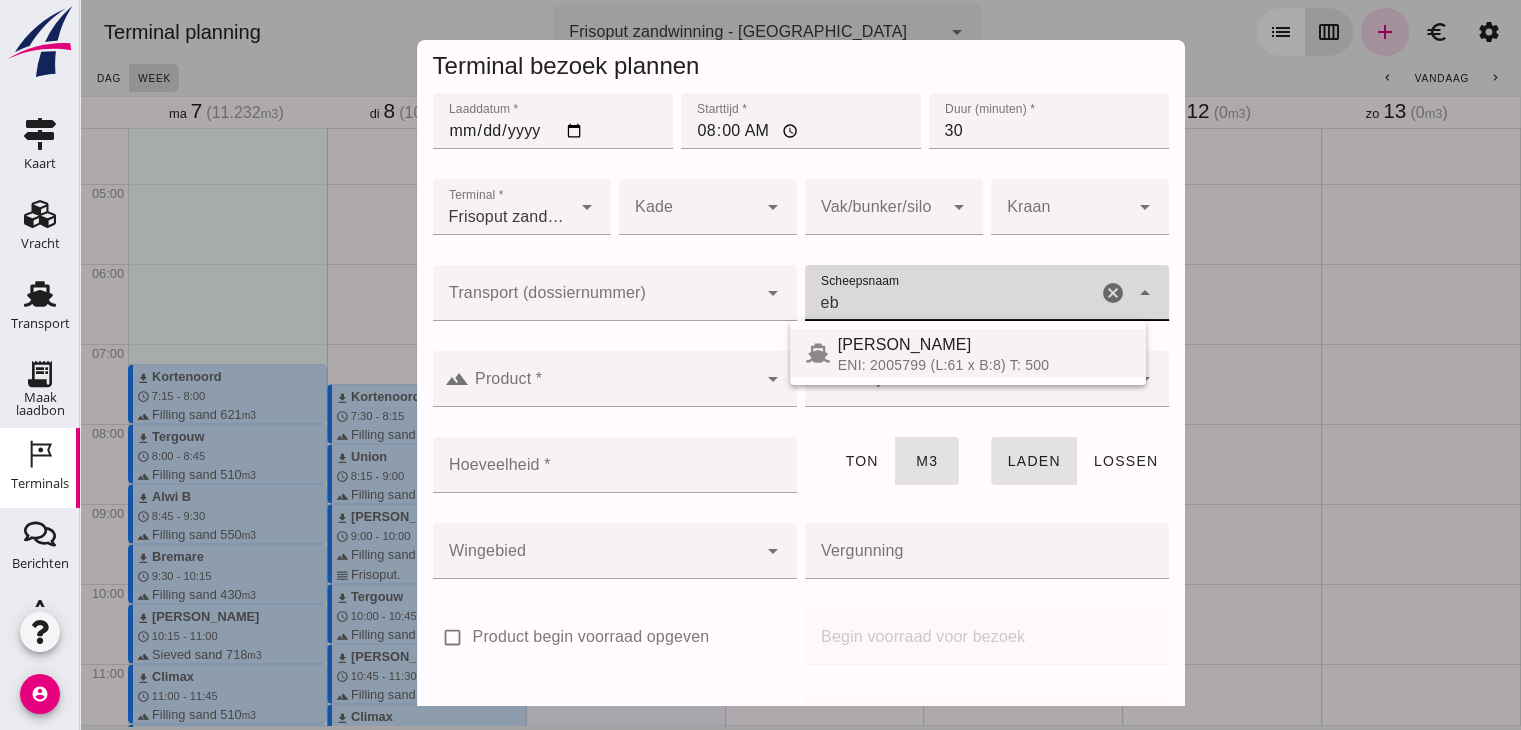 click on "[PERSON_NAME]" at bounding box center [984, 345] 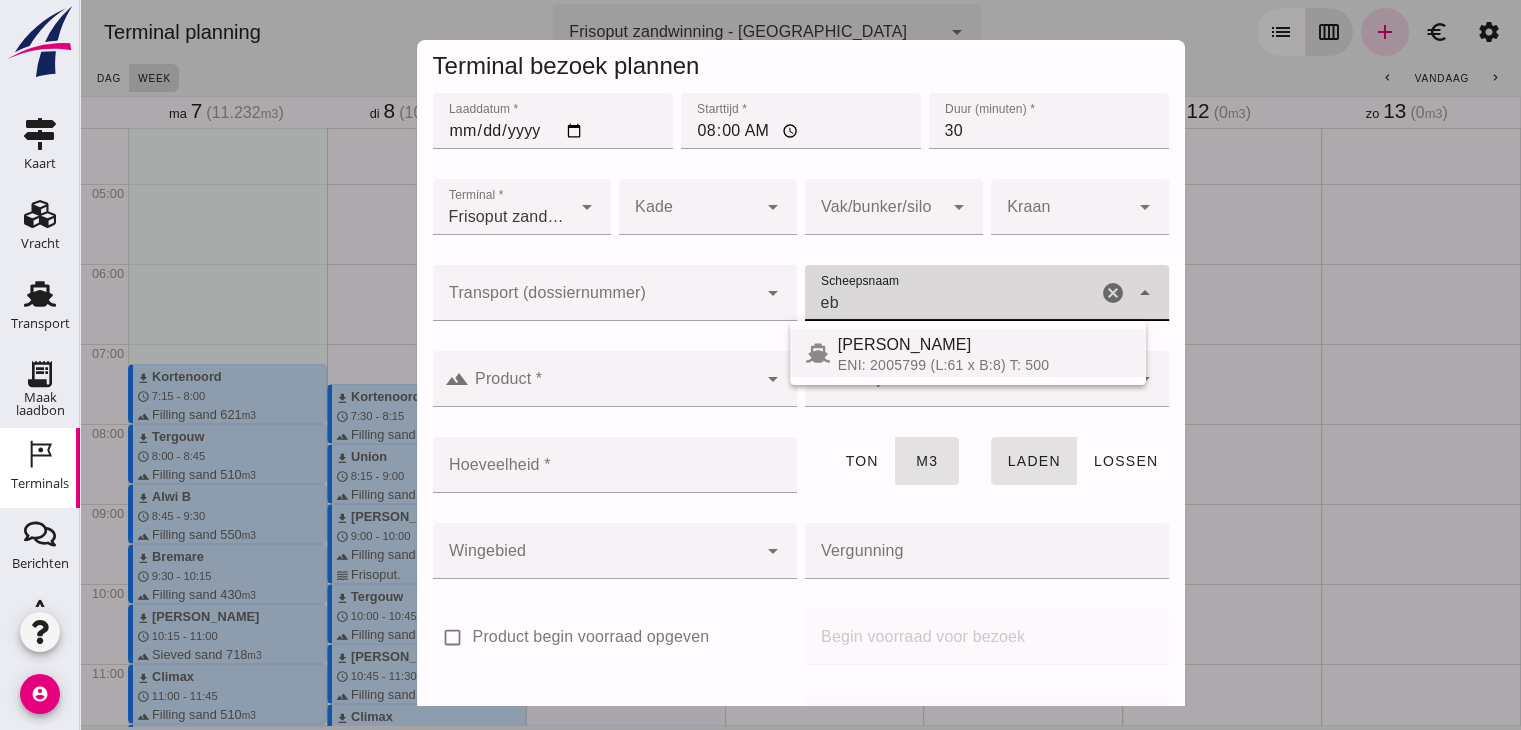 type on "[PERSON_NAME]" 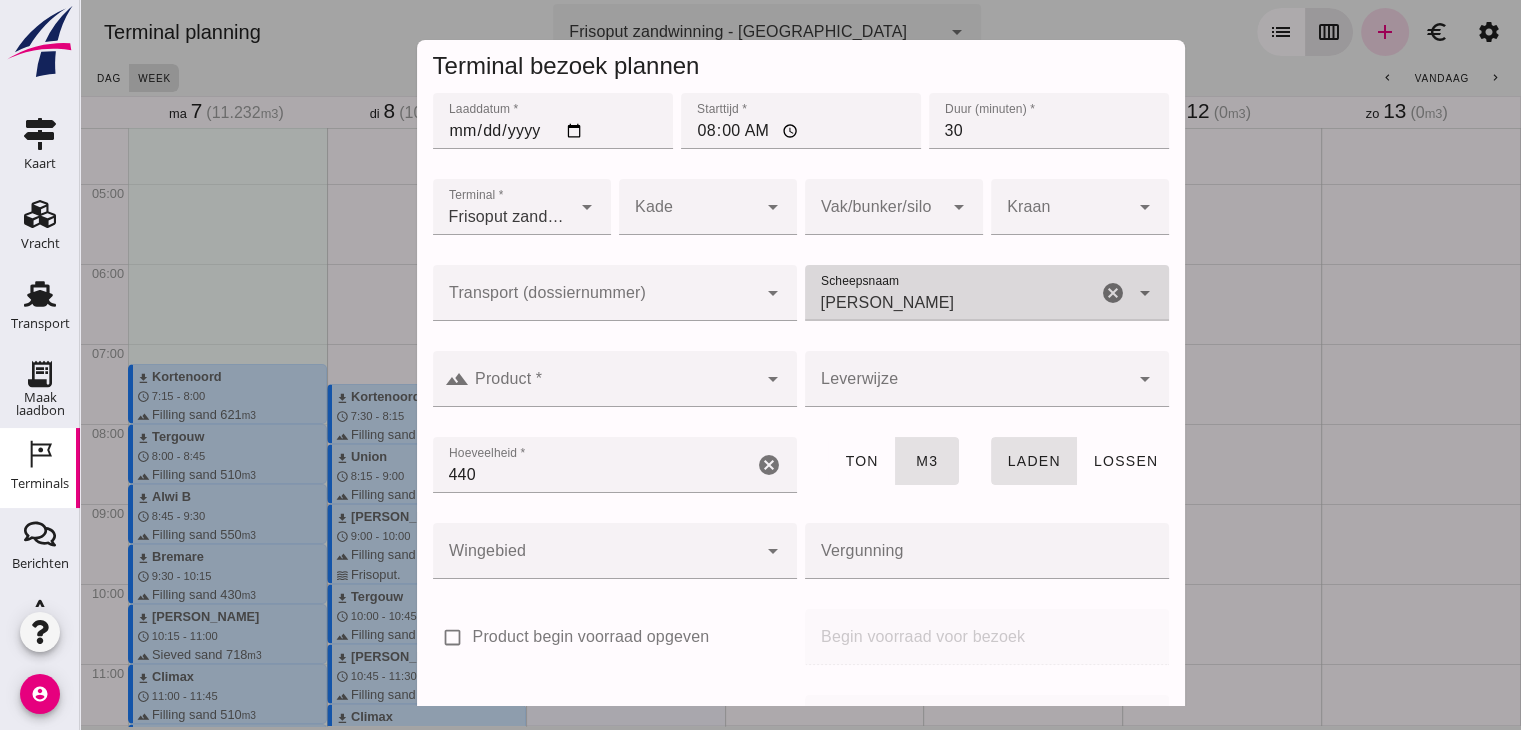 type on "[PERSON_NAME]" 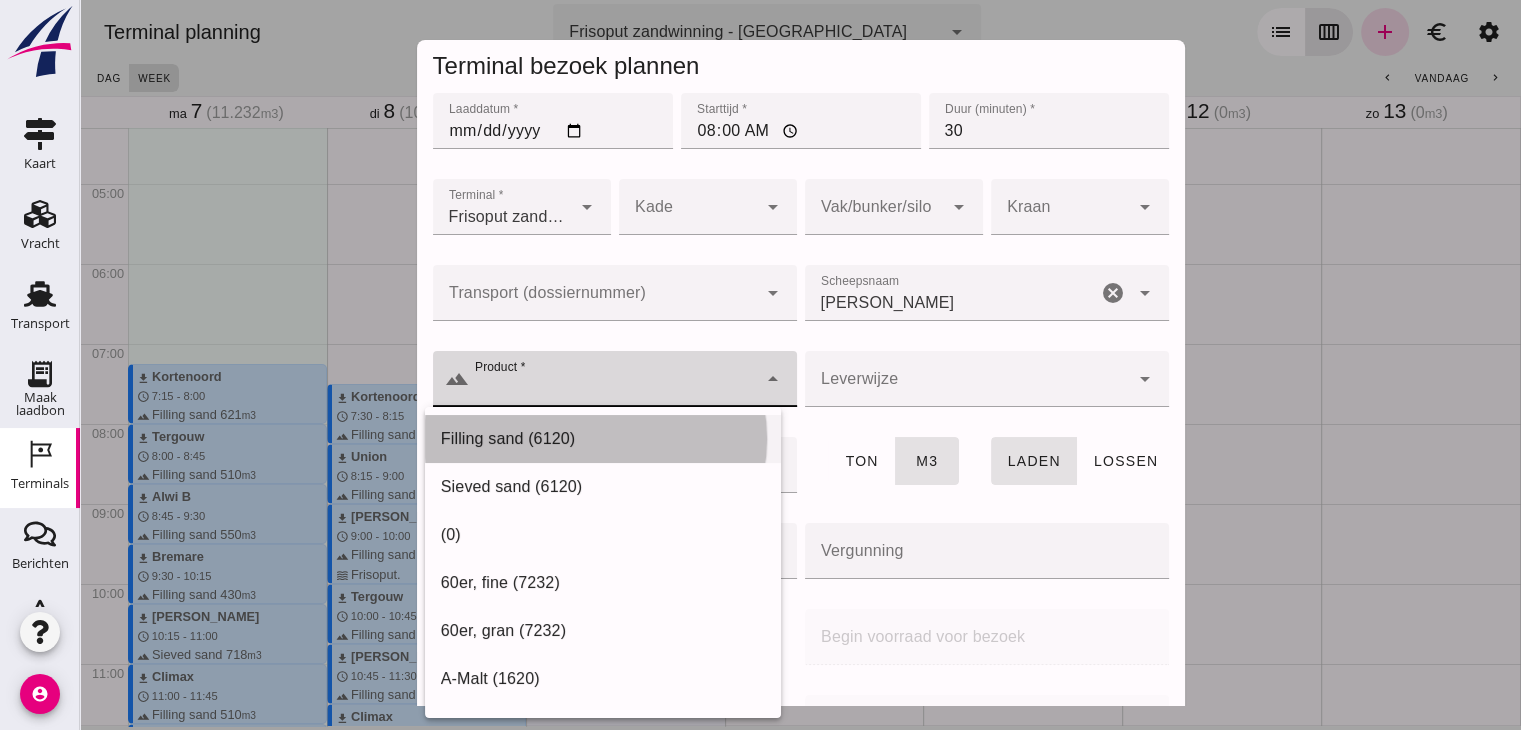 click on "Filling sand (6120)" at bounding box center (603, 439) 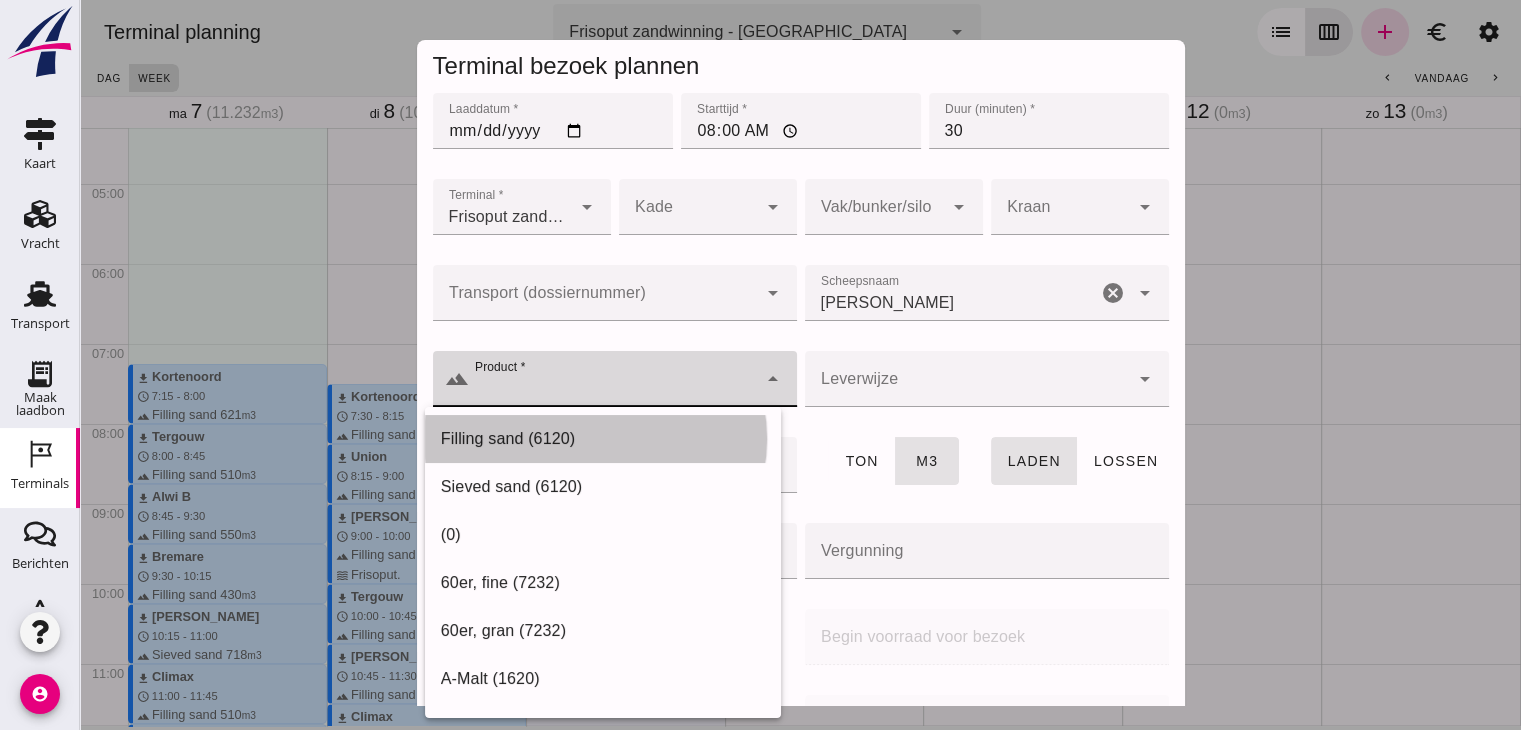 type on "Filling sand (6120)" 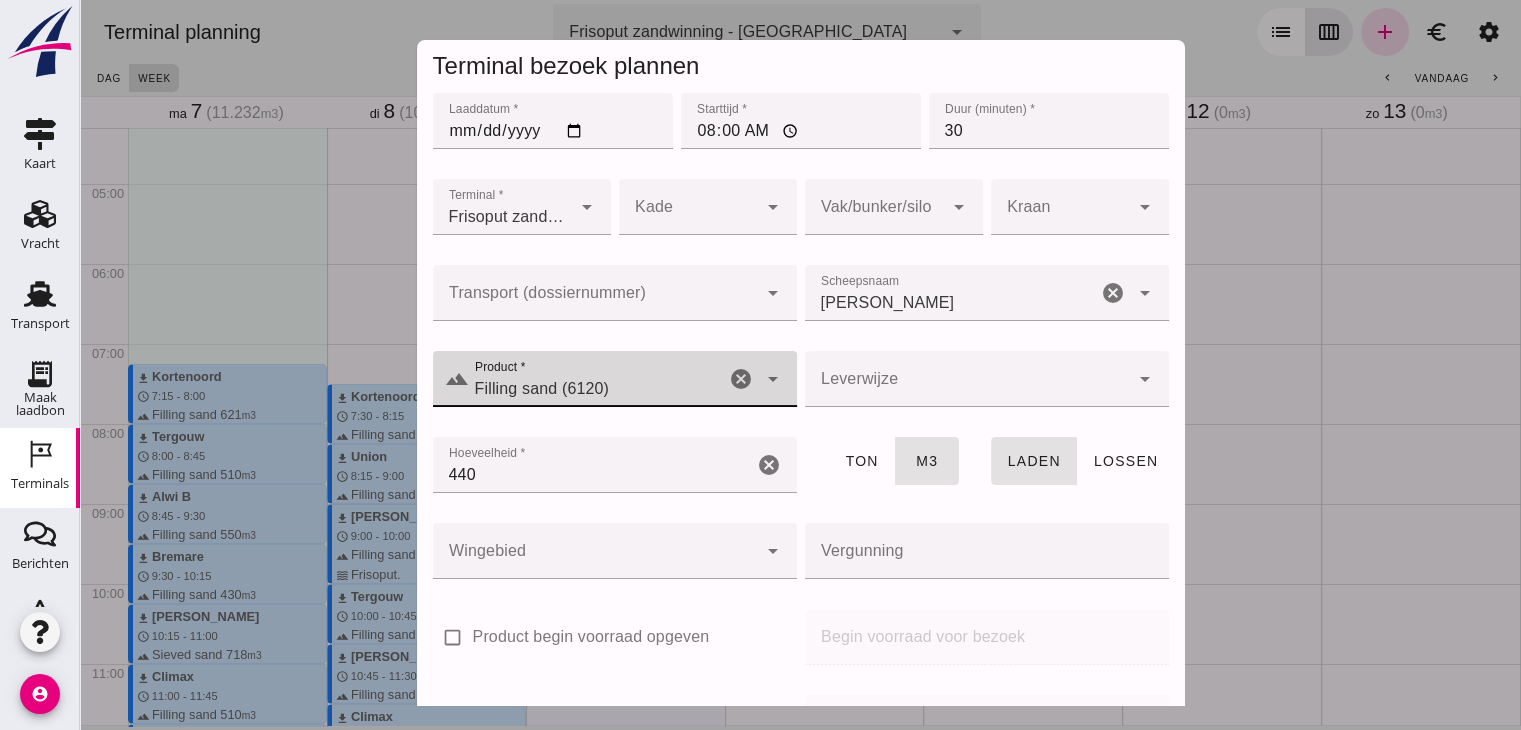 click 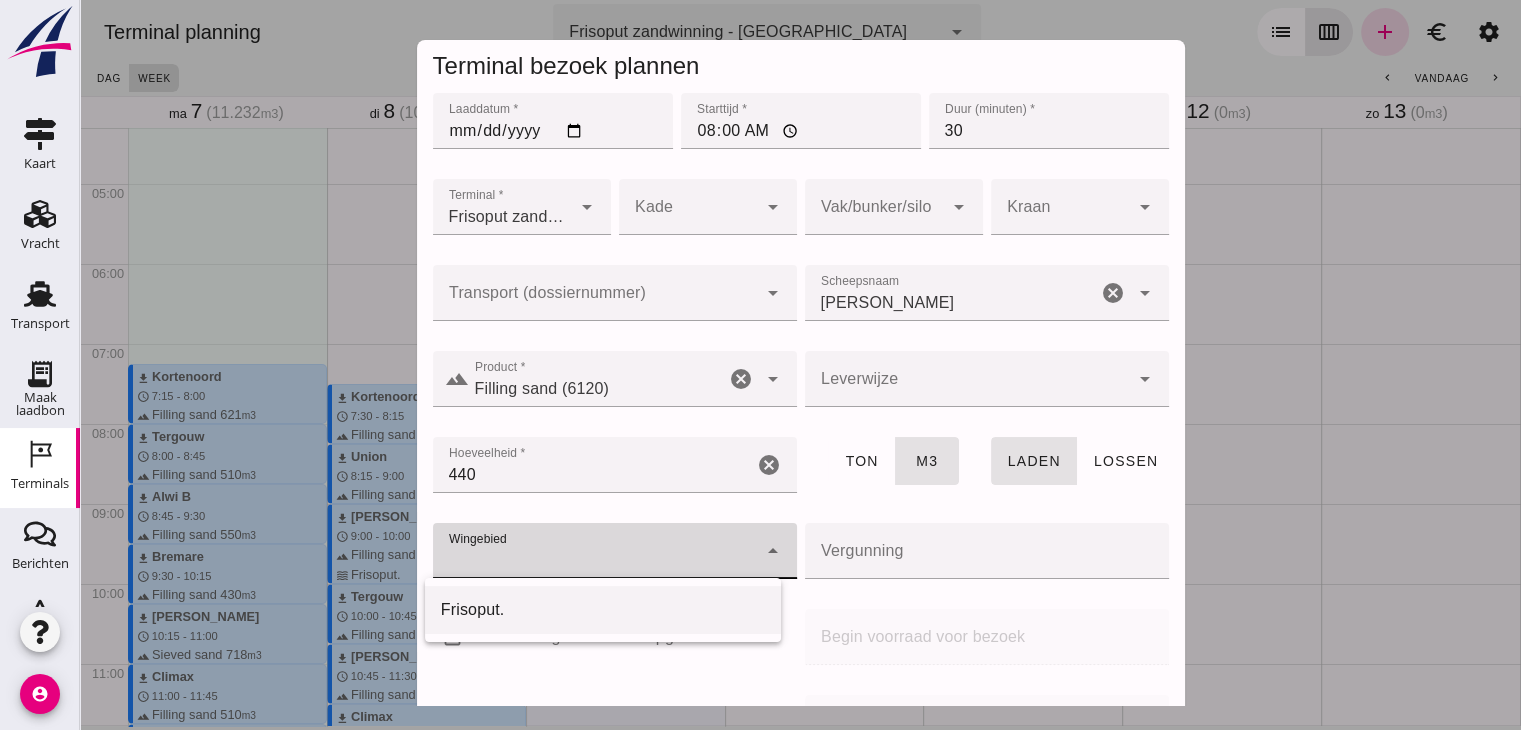 click on "Frisoput." at bounding box center [603, 610] 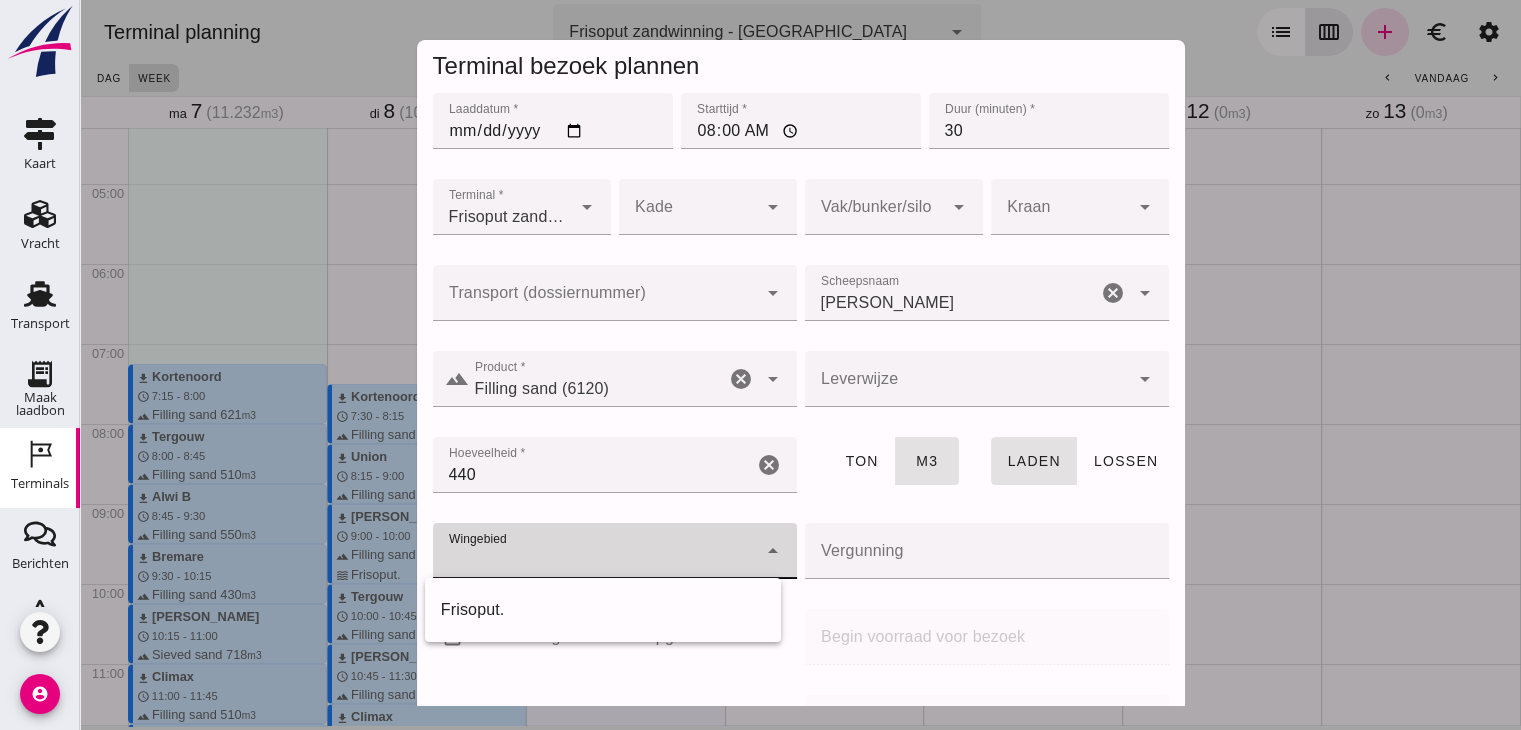 type on "143" 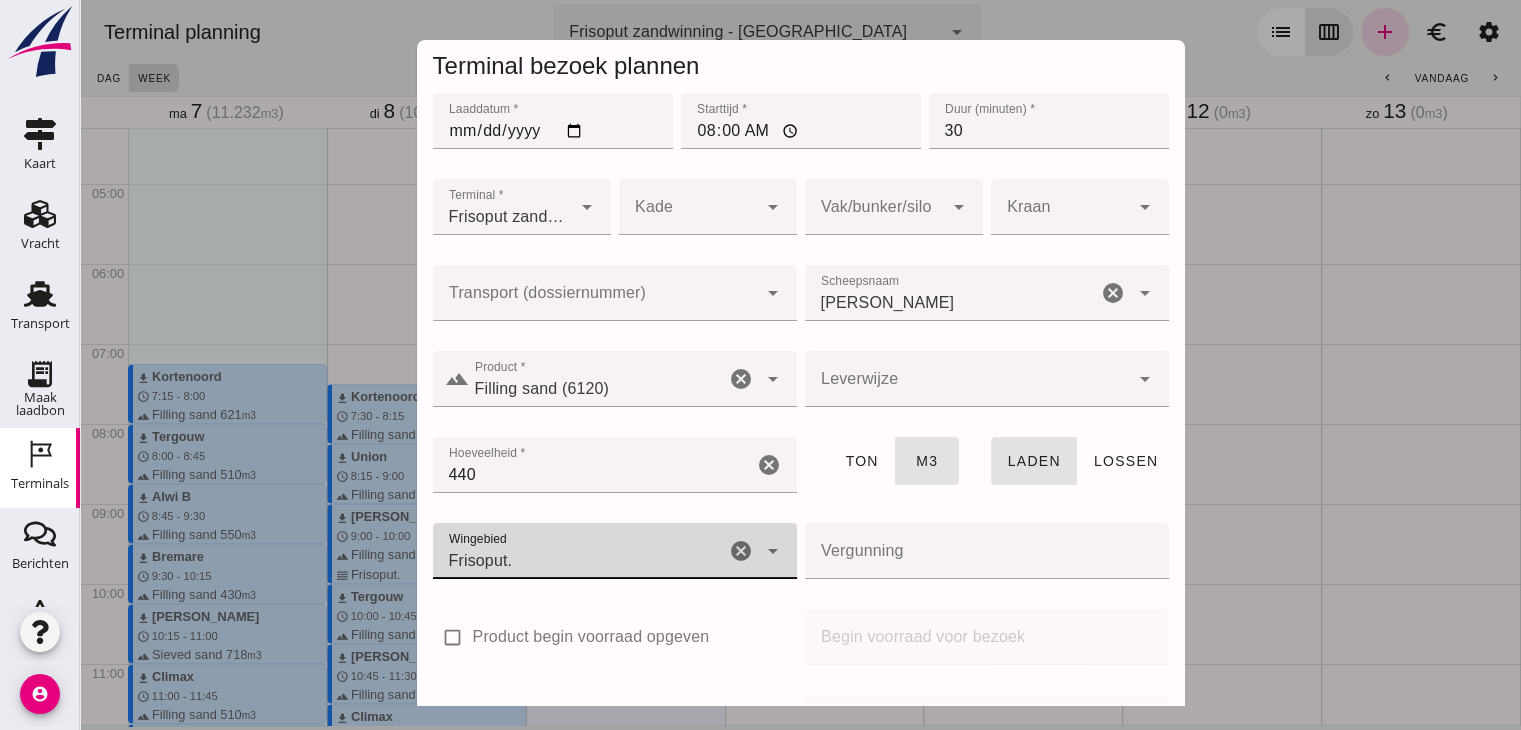 scroll, scrollTop: 237, scrollLeft: 0, axis: vertical 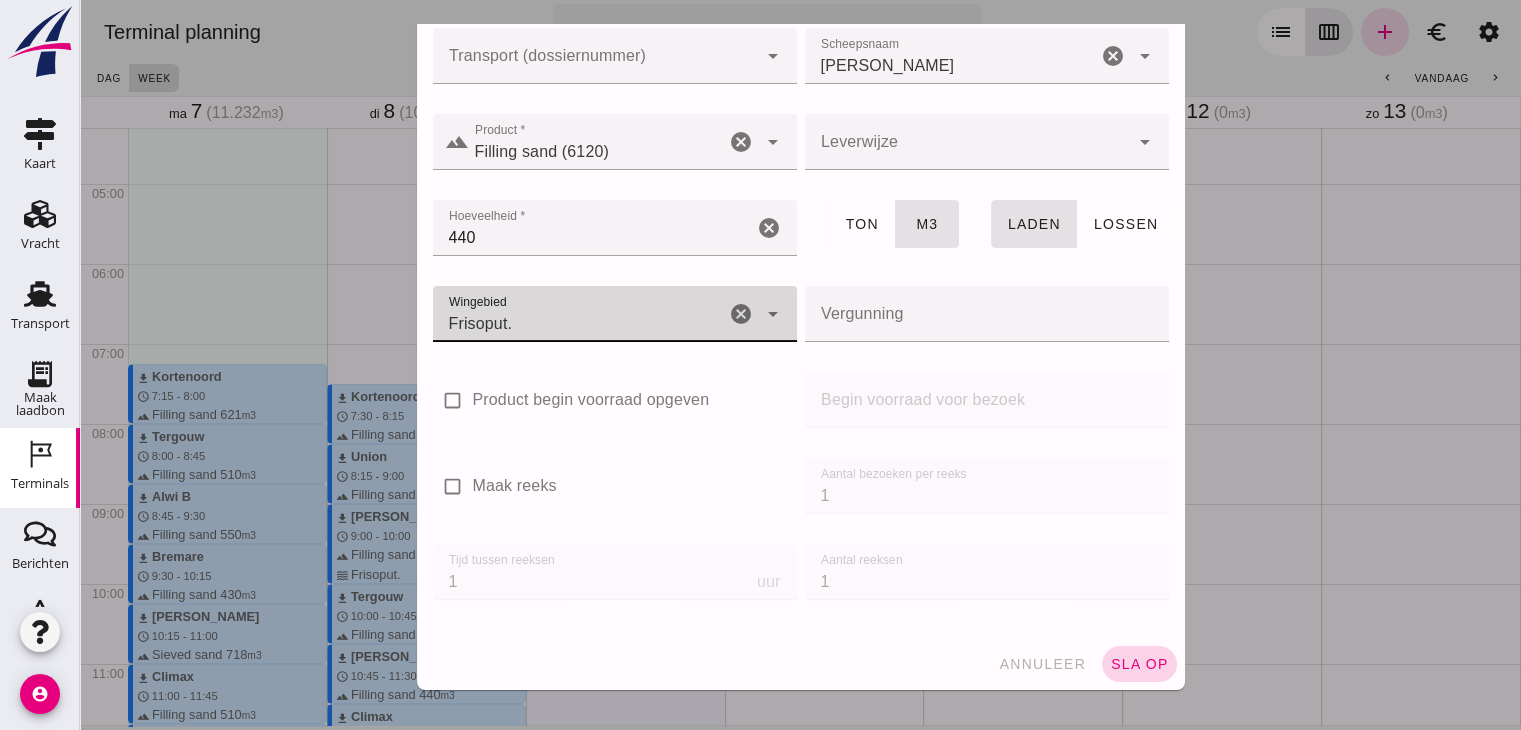 click on "sla op" 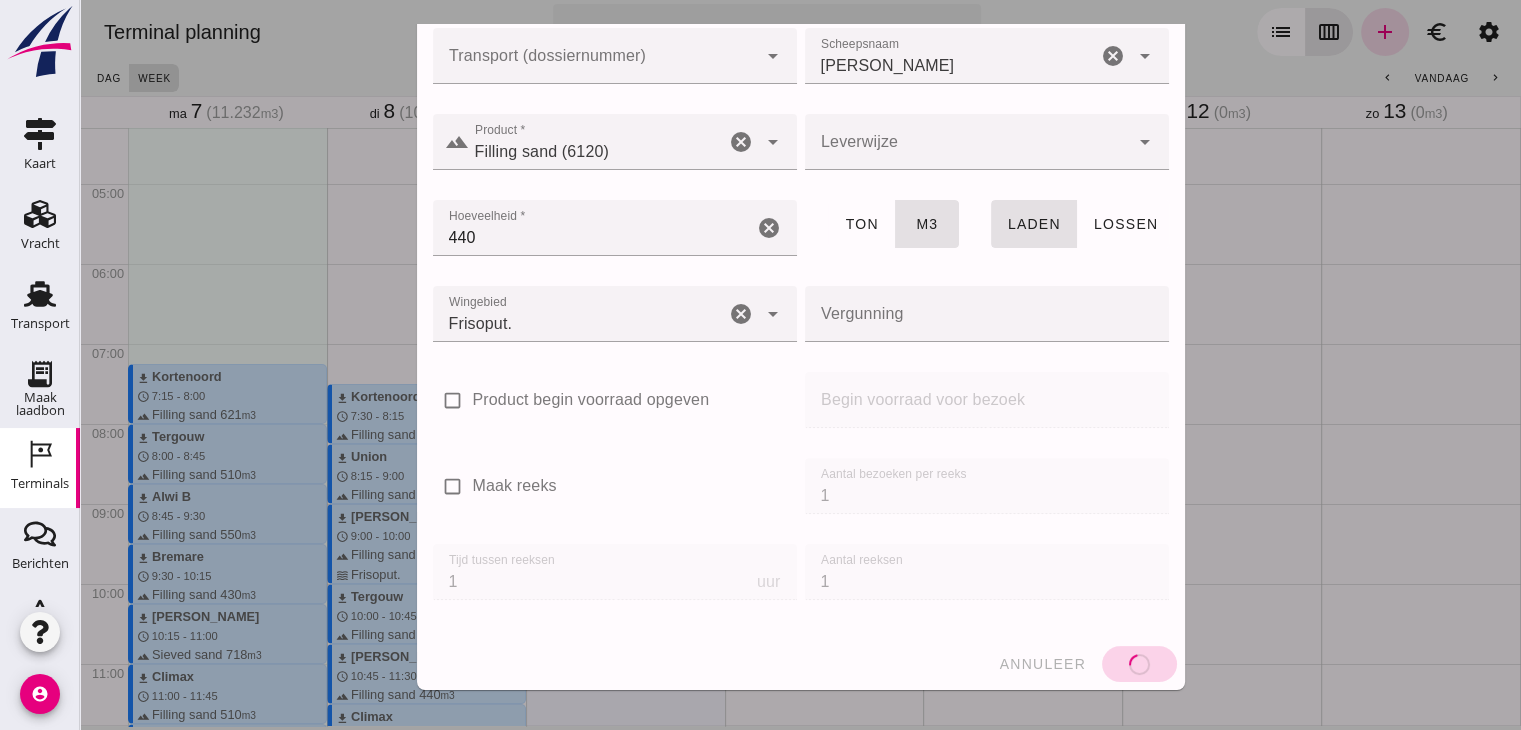 type 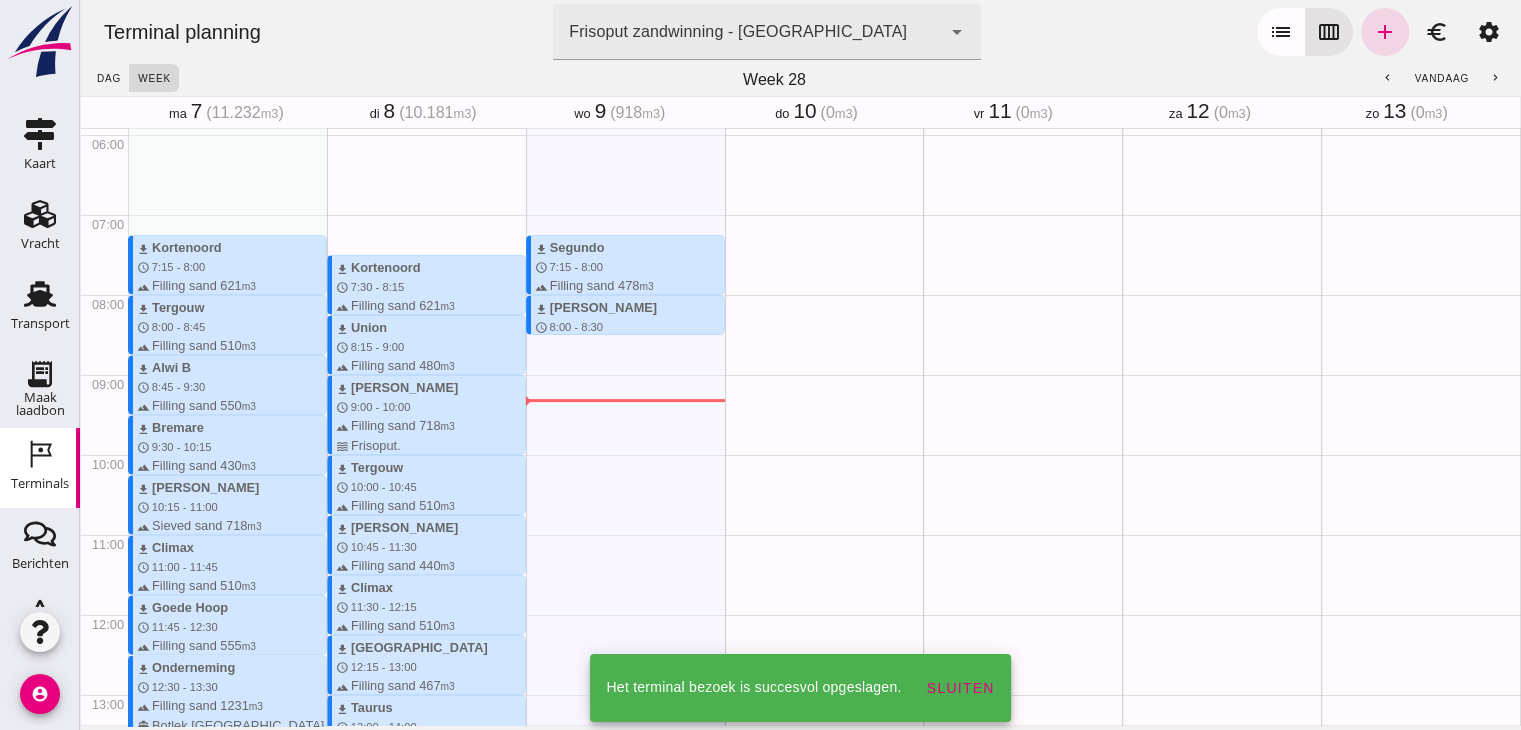 scroll, scrollTop: 475, scrollLeft: 0, axis: vertical 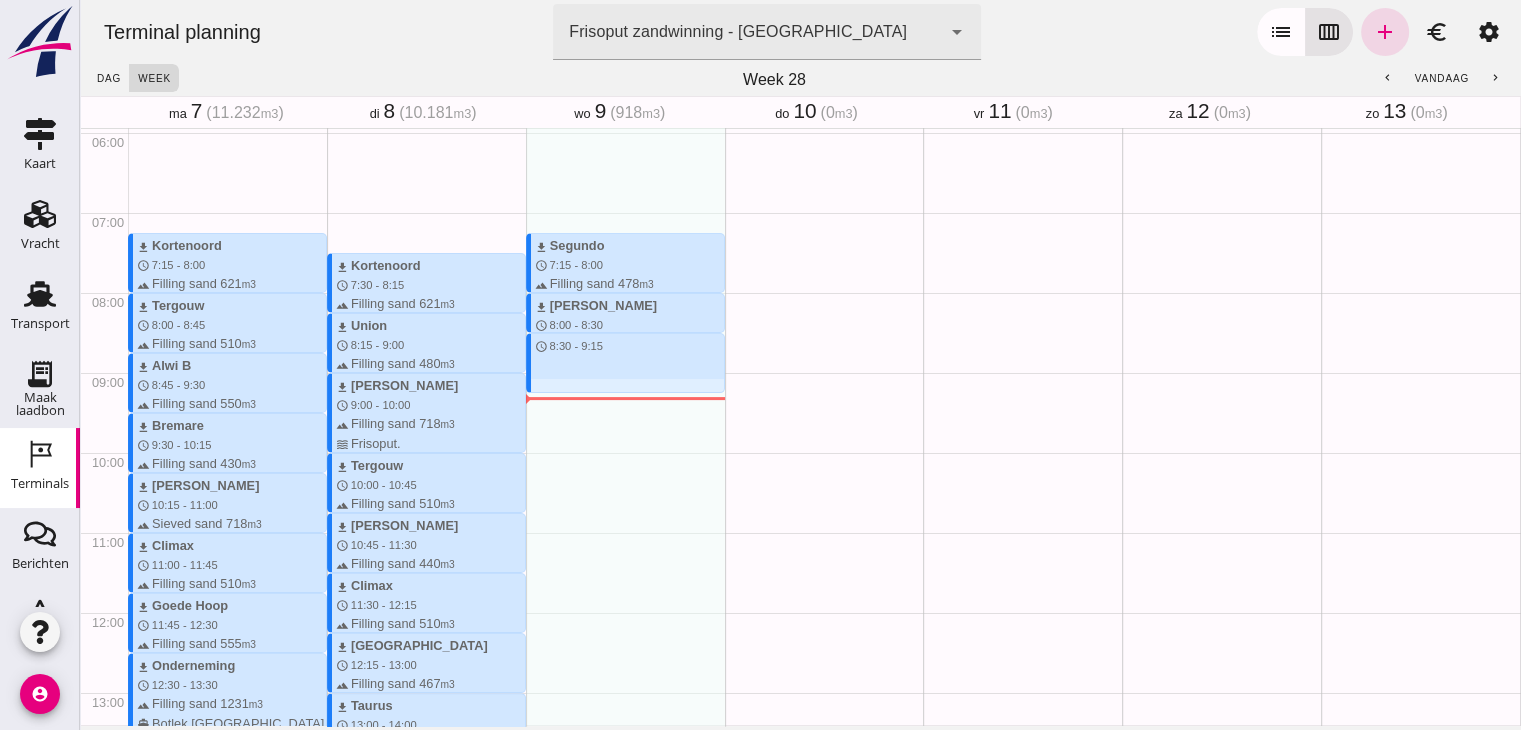 drag, startPoint x: 624, startPoint y: 336, endPoint x: 620, endPoint y: 394, distance: 58.137768 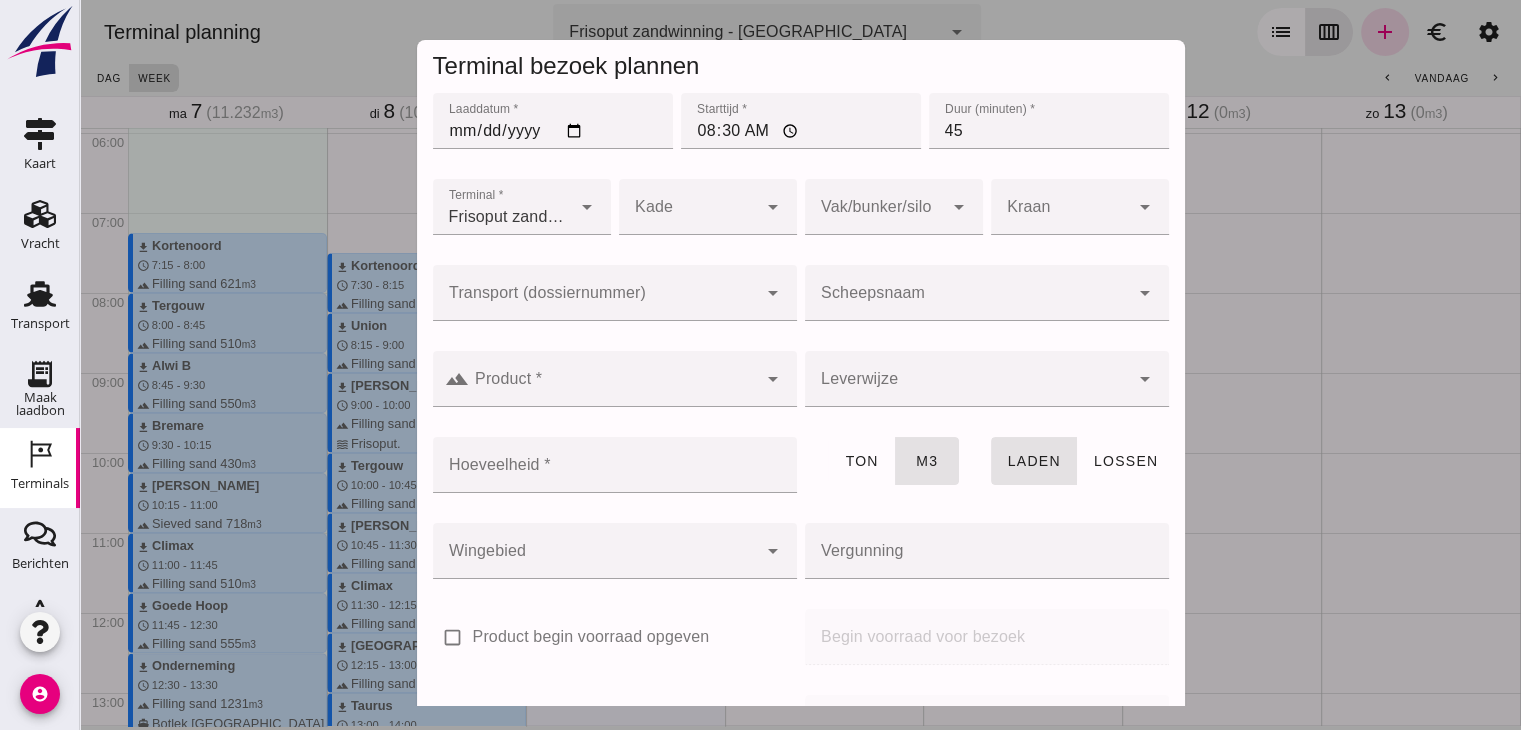 click on "Scheepsnaam" 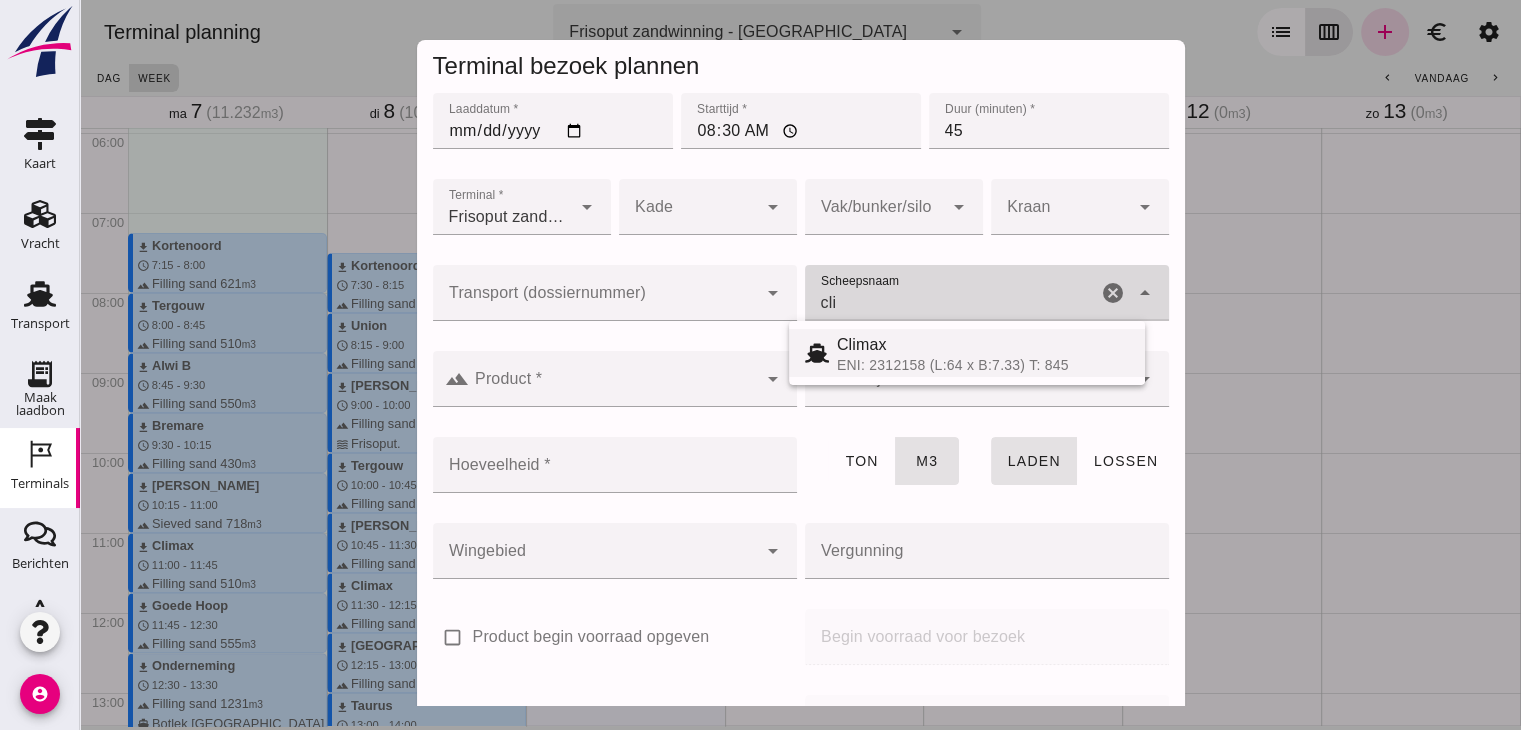 click on "Climax" at bounding box center [983, 345] 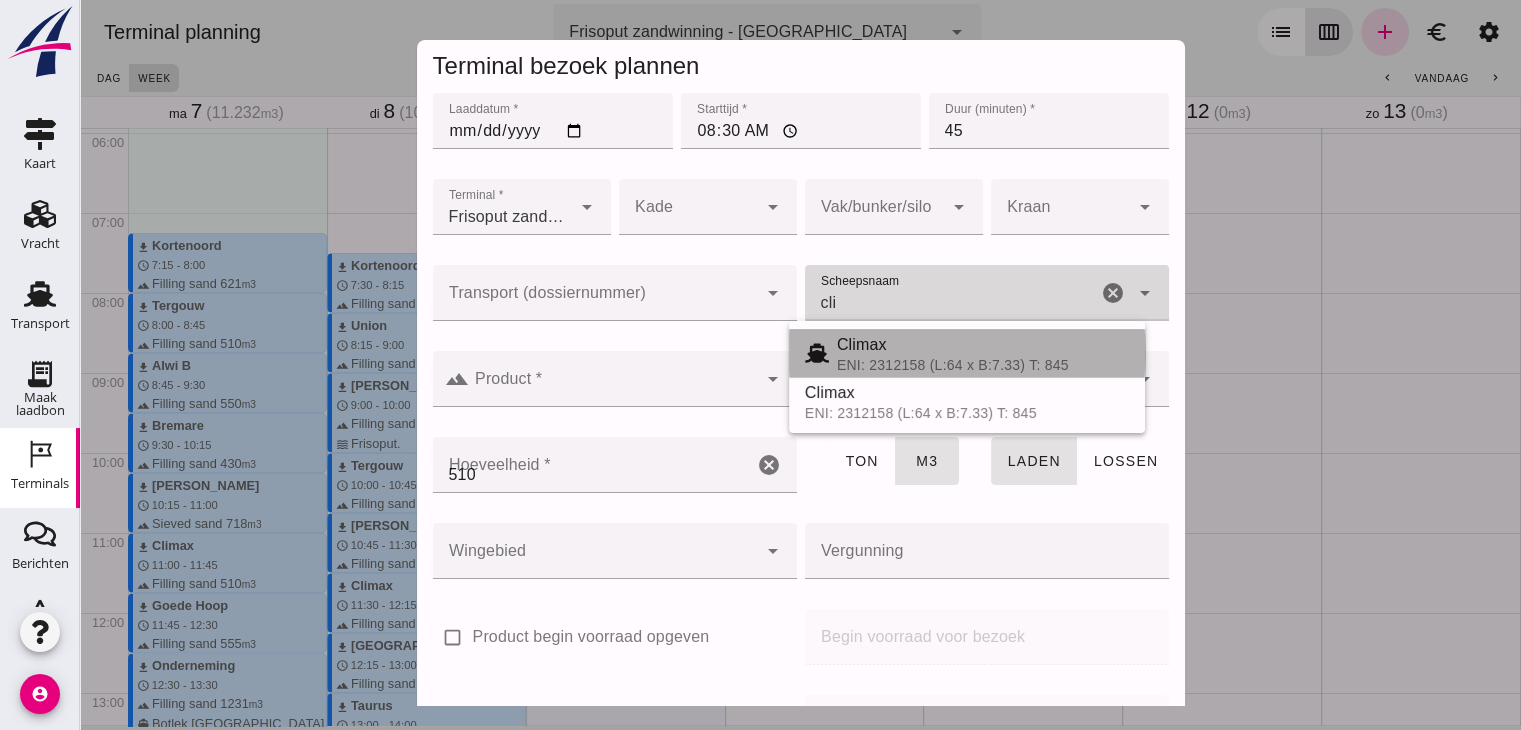 type on "Climax" 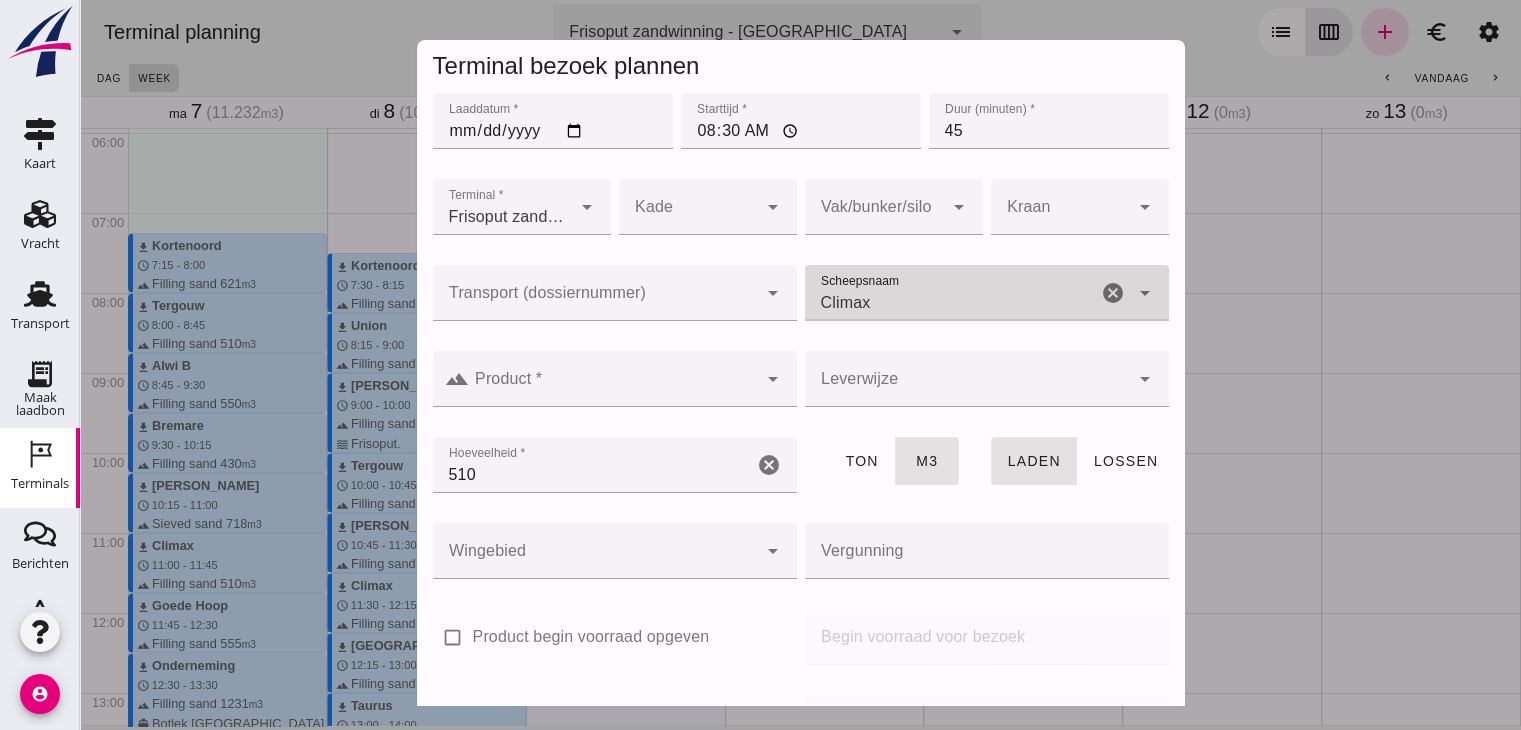type on "Climax" 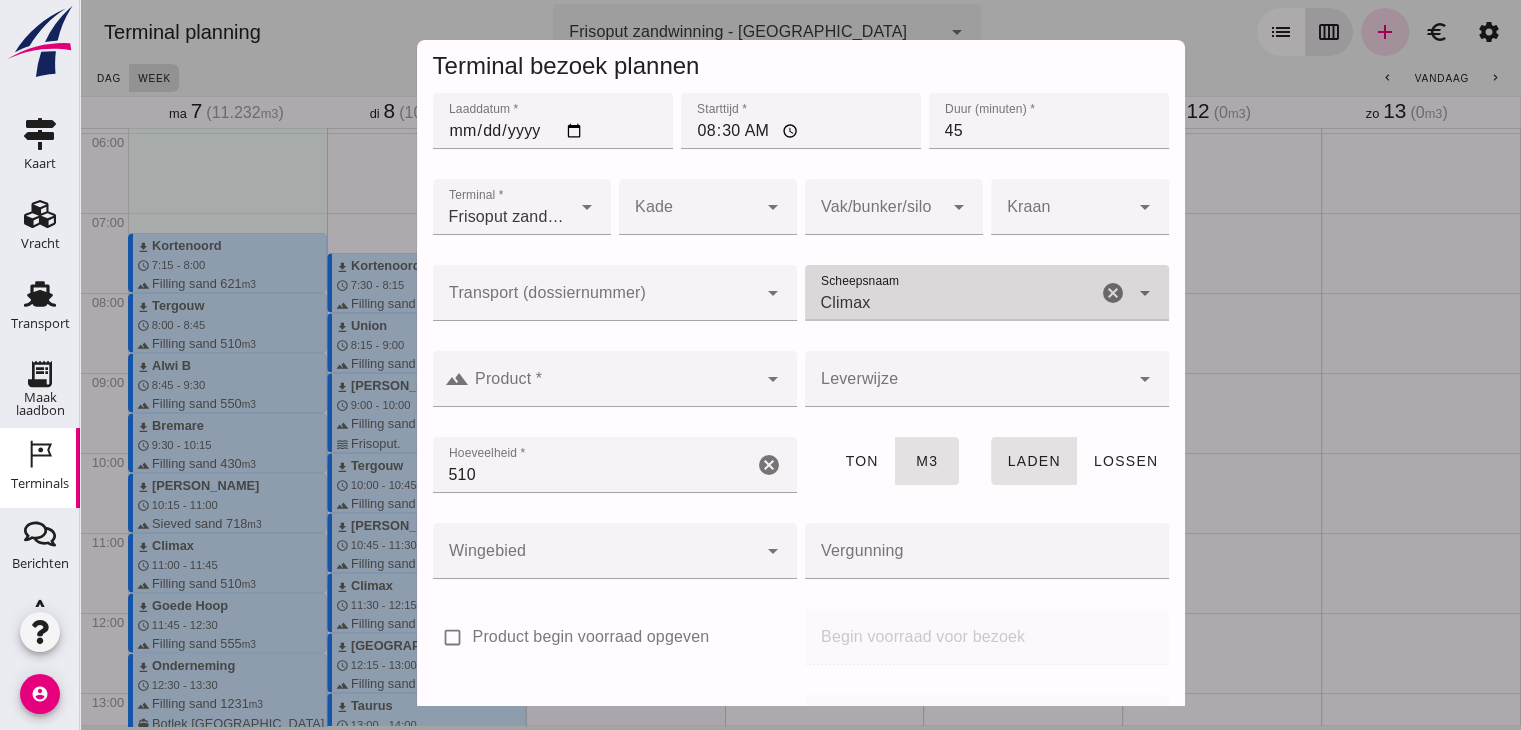 click 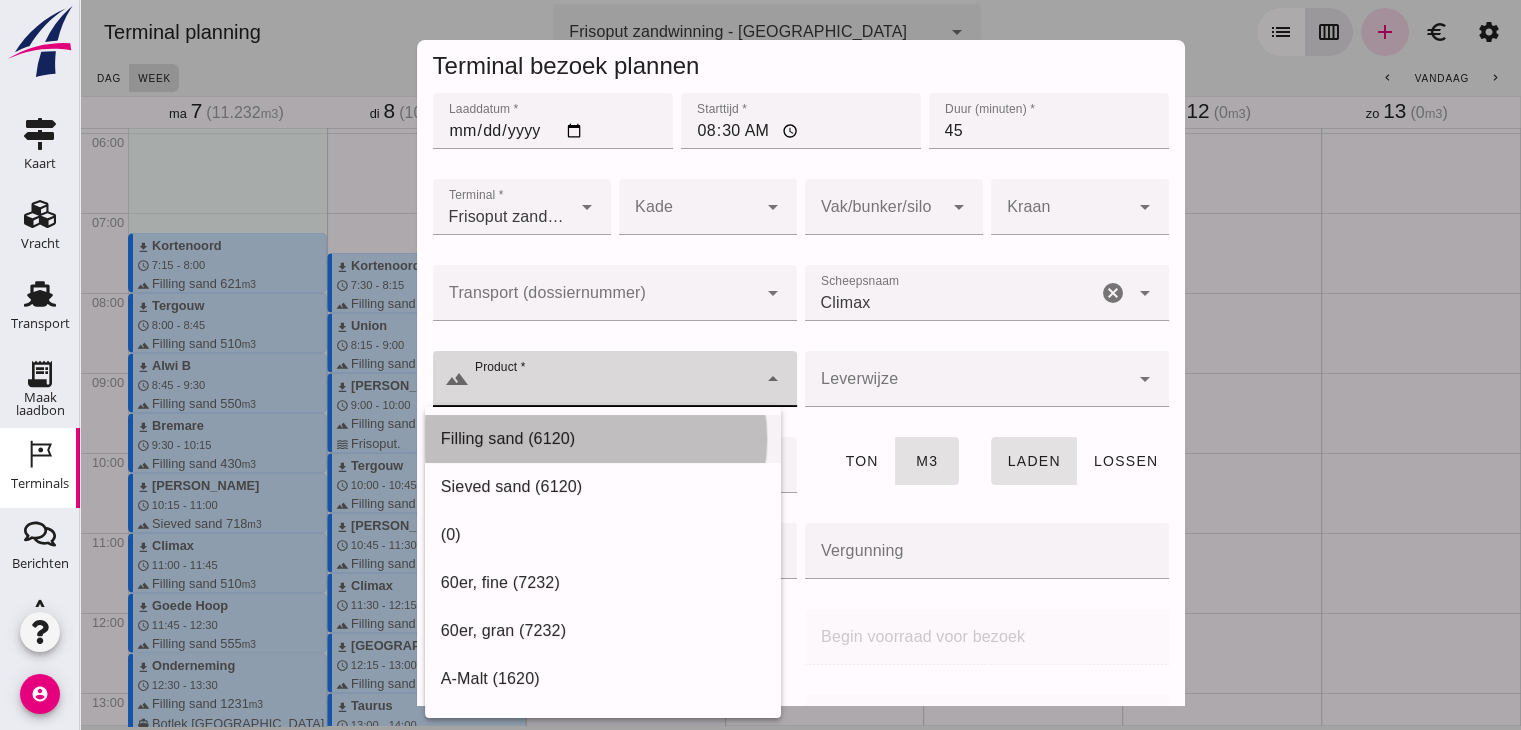 click on "Filling sand (6120)" 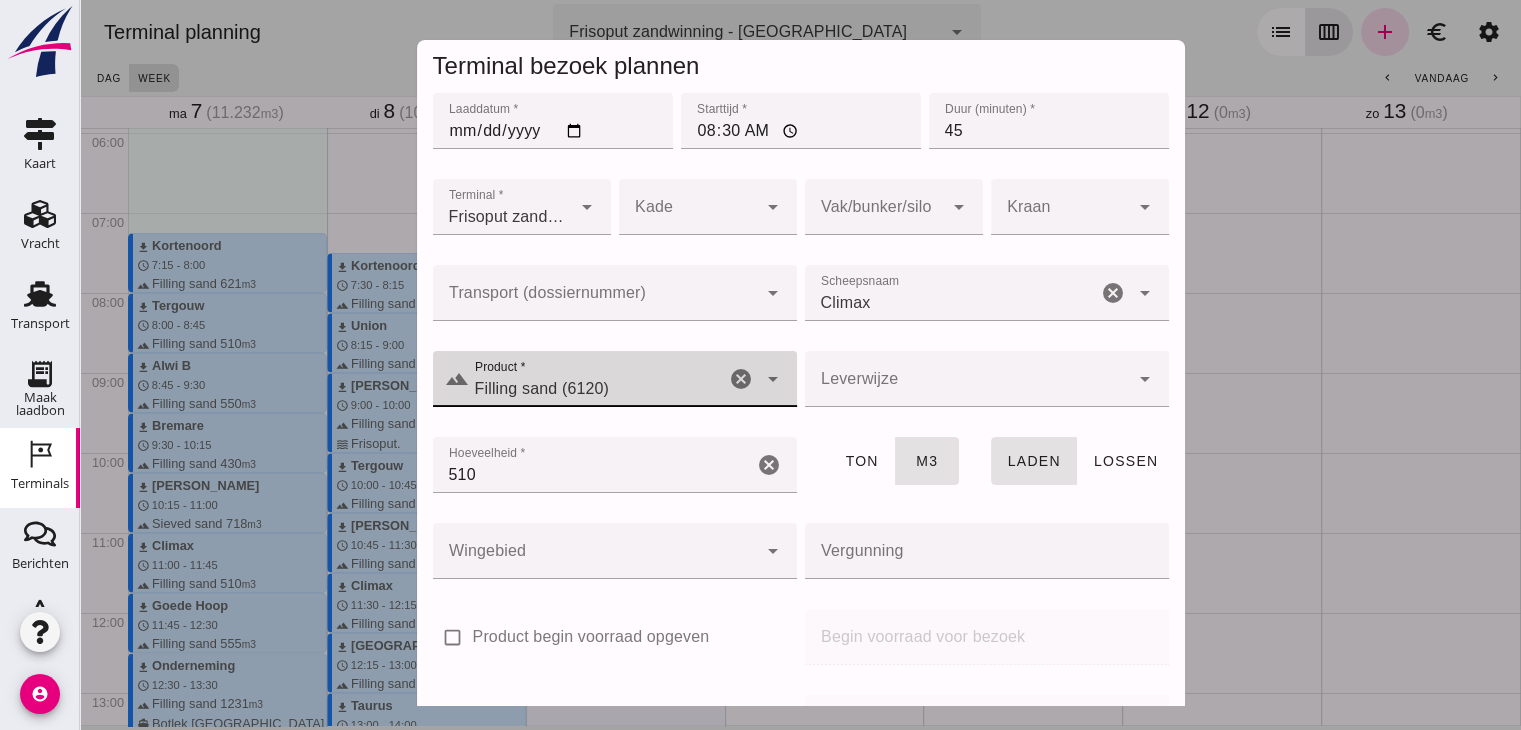 click 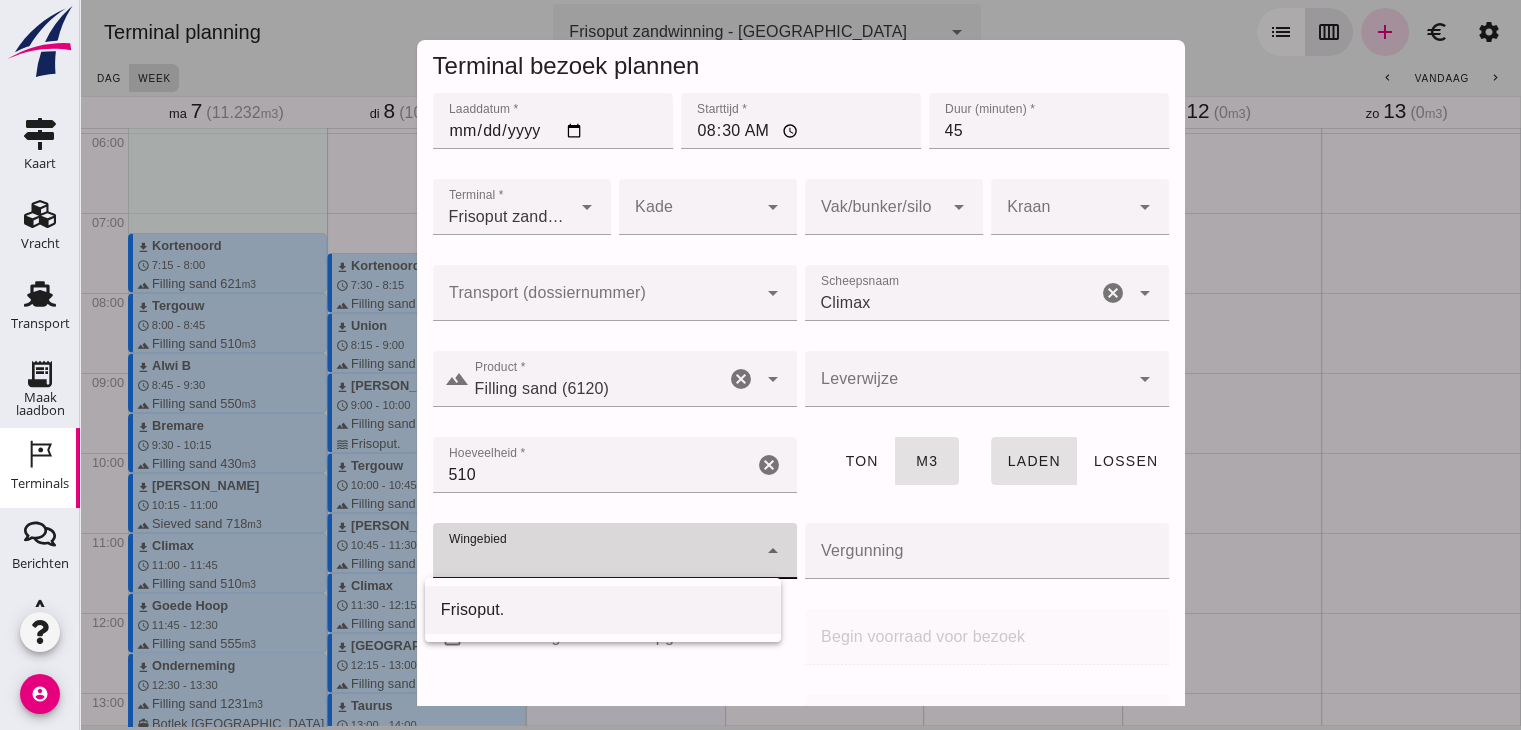click on "Frisoput." 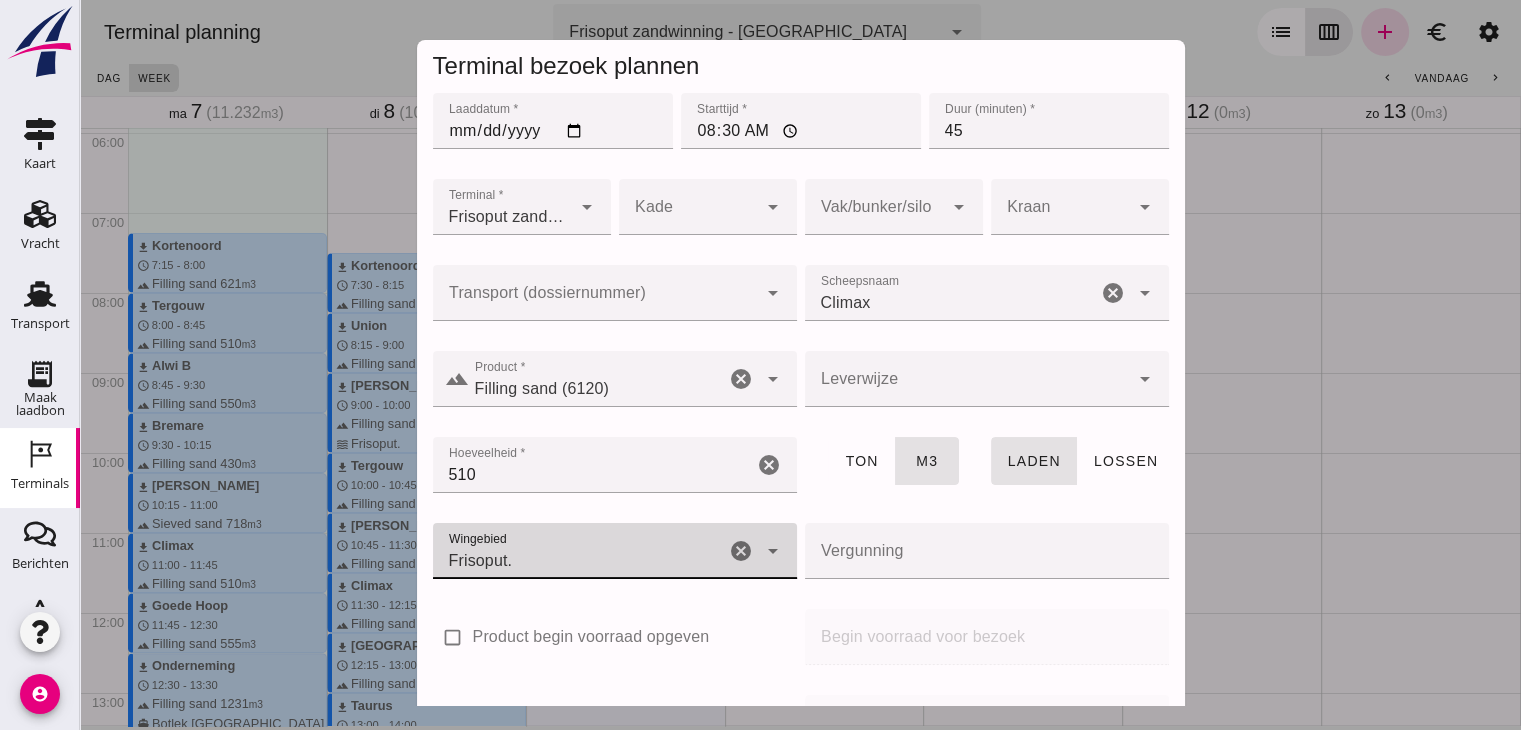 scroll, scrollTop: 237, scrollLeft: 0, axis: vertical 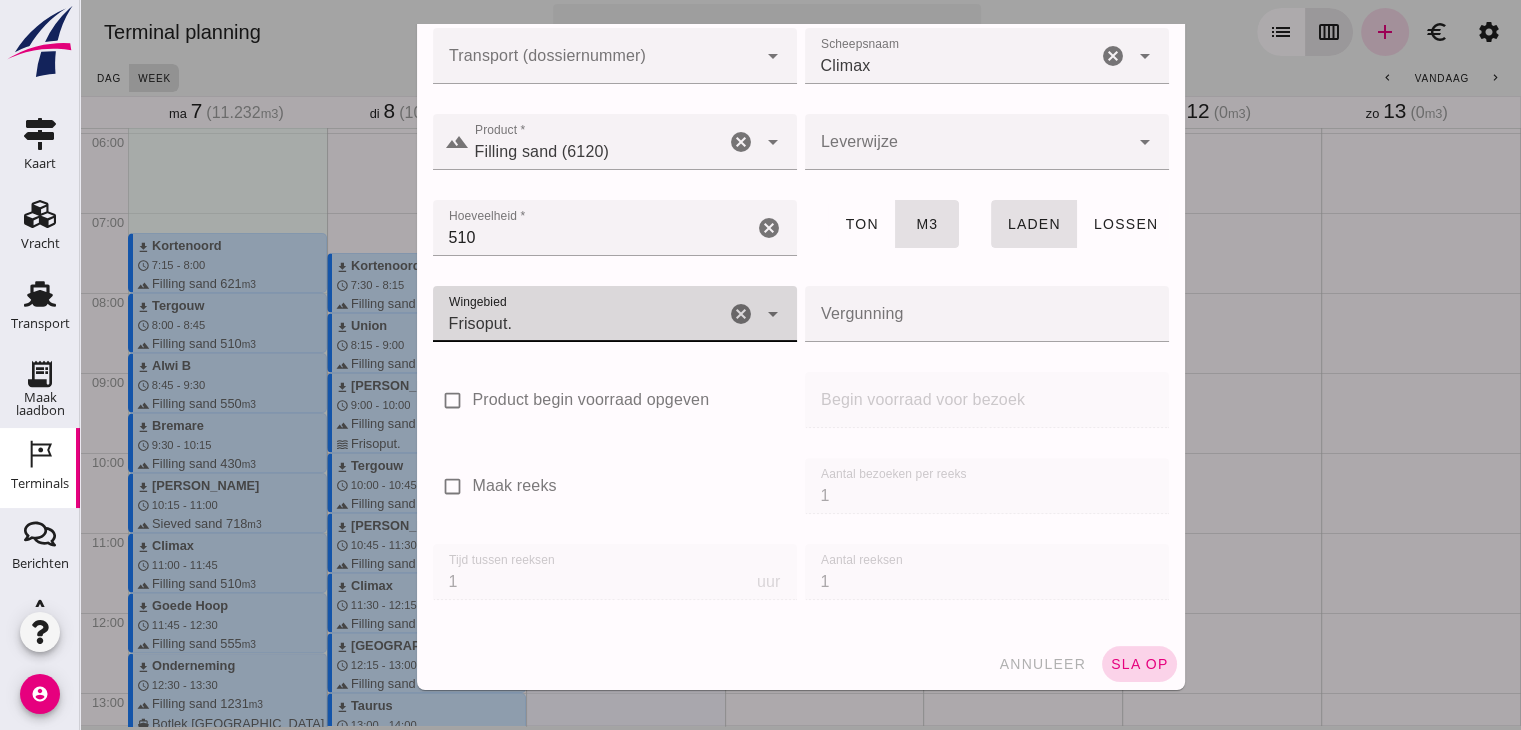 click on "sla op" 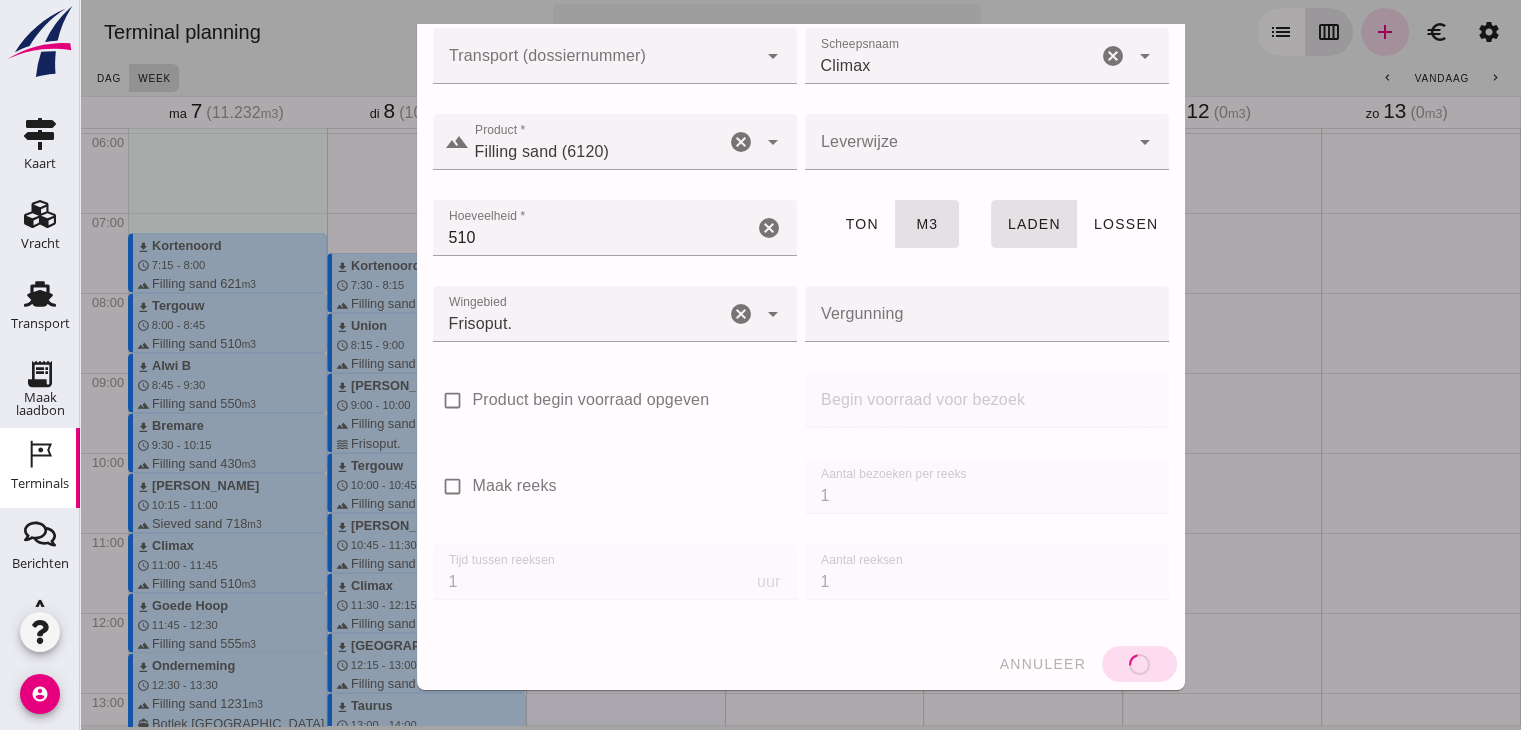 type 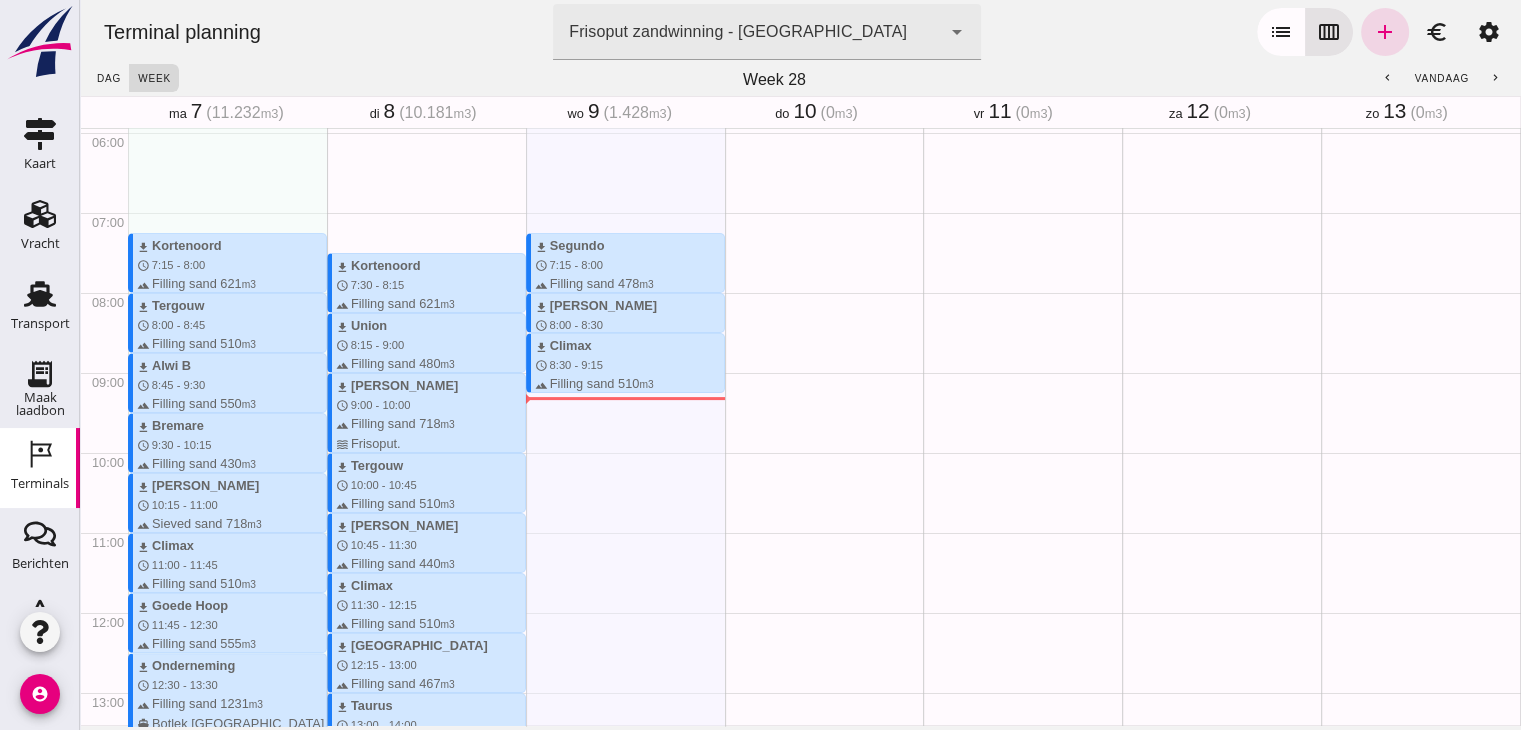 drag, startPoint x: 573, startPoint y: 397, endPoint x: 581, endPoint y: 412, distance: 17 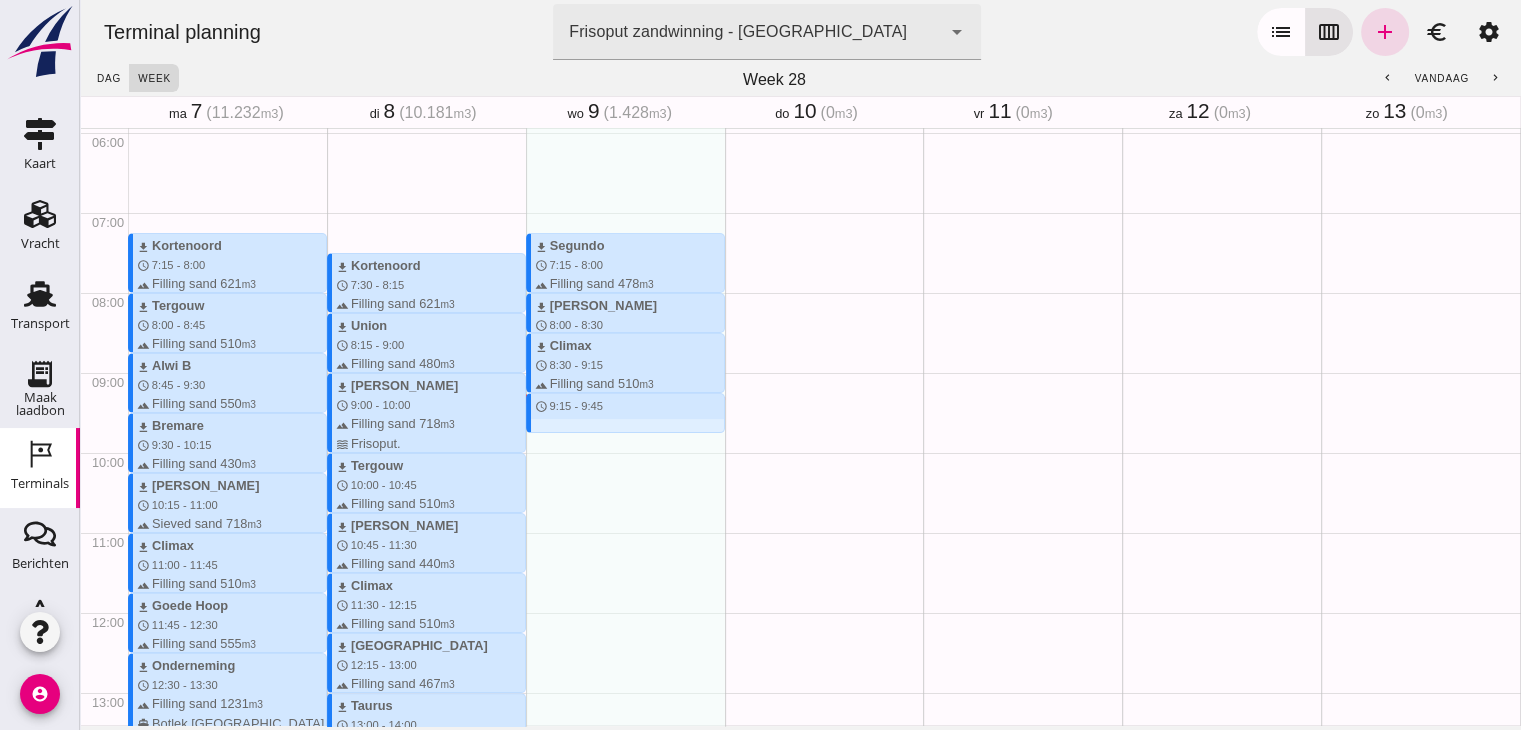 drag, startPoint x: 600, startPoint y: 434, endPoint x: 612, endPoint y: 397, distance: 38.8973 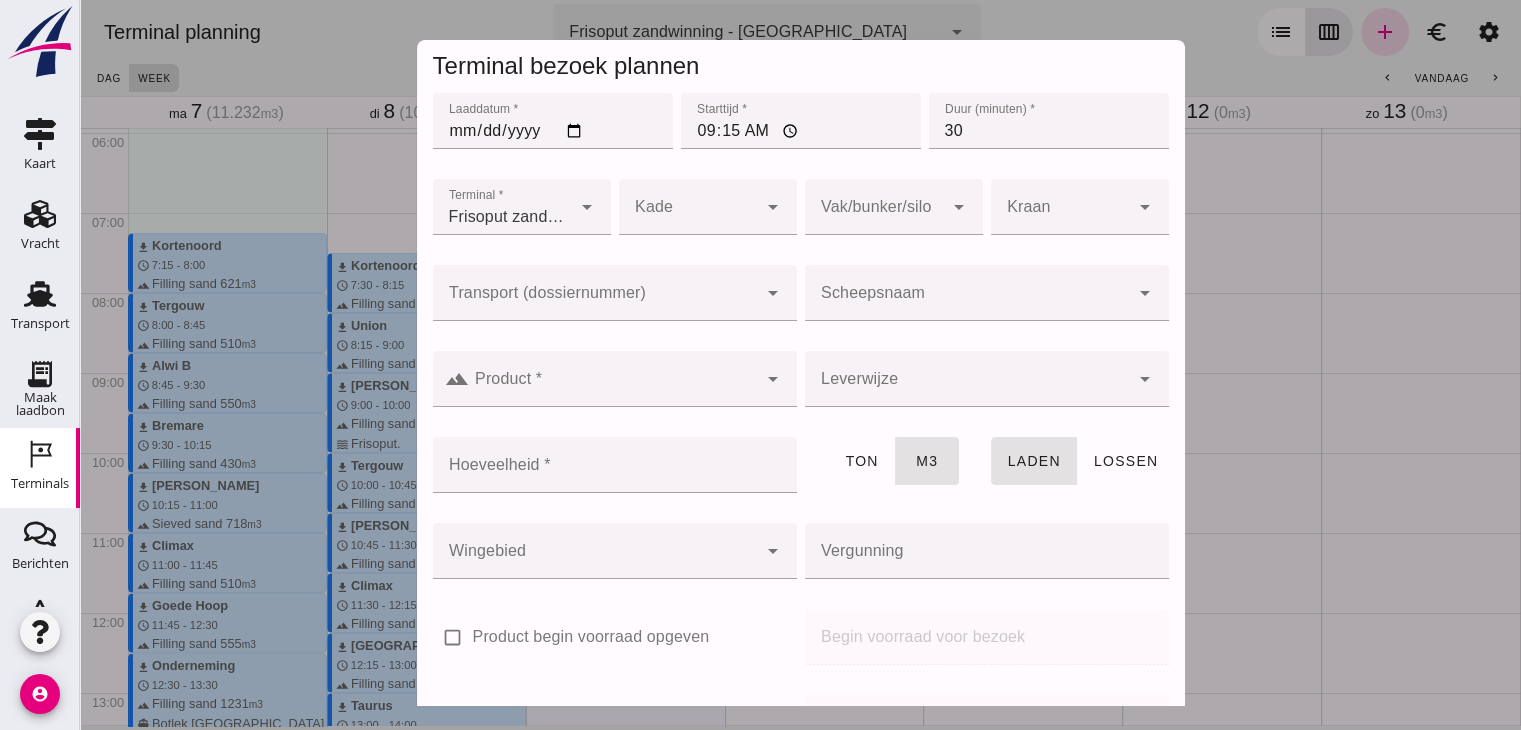 click on "Scheepsnaam" 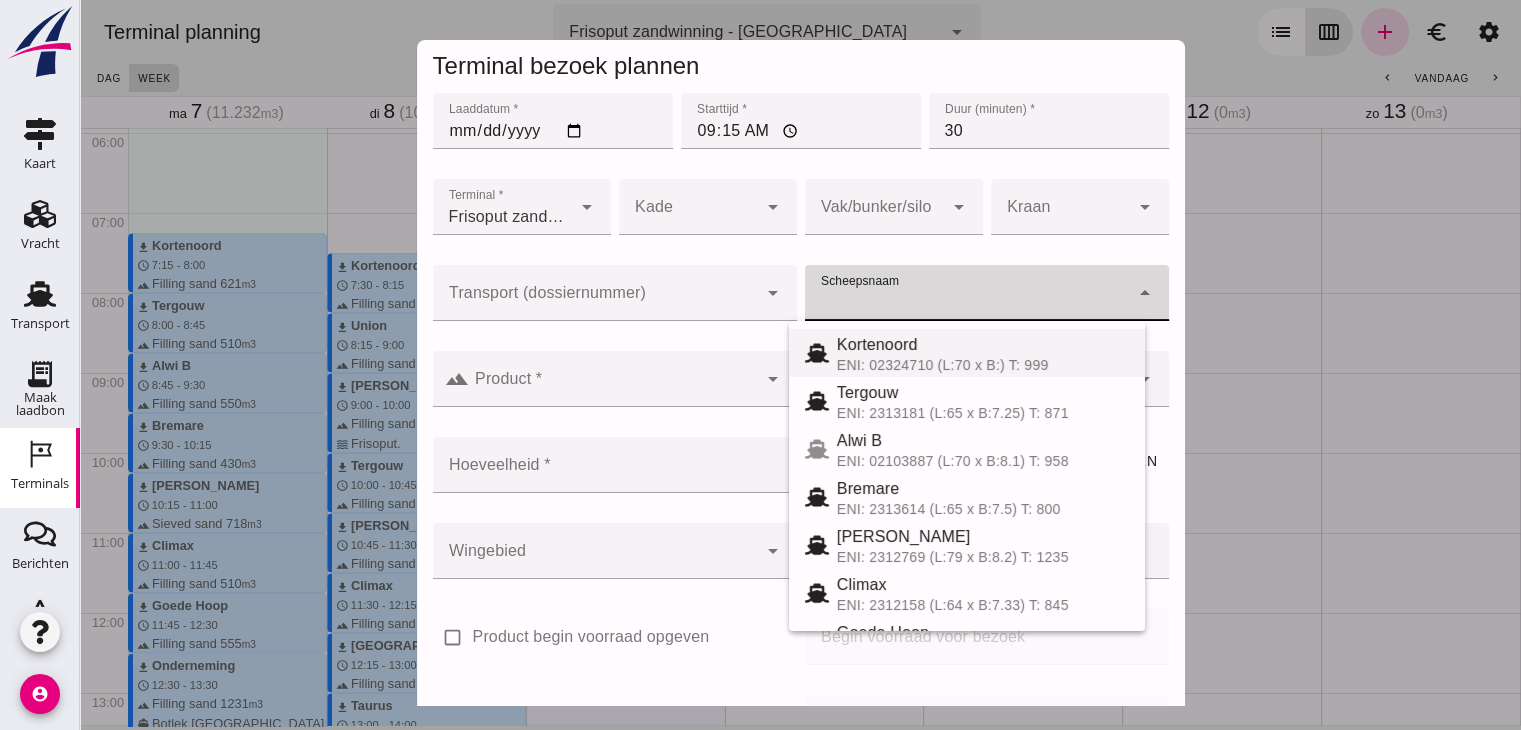 click on "Kortenoord" at bounding box center (983, 345) 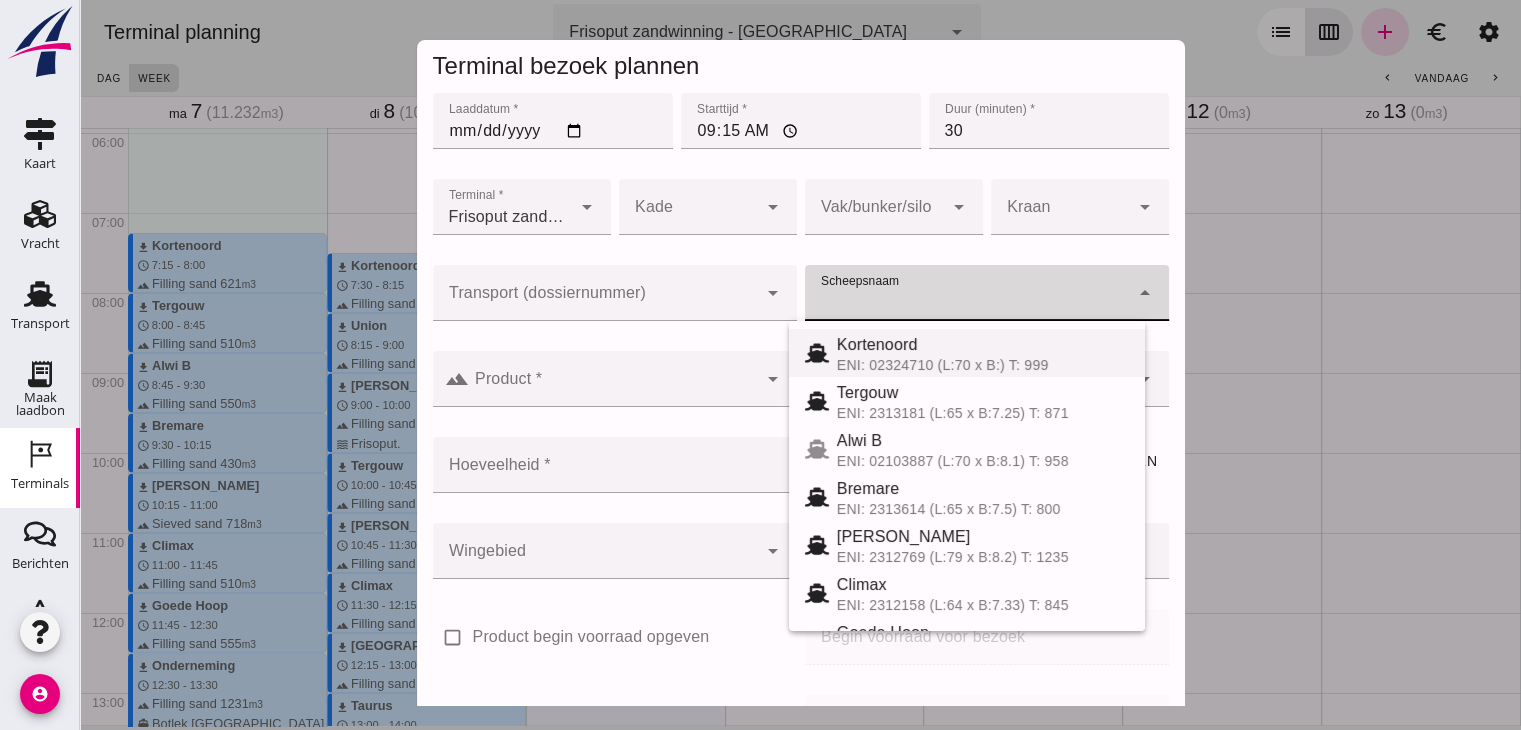 type on "621" 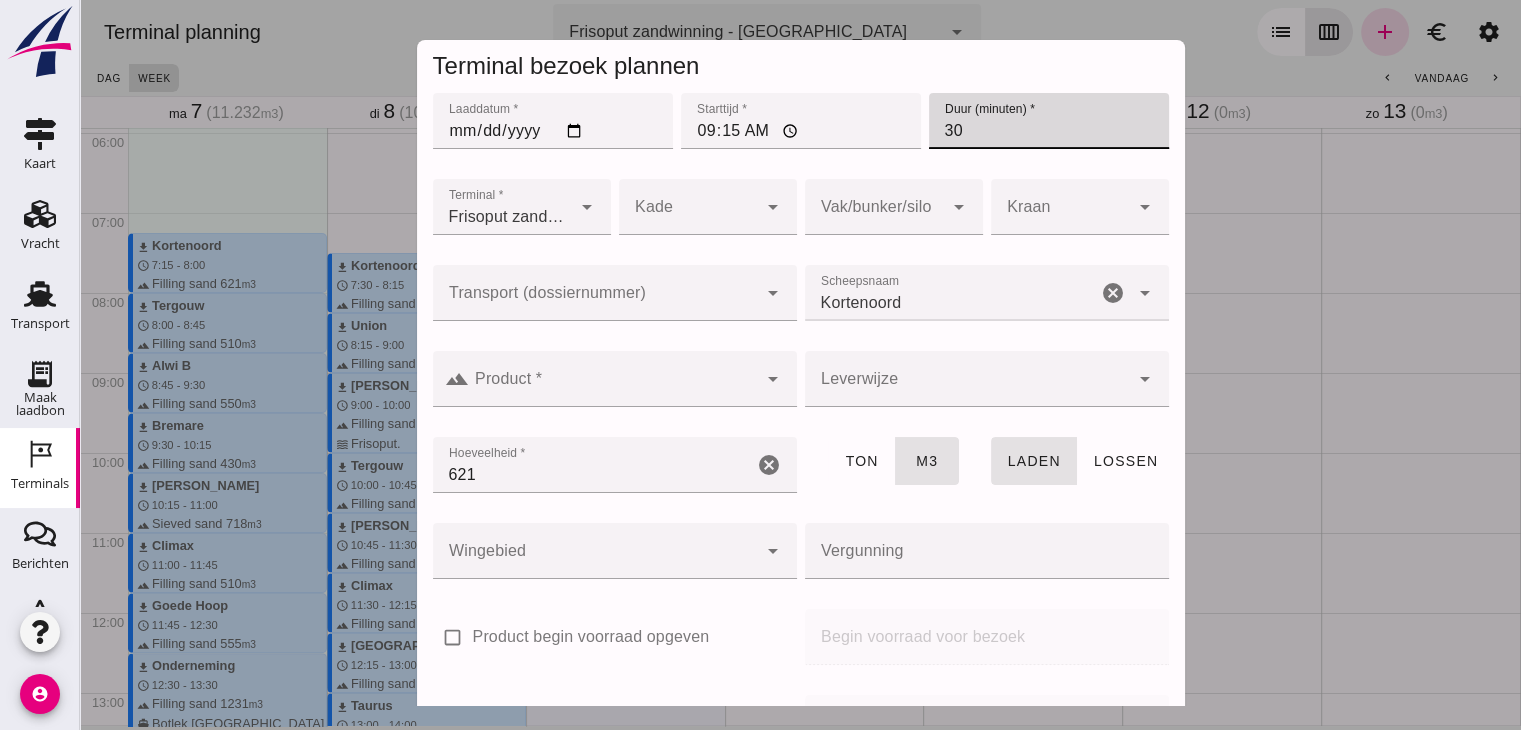 drag, startPoint x: 991, startPoint y: 138, endPoint x: 884, endPoint y: 132, distance: 107.16809 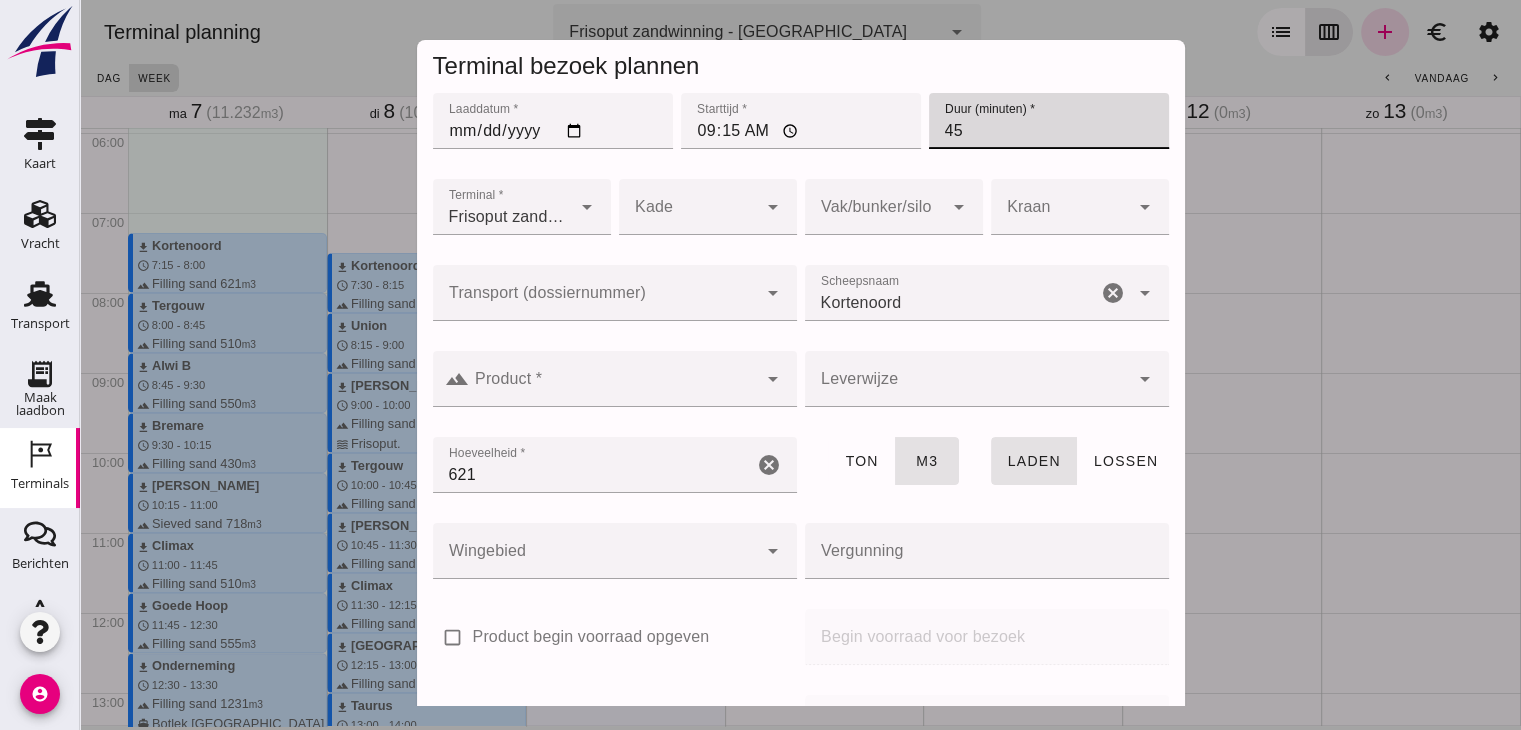 type on "45" 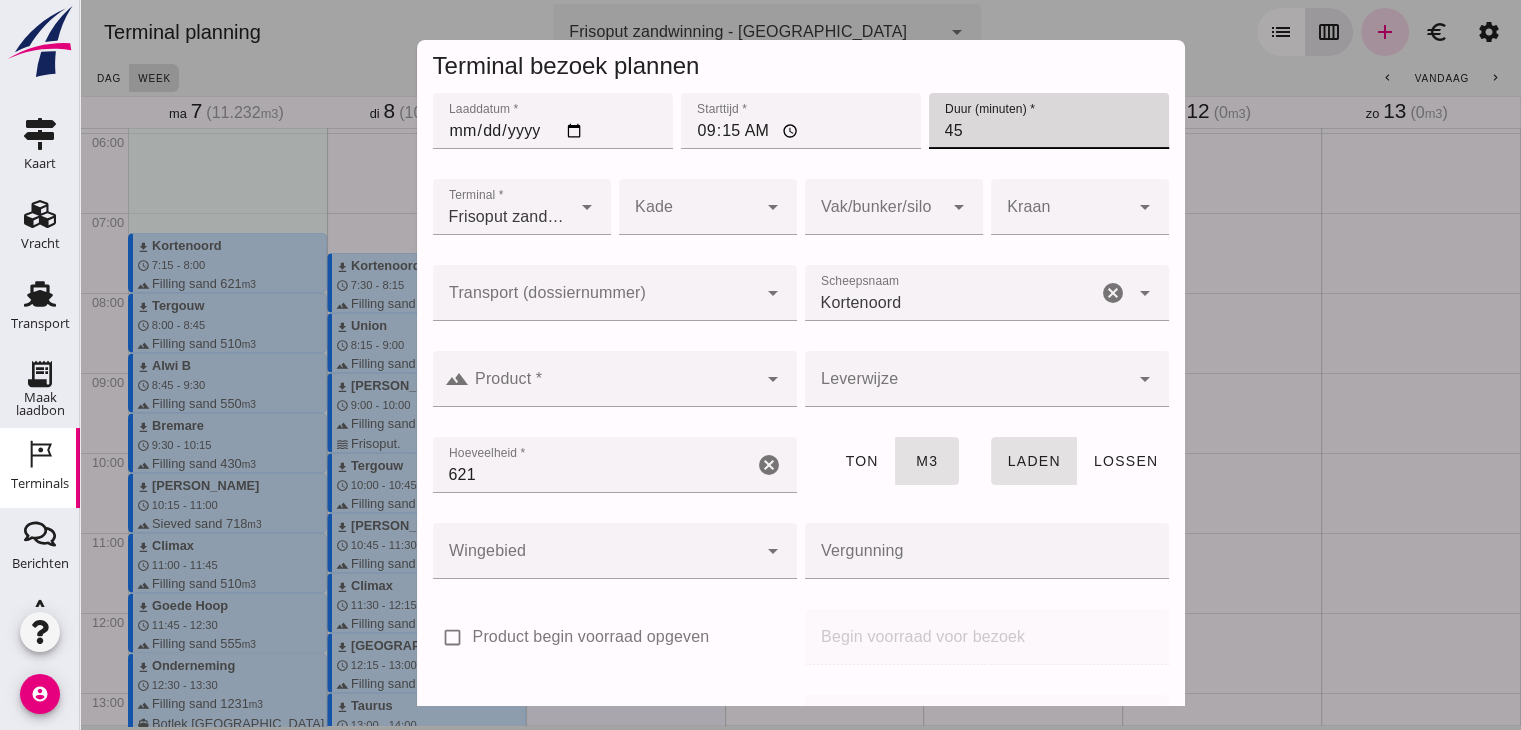 click 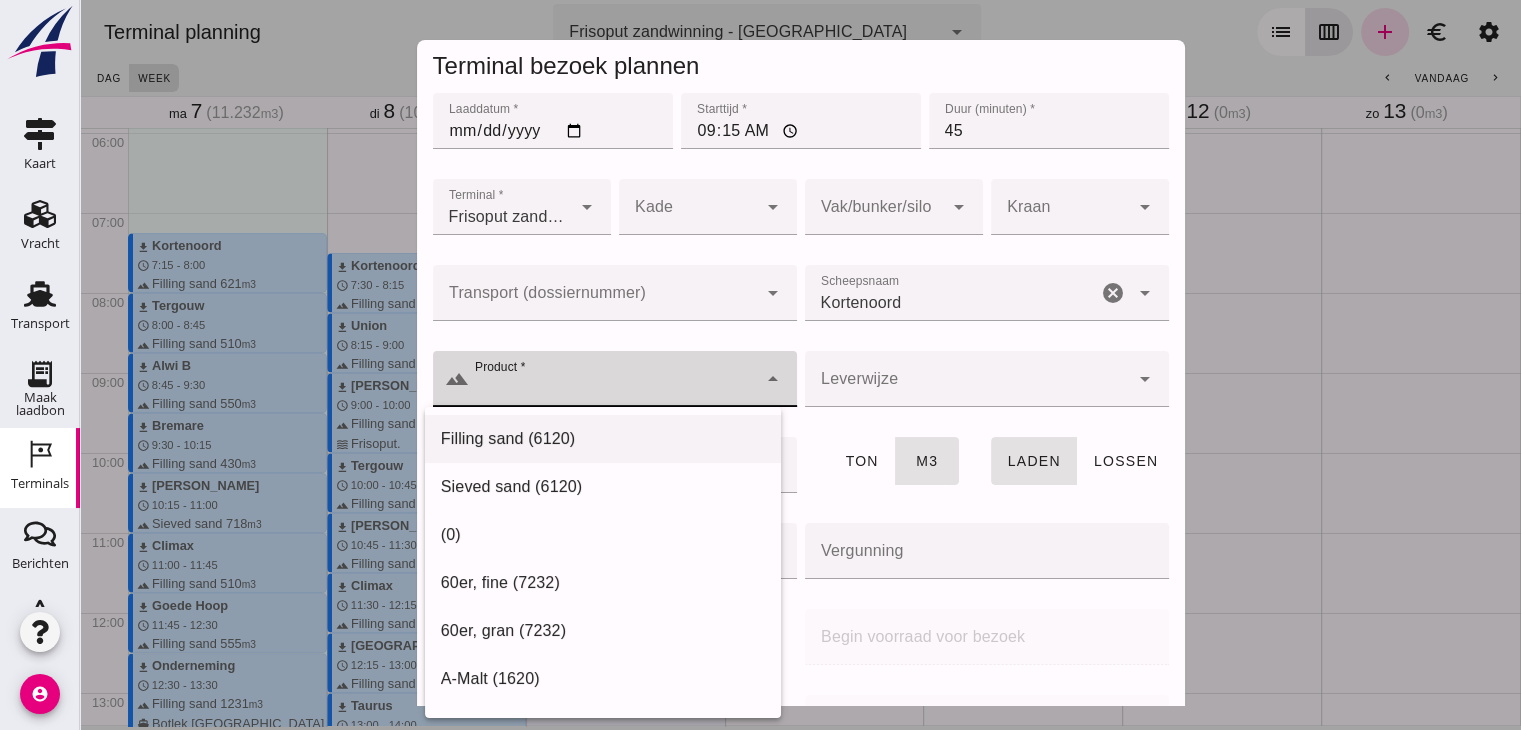 click on "Filling sand (6120)" 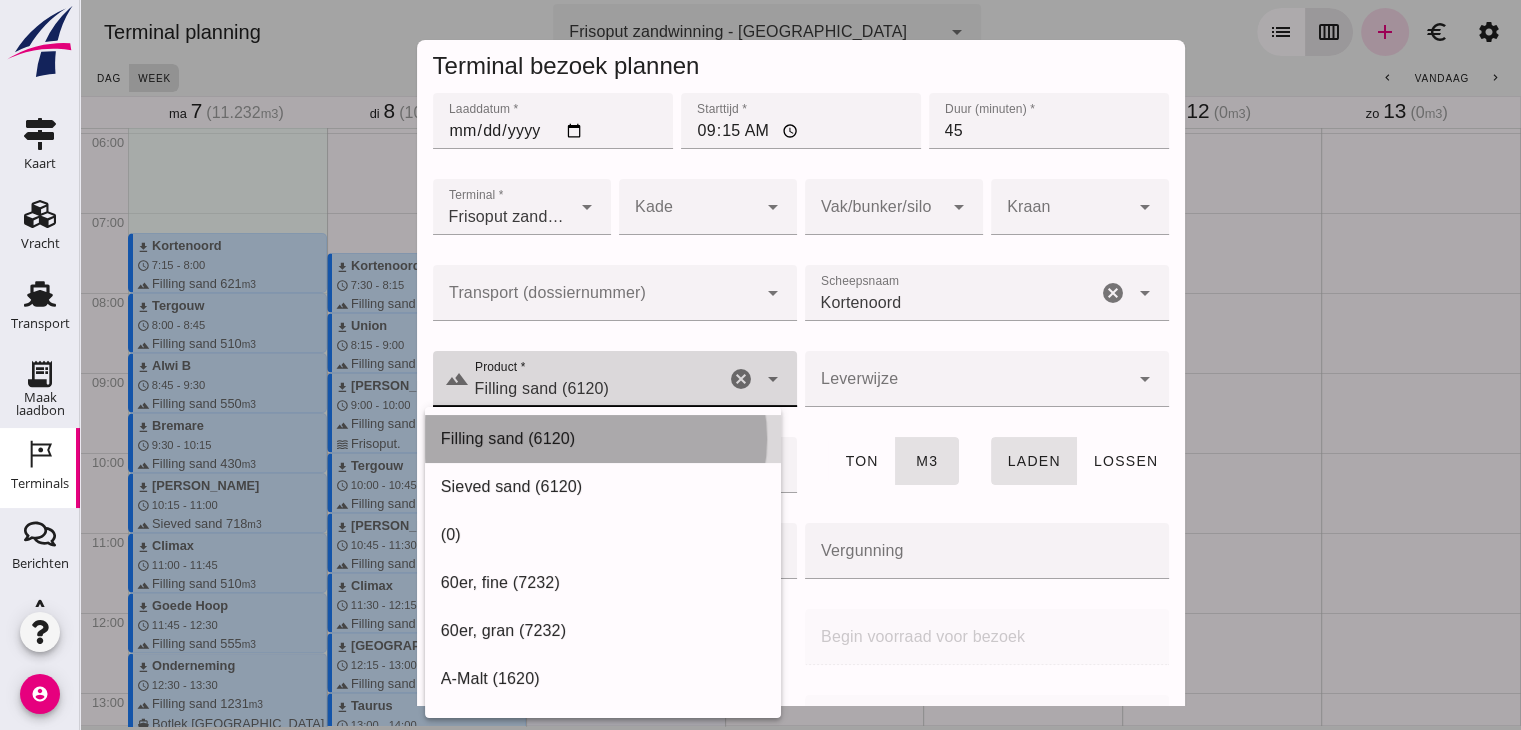 type on "Filling sand (6120)" 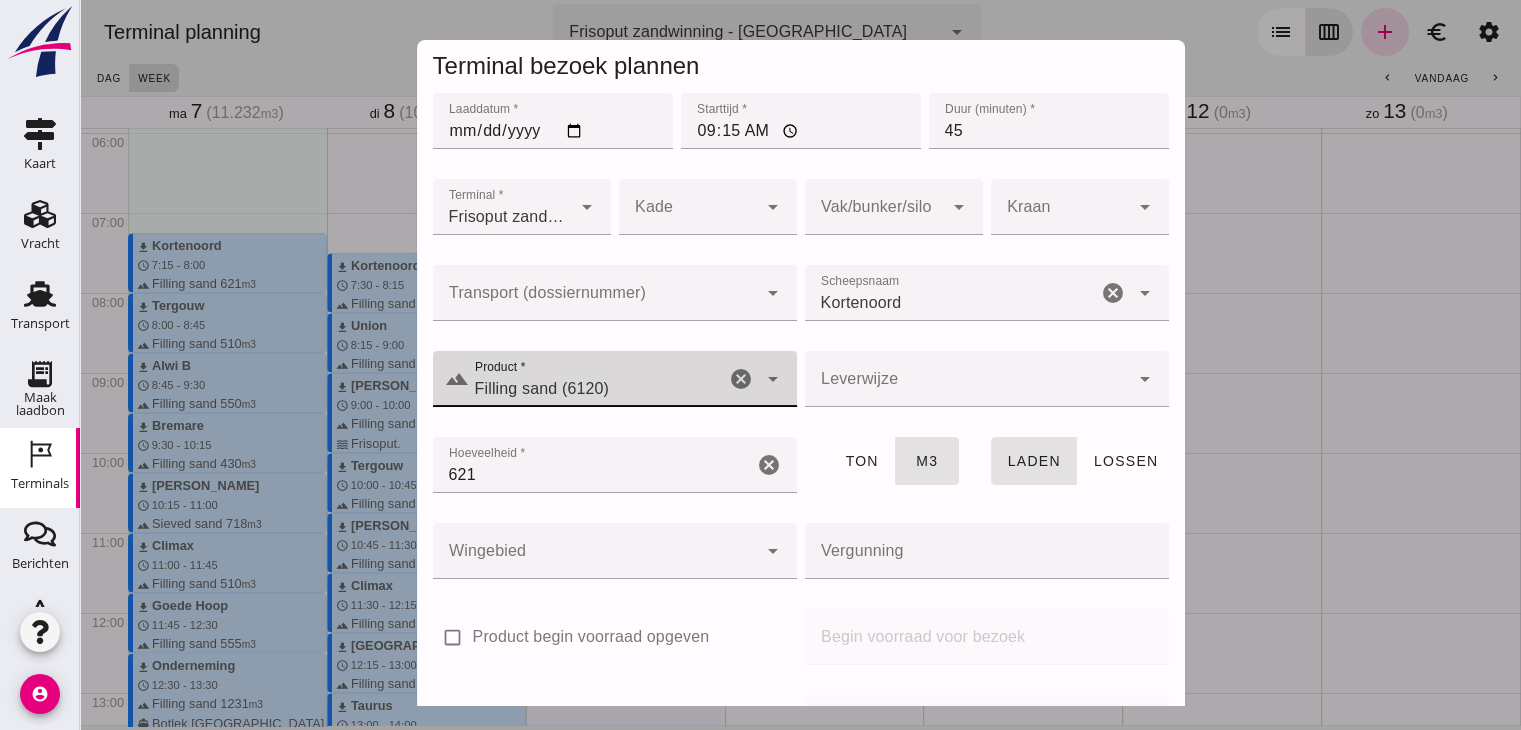 click 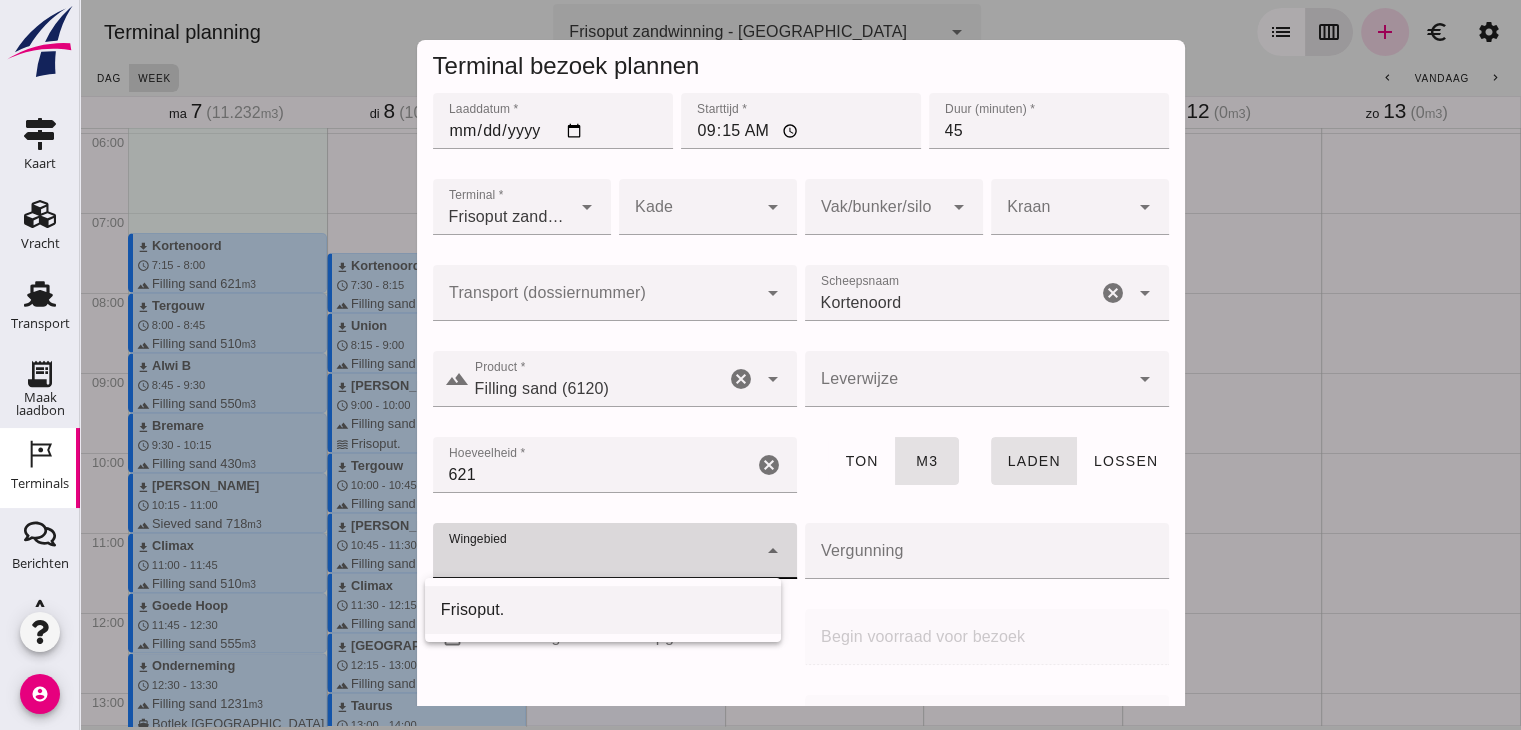 click on "Frisoput." at bounding box center [603, 610] 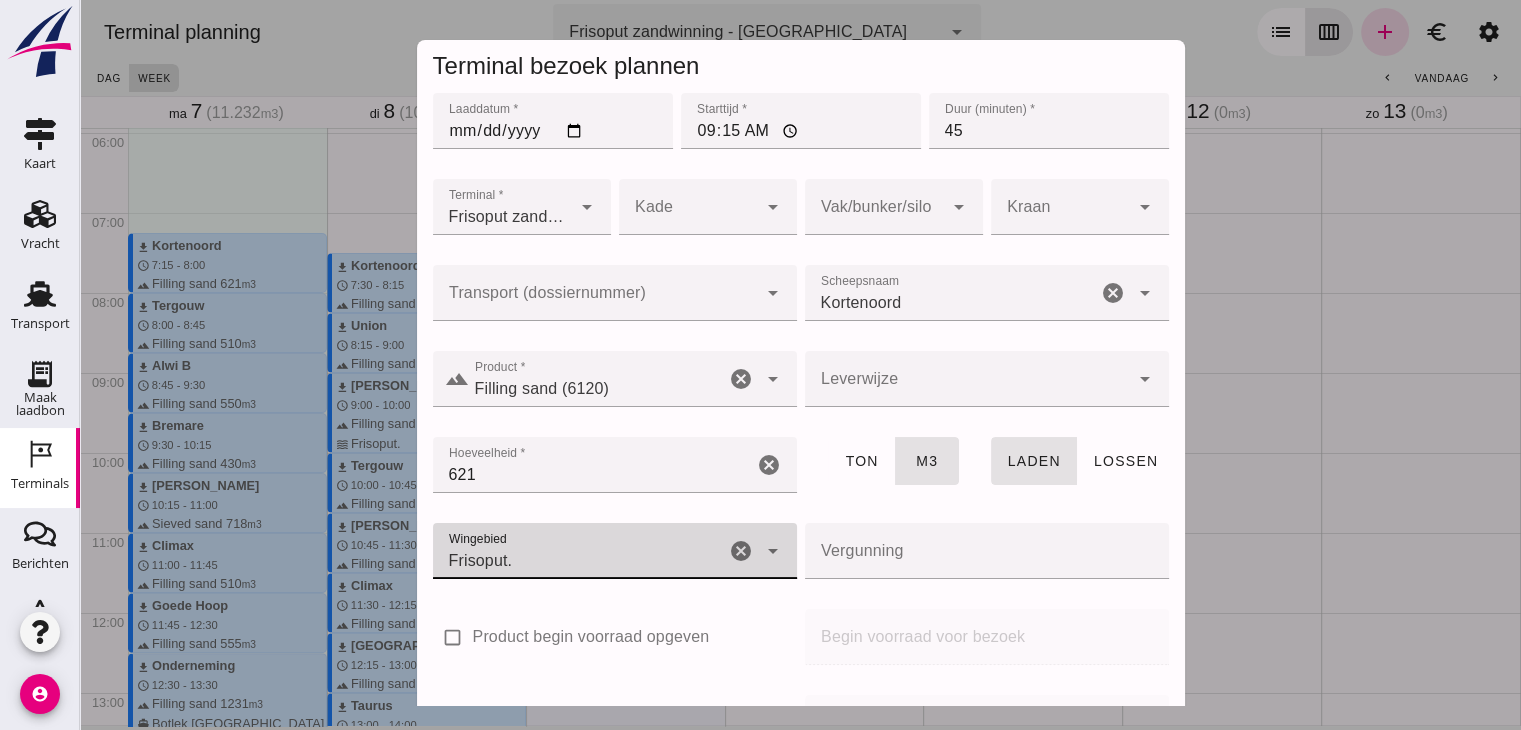 scroll, scrollTop: 237, scrollLeft: 0, axis: vertical 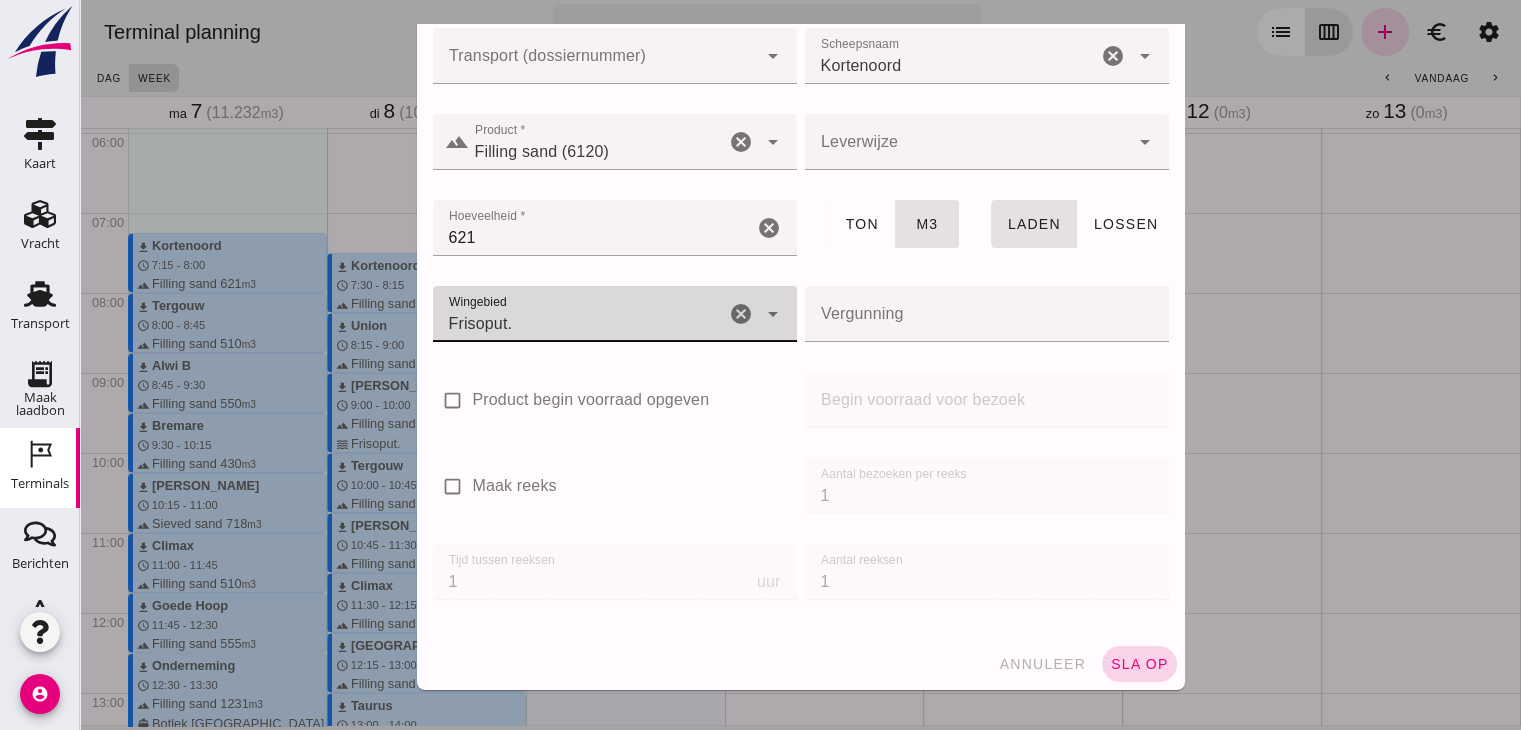 click on "sla op" 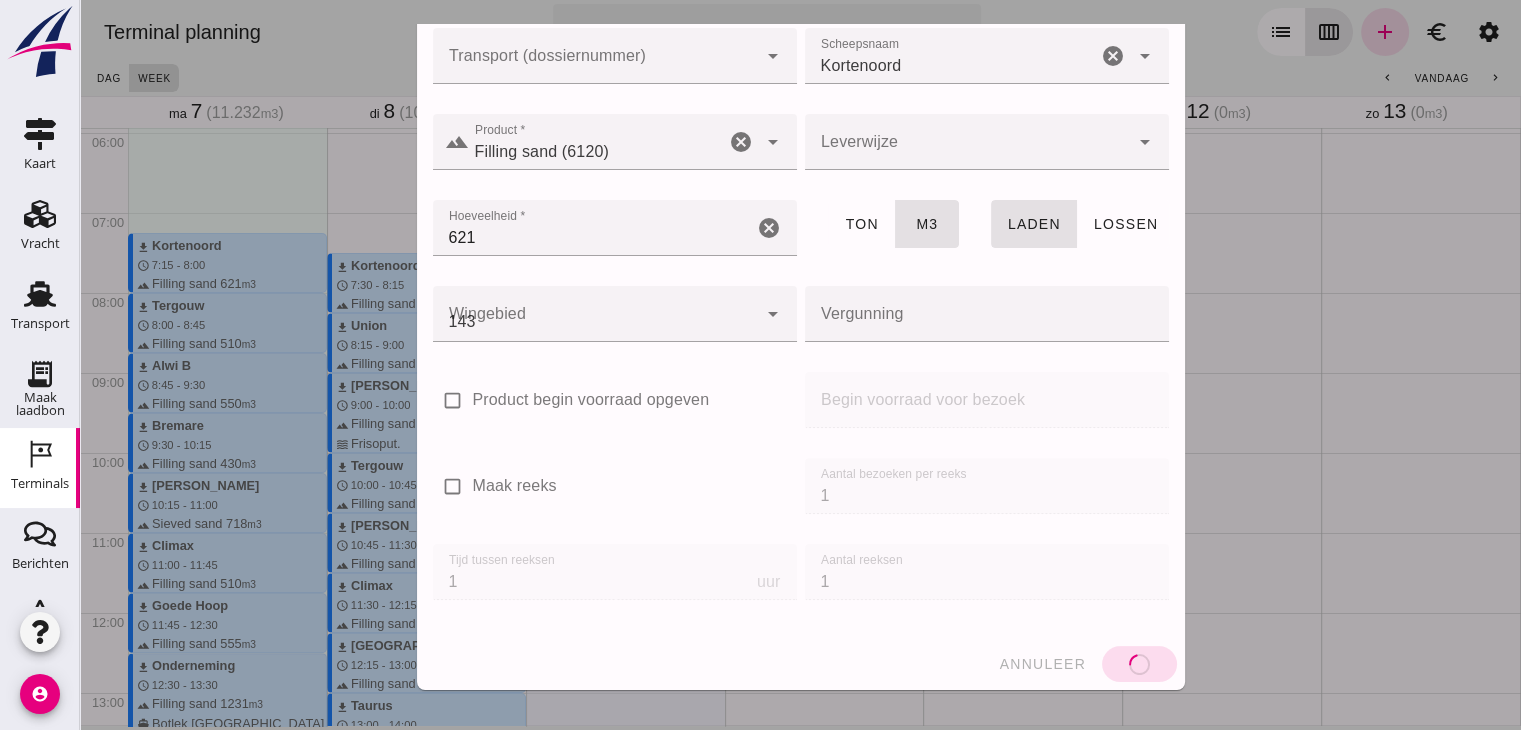 type 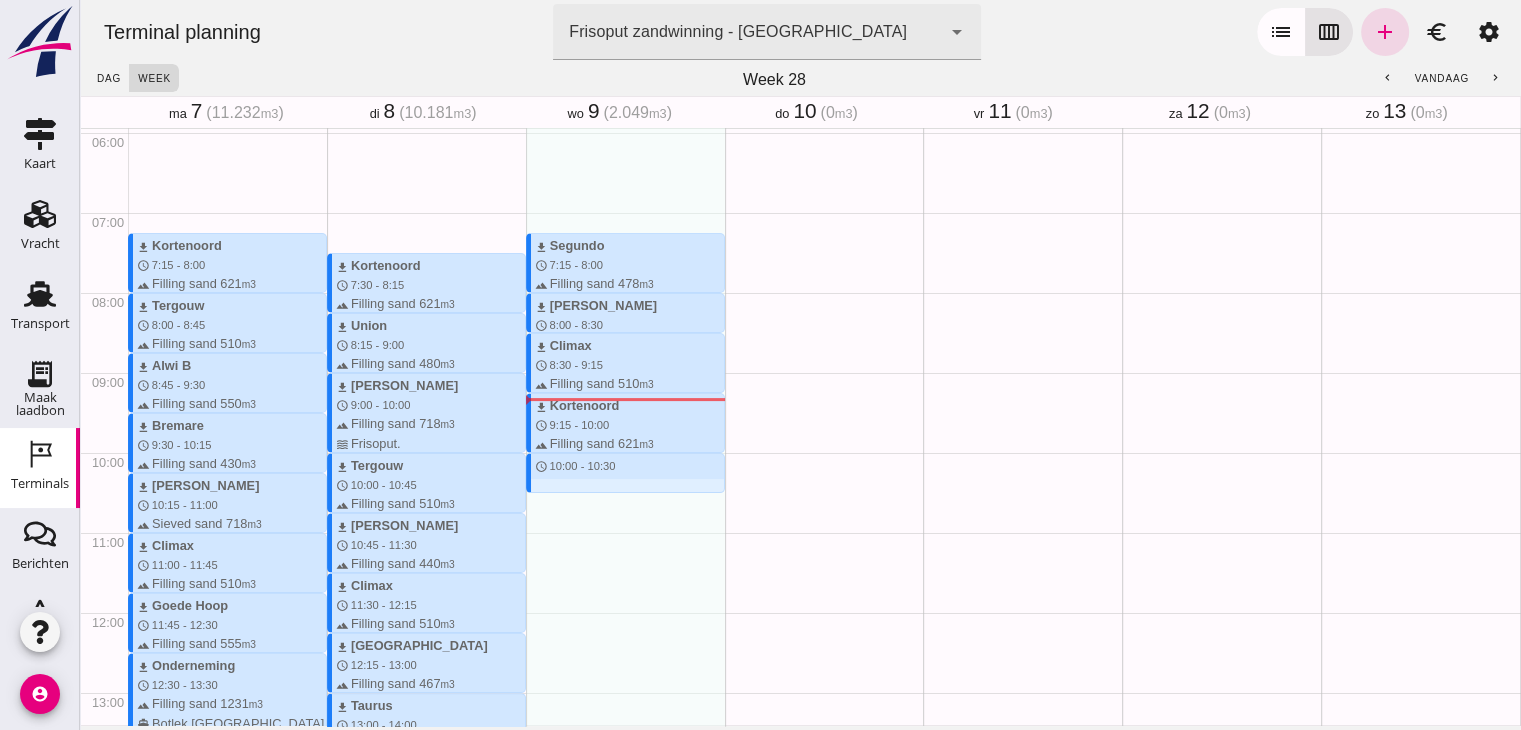 drag, startPoint x: 600, startPoint y: 461, endPoint x: 600, endPoint y: 495, distance: 34 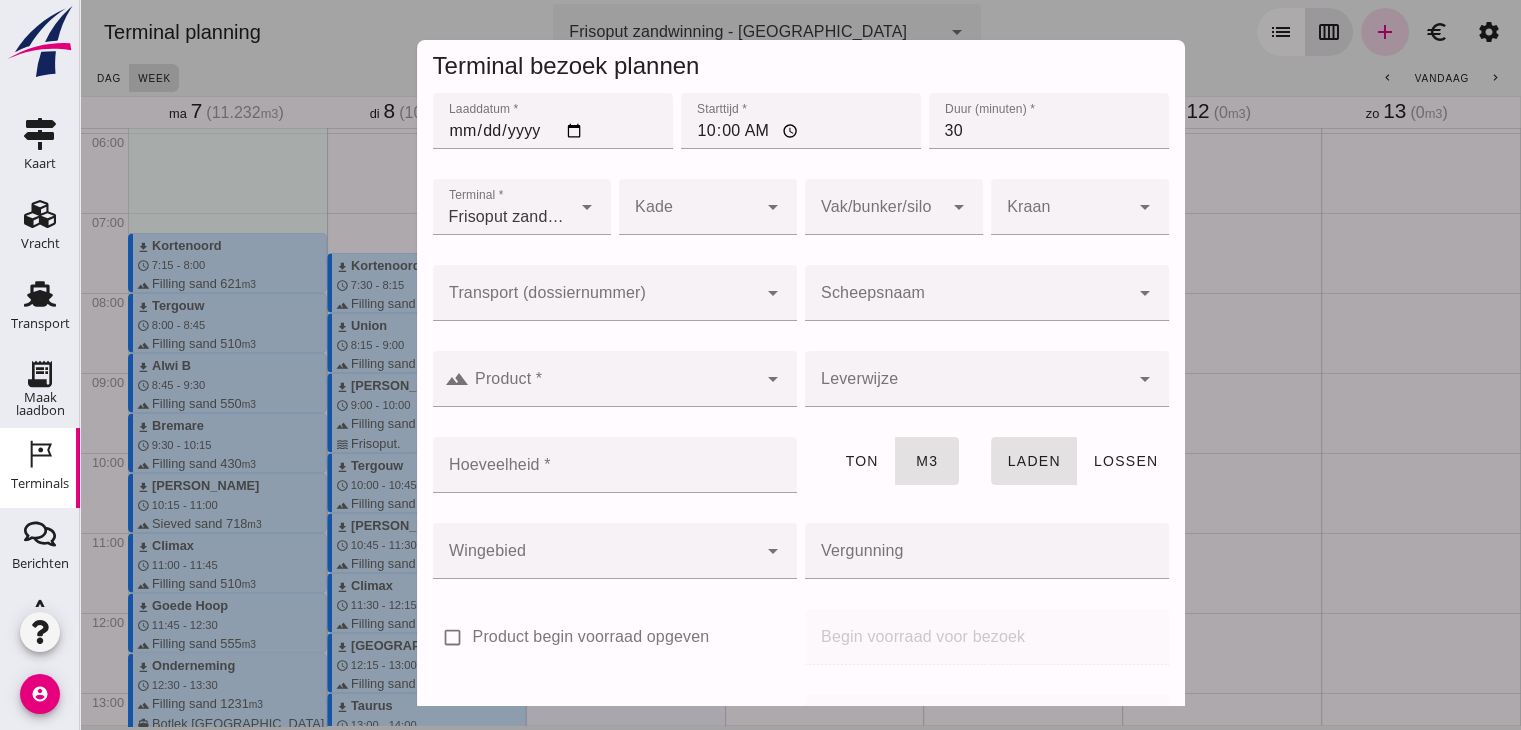 click on "Scheepsnaam" 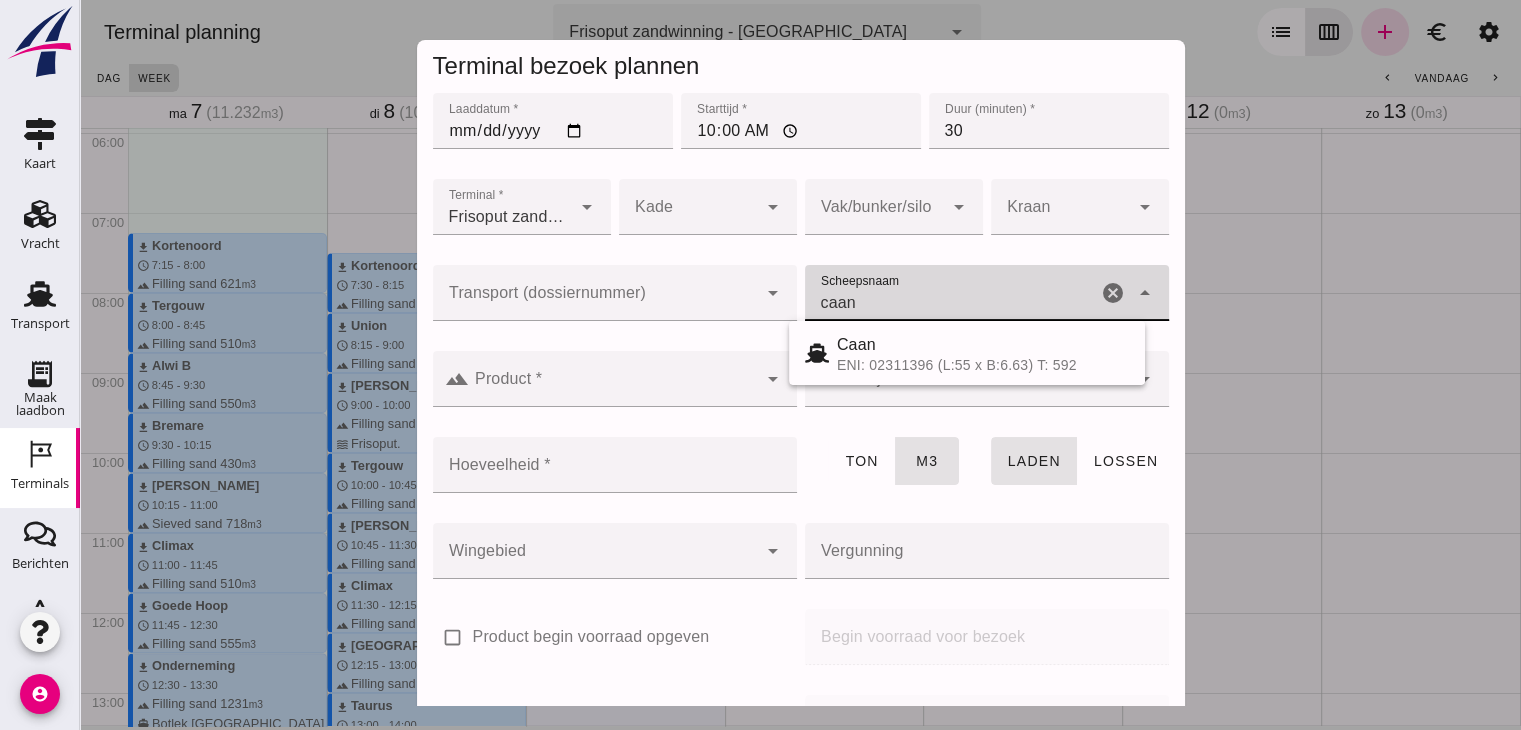 click on "caan" 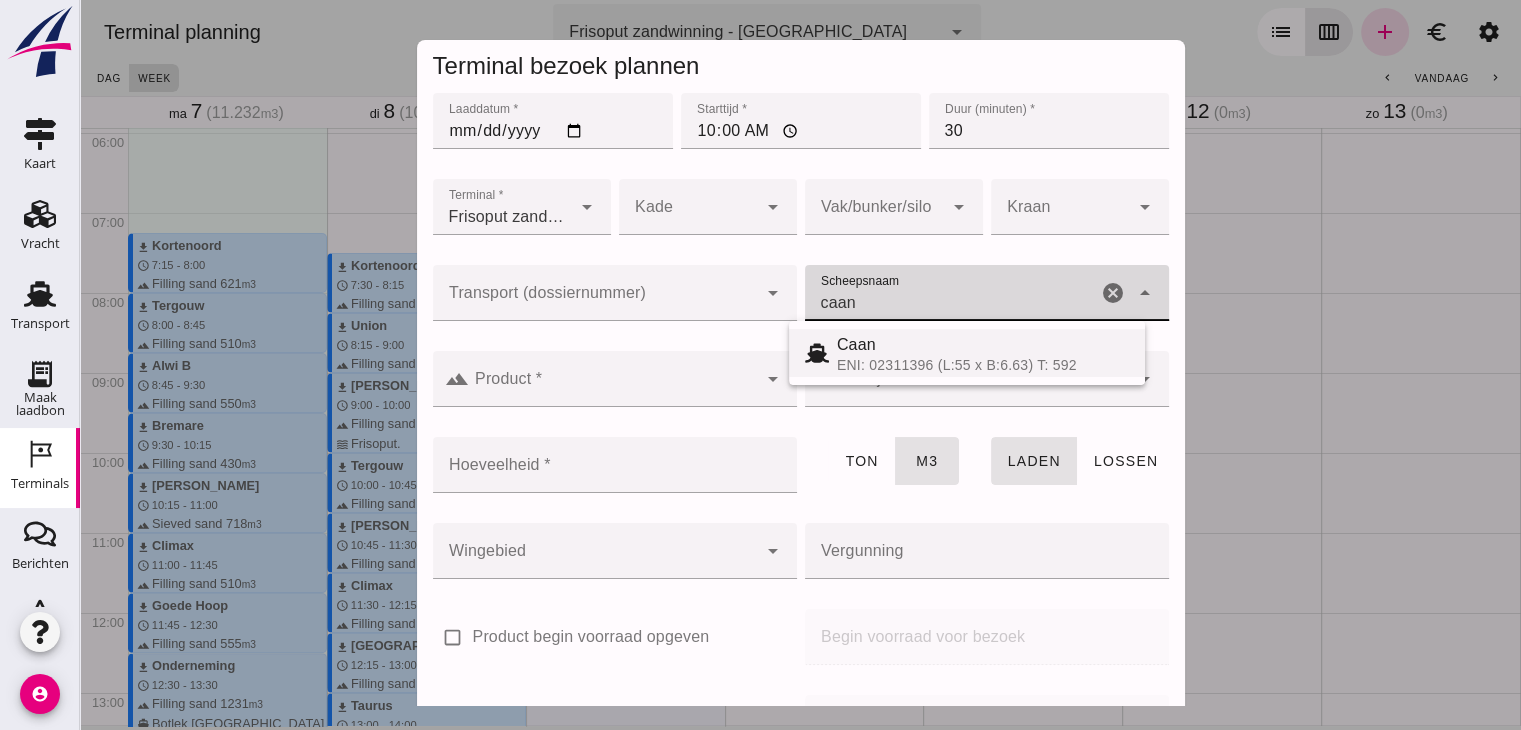 click on "Caan ENI: 02311396 (L:55 x B:6.63) T: 592" 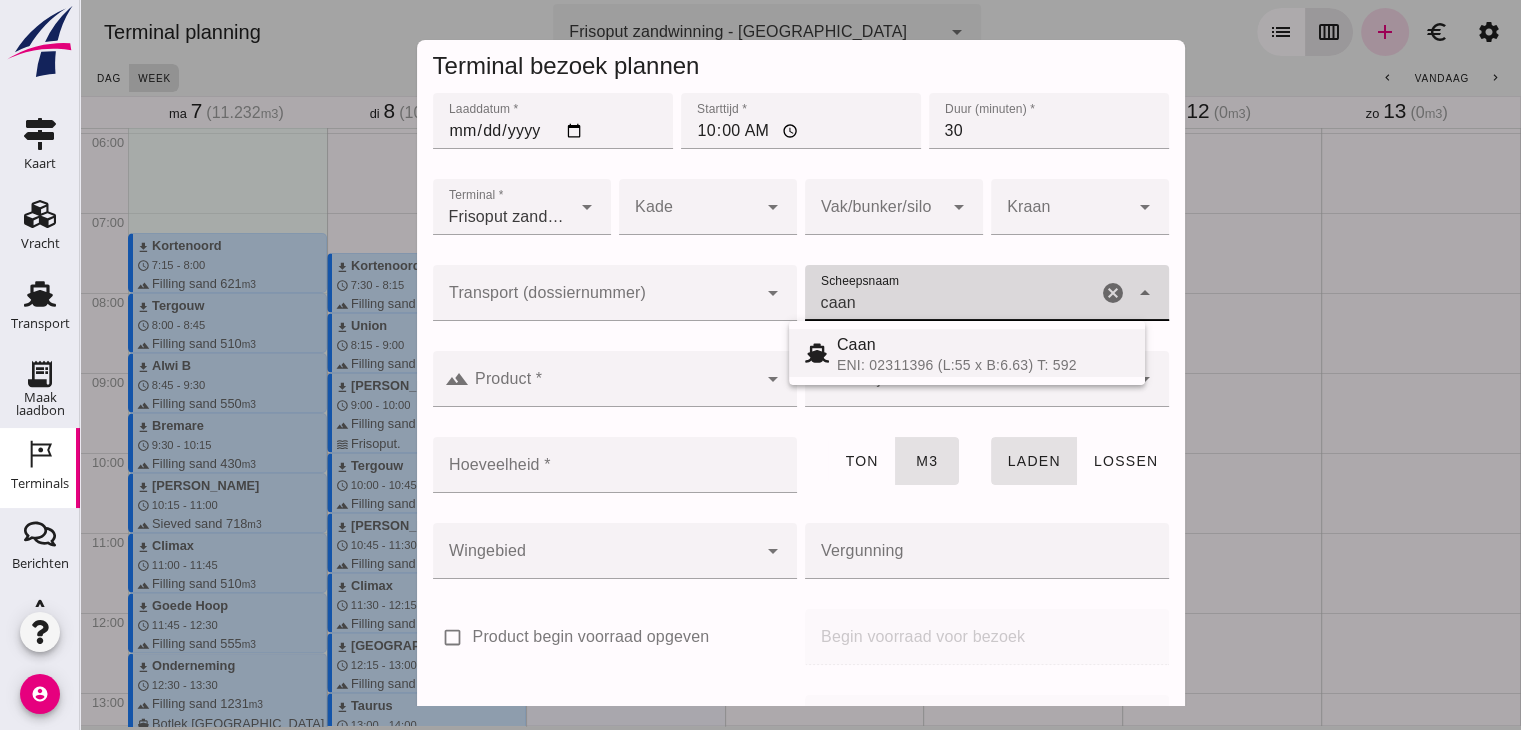 type on "Caan" 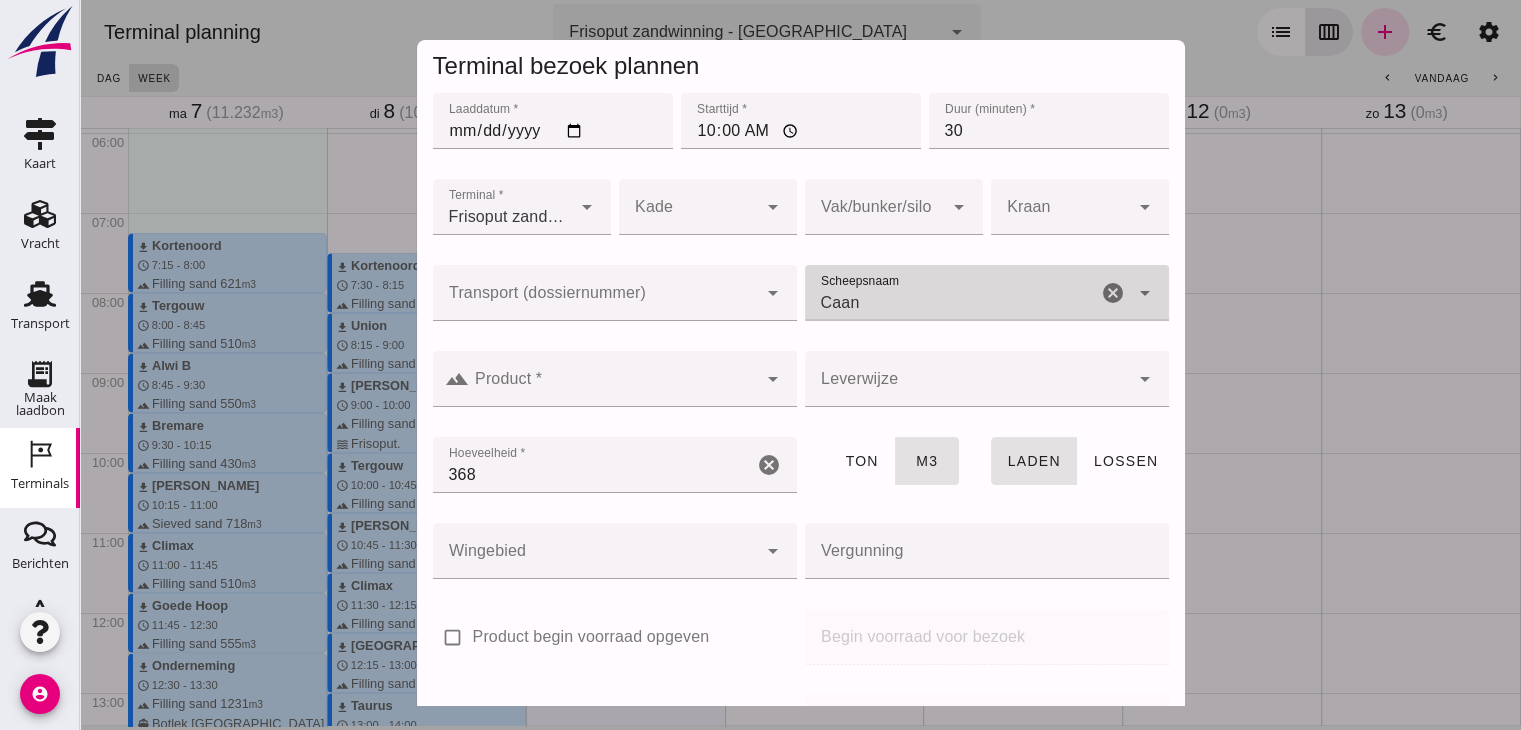 type on "Caan" 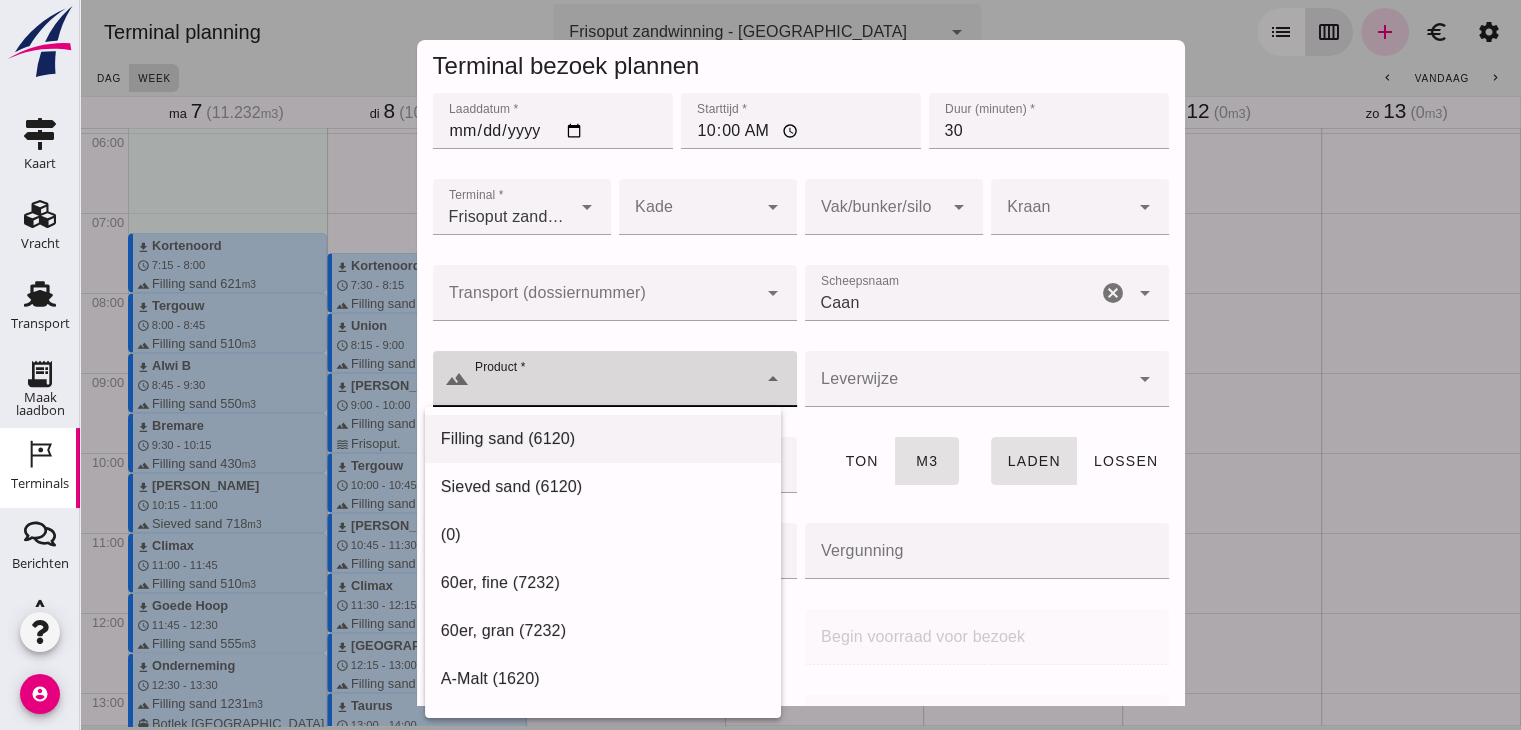 click on "Filling sand (6120)" at bounding box center (603, 439) 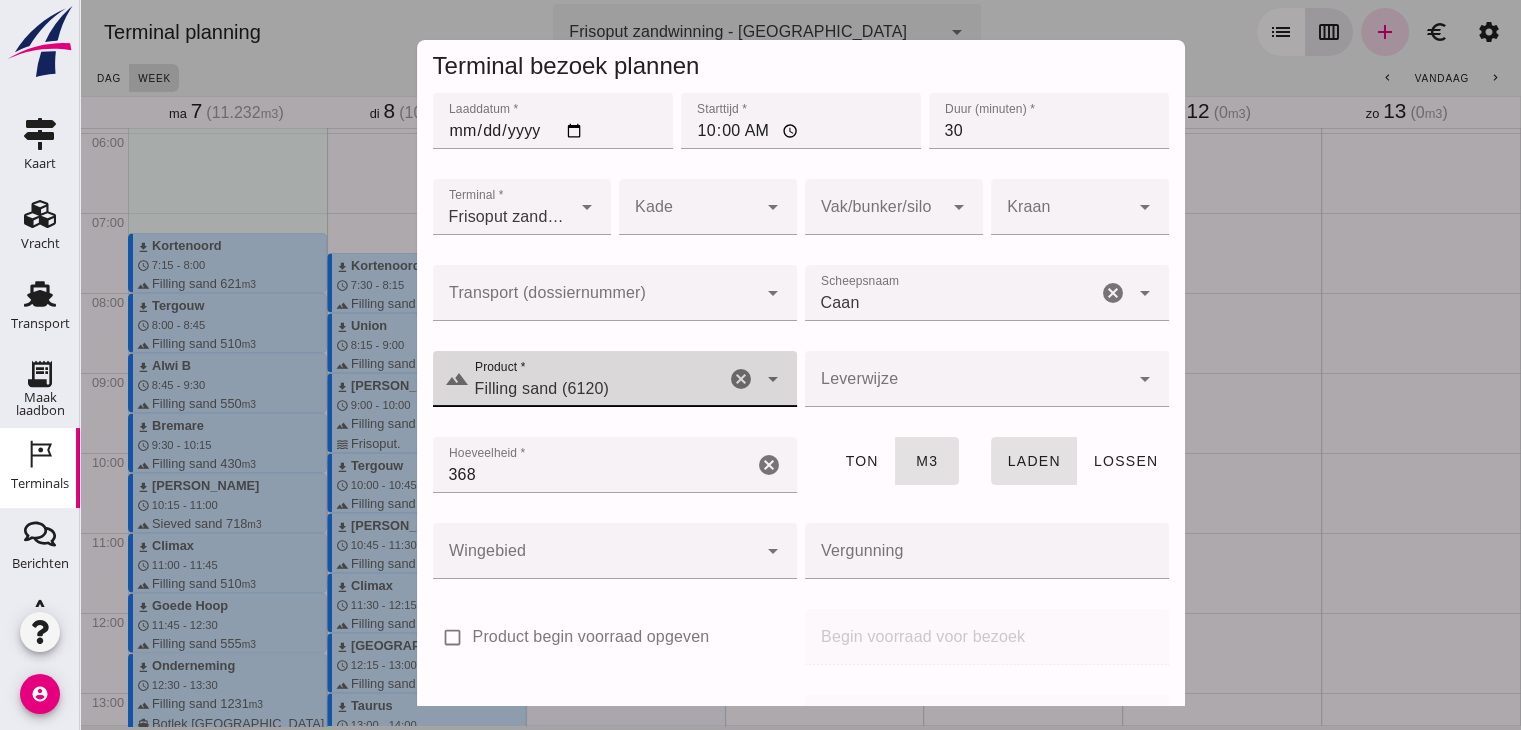 click 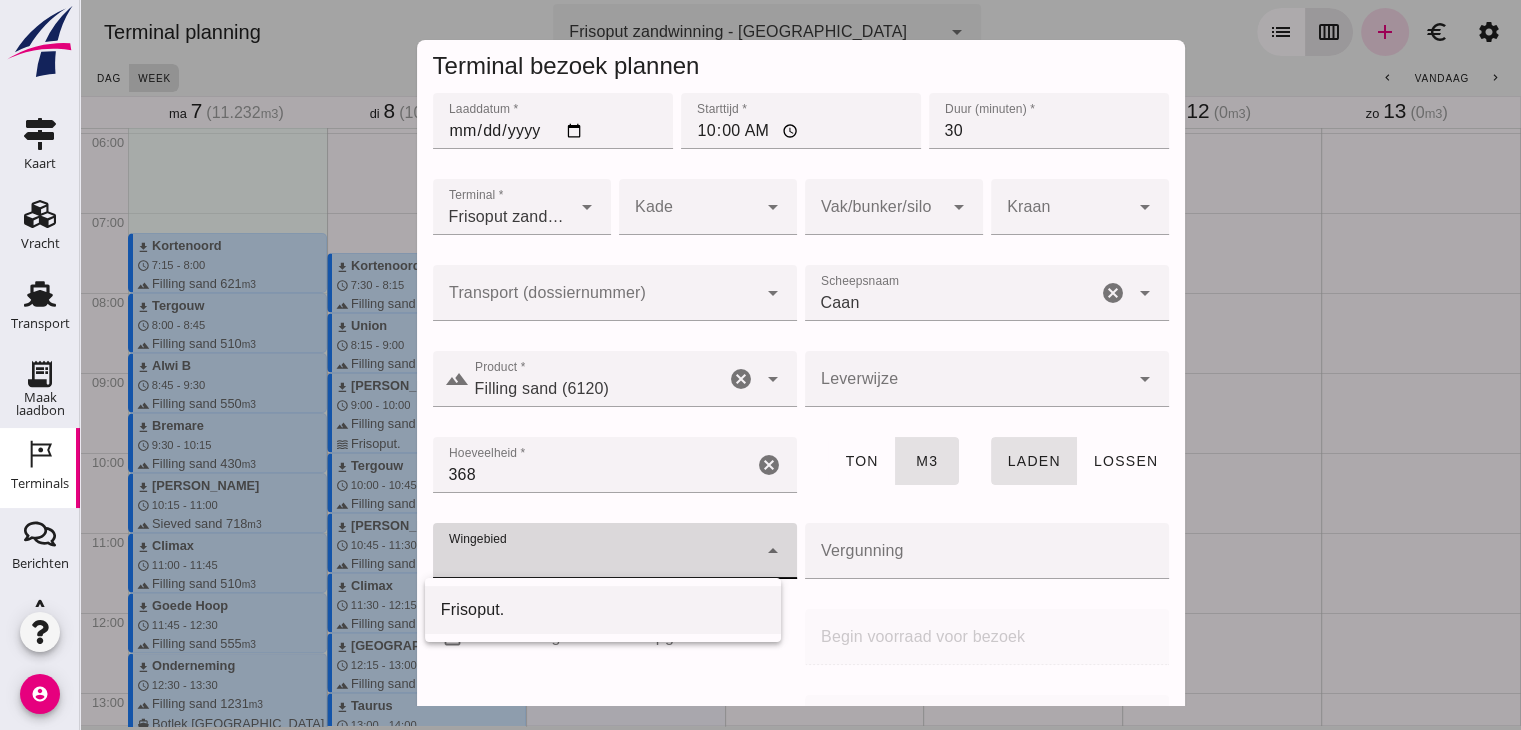 click on "Frisoput." at bounding box center [603, 610] 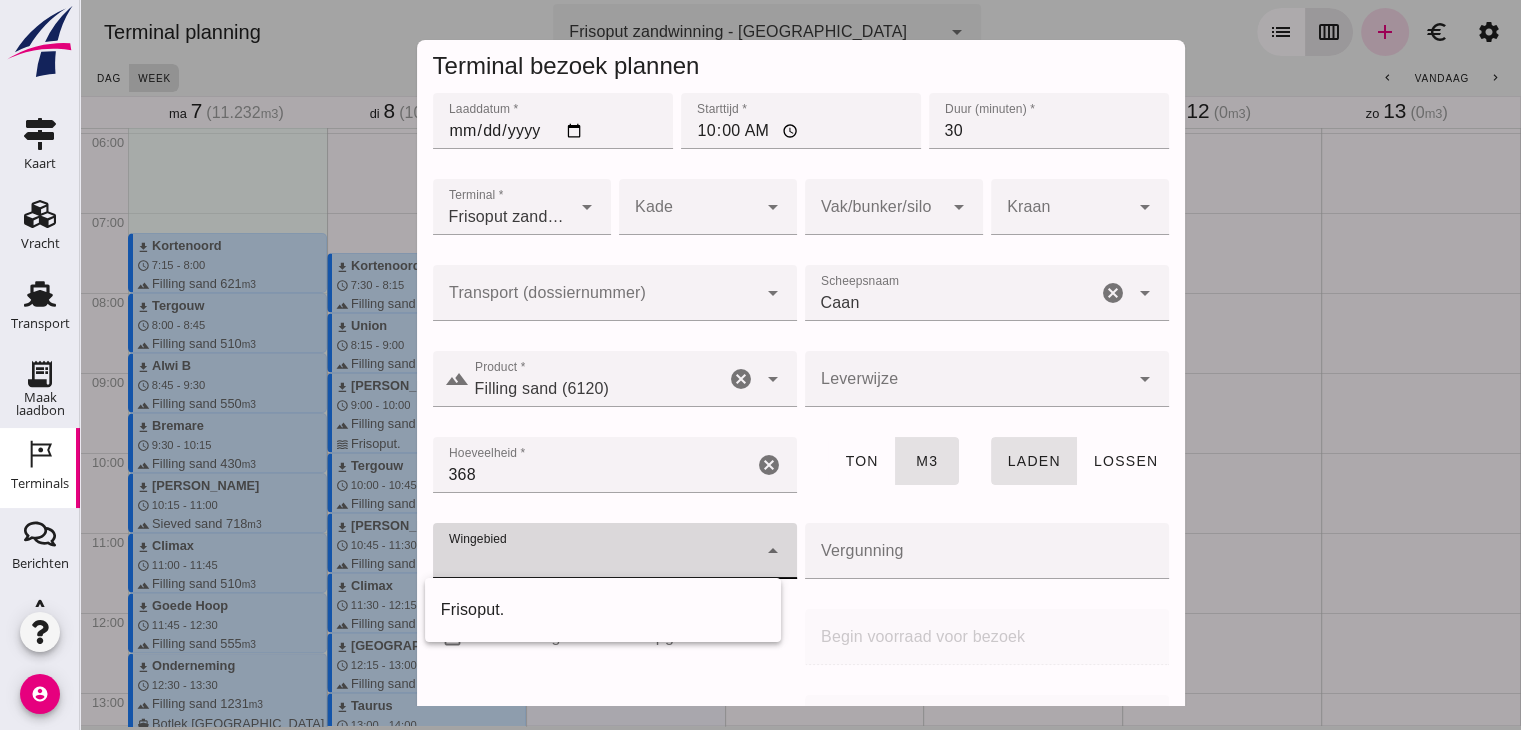type on "143" 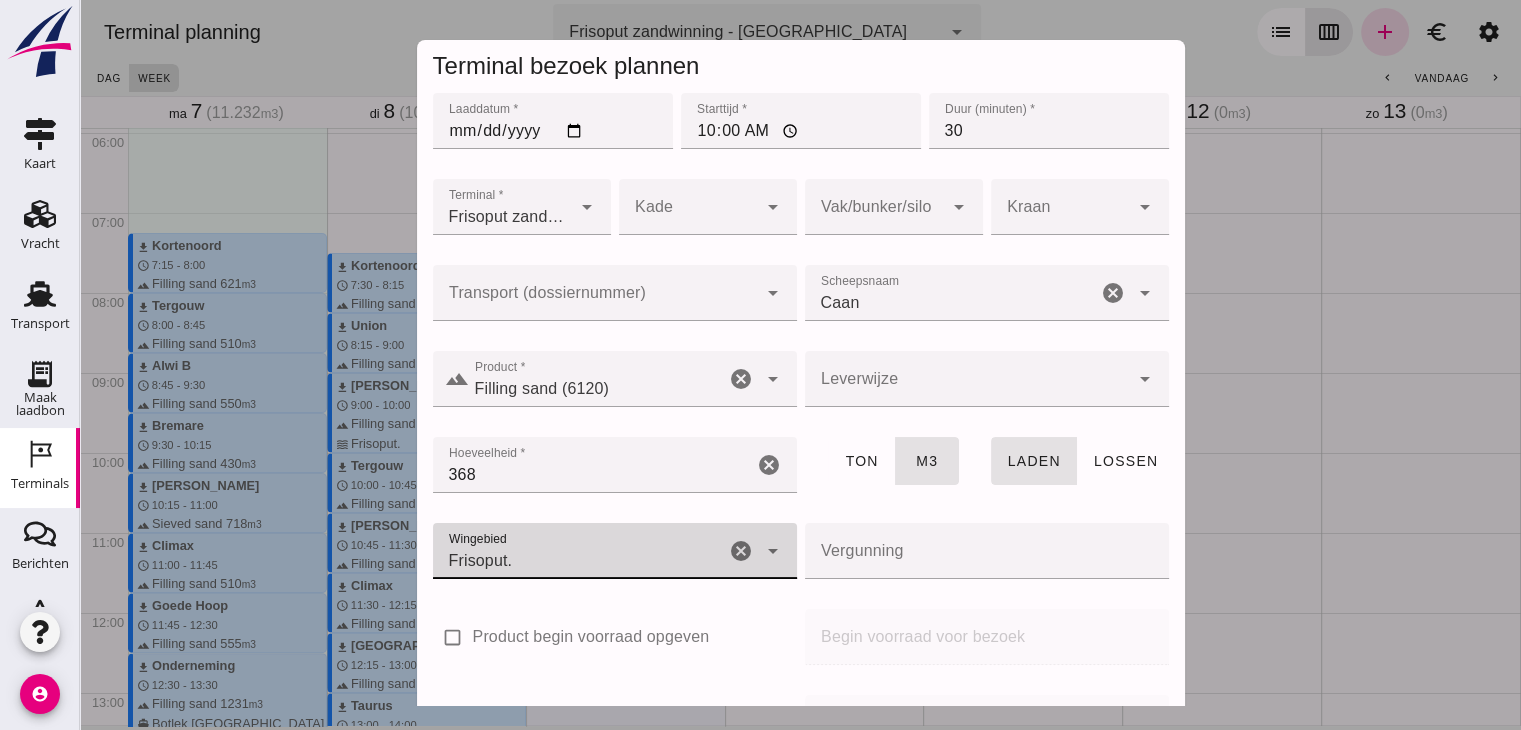 scroll, scrollTop: 237, scrollLeft: 0, axis: vertical 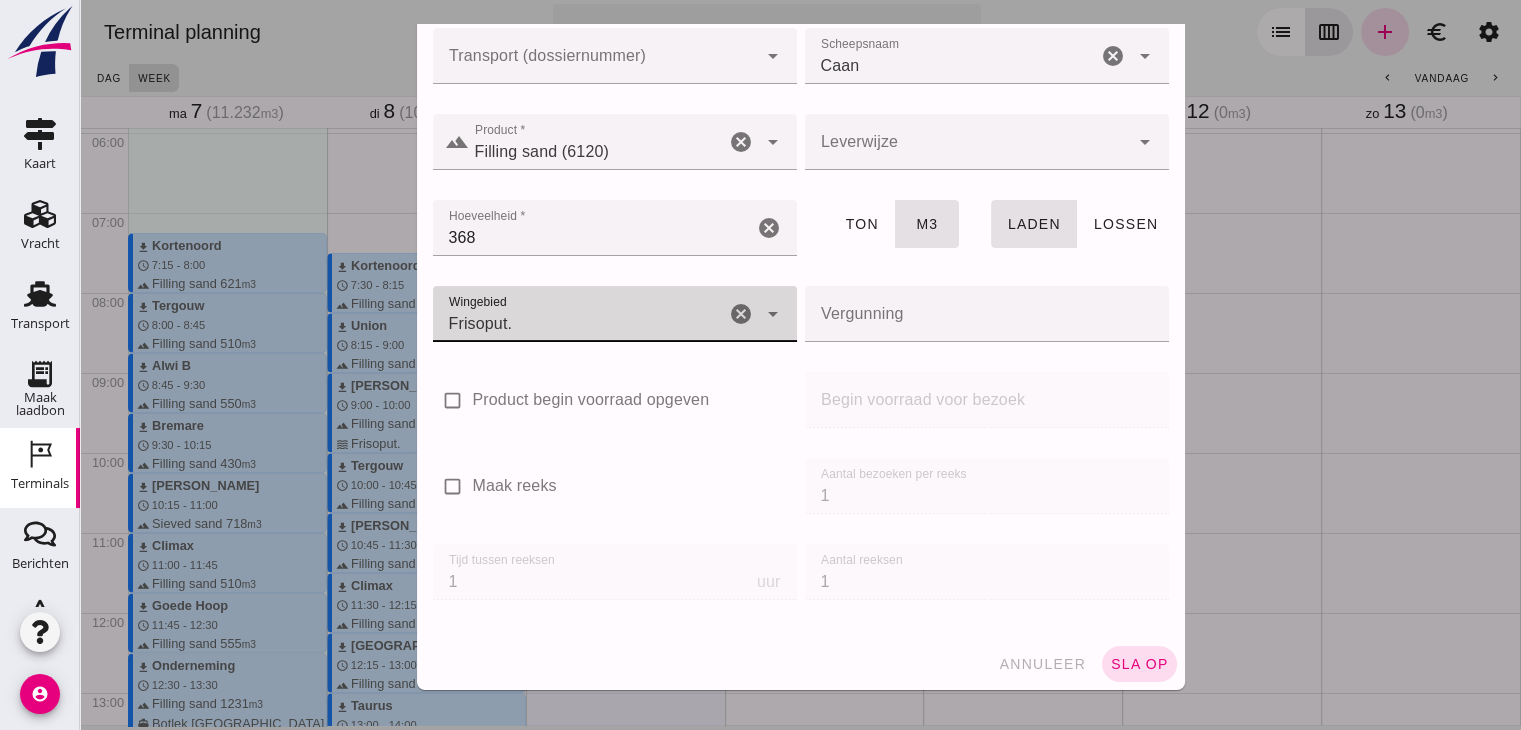 click on "sla op" 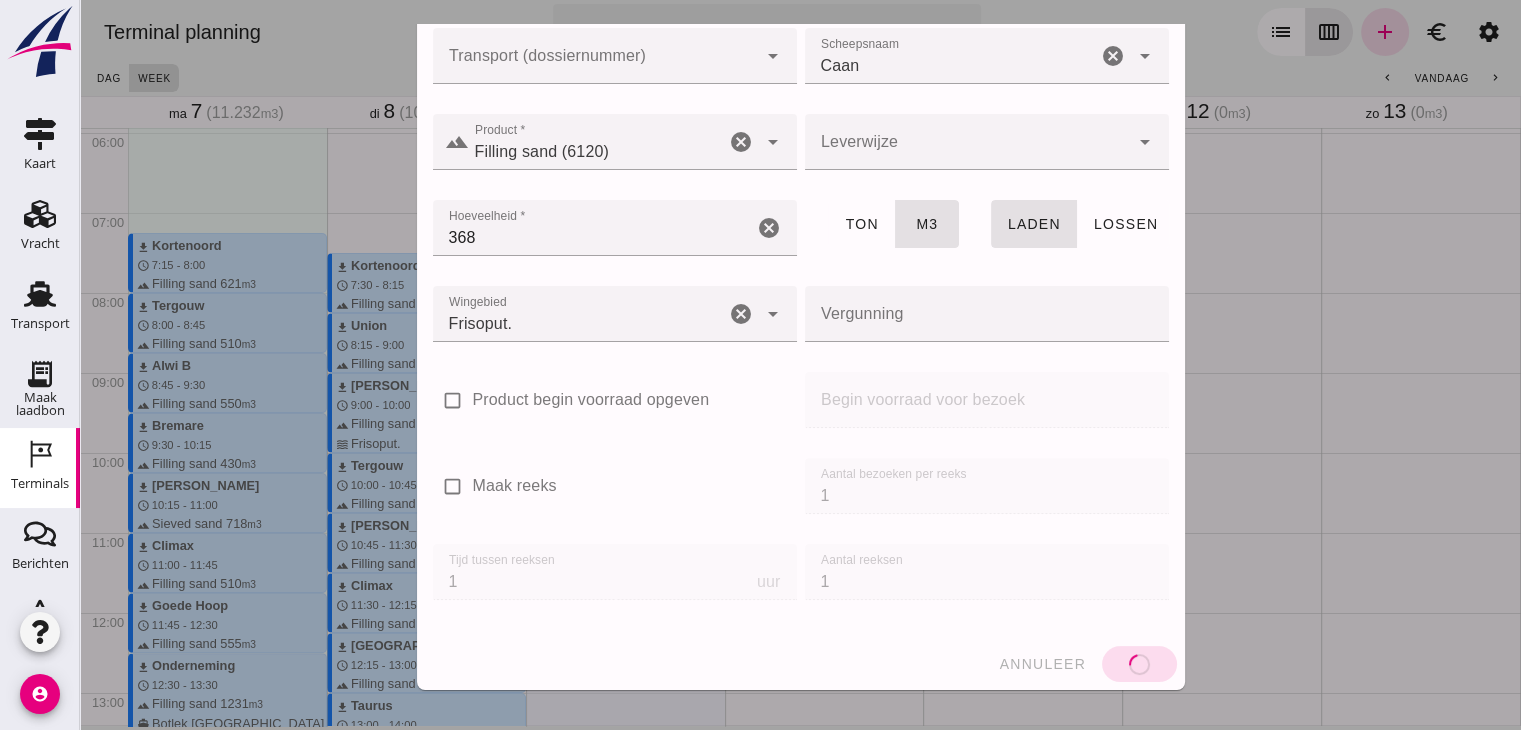 type 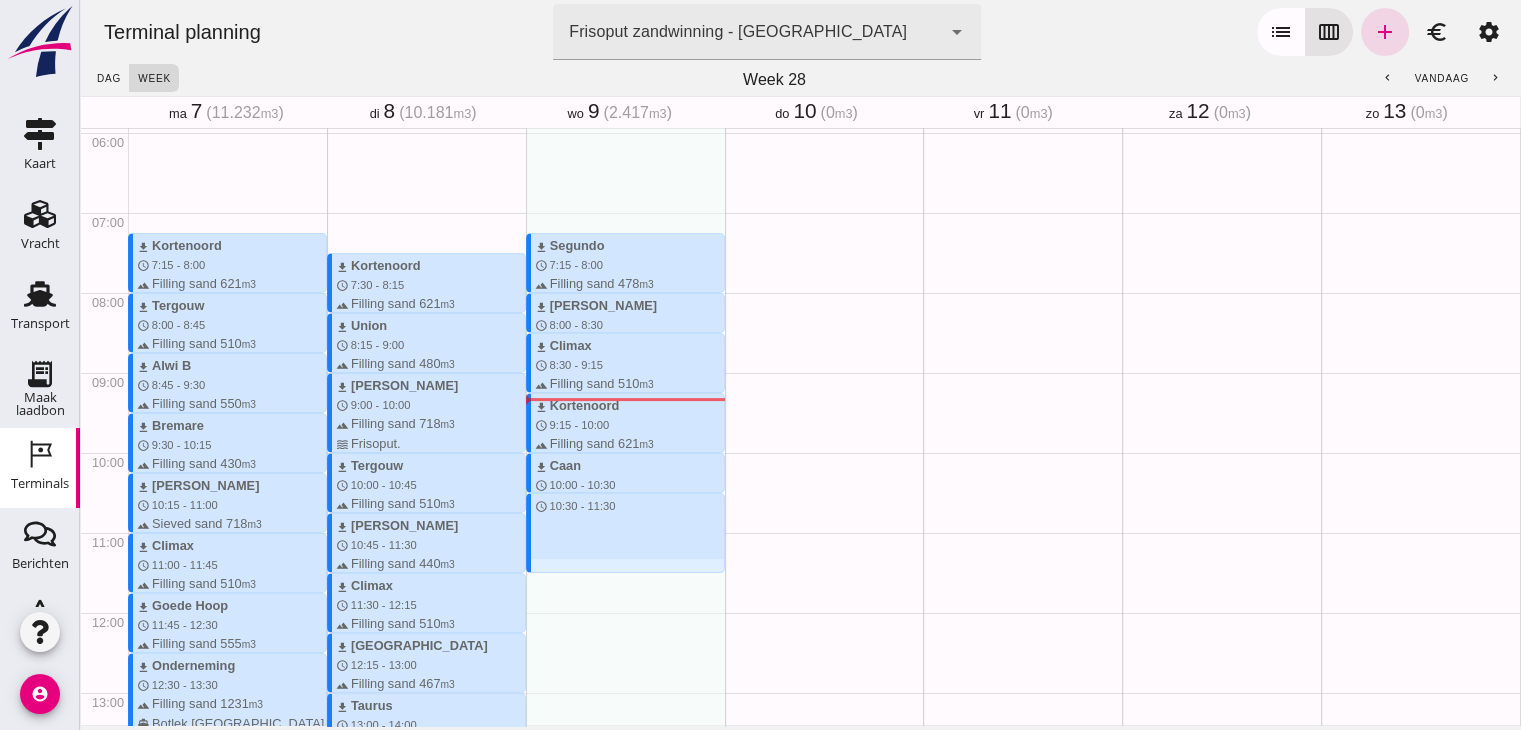drag, startPoint x: 609, startPoint y: 497, endPoint x: 612, endPoint y: 567, distance: 70.064255 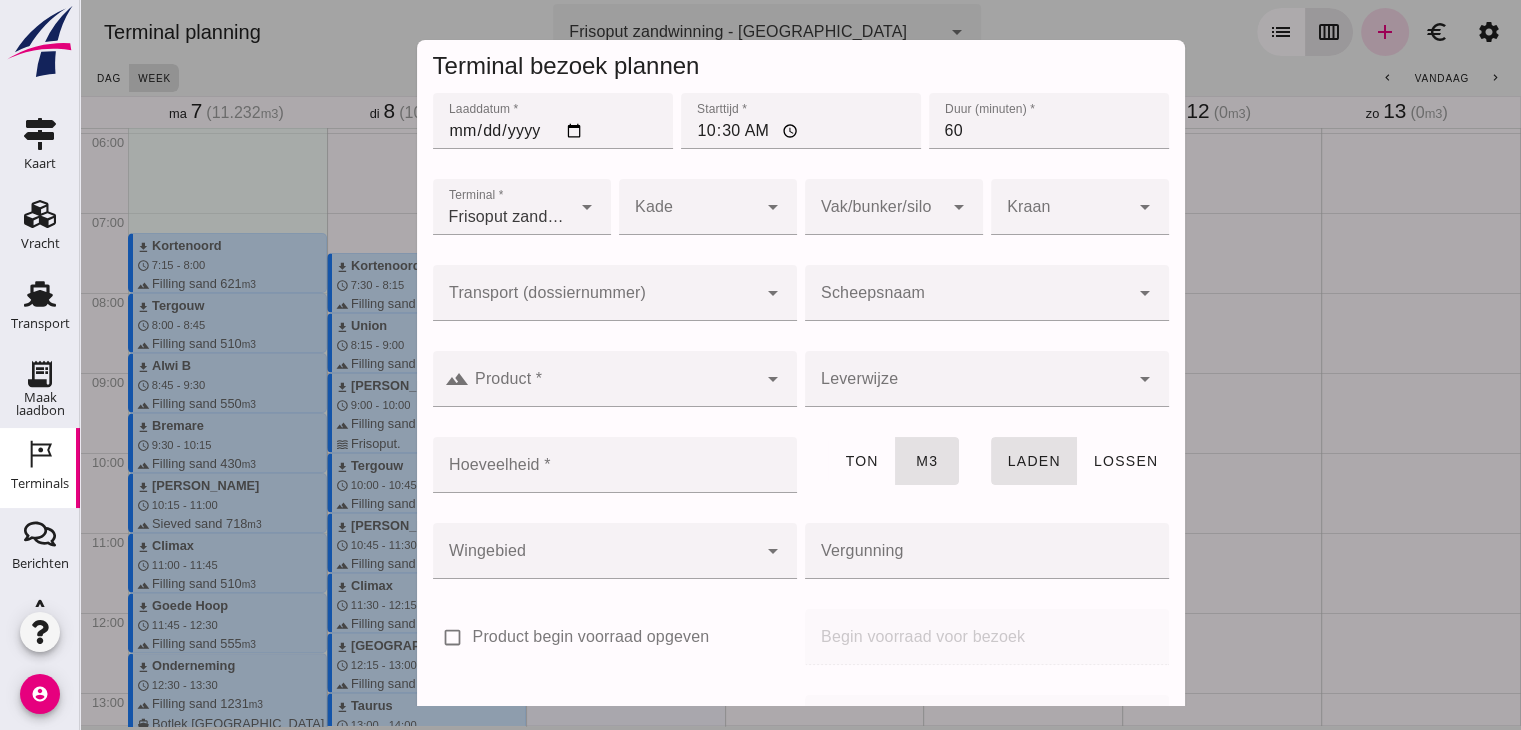 click on "Scheepsnaam" 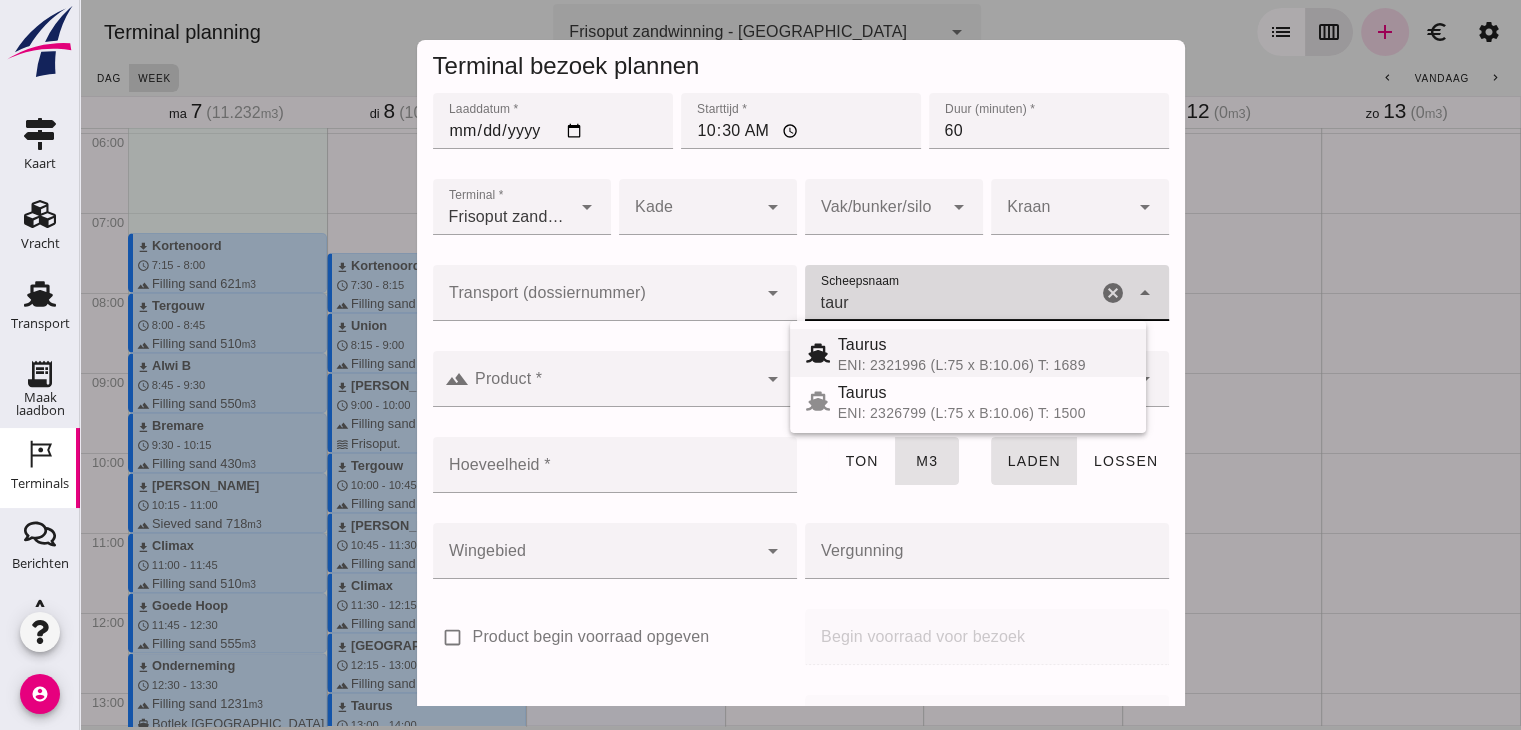 click on "Taurus" at bounding box center (984, 345) 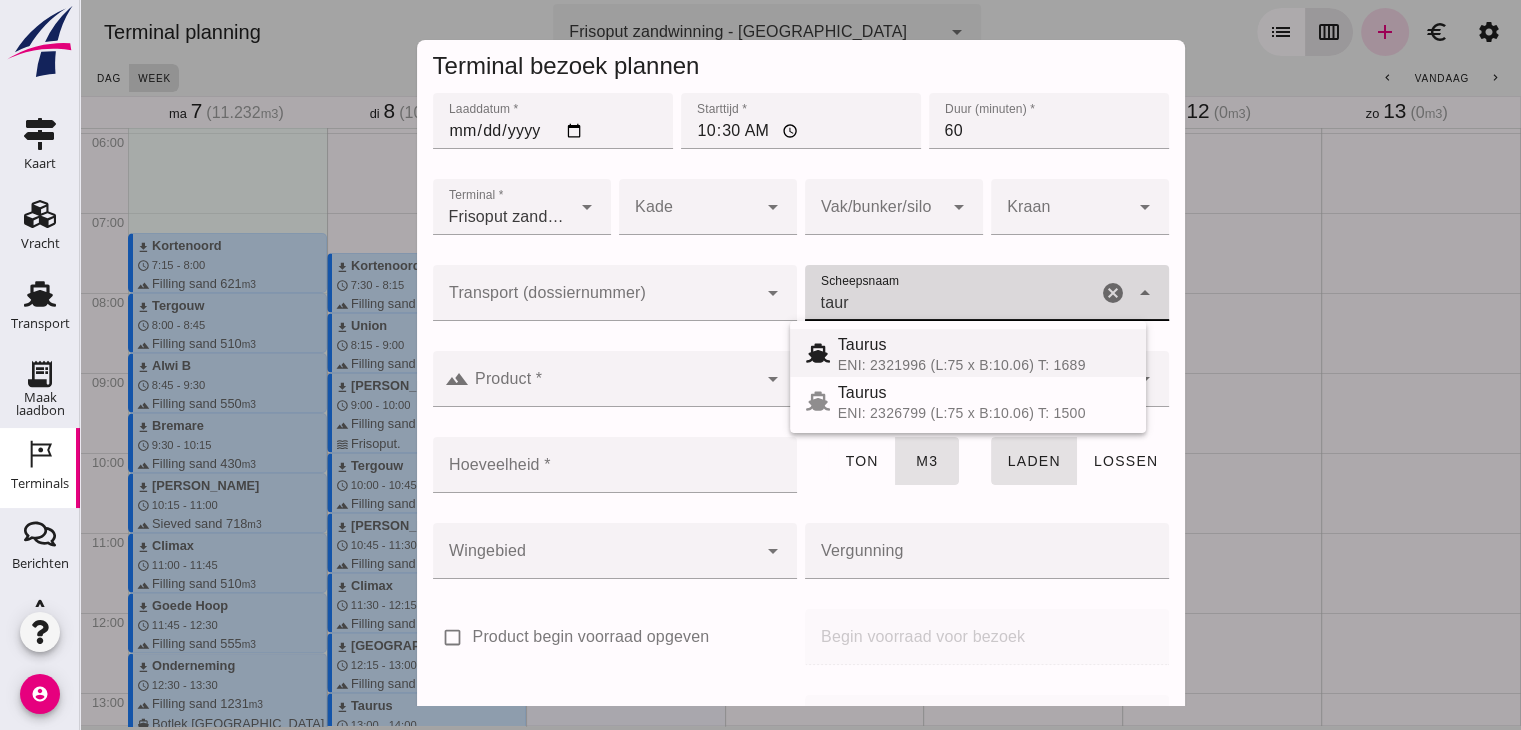 type on "Taurus" 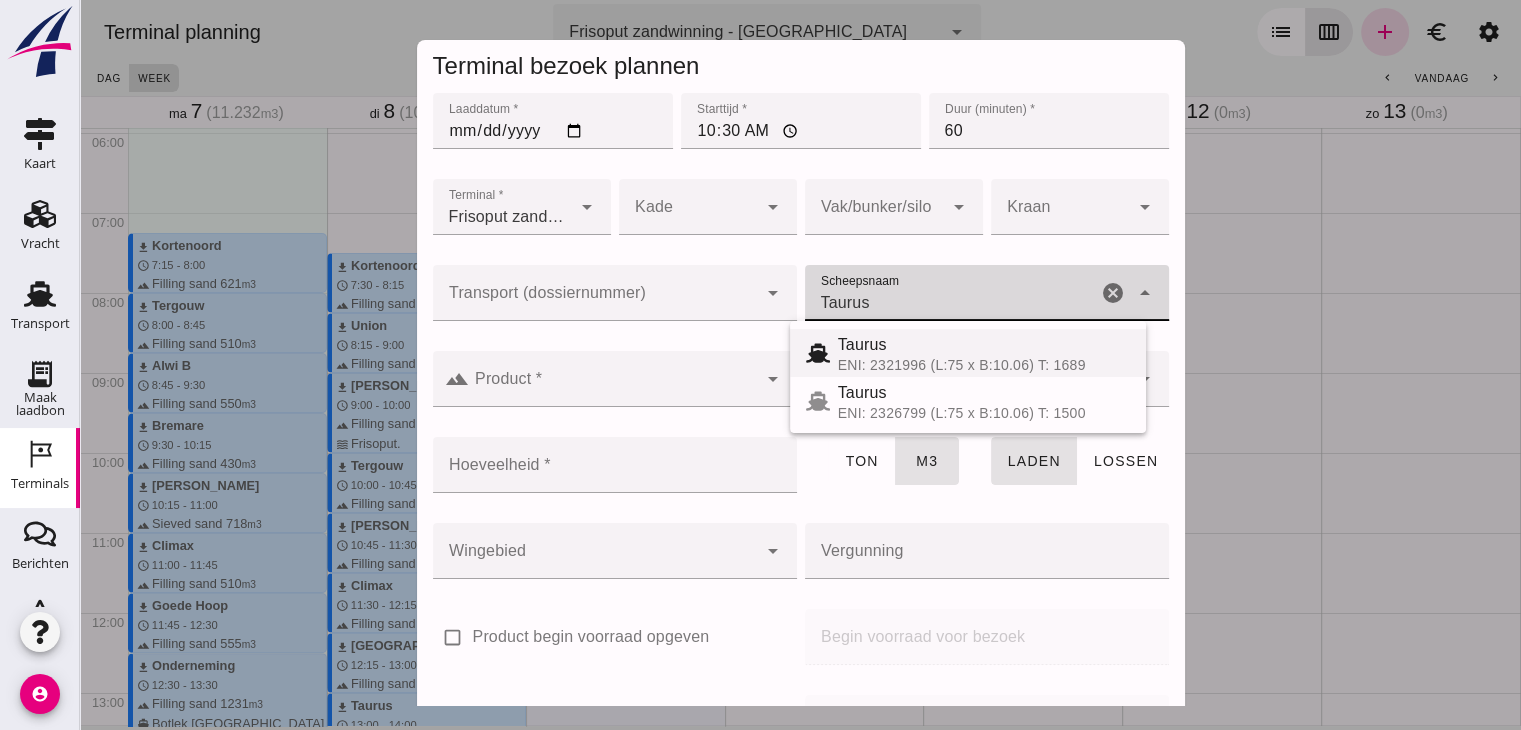 type on "999" 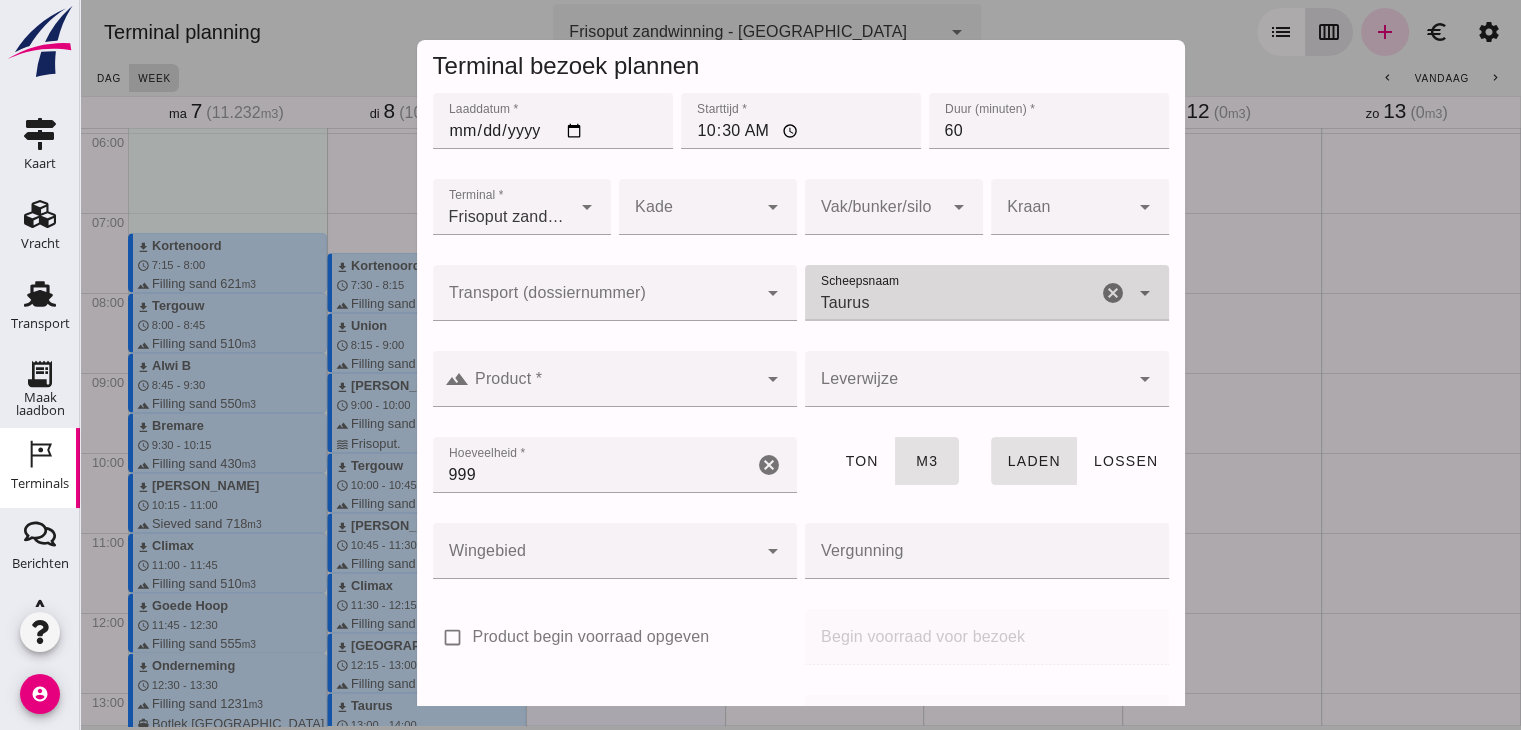 type on "Taurus" 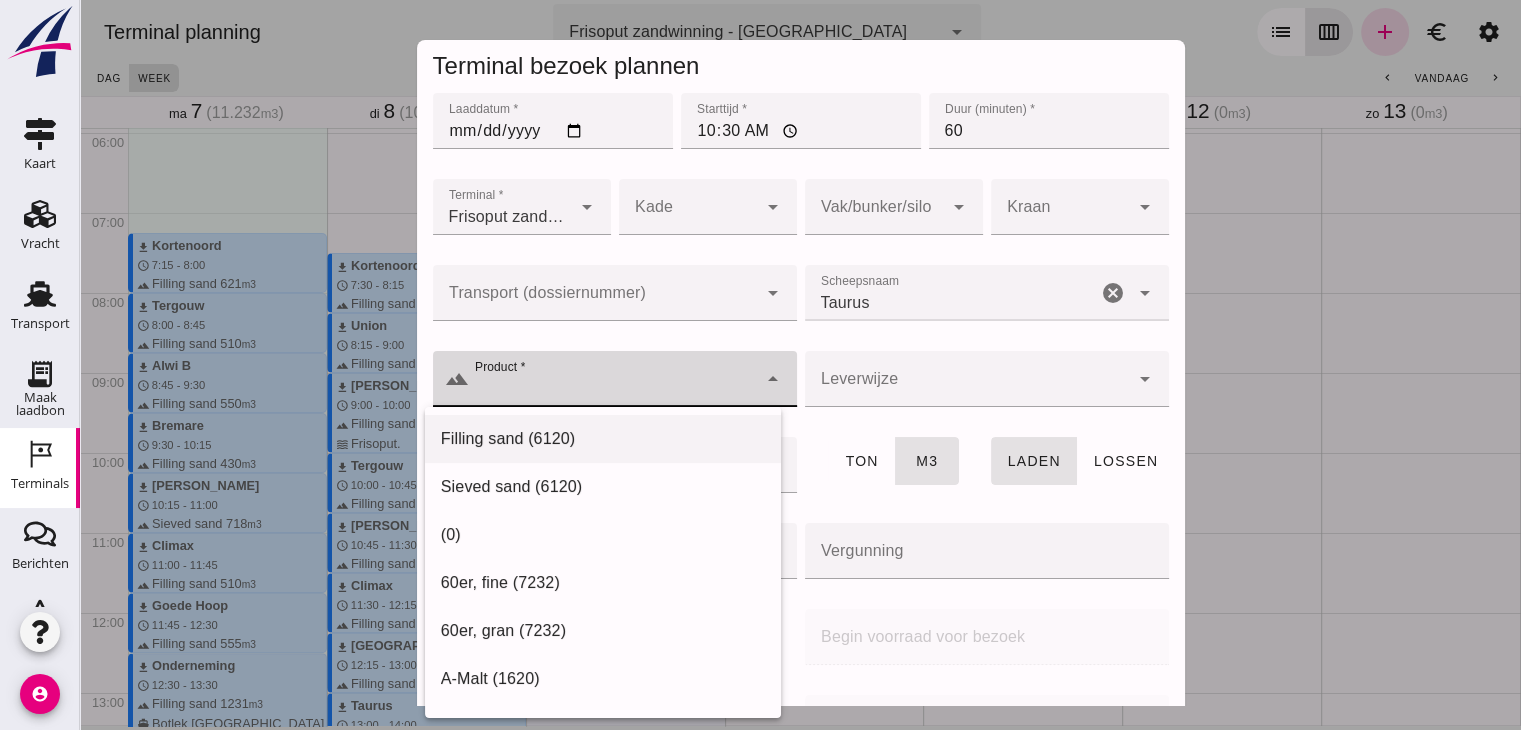 click on "Filling sand (6120)" at bounding box center (603, 439) 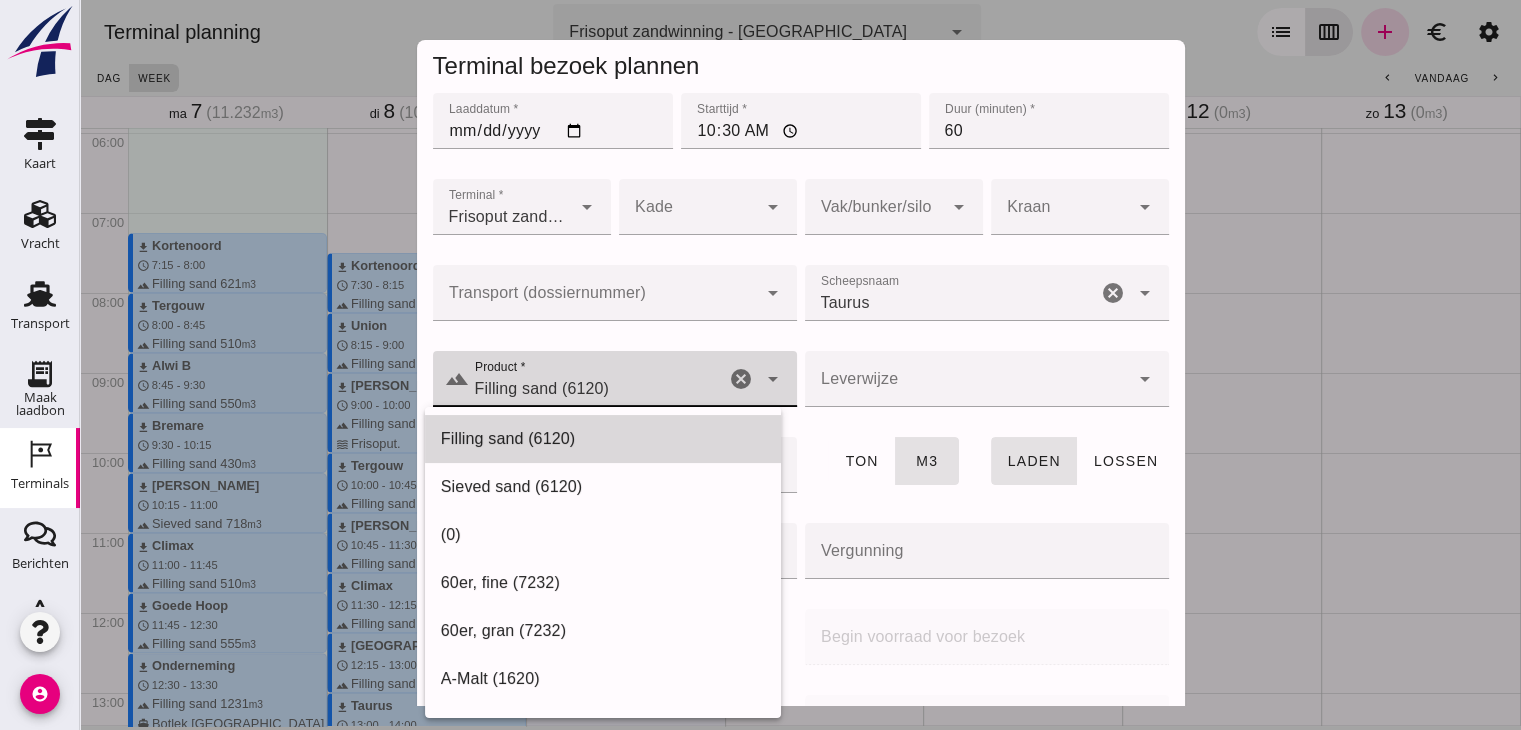type on "Filling sand (6120)" 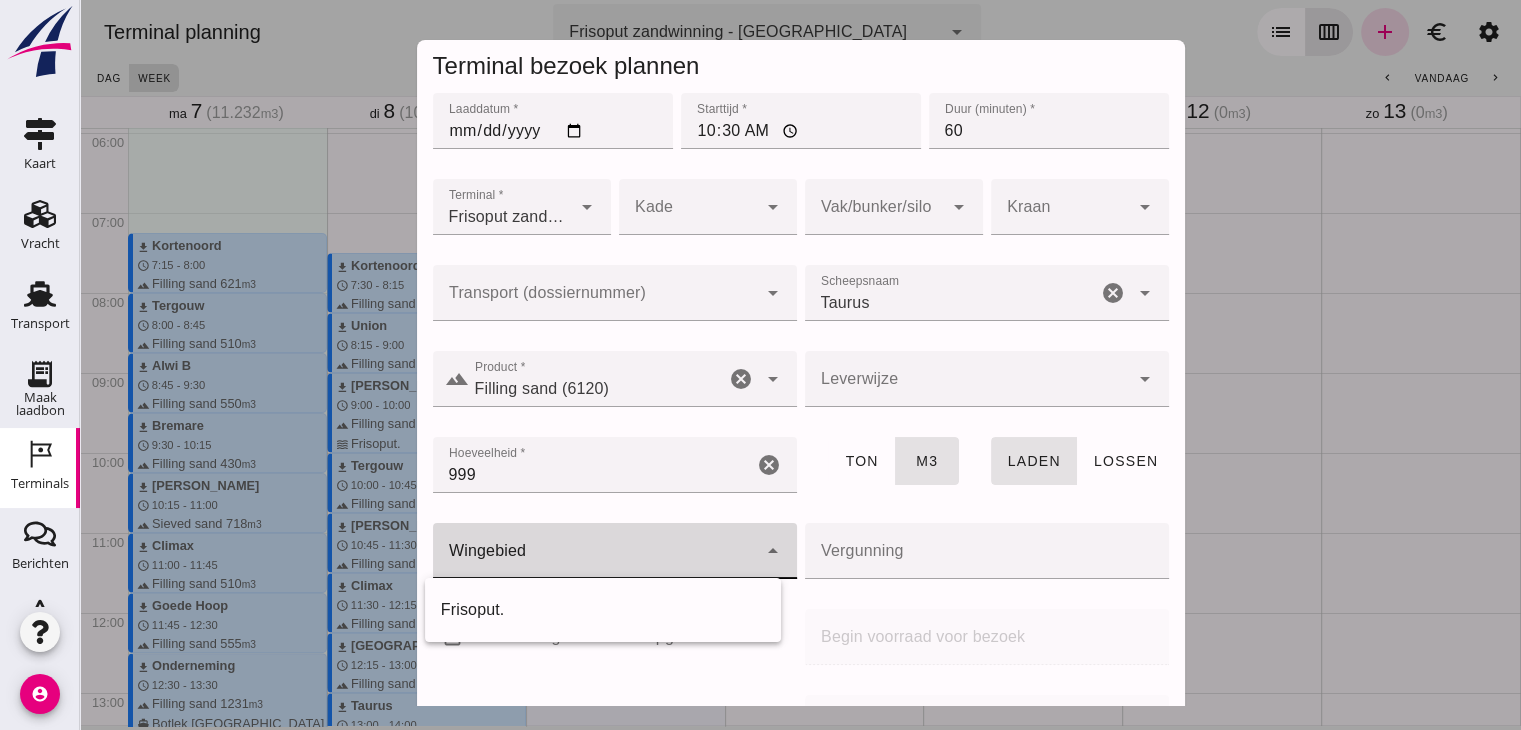 click 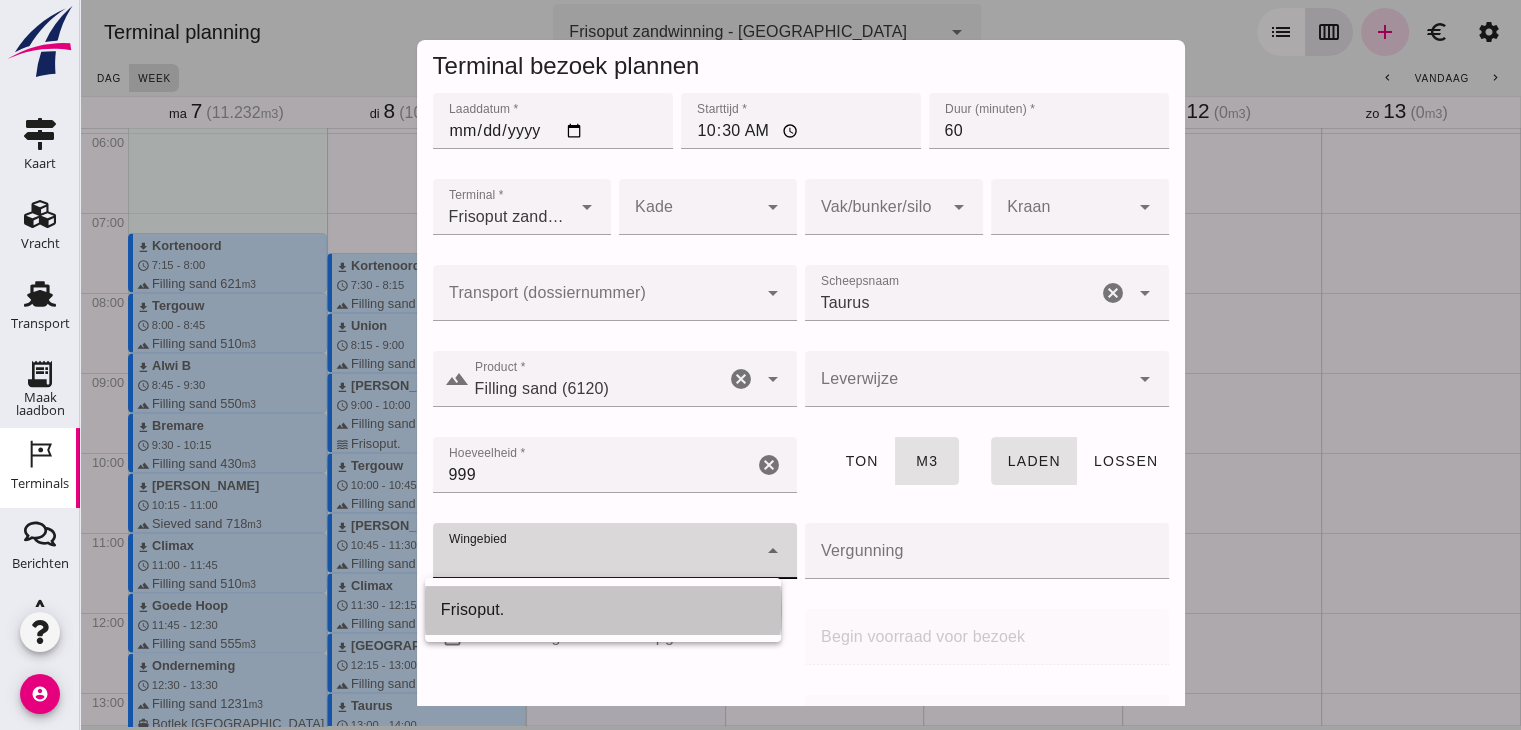 click on "Frisoput." 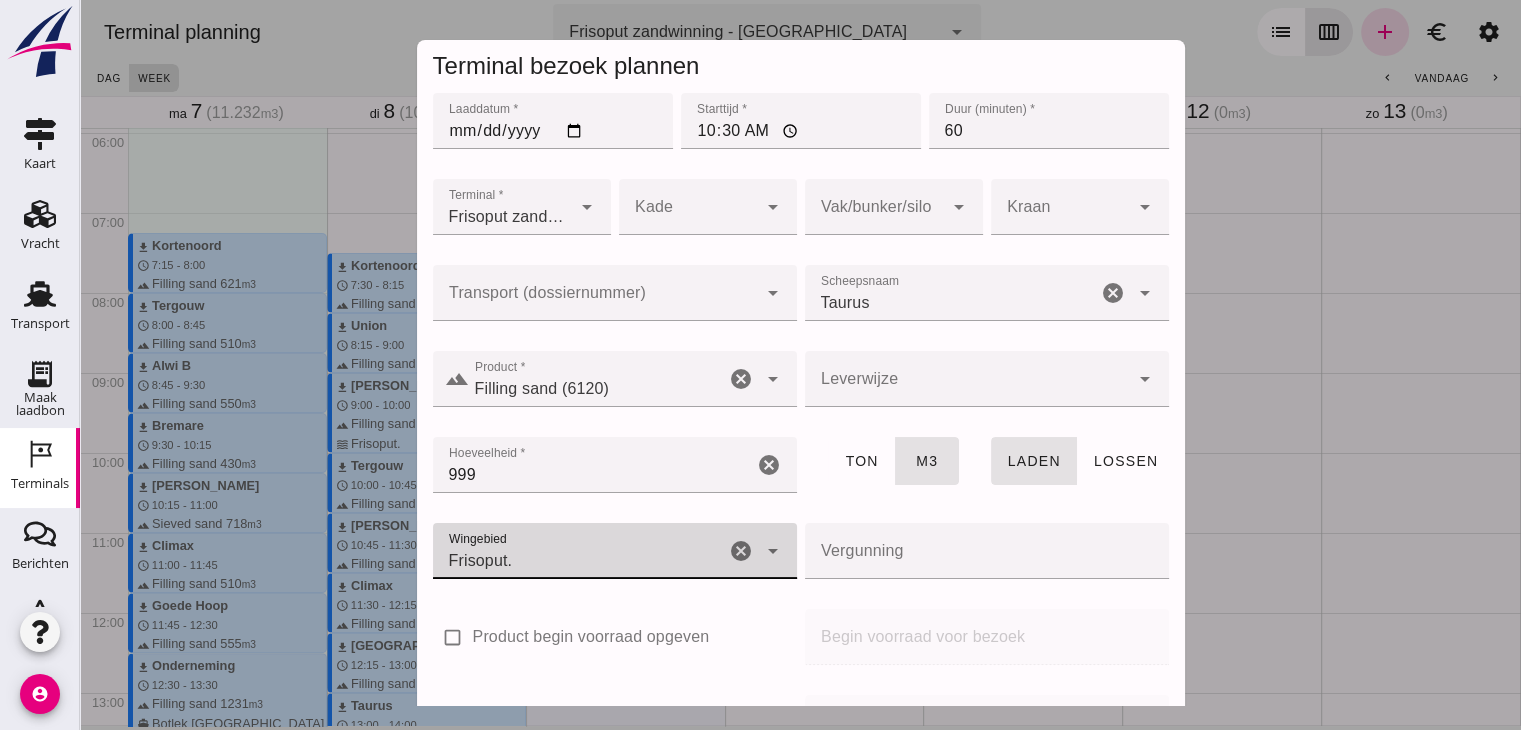 scroll, scrollTop: 237, scrollLeft: 0, axis: vertical 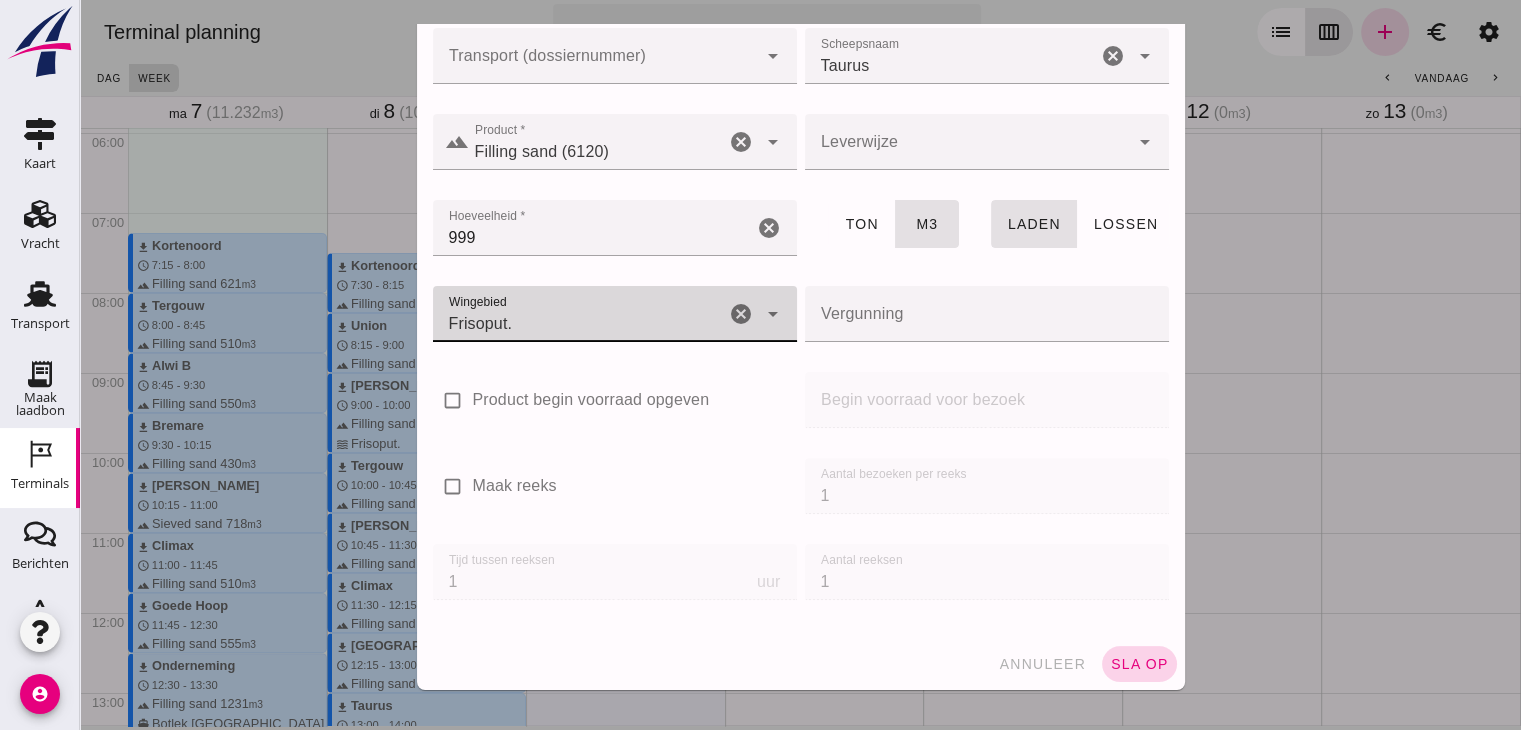click on "sla op" 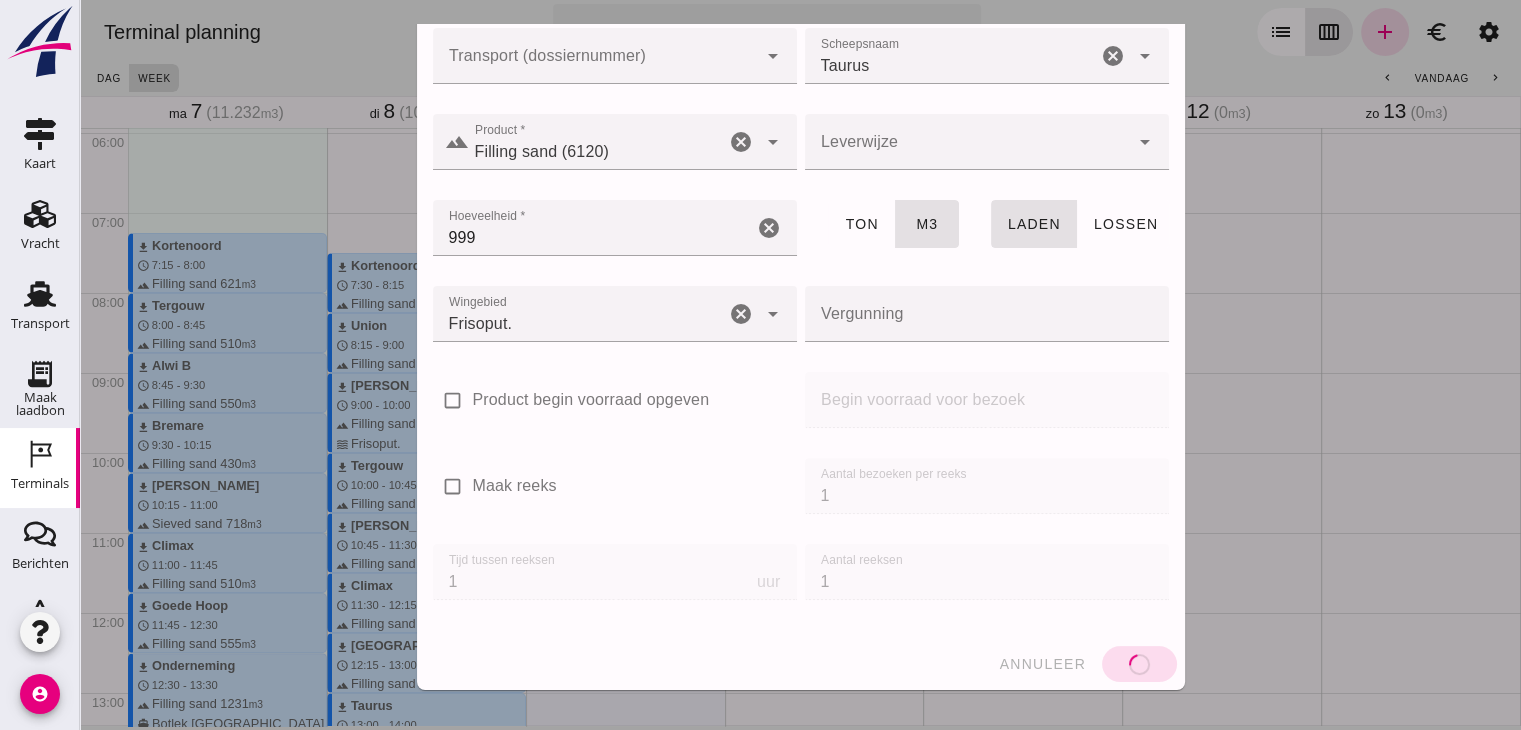type 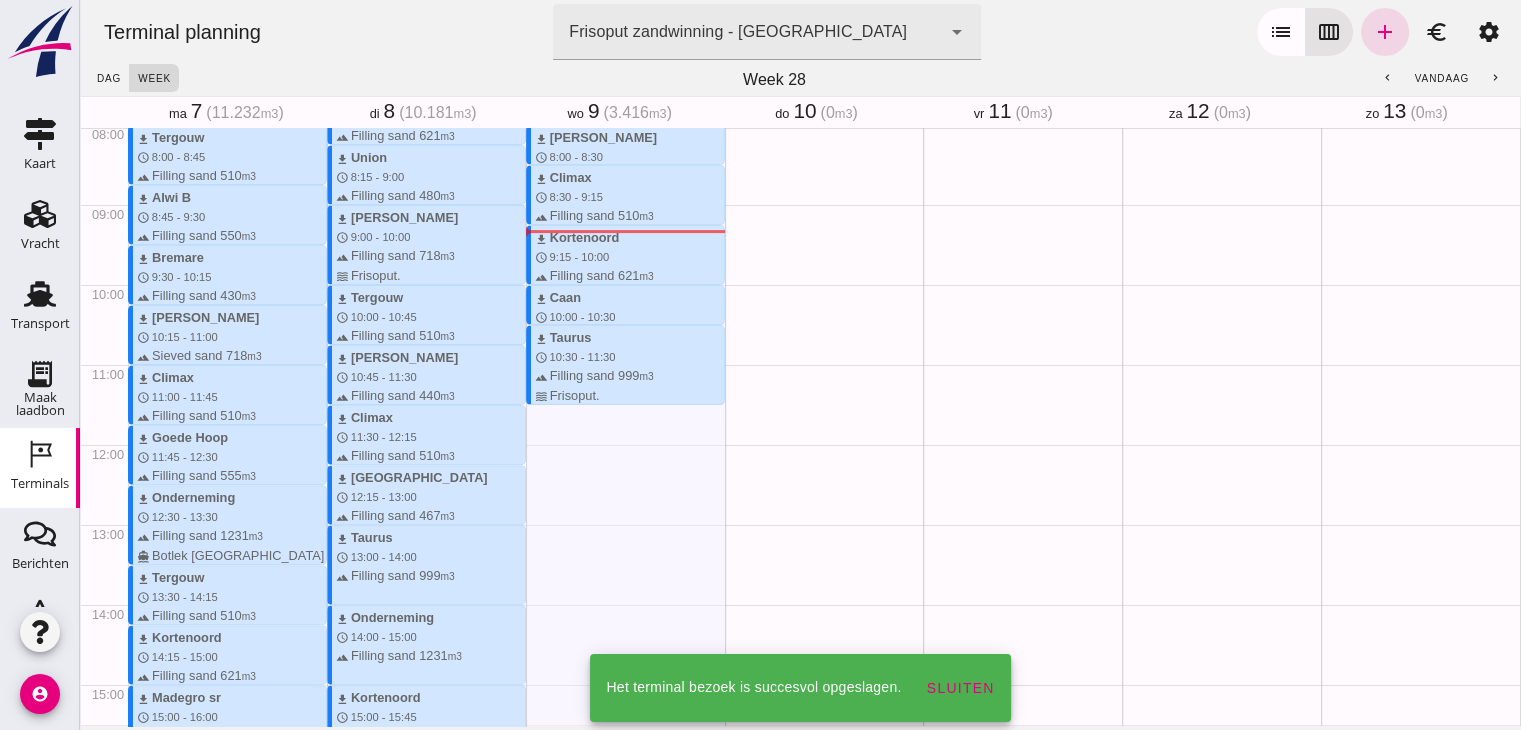 scroll, scrollTop: 654, scrollLeft: 0, axis: vertical 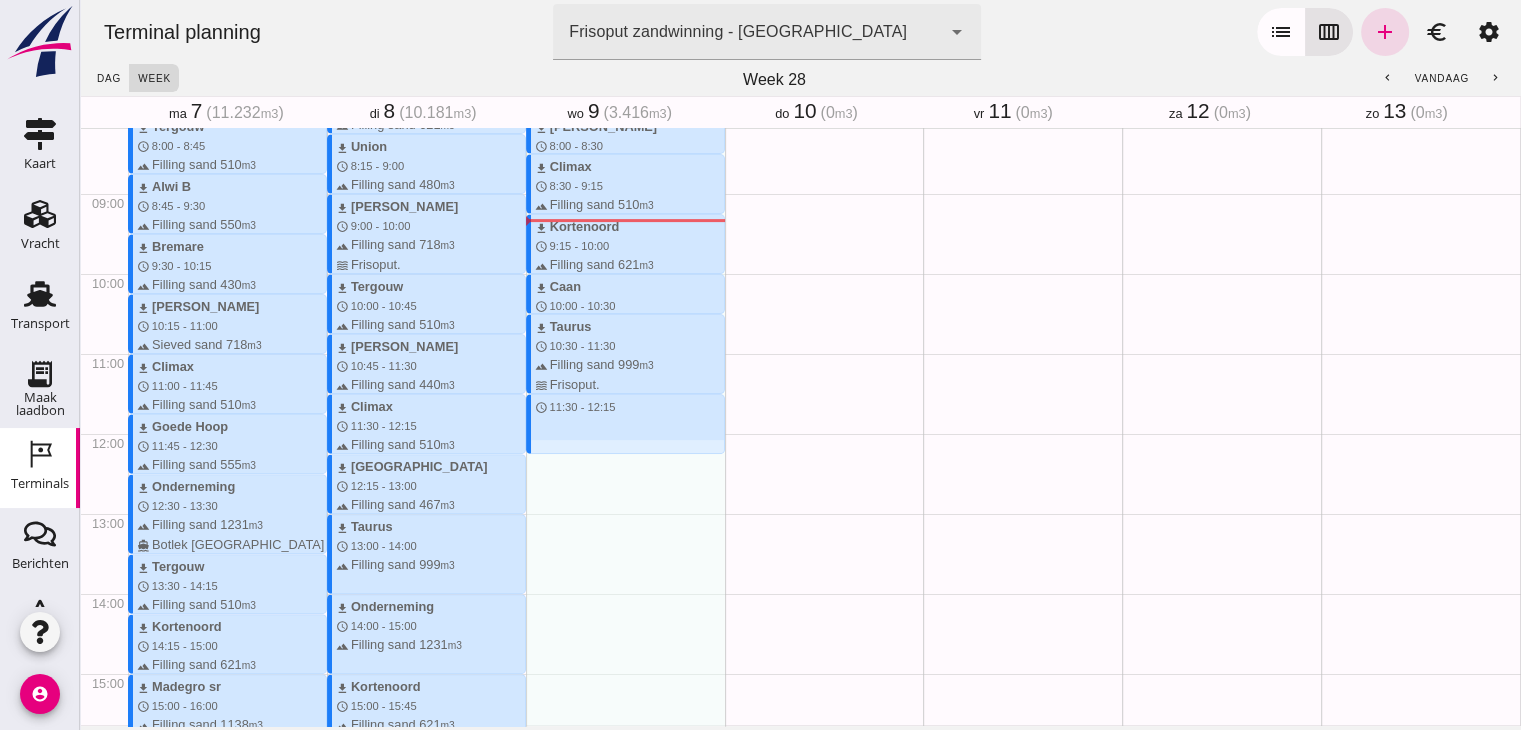 drag, startPoint x: 671, startPoint y: 397, endPoint x: 668, endPoint y: 456, distance: 59.07622 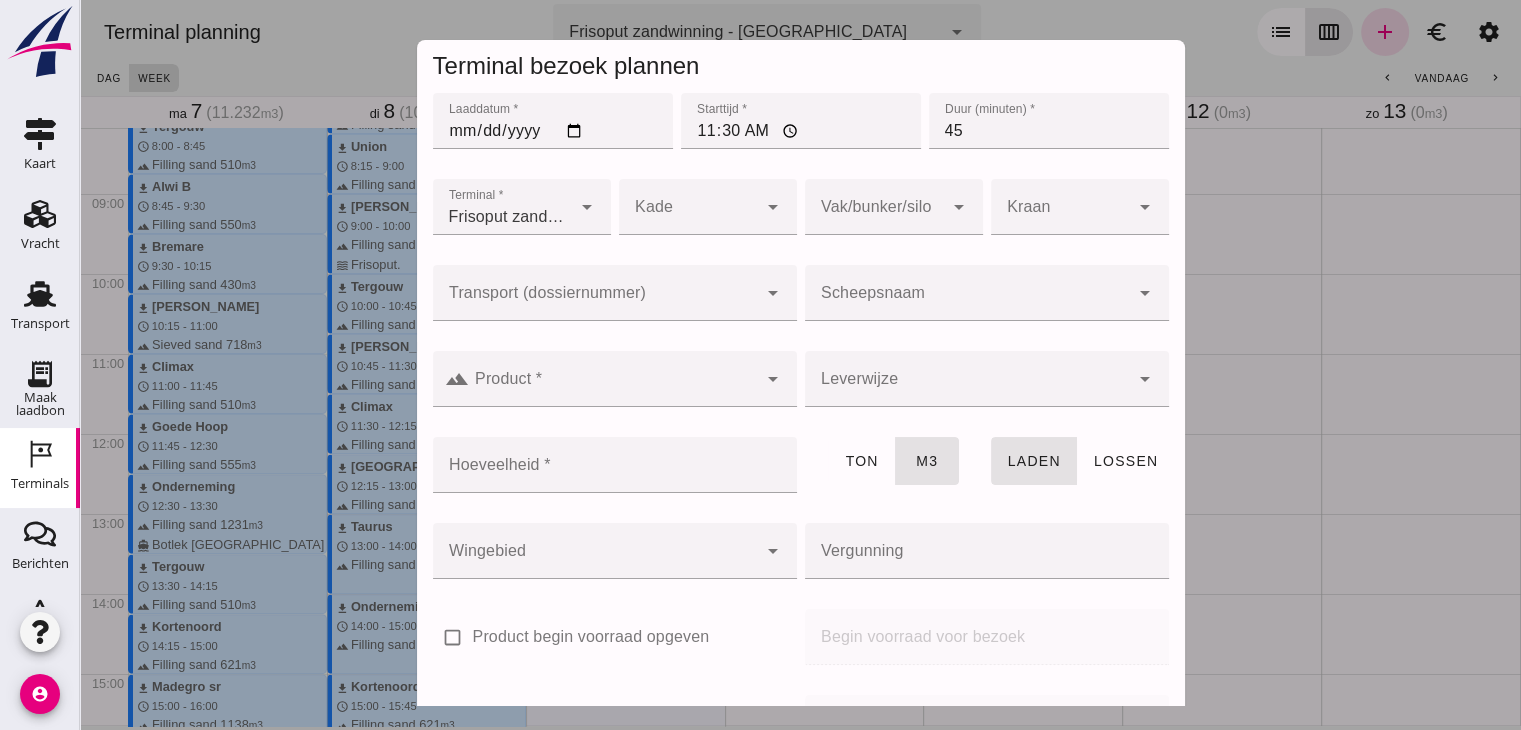 click on "Scheepsnaam" 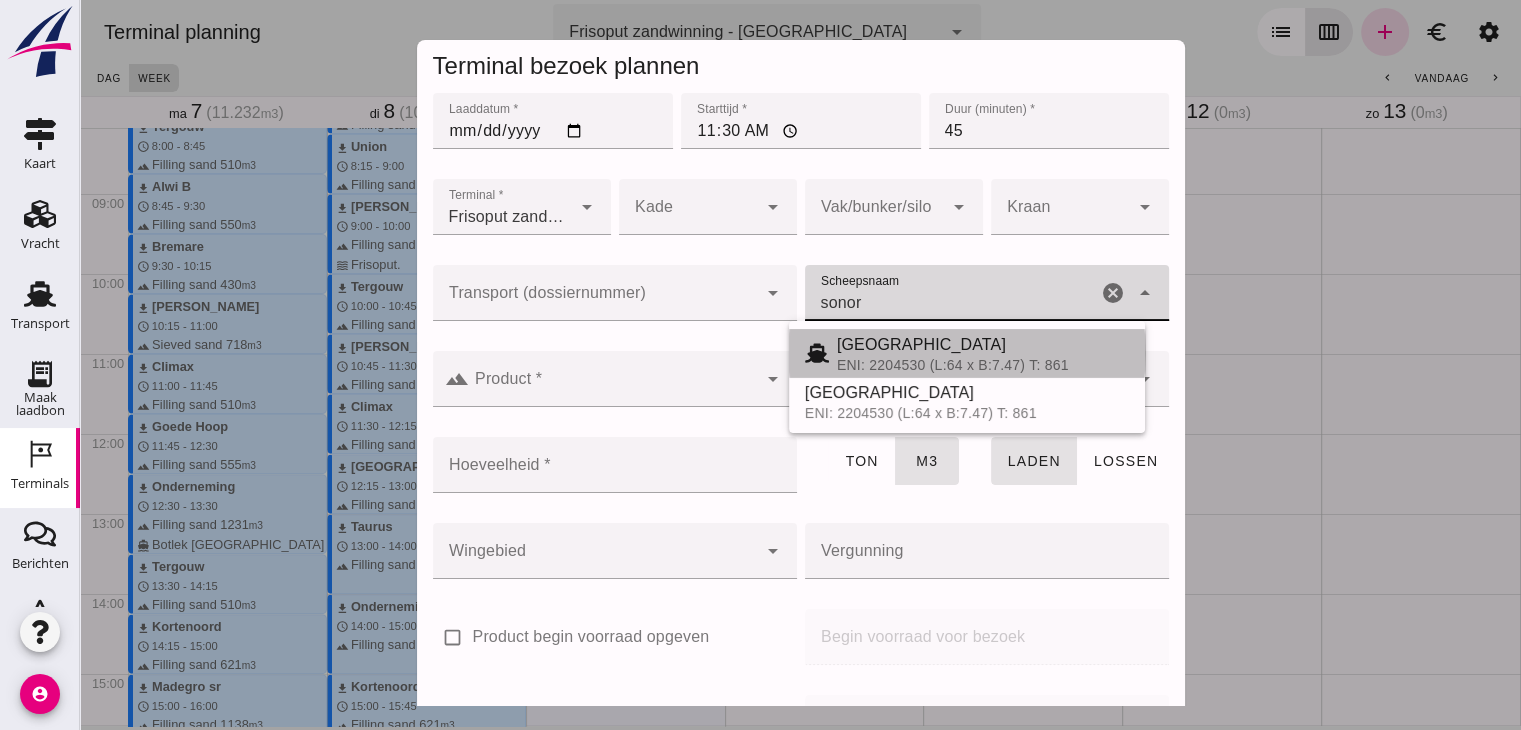 click on "[GEOGRAPHIC_DATA]" at bounding box center (983, 345) 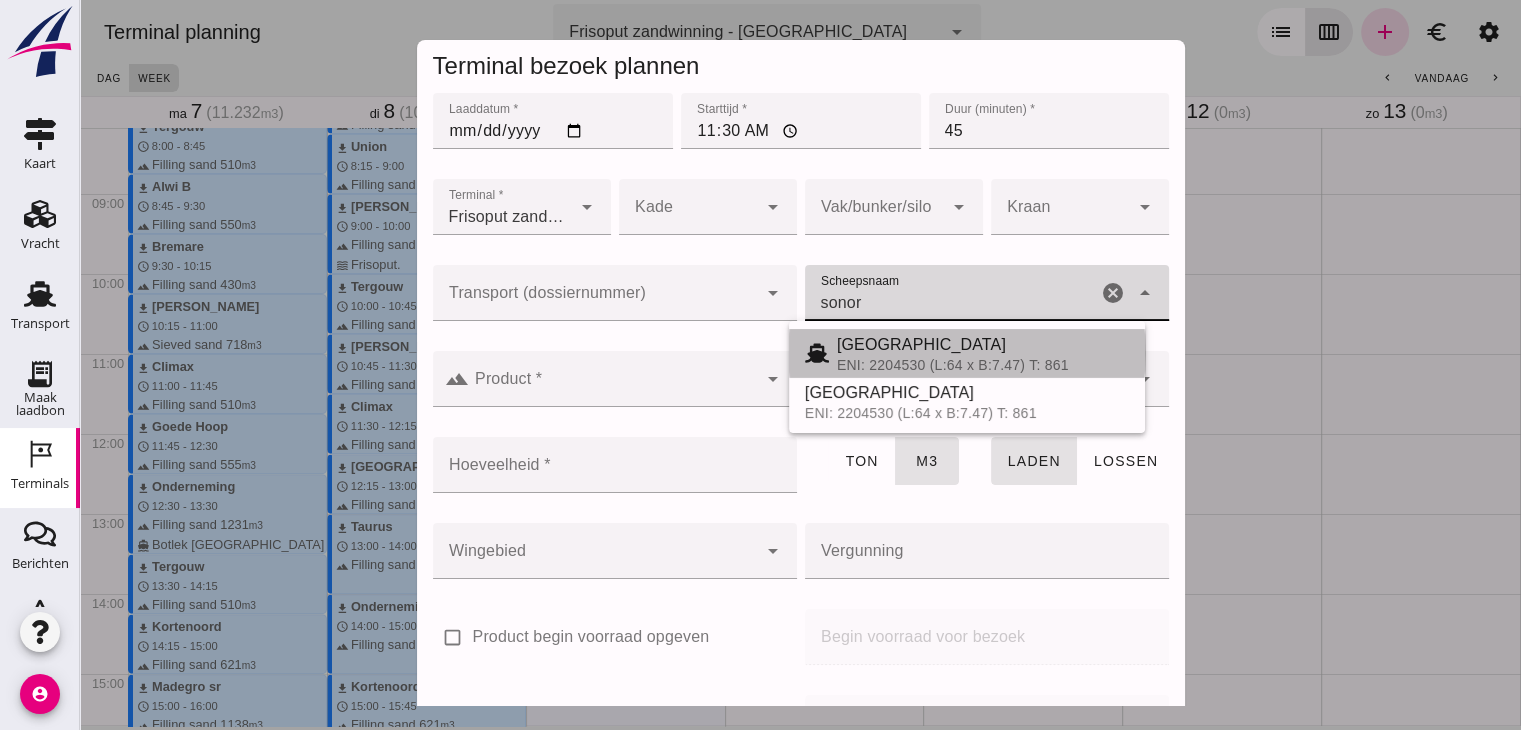 type on "[GEOGRAPHIC_DATA]" 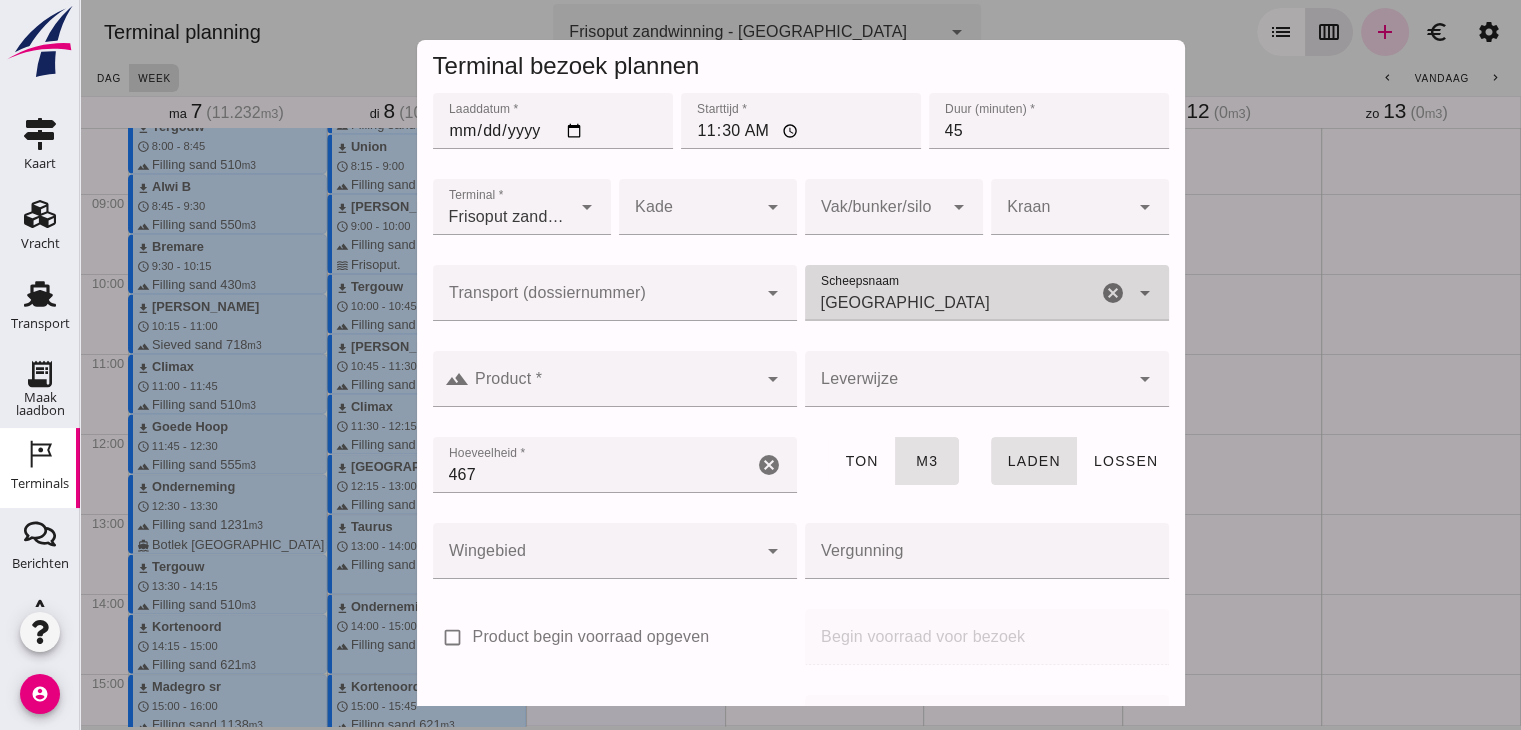 type on "[GEOGRAPHIC_DATA]" 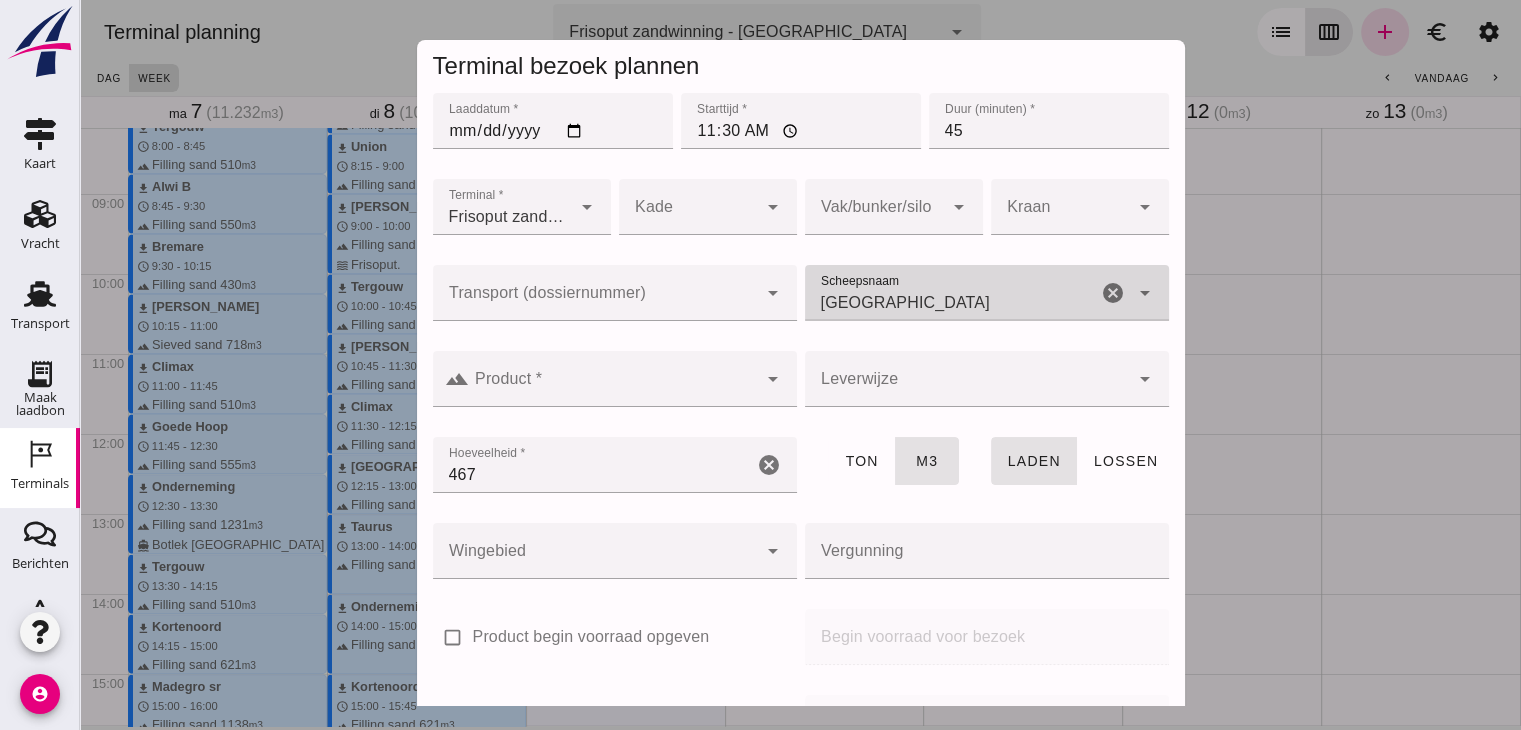 click on "Product *" 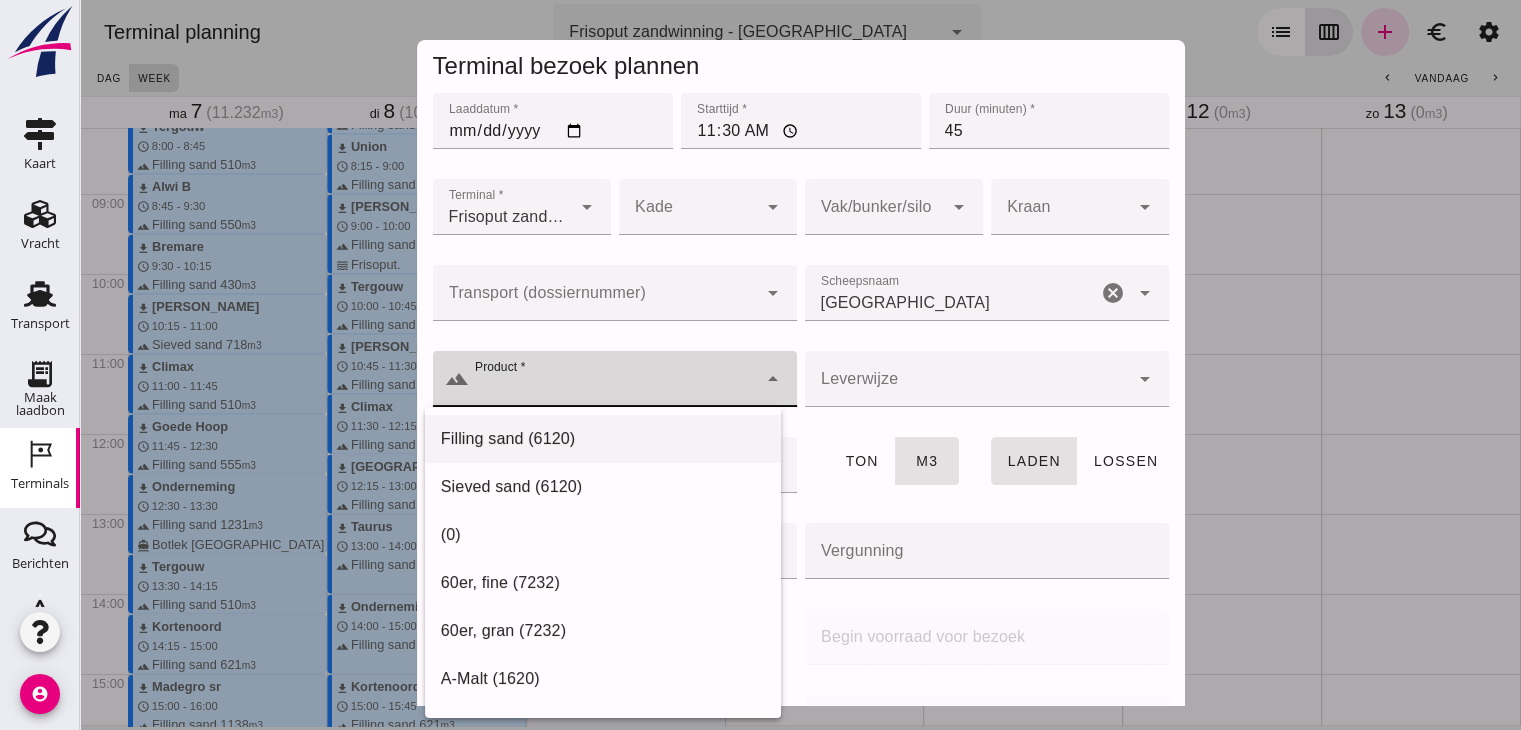 click on "Filling sand (6120)" 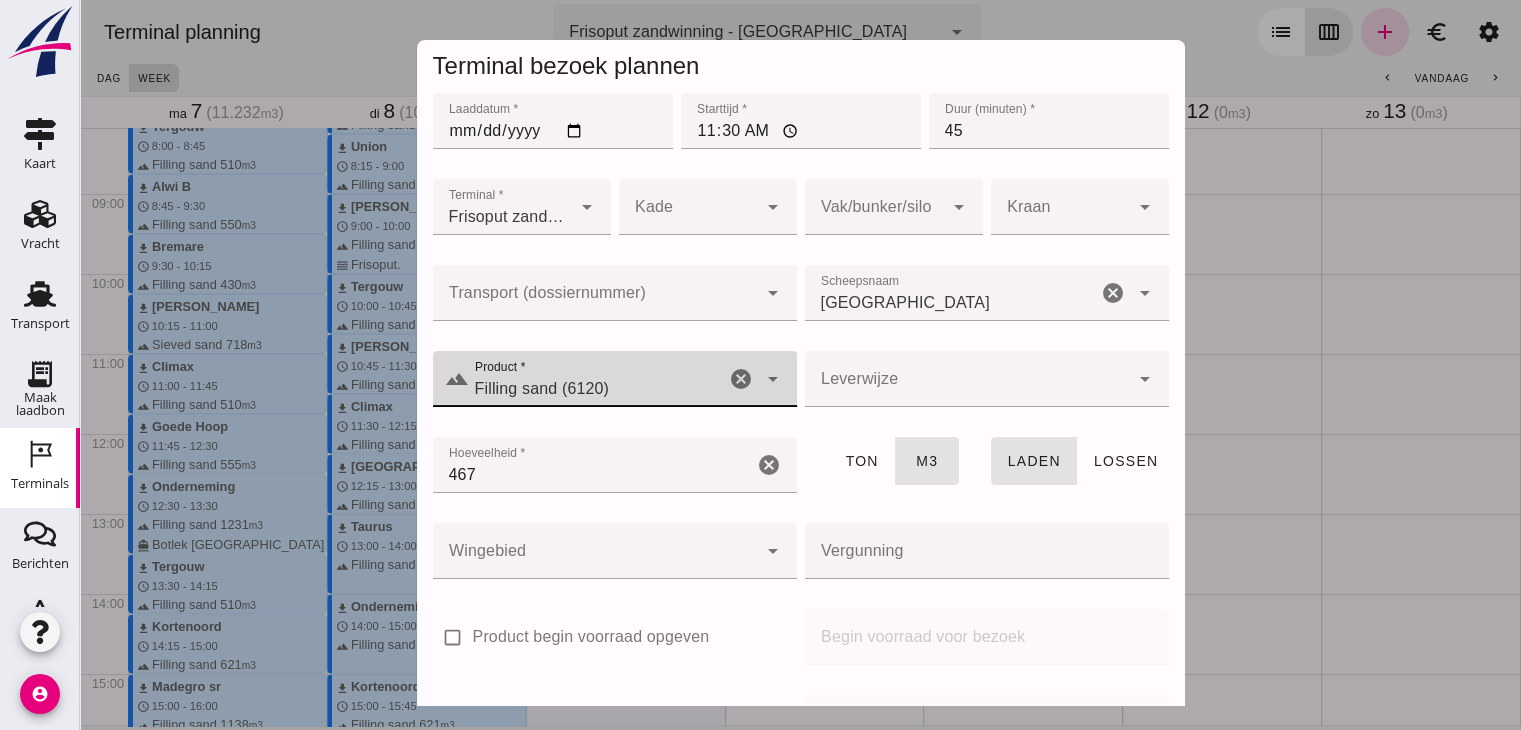 scroll, scrollTop: 237, scrollLeft: 0, axis: vertical 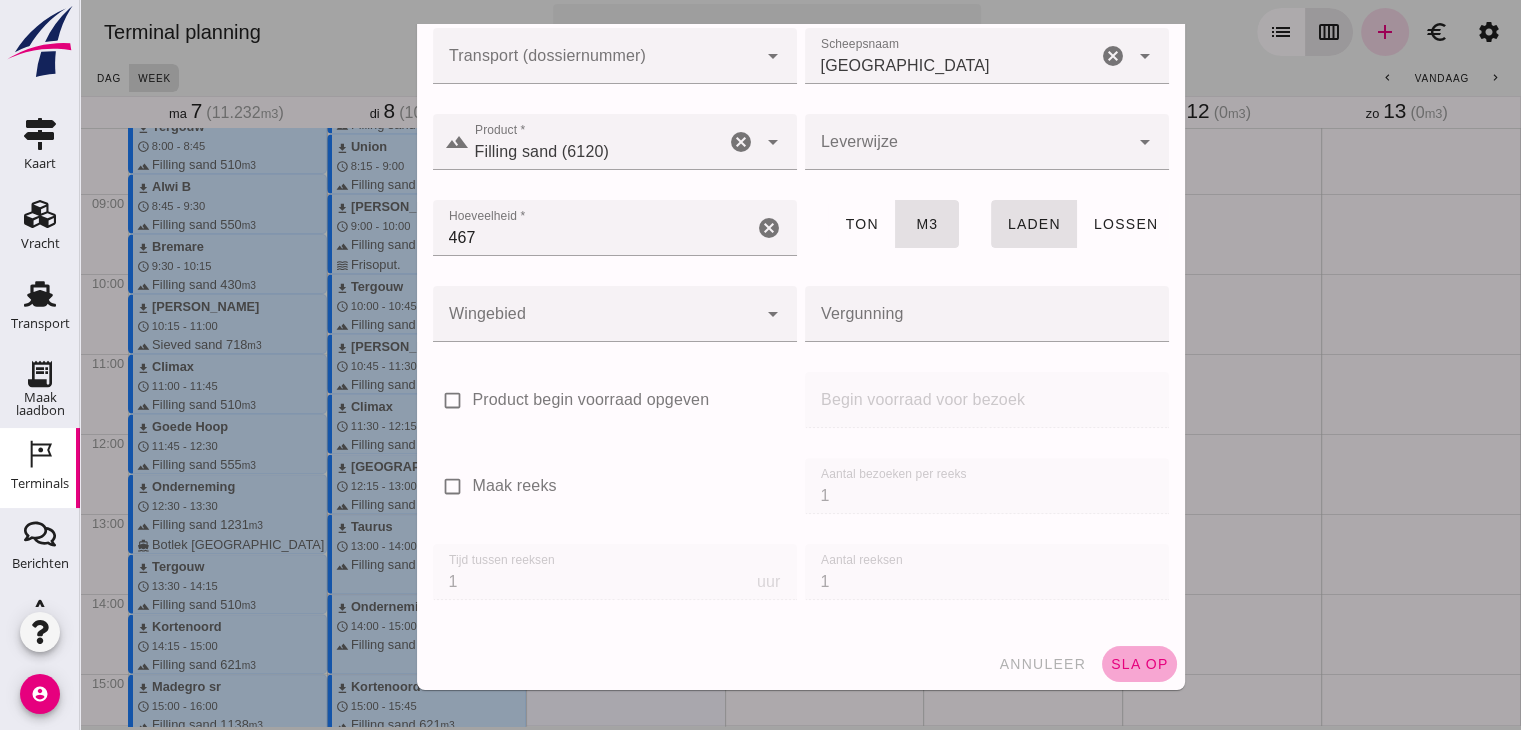 click on "sla op" 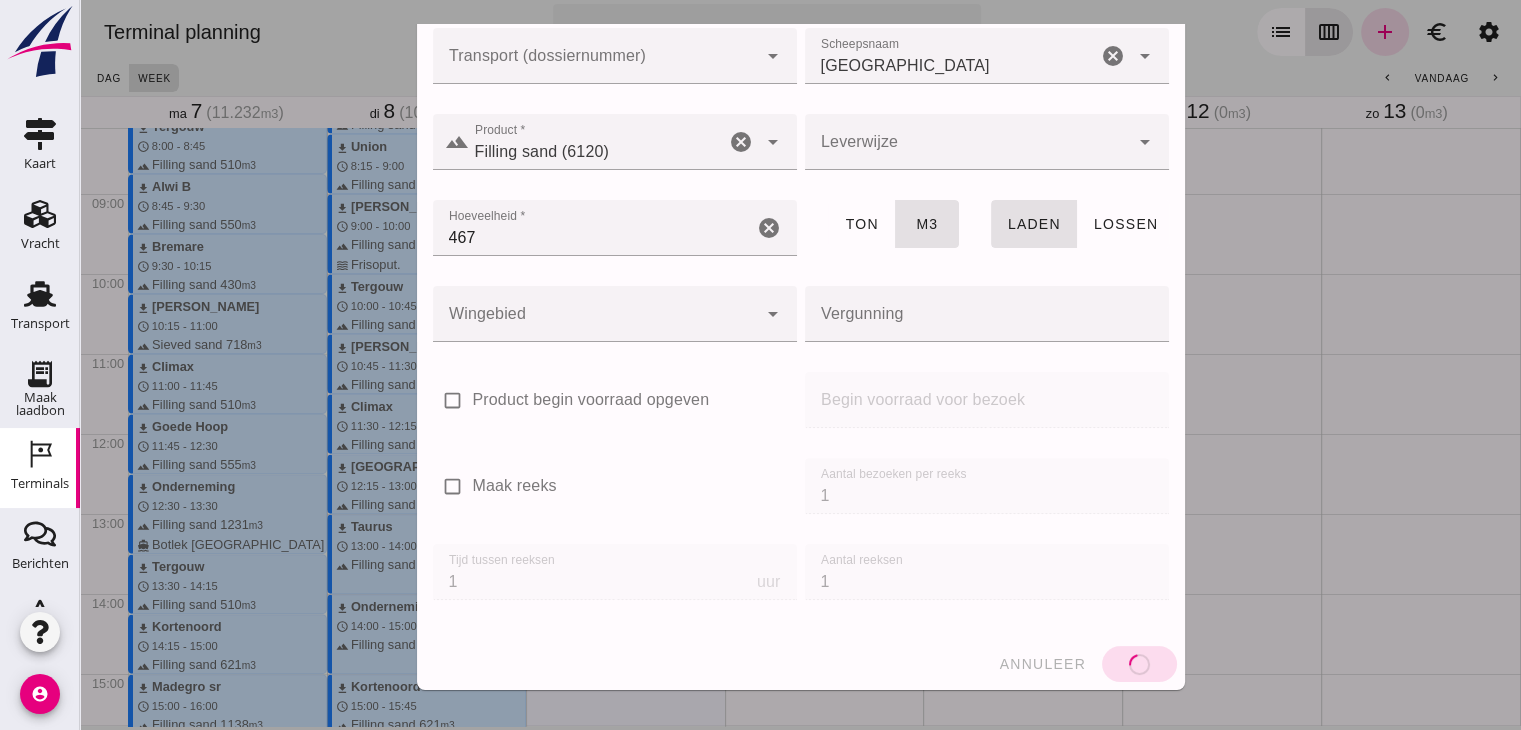 click on "annuleer sla op" 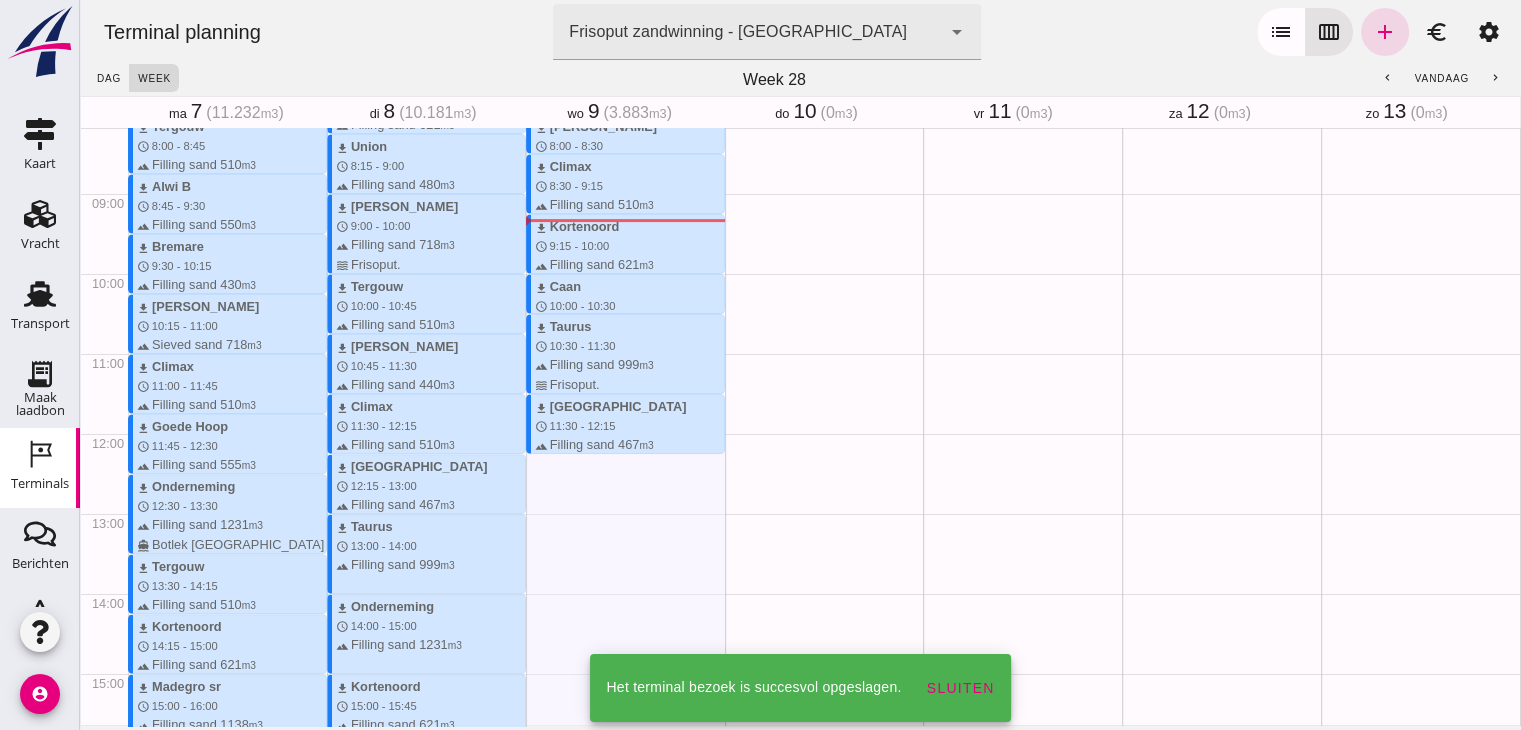 scroll, scrollTop: 720, scrollLeft: 0, axis: vertical 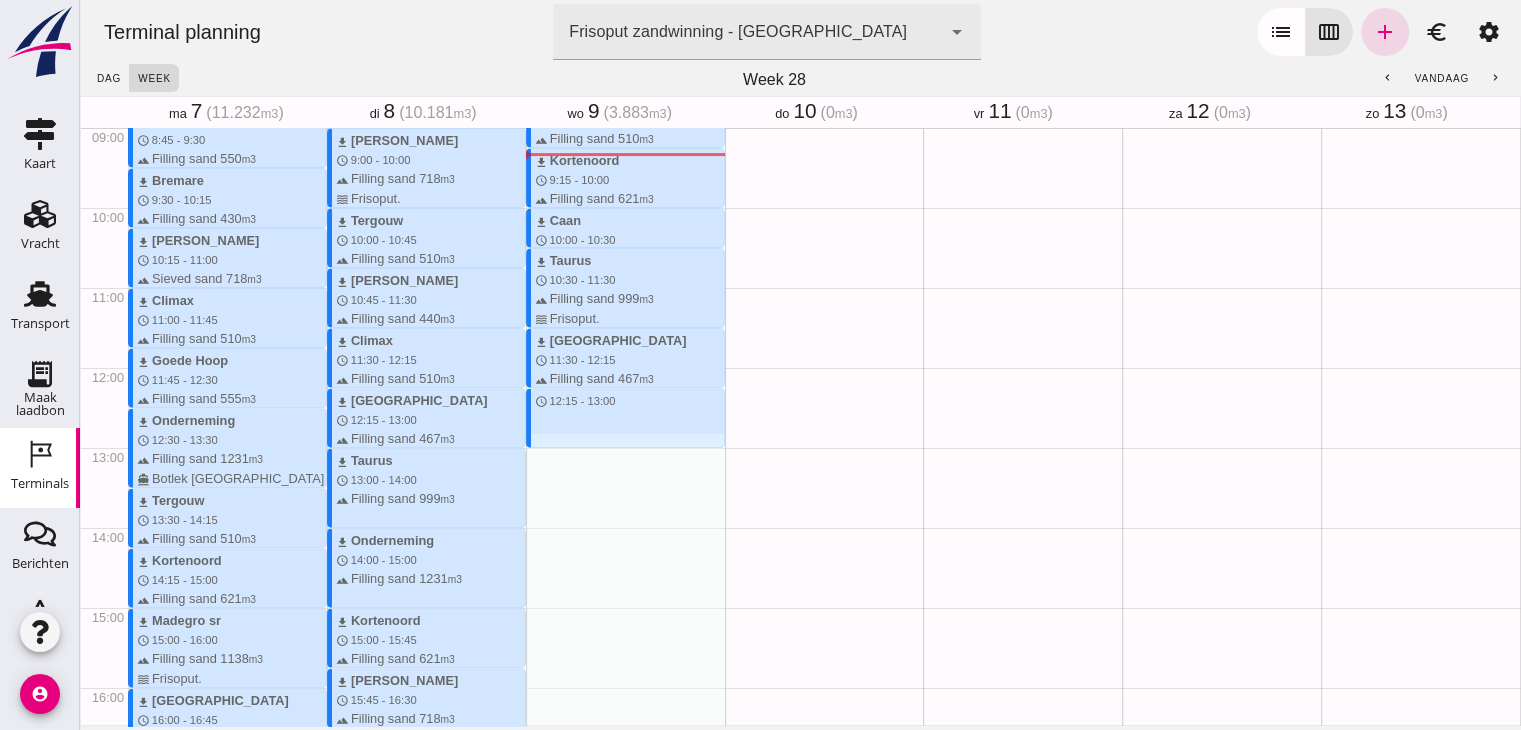 drag, startPoint x: 650, startPoint y: 393, endPoint x: 630, endPoint y: 455, distance: 65.14599 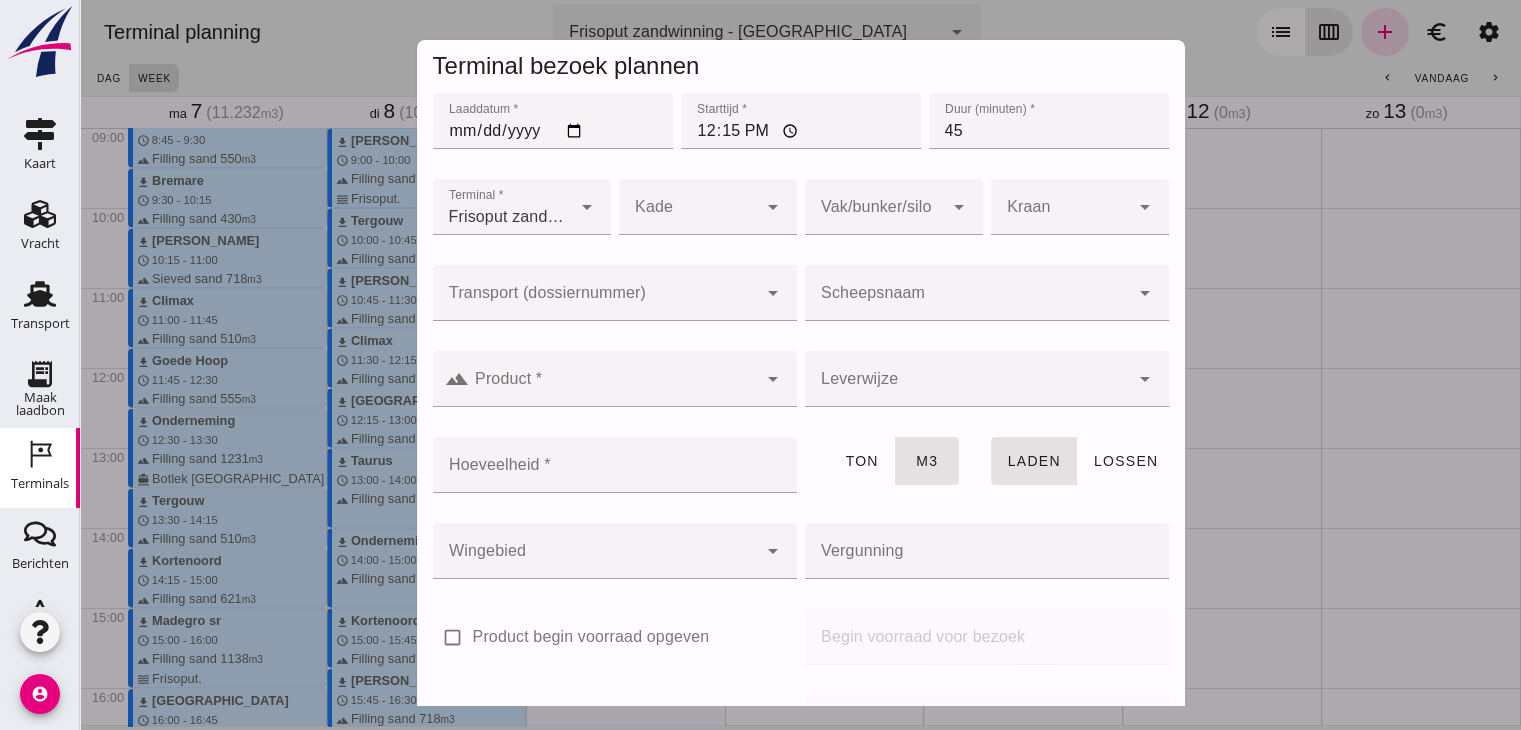 click 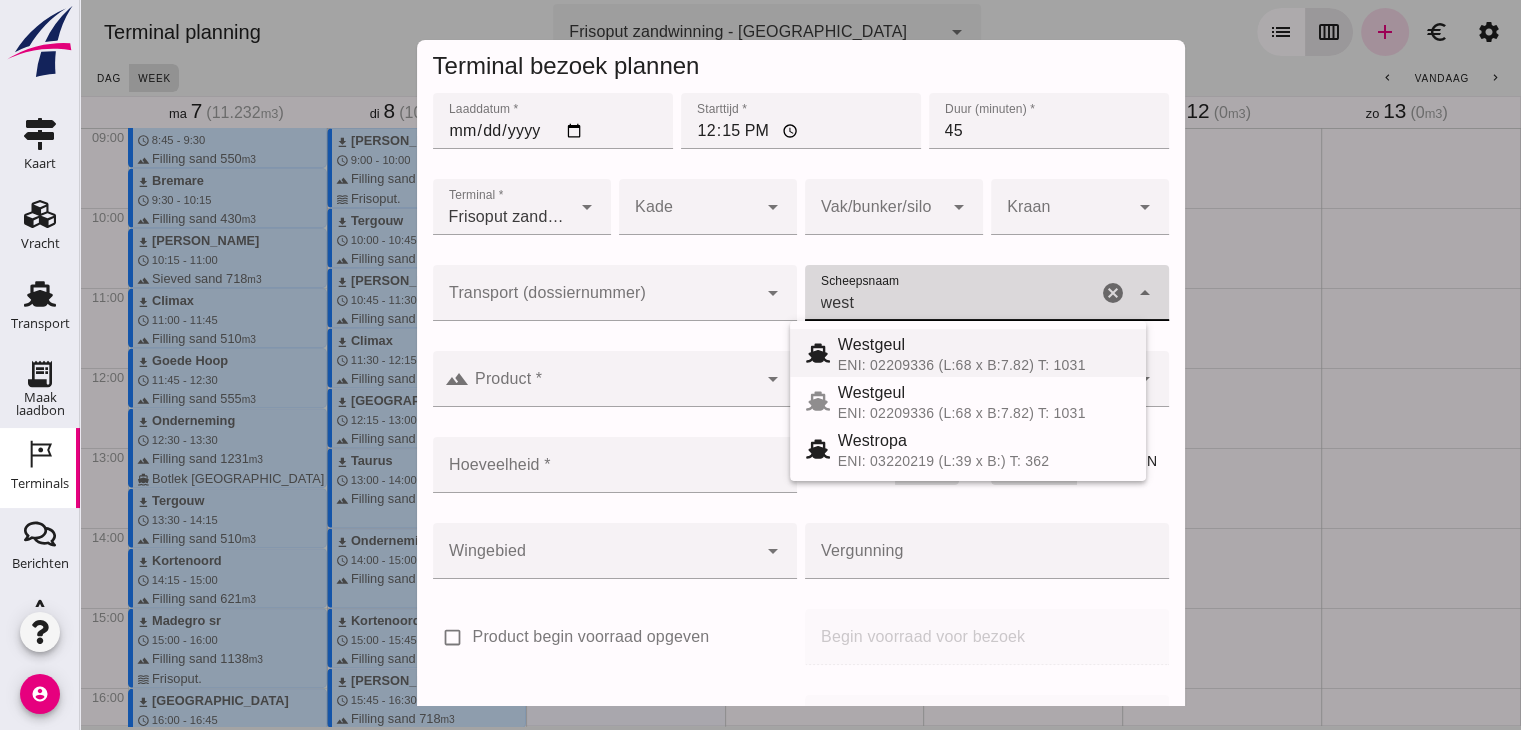 click on "Westgeul" at bounding box center [984, 345] 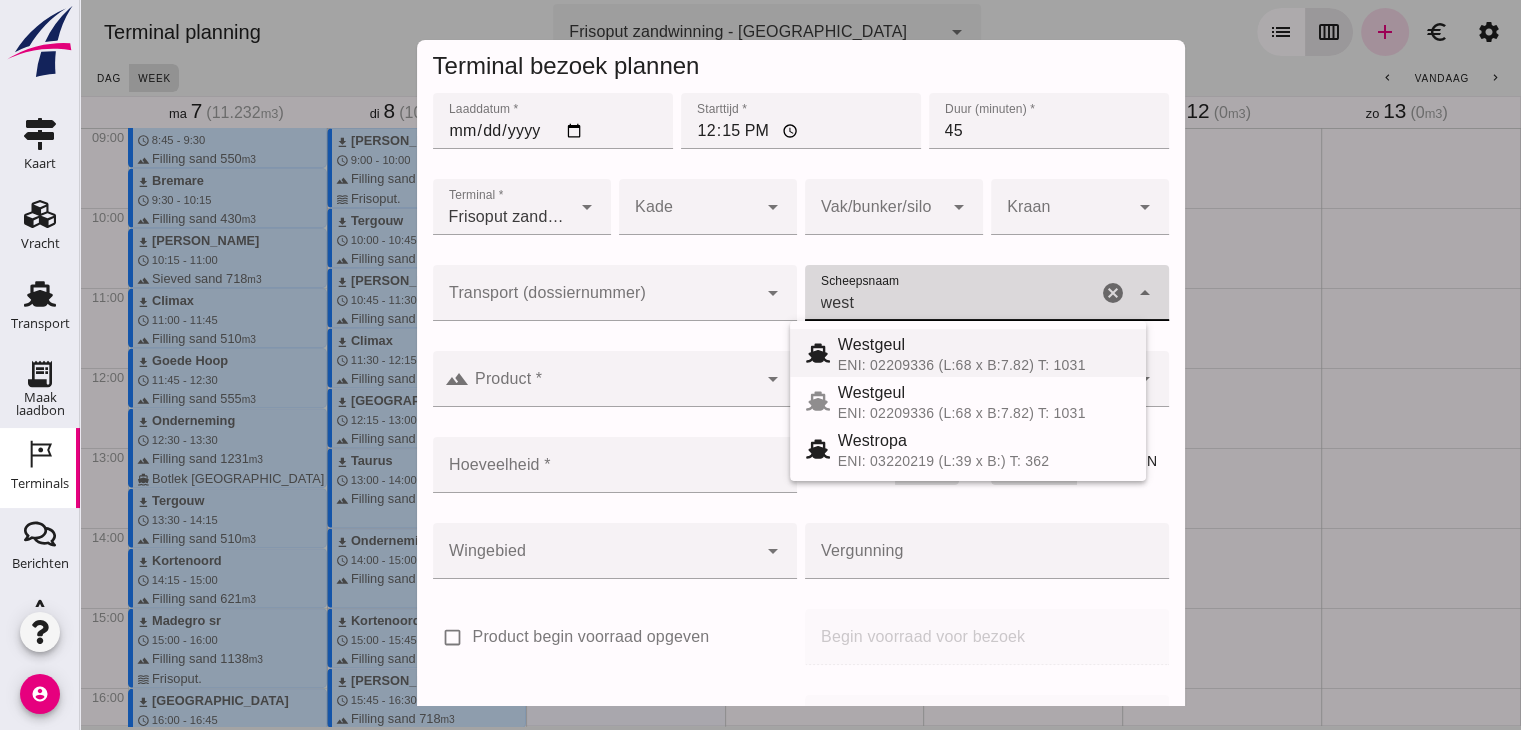 type on "Westgeul" 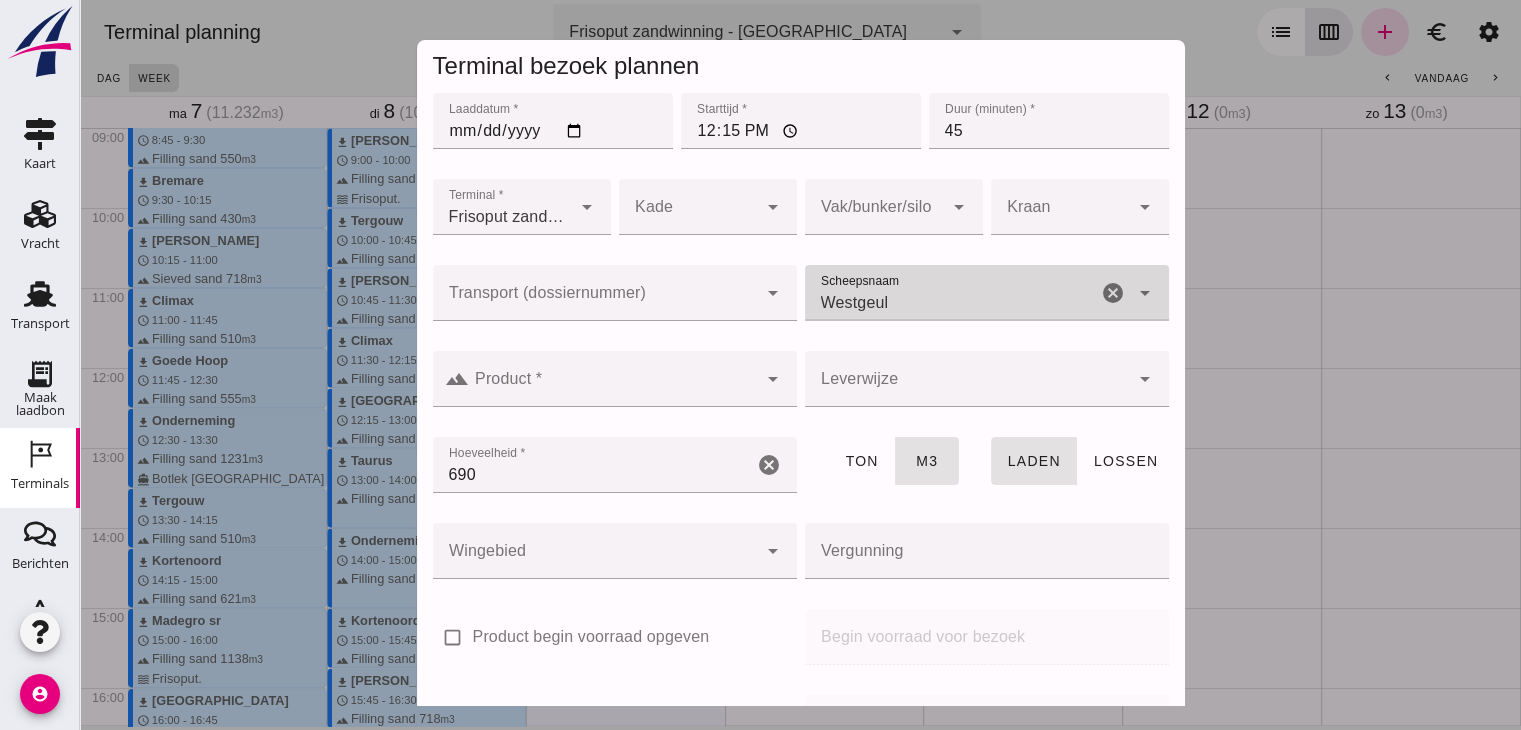 type on "Westgeul" 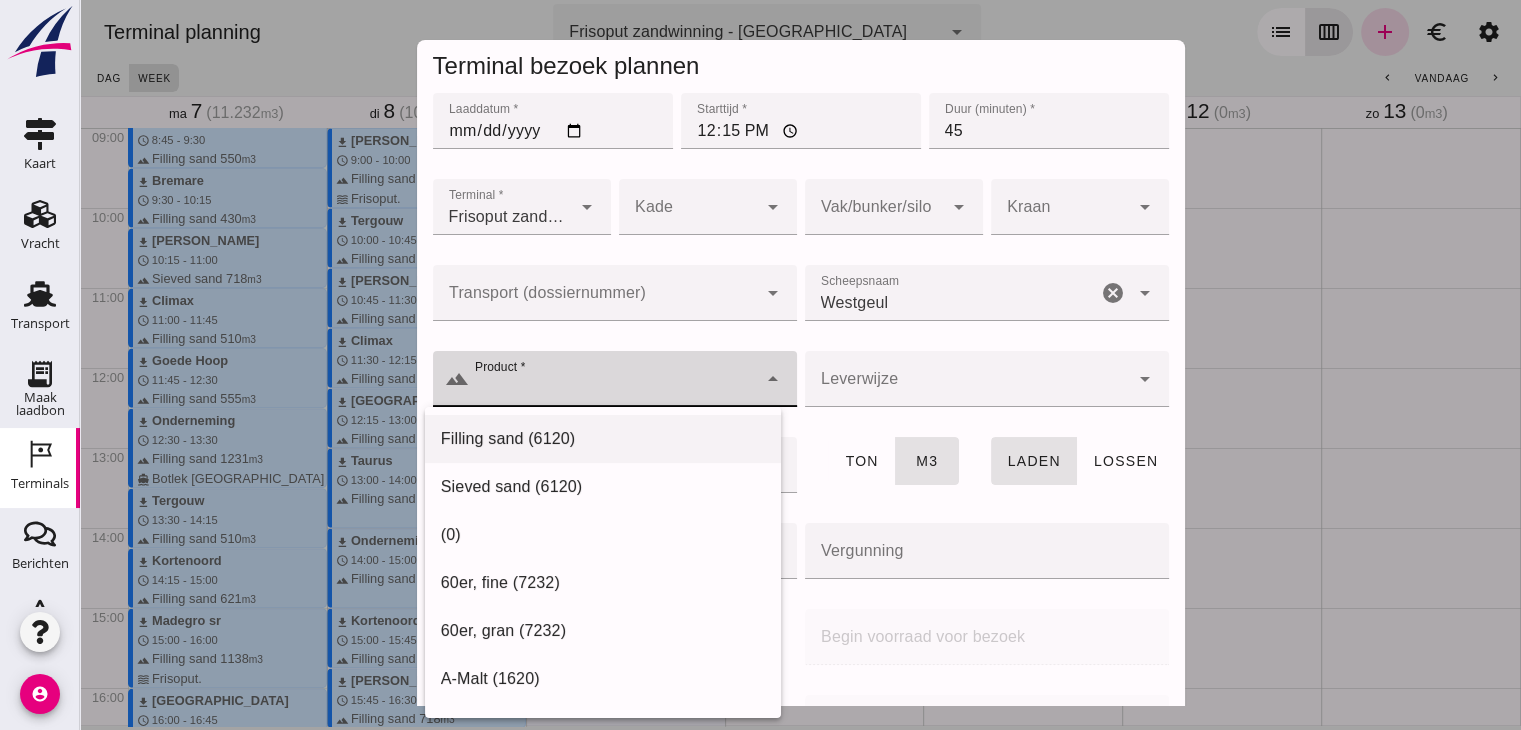 click on "Filling sand (6120)" at bounding box center [603, 439] 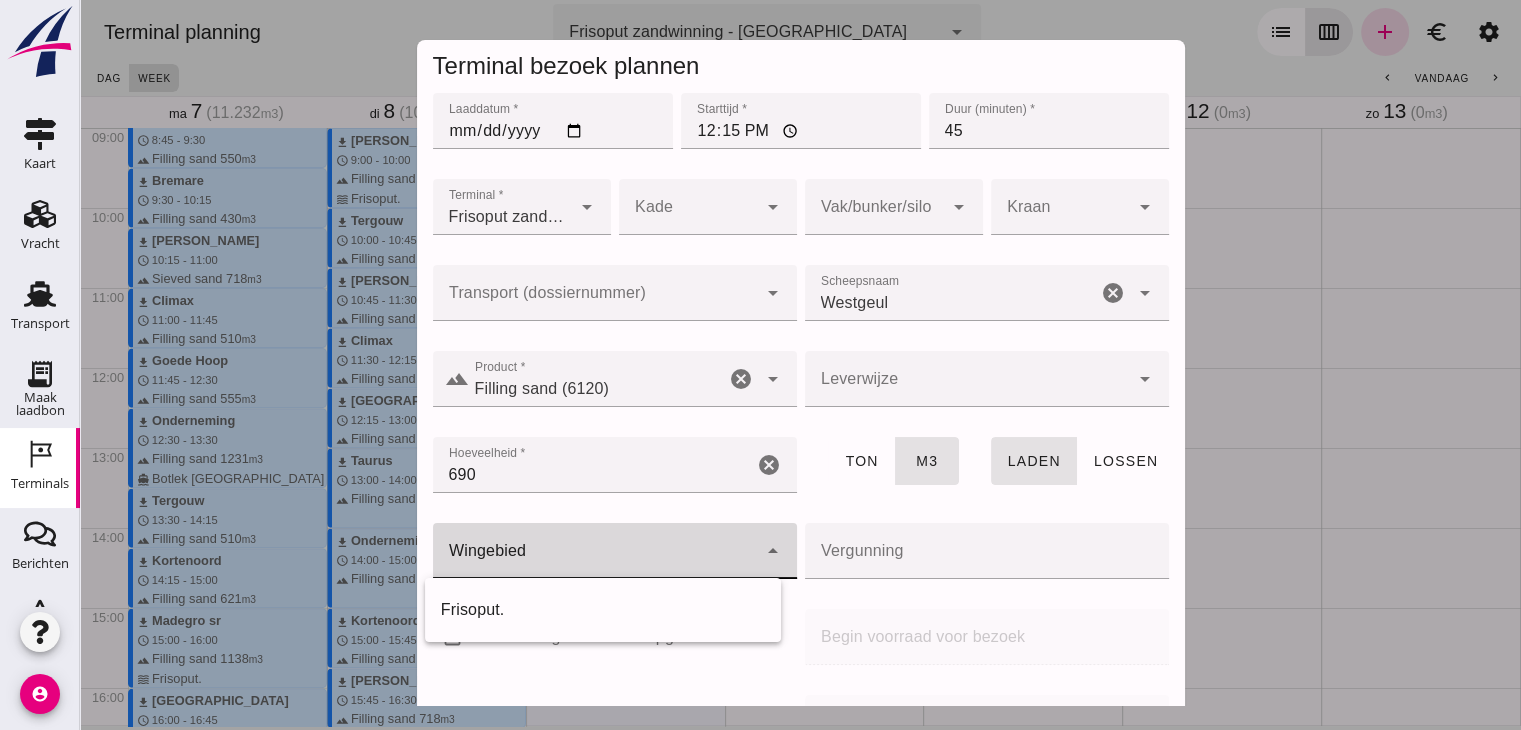 click 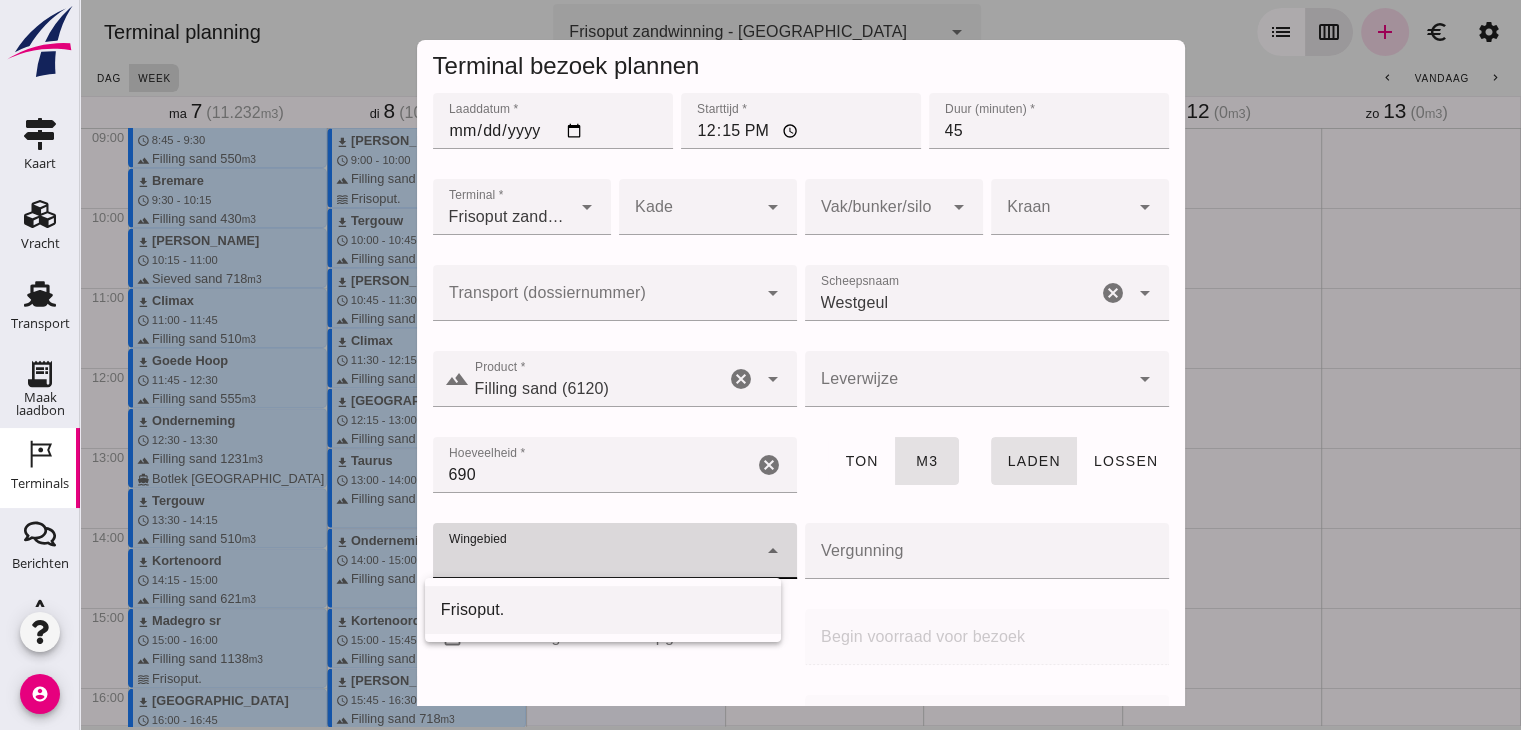 click on "Frisoput." at bounding box center [603, 610] 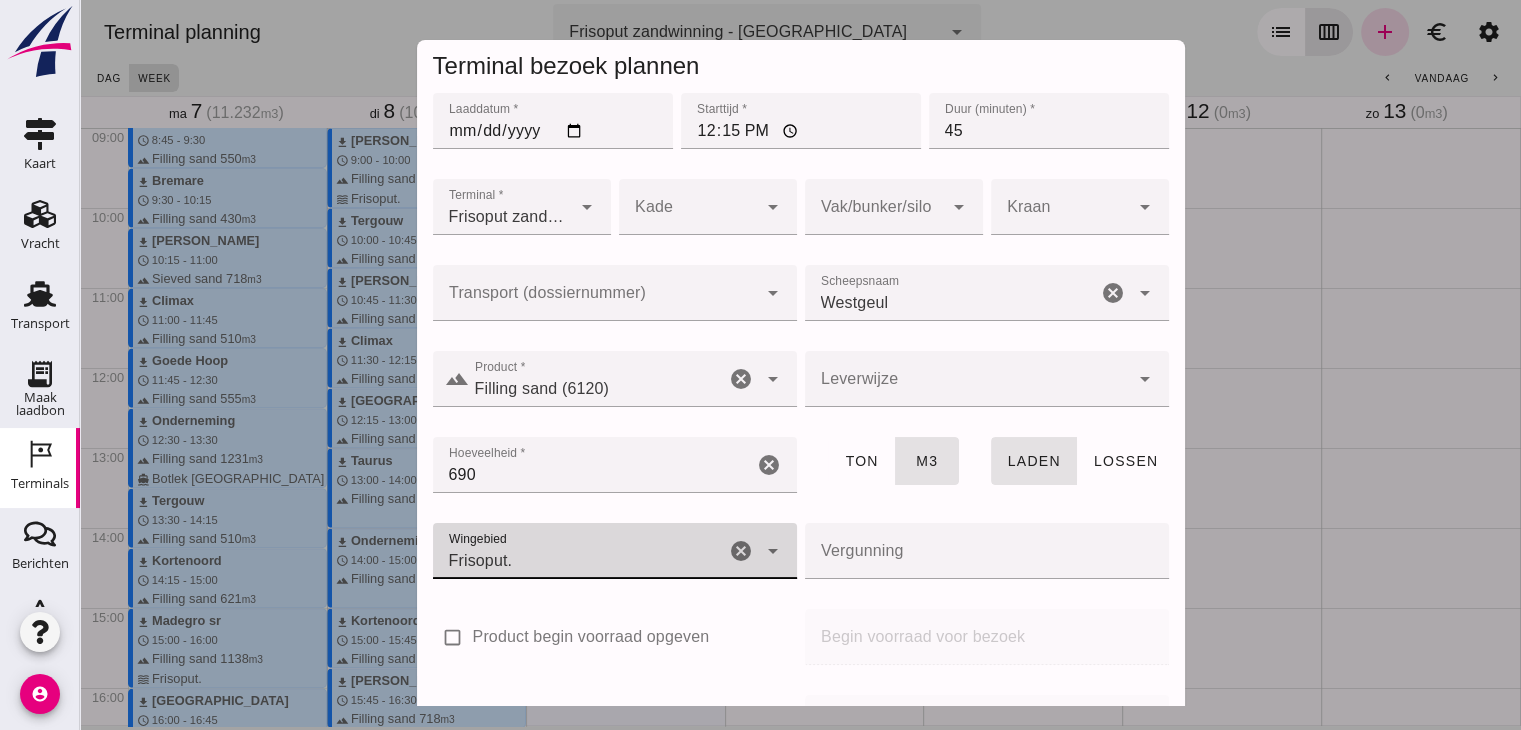 scroll, scrollTop: 237, scrollLeft: 0, axis: vertical 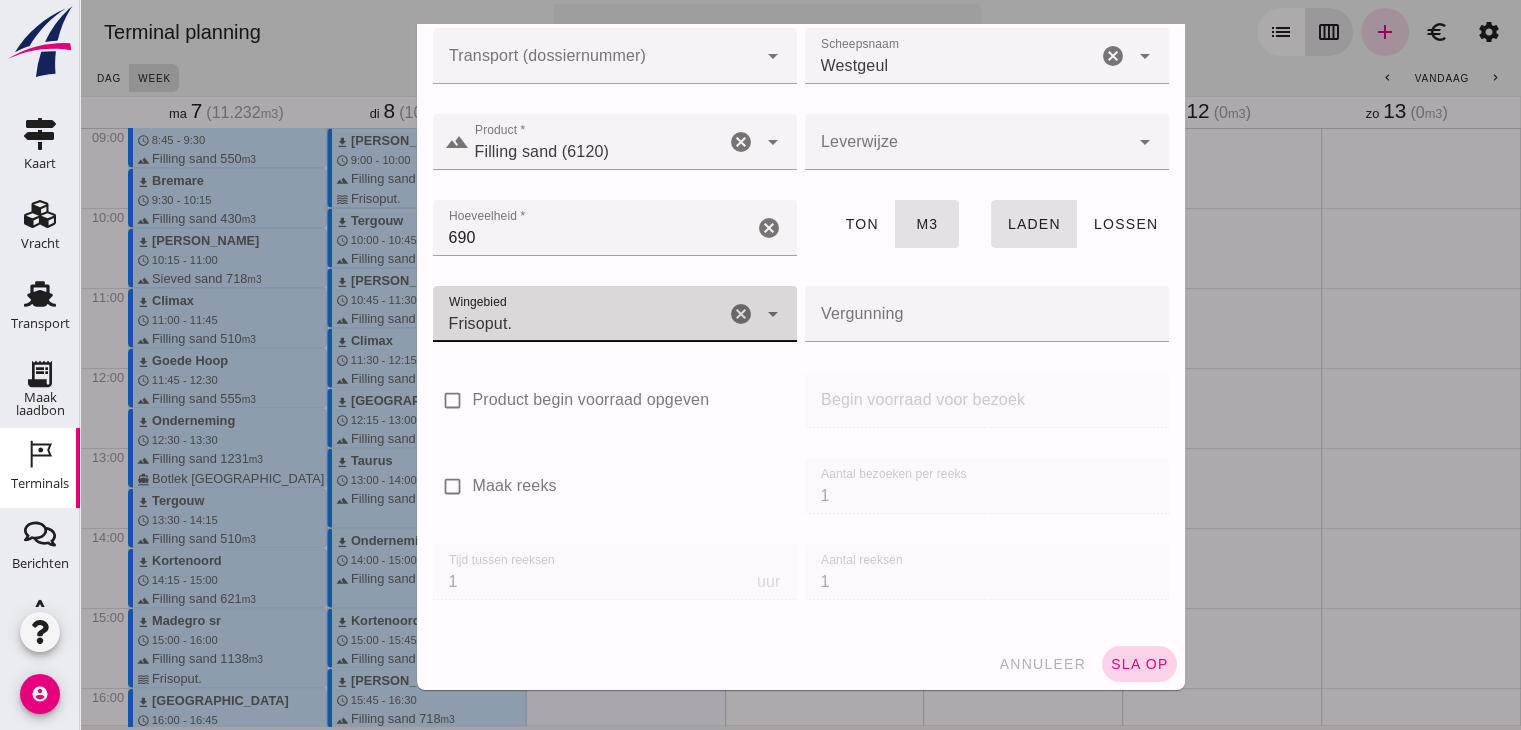 click on "sla op" 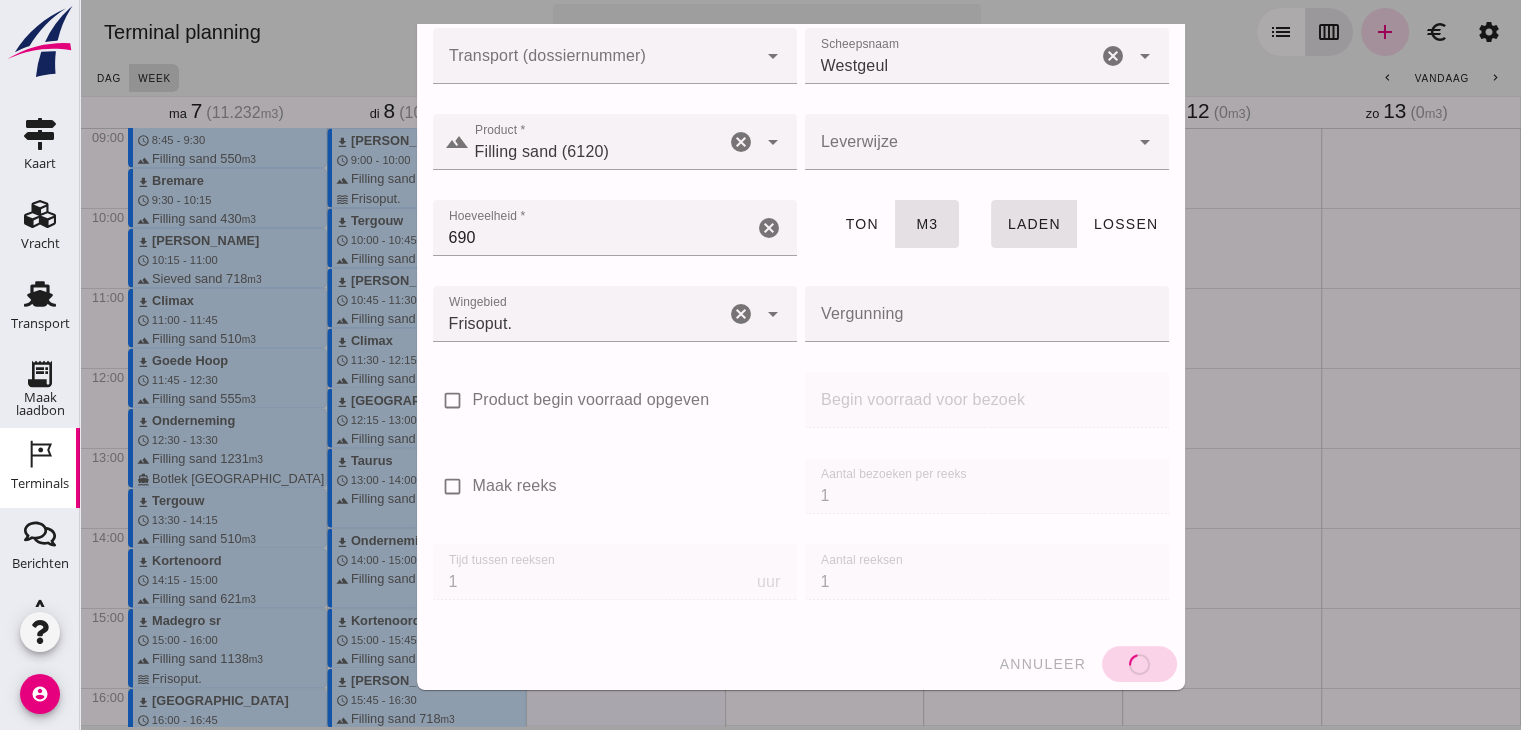 type 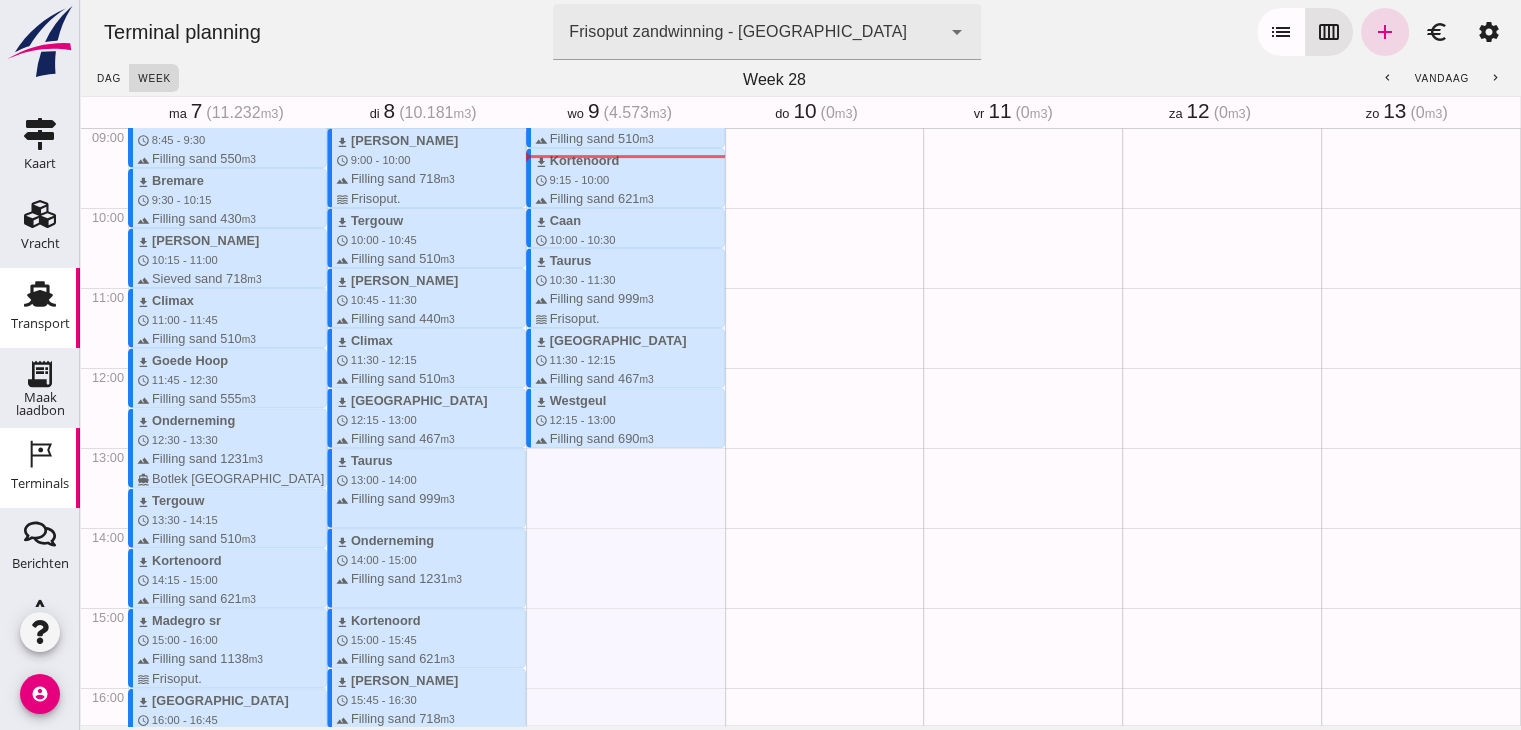 click on "Transport" at bounding box center (40, 324) 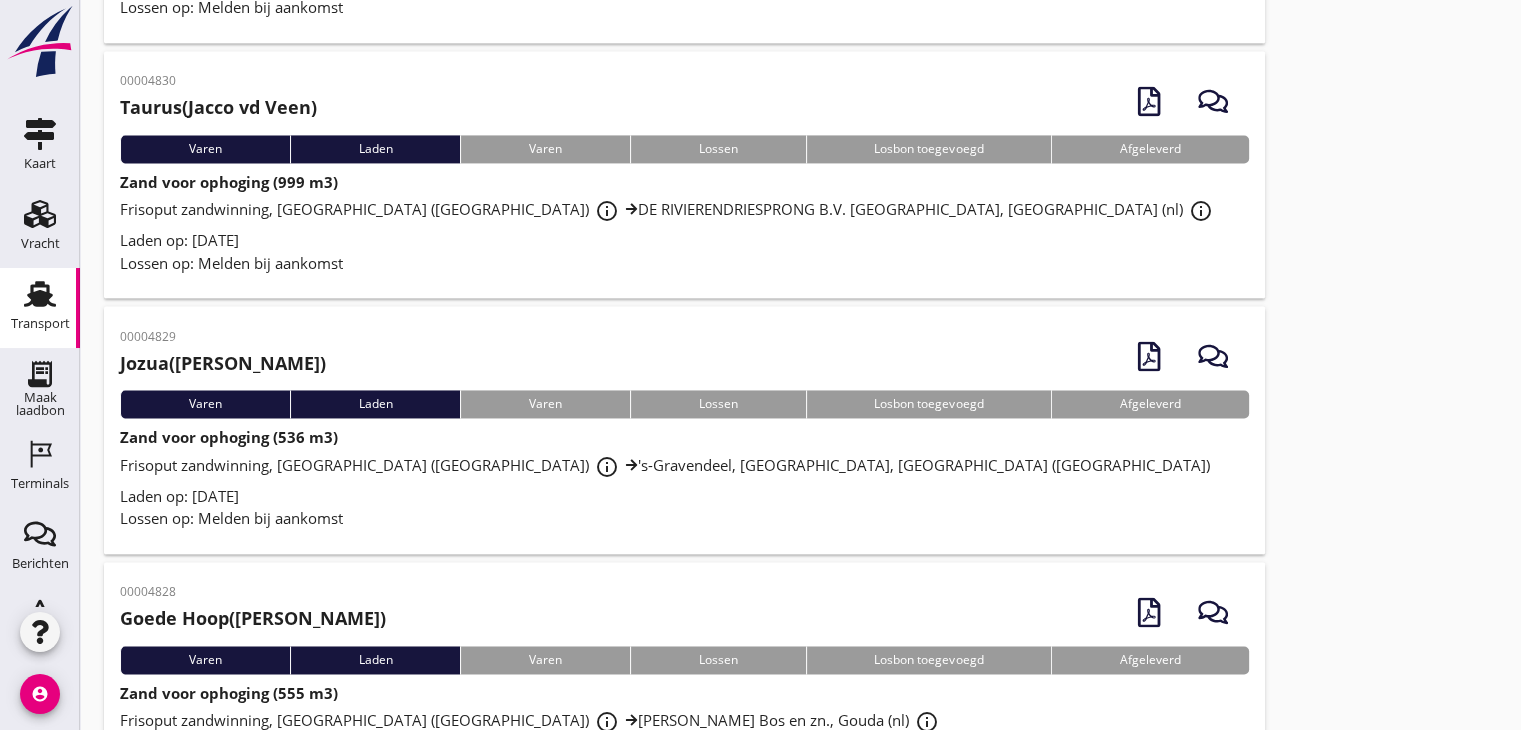 scroll, scrollTop: 3095, scrollLeft: 0, axis: vertical 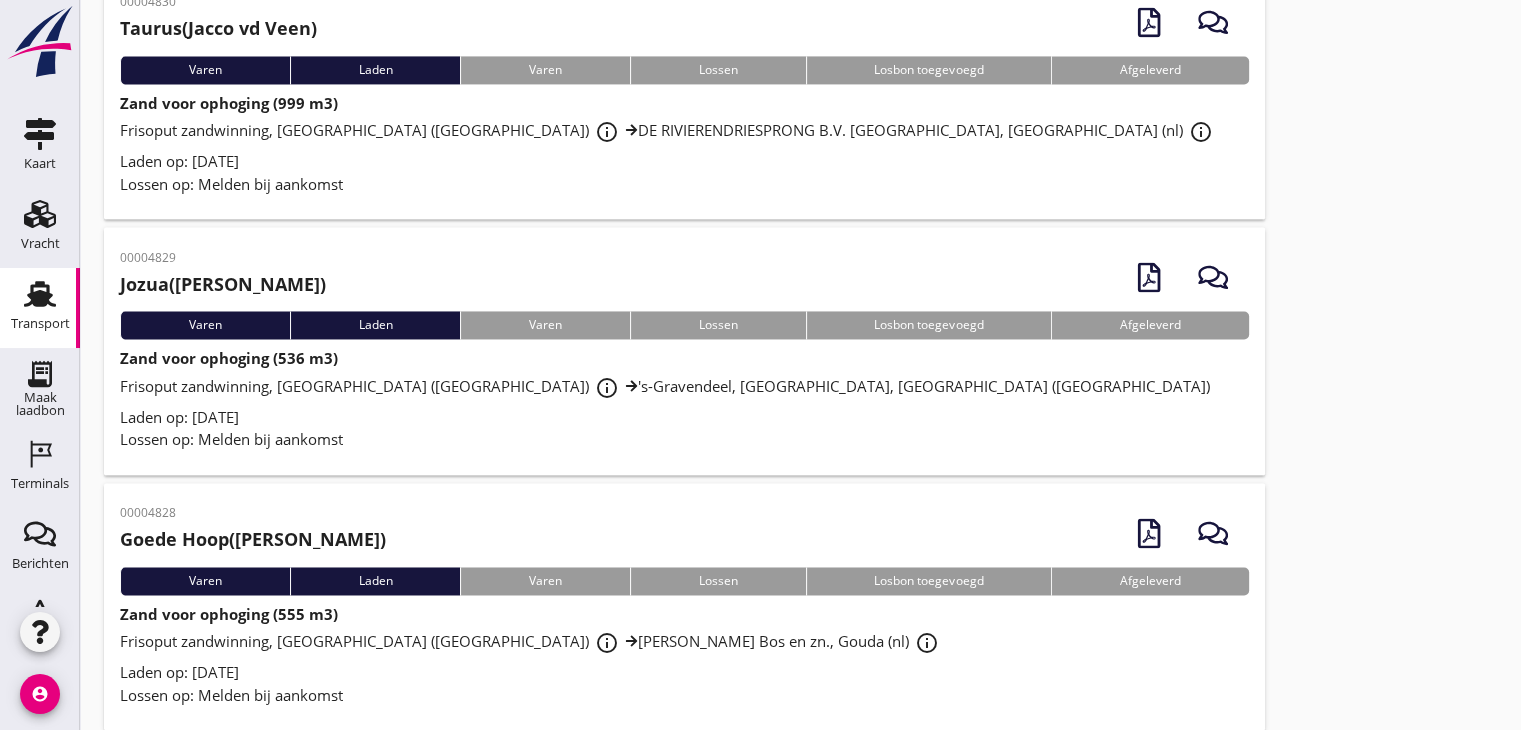 click on "Frisoput zandwinning, Rotterdam (nl)  info_outline  's-Gravendeel, South Holland, Netherlands (nl)" at bounding box center (665, 386) 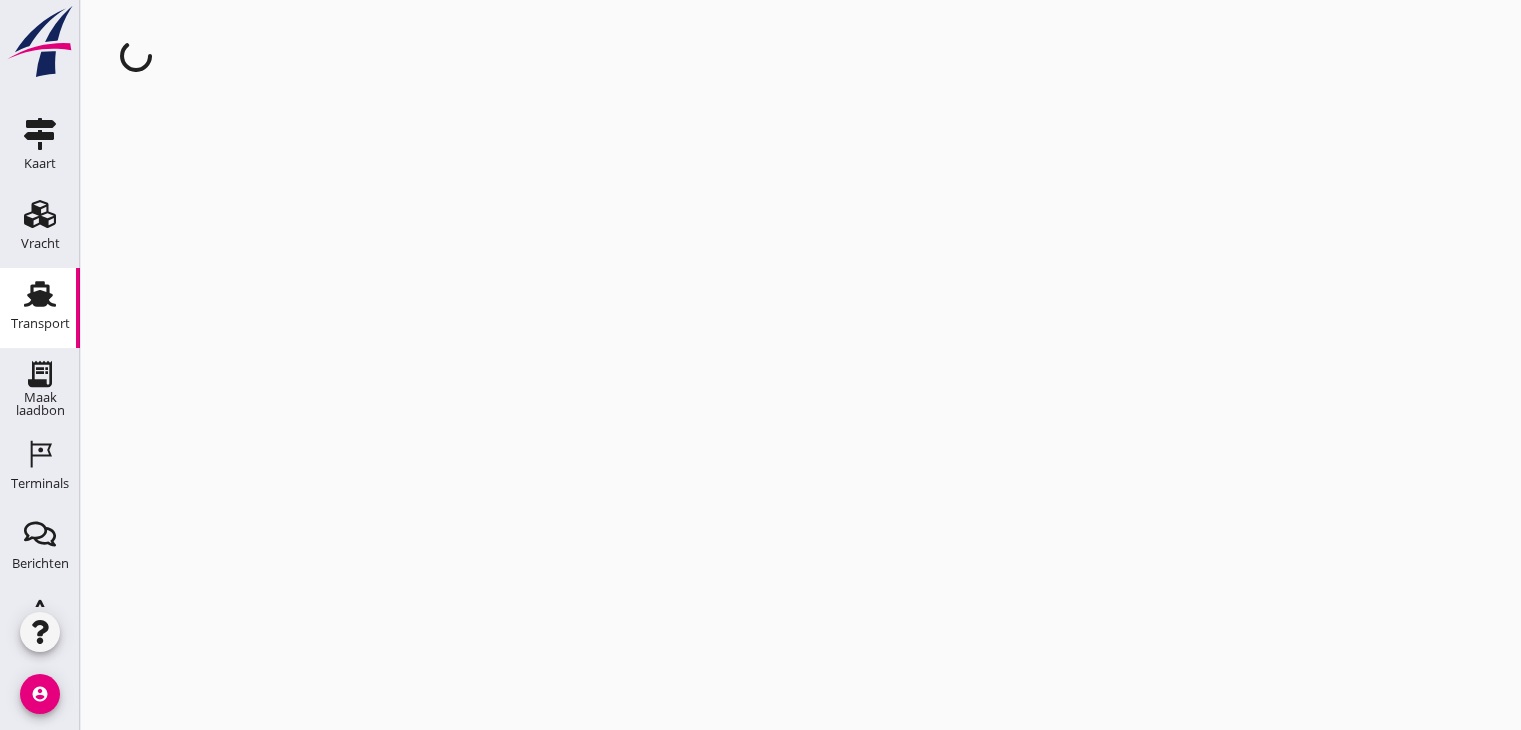 scroll, scrollTop: 0, scrollLeft: 0, axis: both 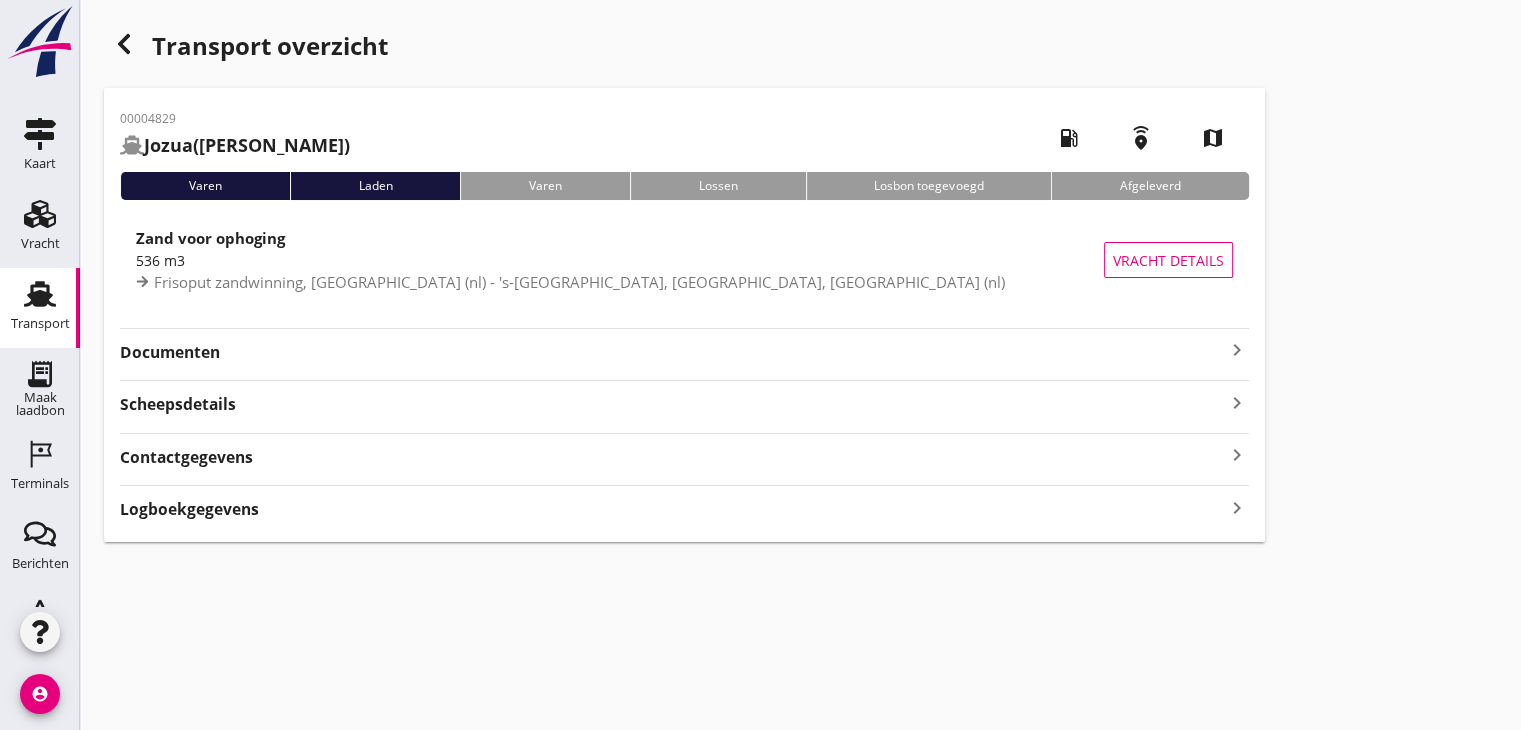 click on "Documenten  keyboard_arrow_right" at bounding box center (684, 350) 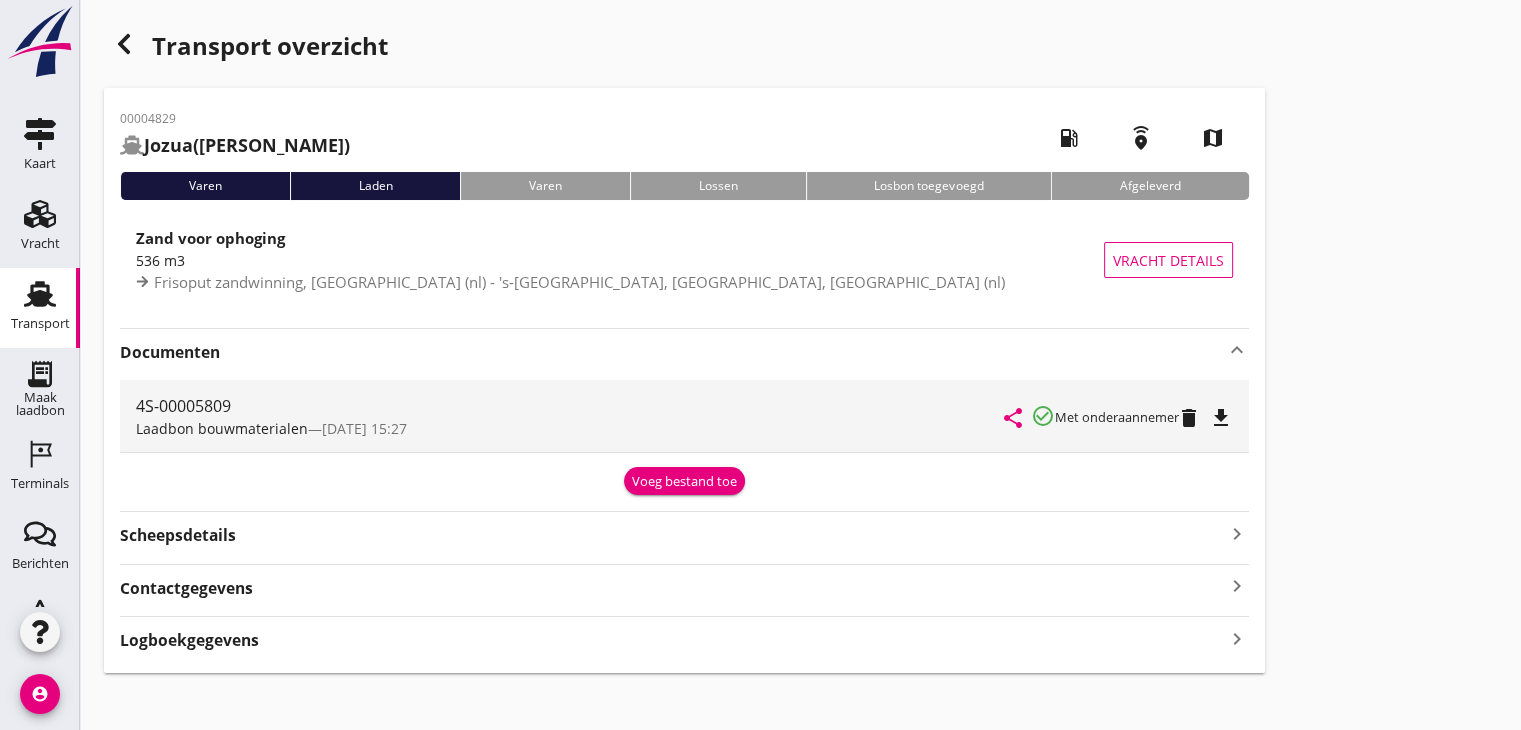 click on "file_download" at bounding box center (1221, 418) 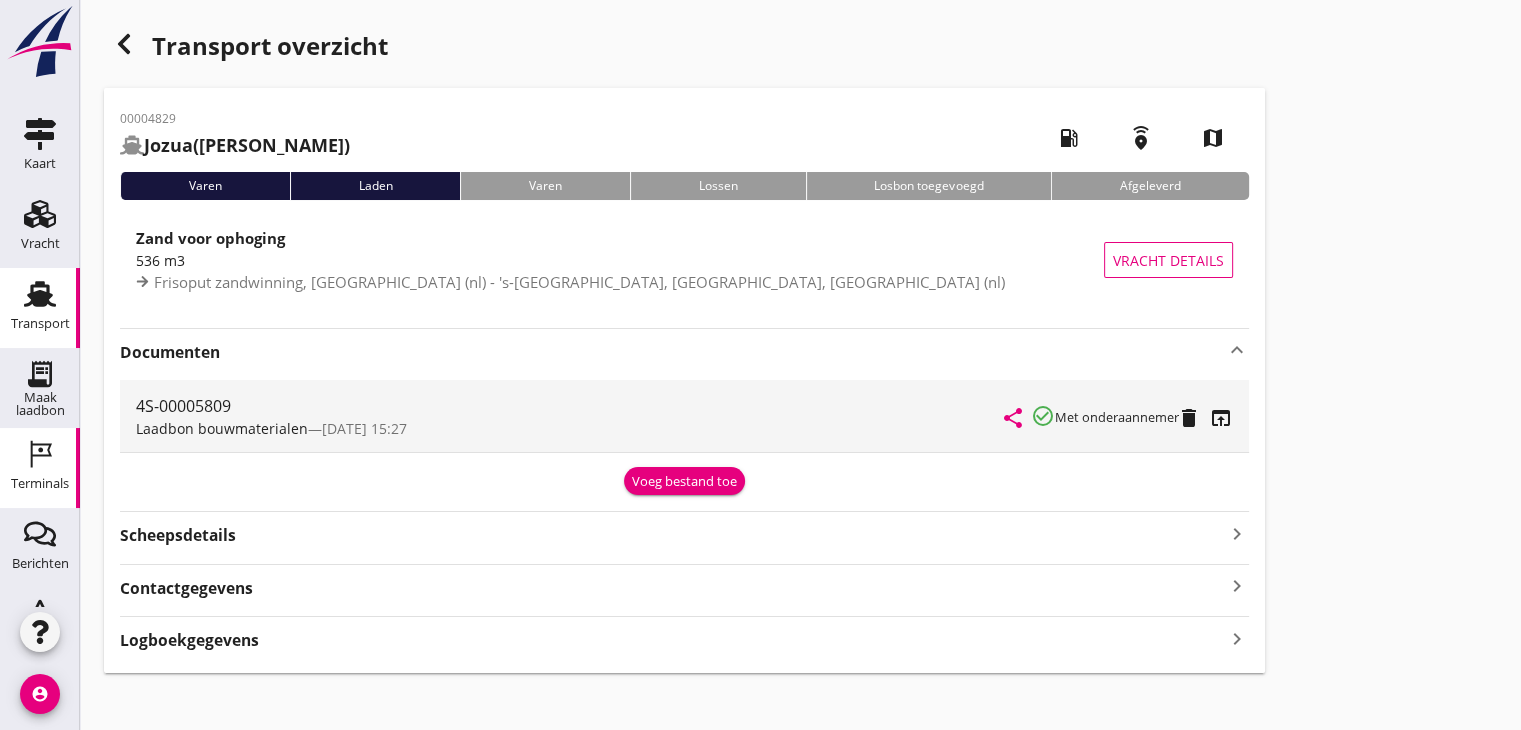 scroll, scrollTop: 146, scrollLeft: 0, axis: vertical 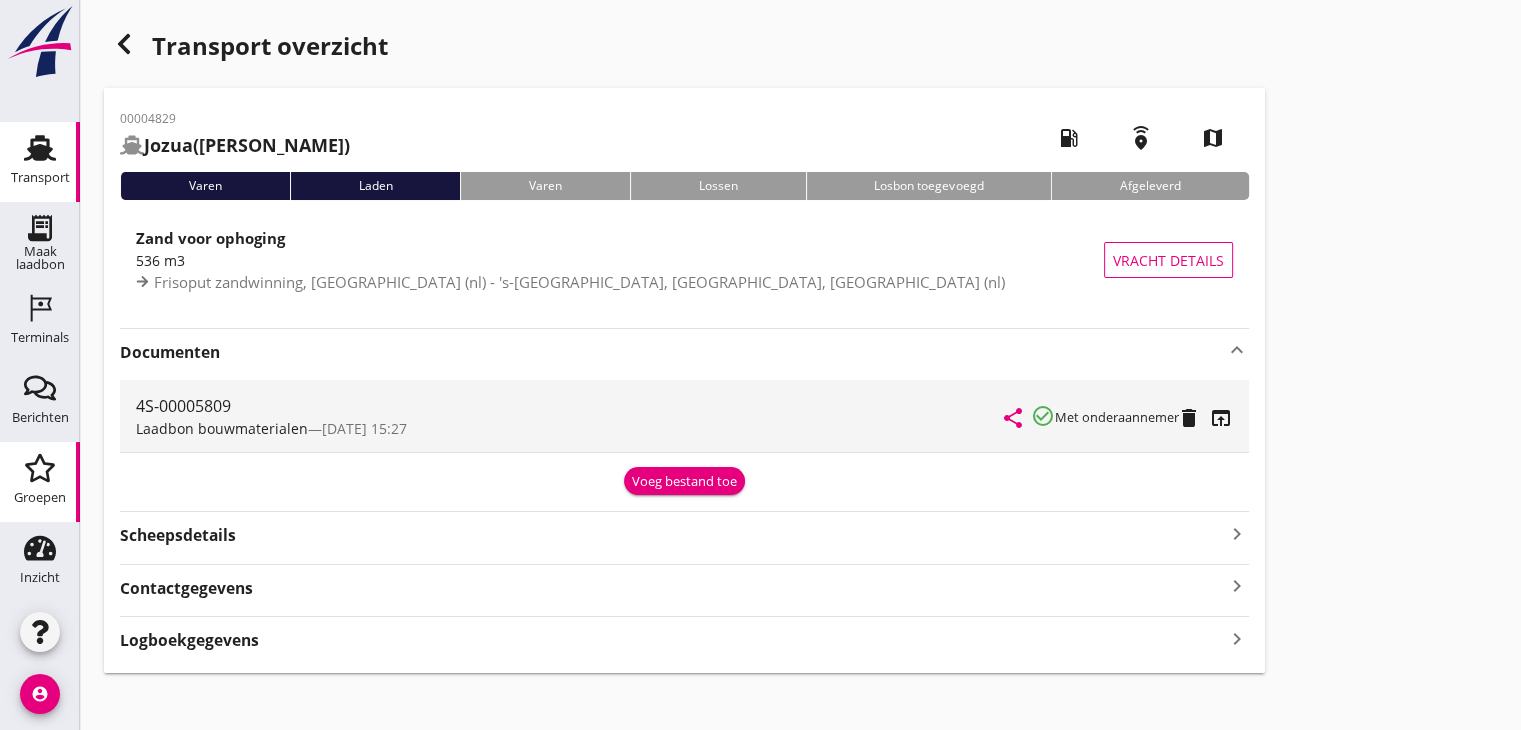 click on "Groepen" at bounding box center (40, 497) 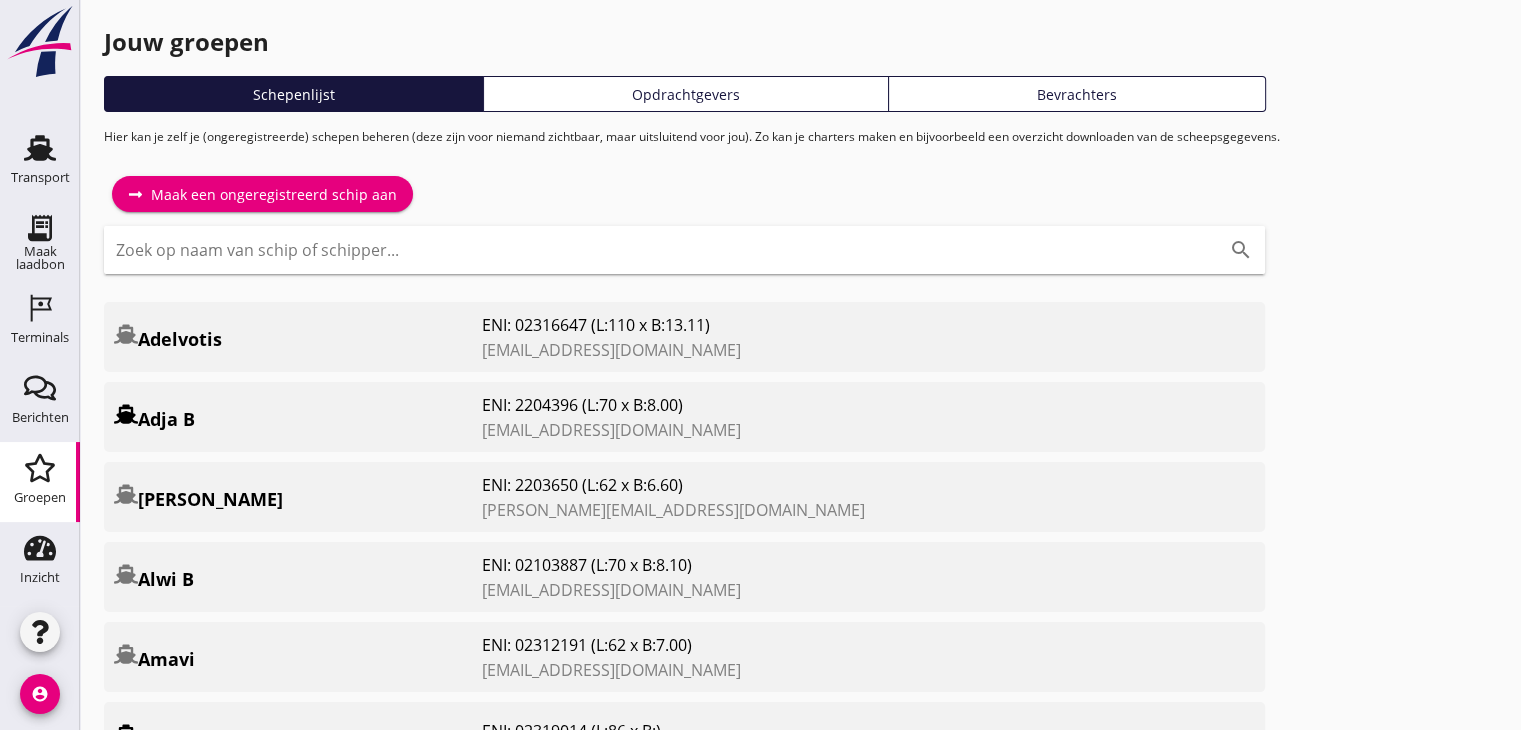 click on "Zoek op naam van schip of schipper... search" at bounding box center (684, 250) 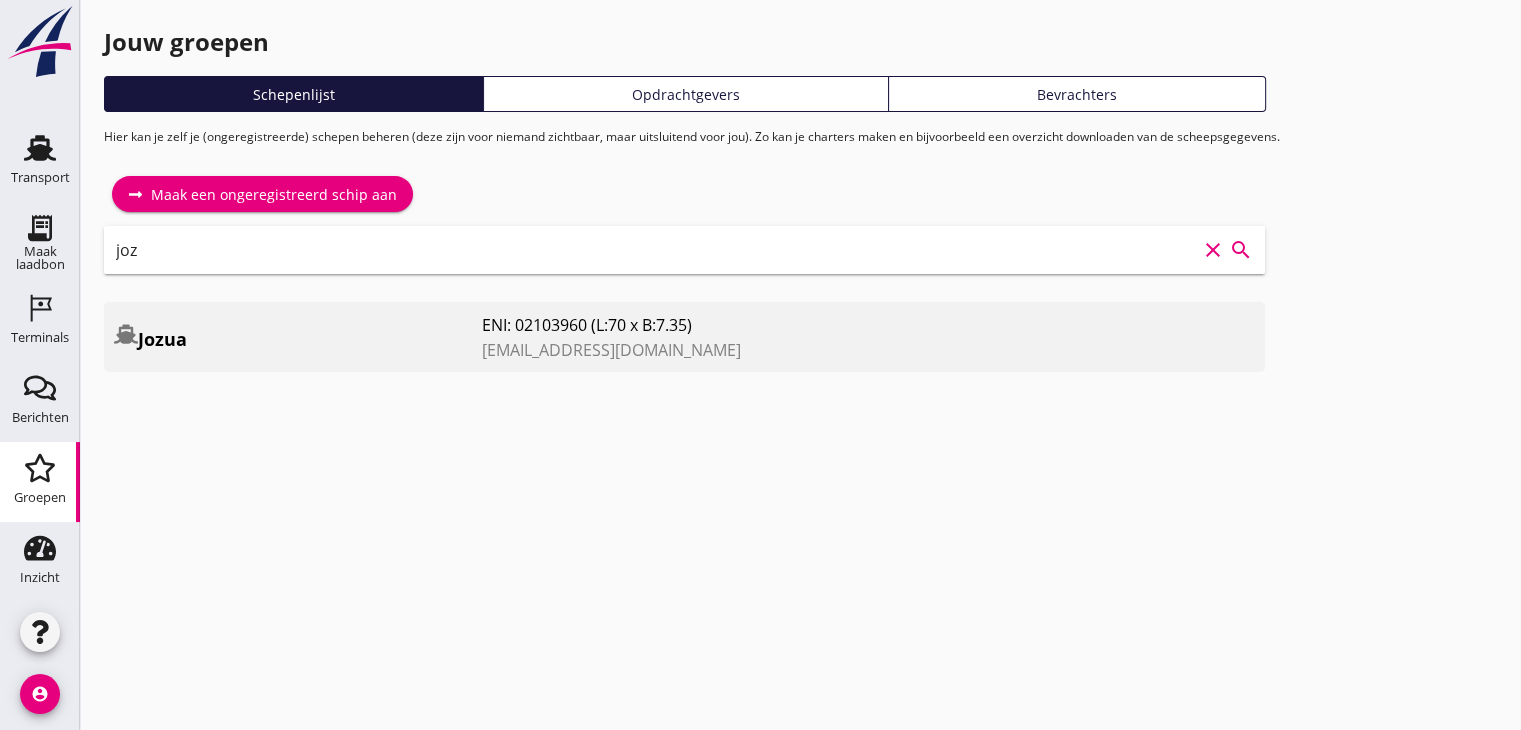 type on "joz" 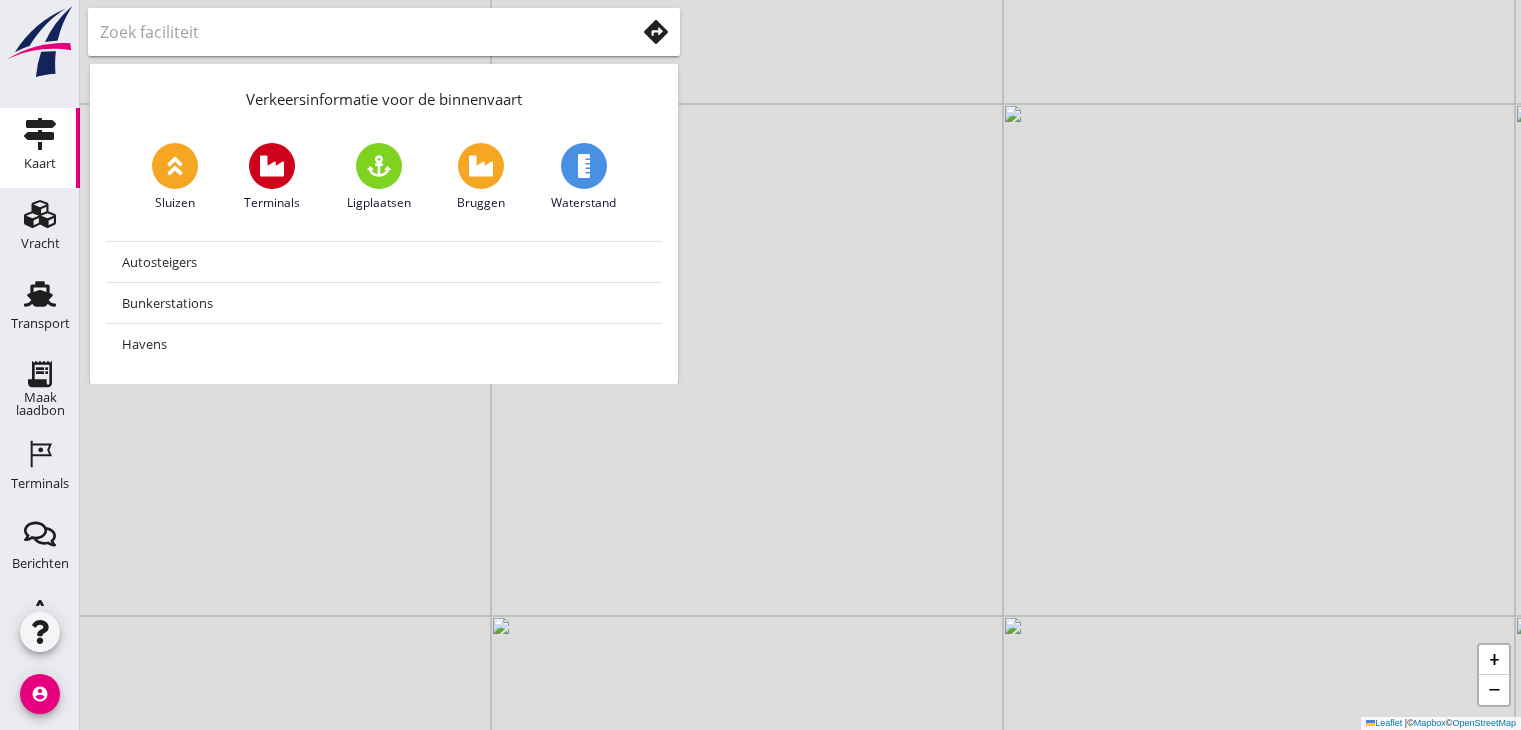scroll, scrollTop: 0, scrollLeft: 0, axis: both 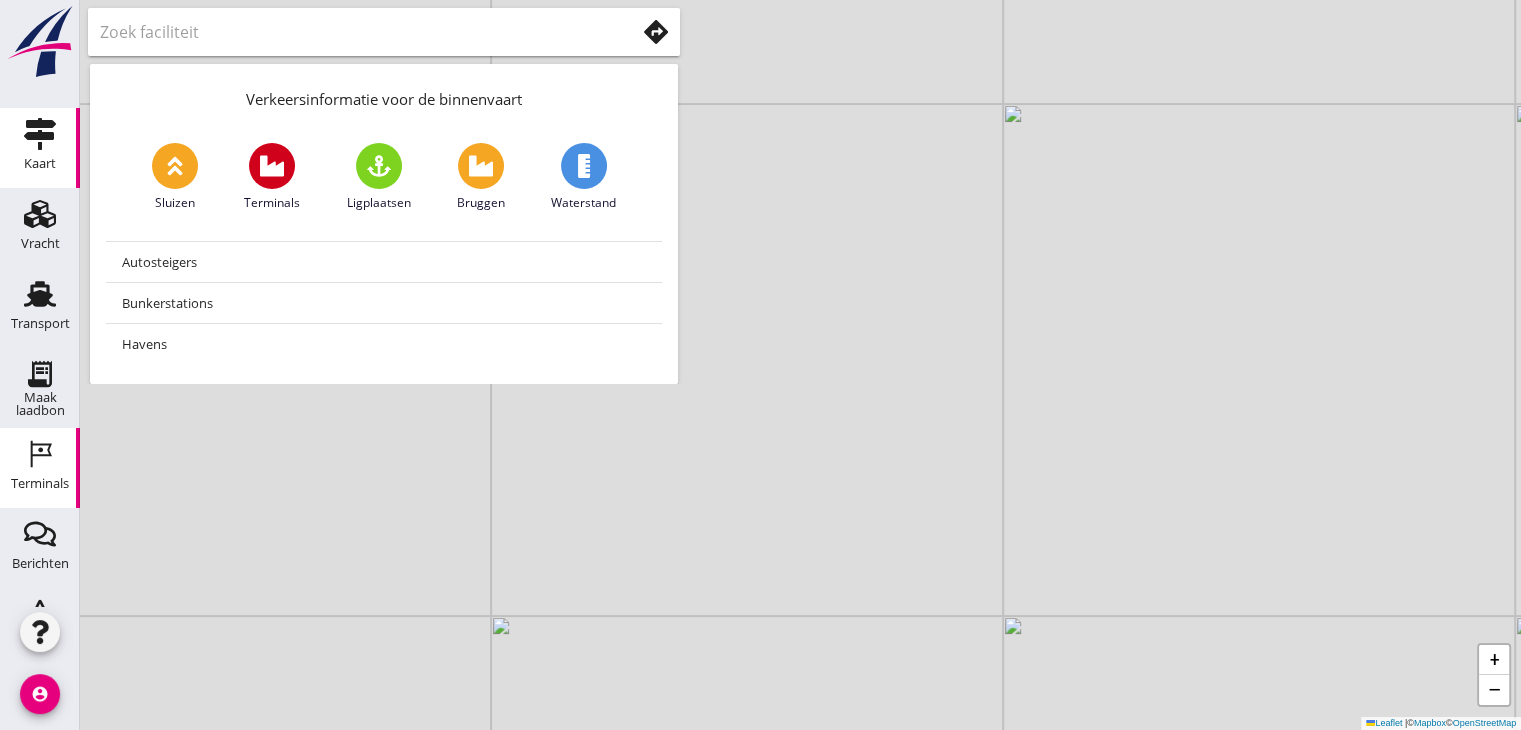 click on "Terminals  Terminals" at bounding box center [40, 468] 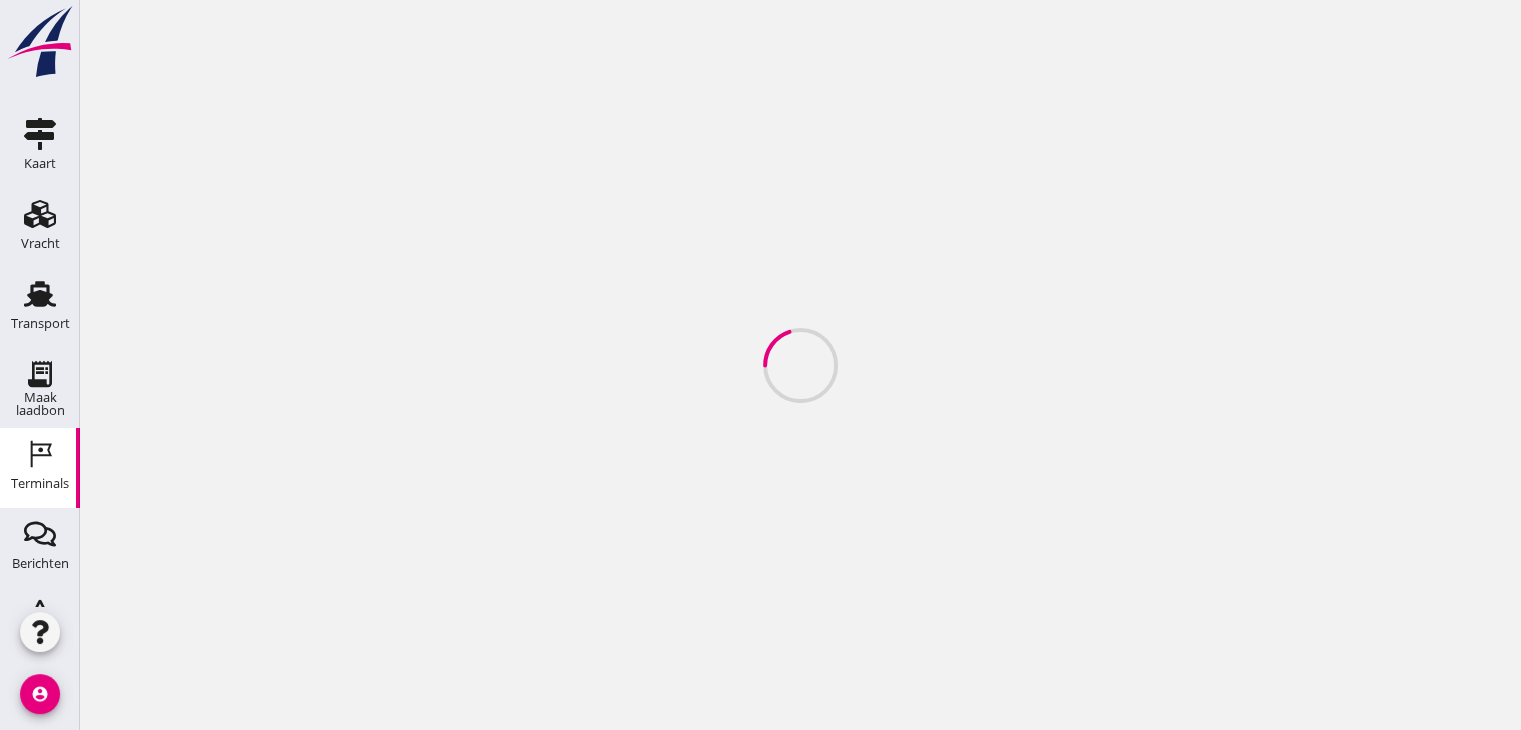 scroll, scrollTop: 0, scrollLeft: 0, axis: both 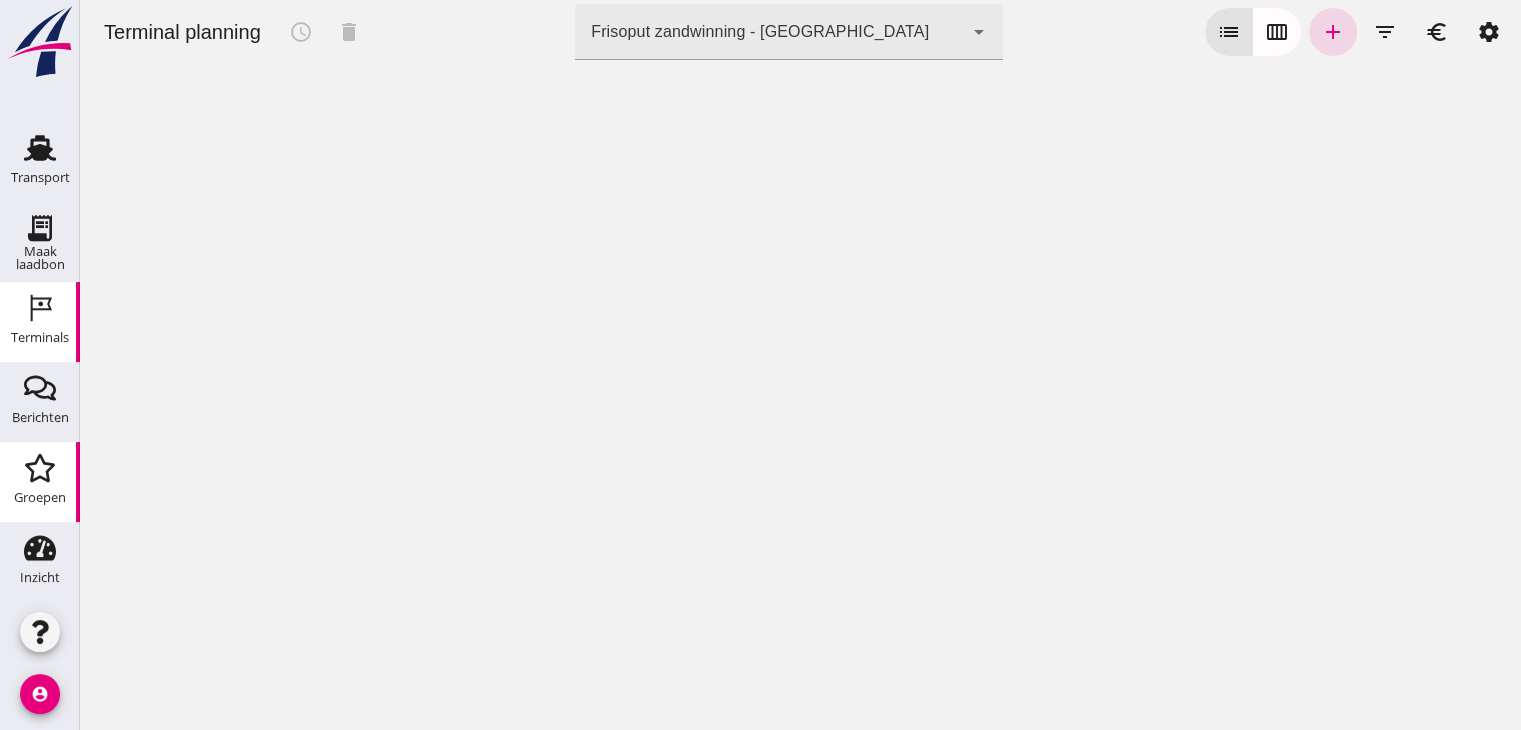 click on "Groepen" at bounding box center [40, 468] 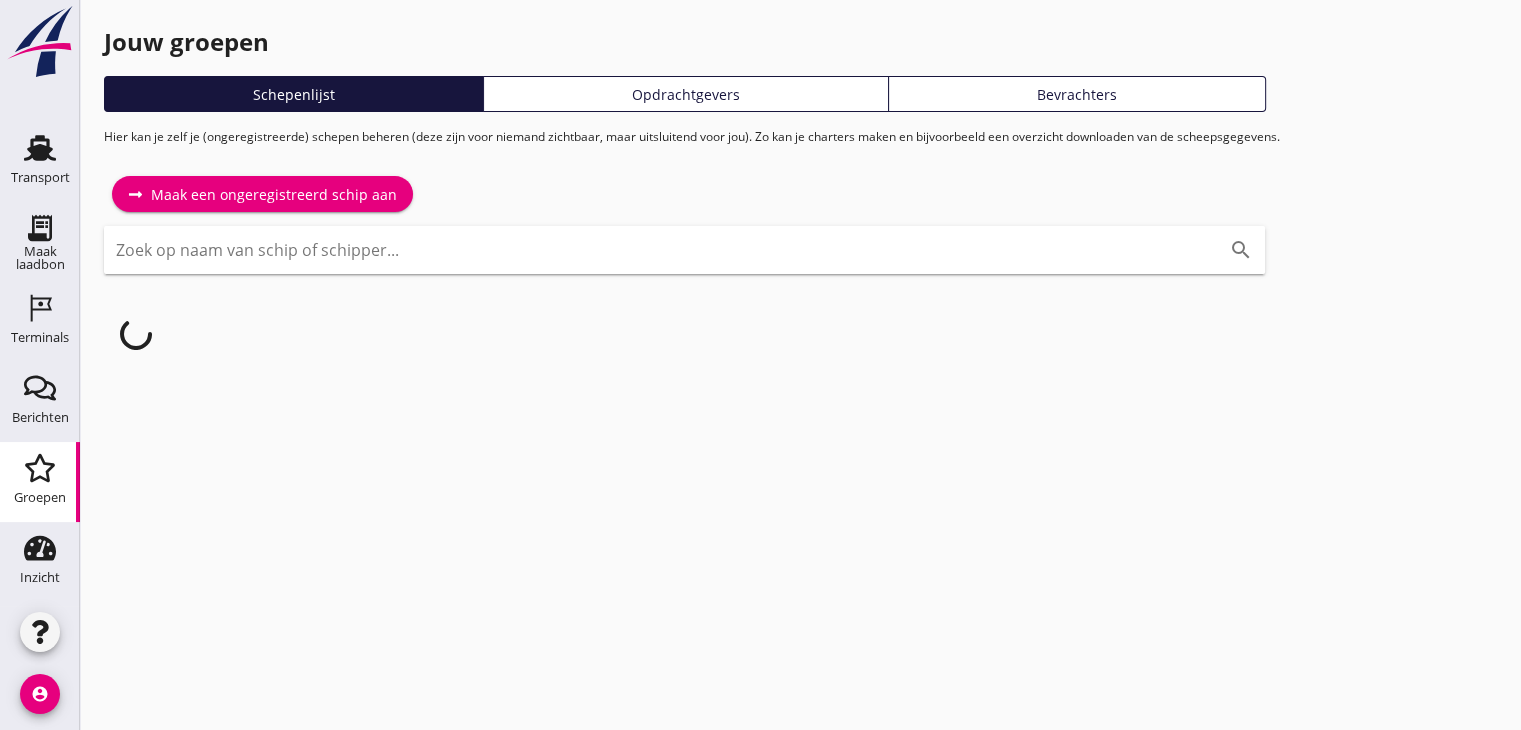click at bounding box center [656, 250] 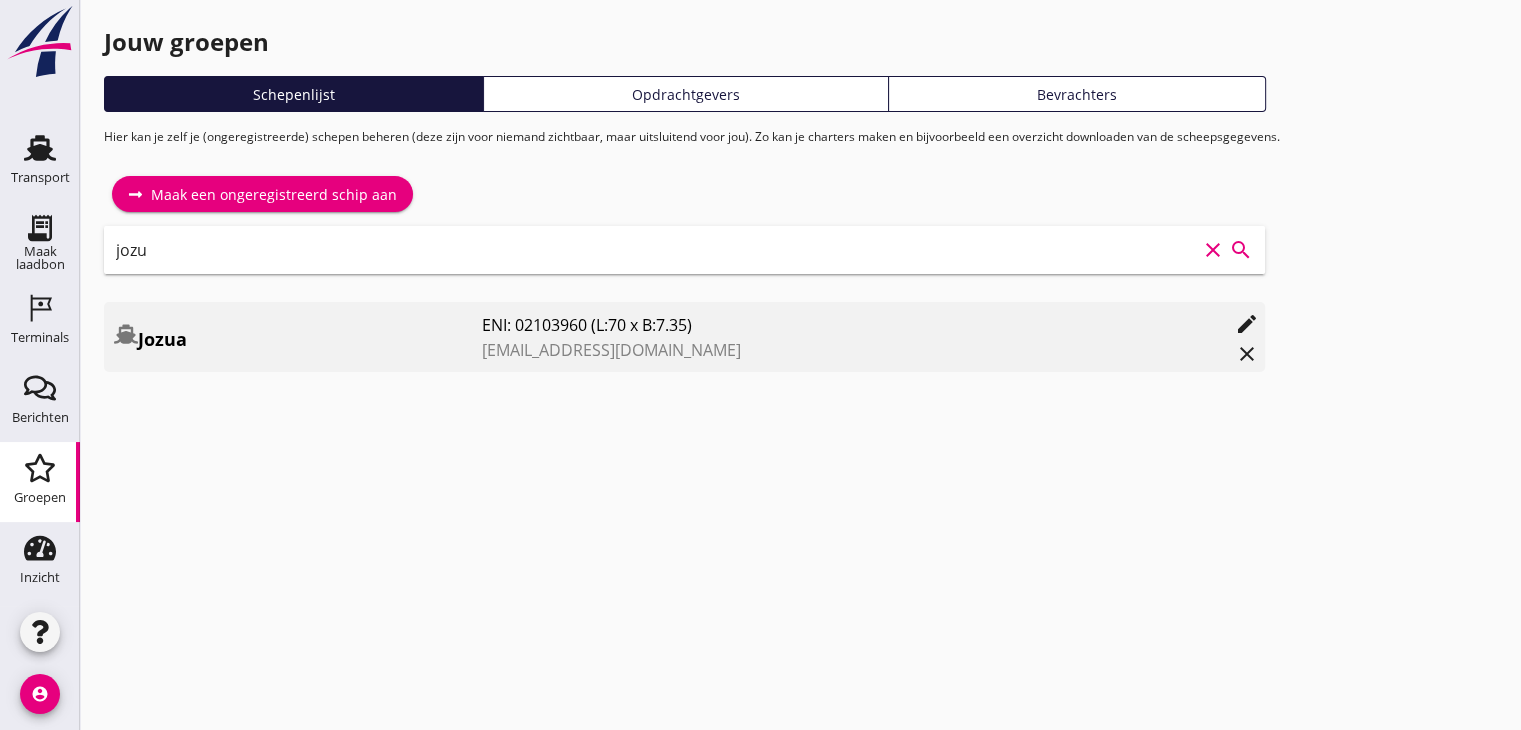 type on "jozu" 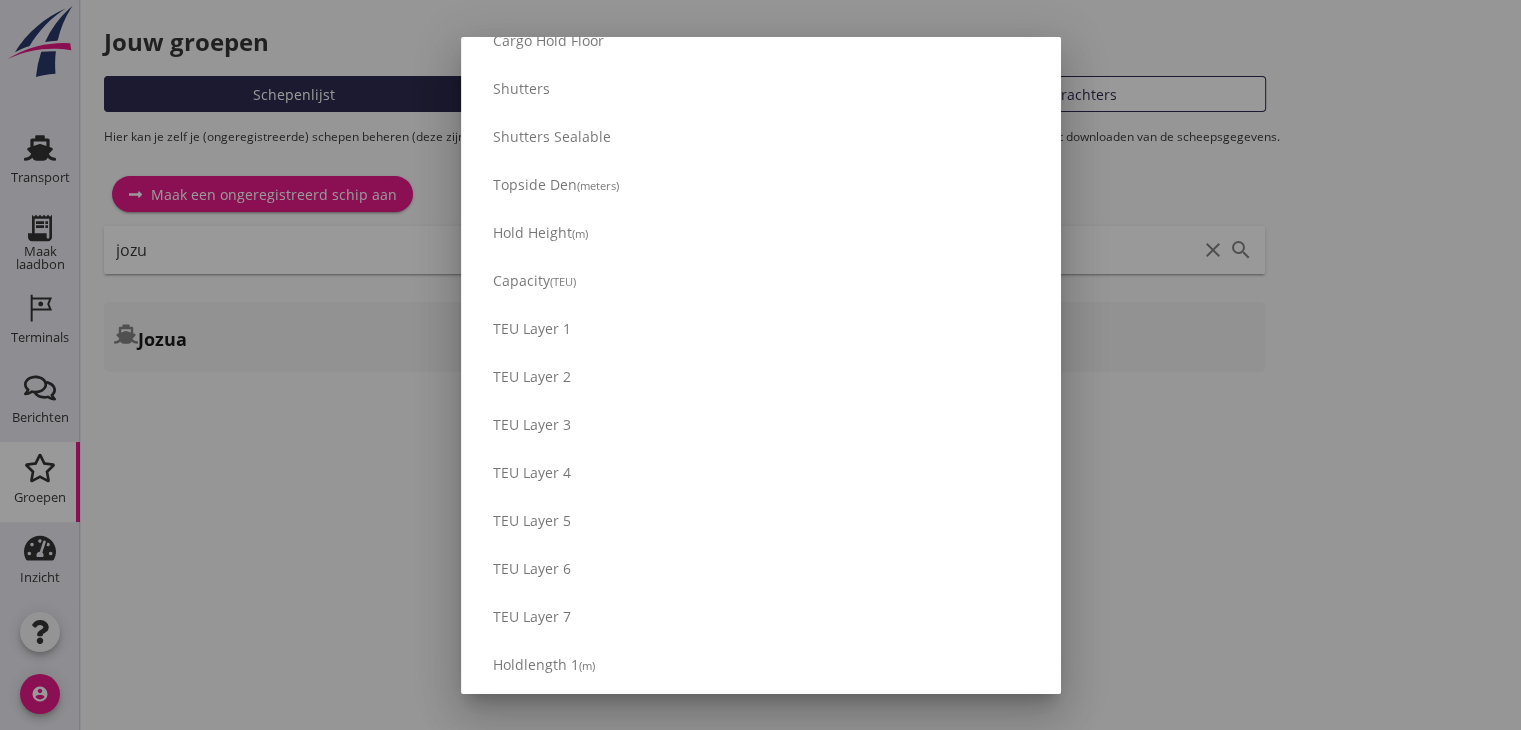 scroll, scrollTop: 0, scrollLeft: 0, axis: both 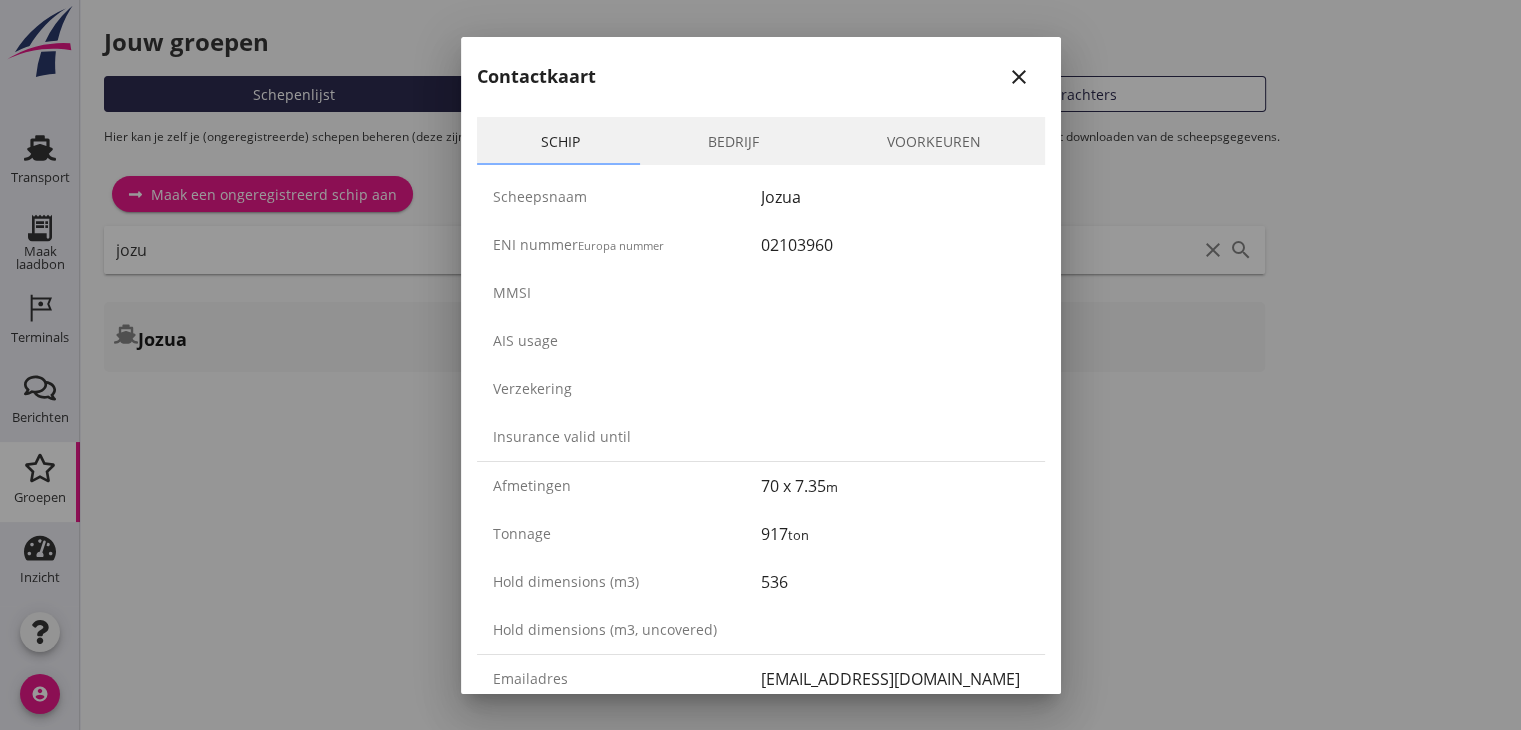 click on "close" at bounding box center (1019, 77) 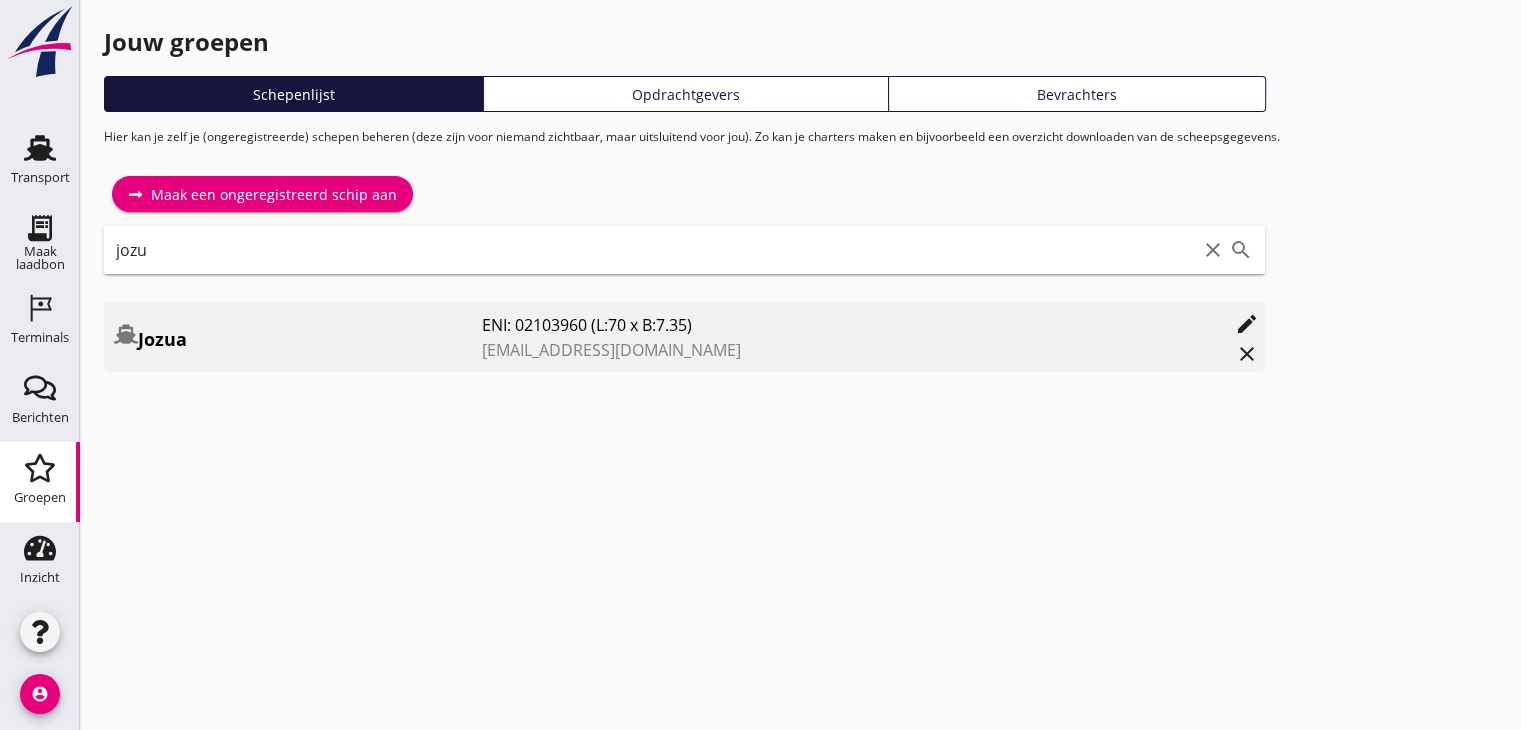 click on "edit" at bounding box center (1247, 324) 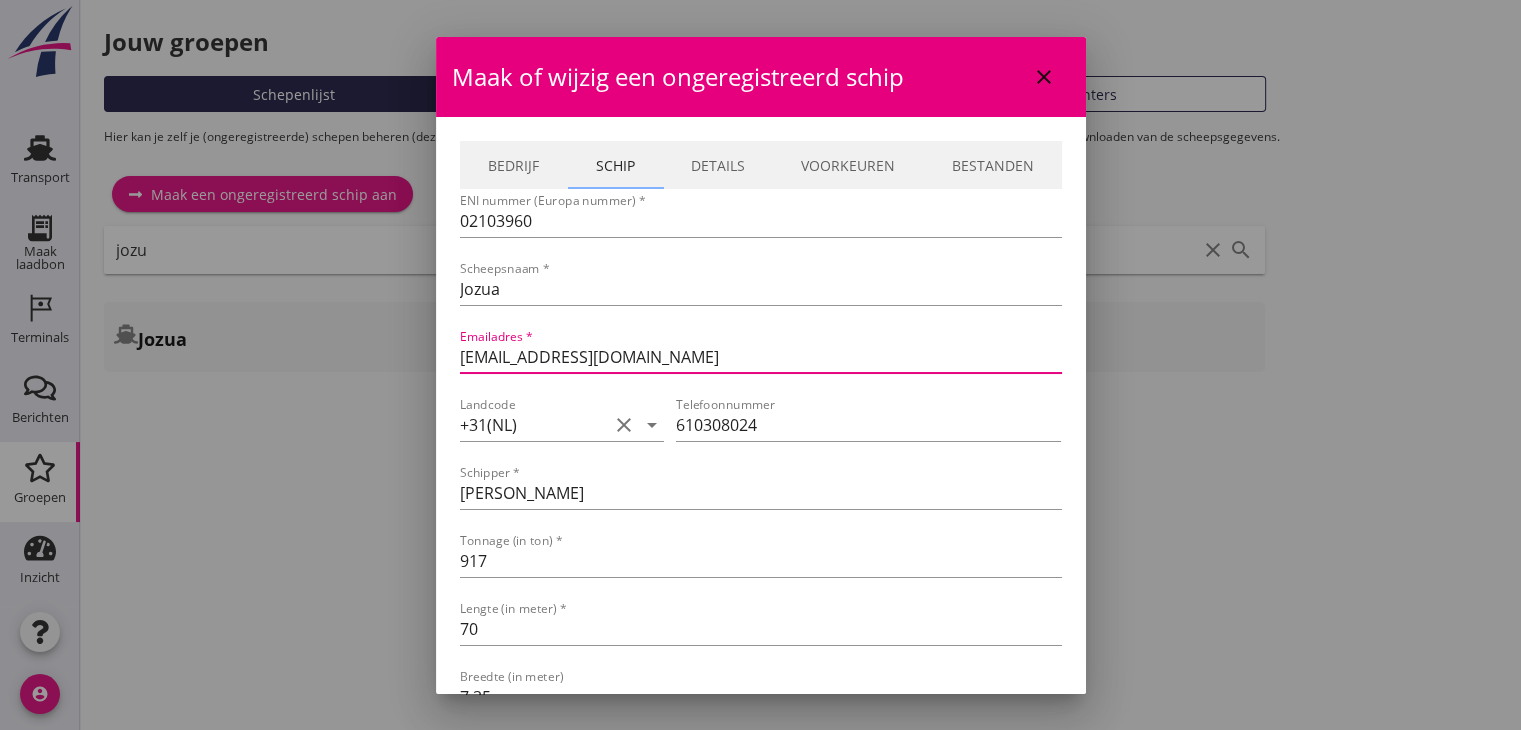 drag, startPoint x: 659, startPoint y: 346, endPoint x: 457, endPoint y: 337, distance: 202.2004 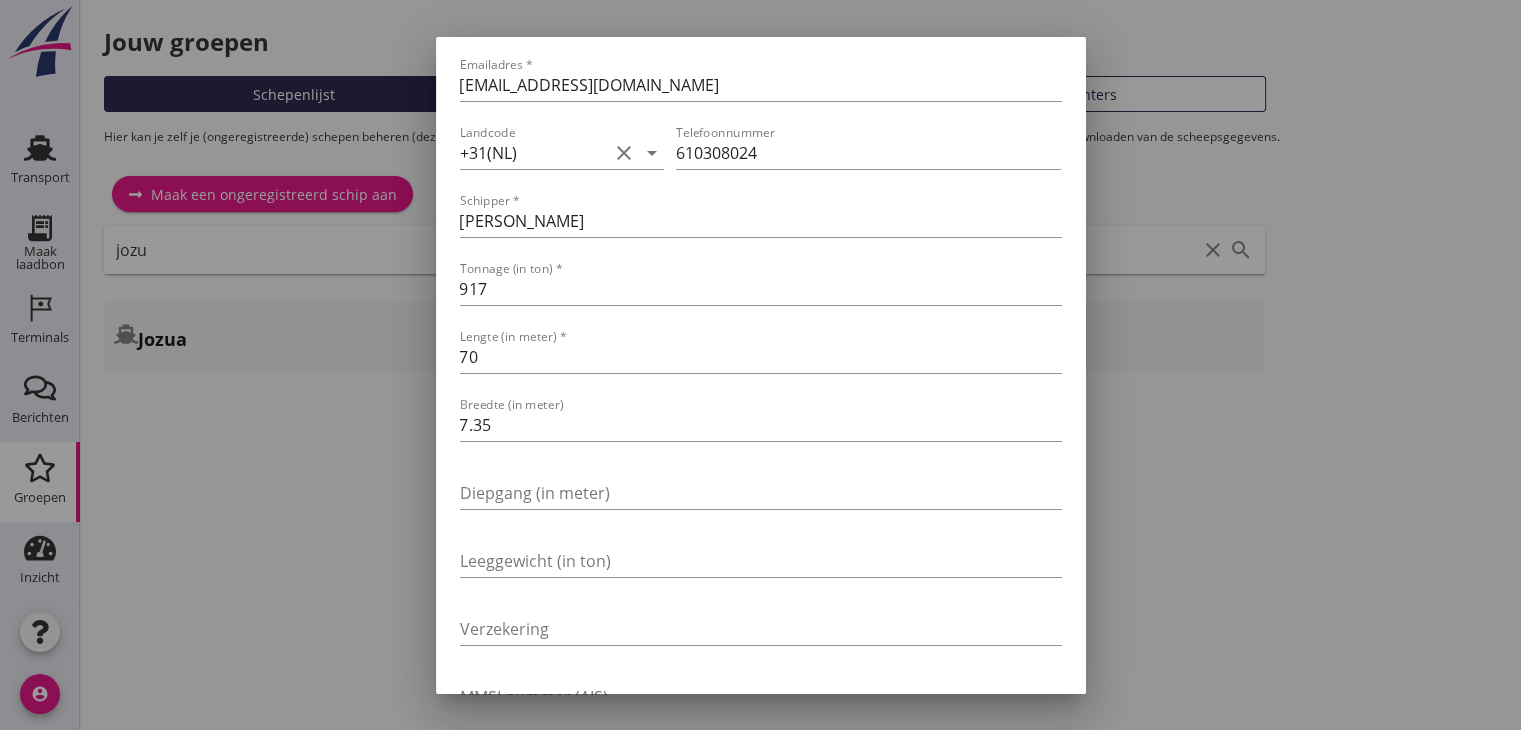 scroll, scrollTop: 408, scrollLeft: 0, axis: vertical 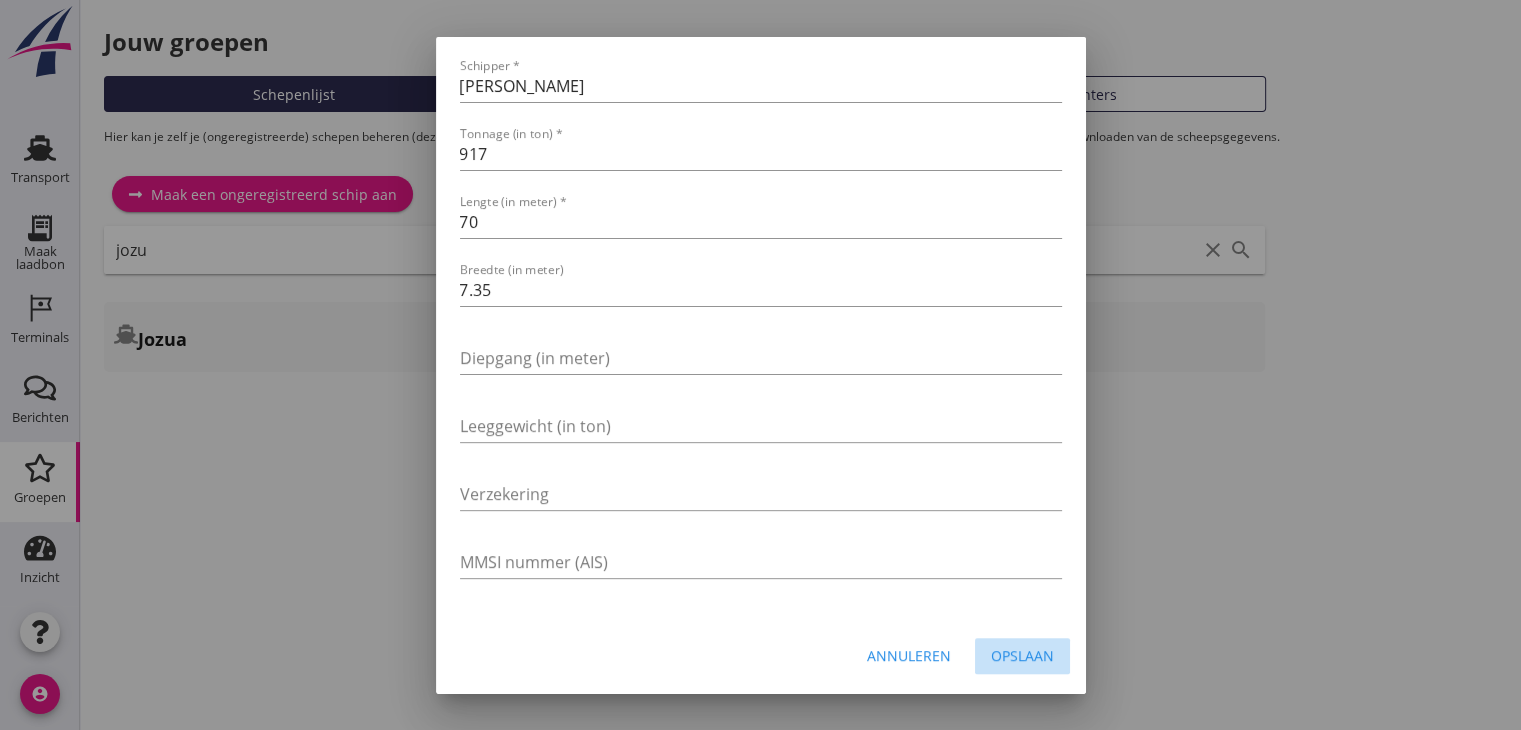 click on "Opslaan" at bounding box center (1022, 656) 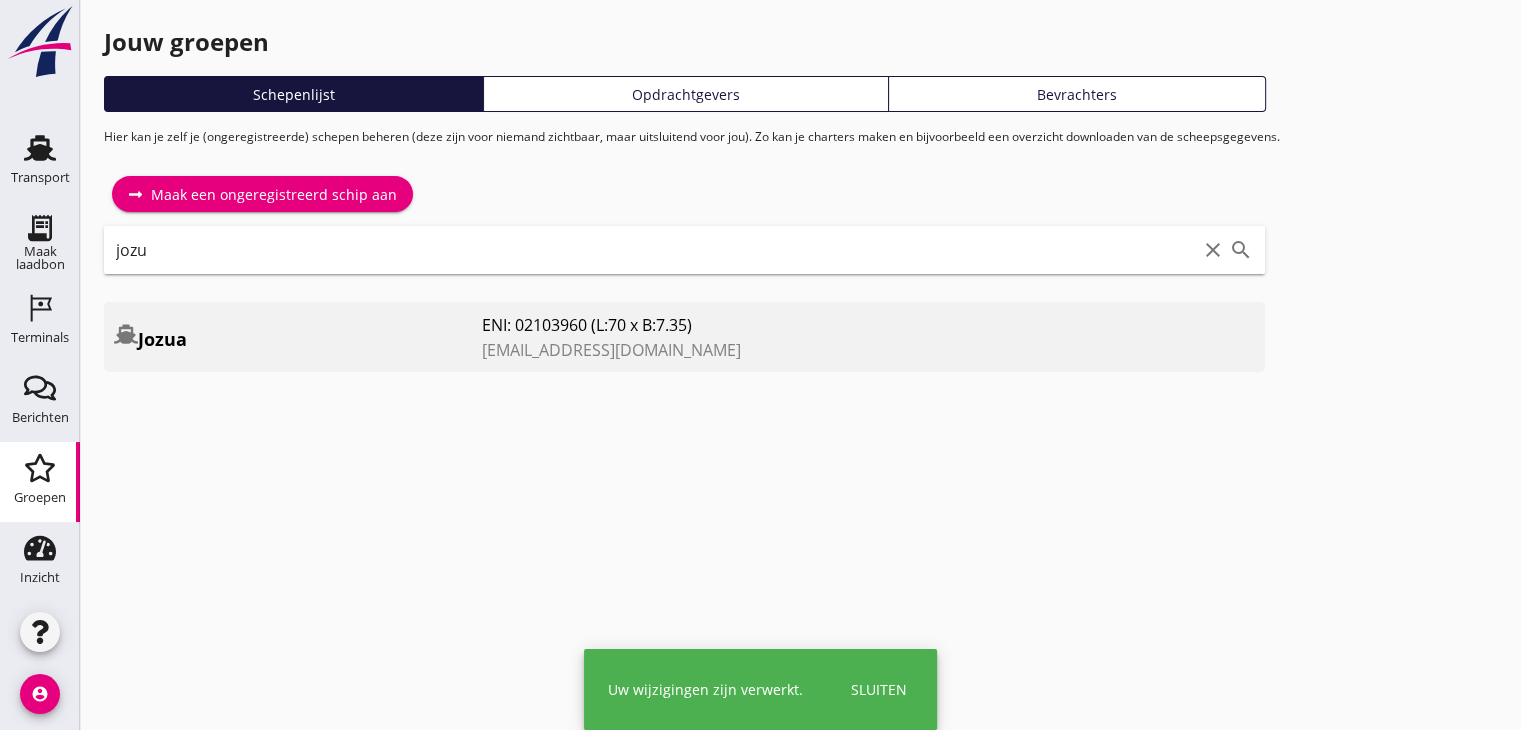 click on "cancel  You are impersonating another user.  Jouw groepen  Schepenlijst   Opdrachtgevers   Bevrachters  Hier [PERSON_NAME] zelf je (ongeregistreerde) schepen beheren (deze zijn voor niemand zichtbaar, maar uitsluitend voor jou). Zo kan [PERSON_NAME] maken en bijvoorbeeld een overzicht downloaden van de scheepsgegevens.  Maak een ongeregistreerd schip aan  jozu clear search  Jozua    ENI: 02103960 (L:70 x B:7.35)   [EMAIL_ADDRESS][DOMAIN_NAME]  edit close" at bounding box center [800, 365] 